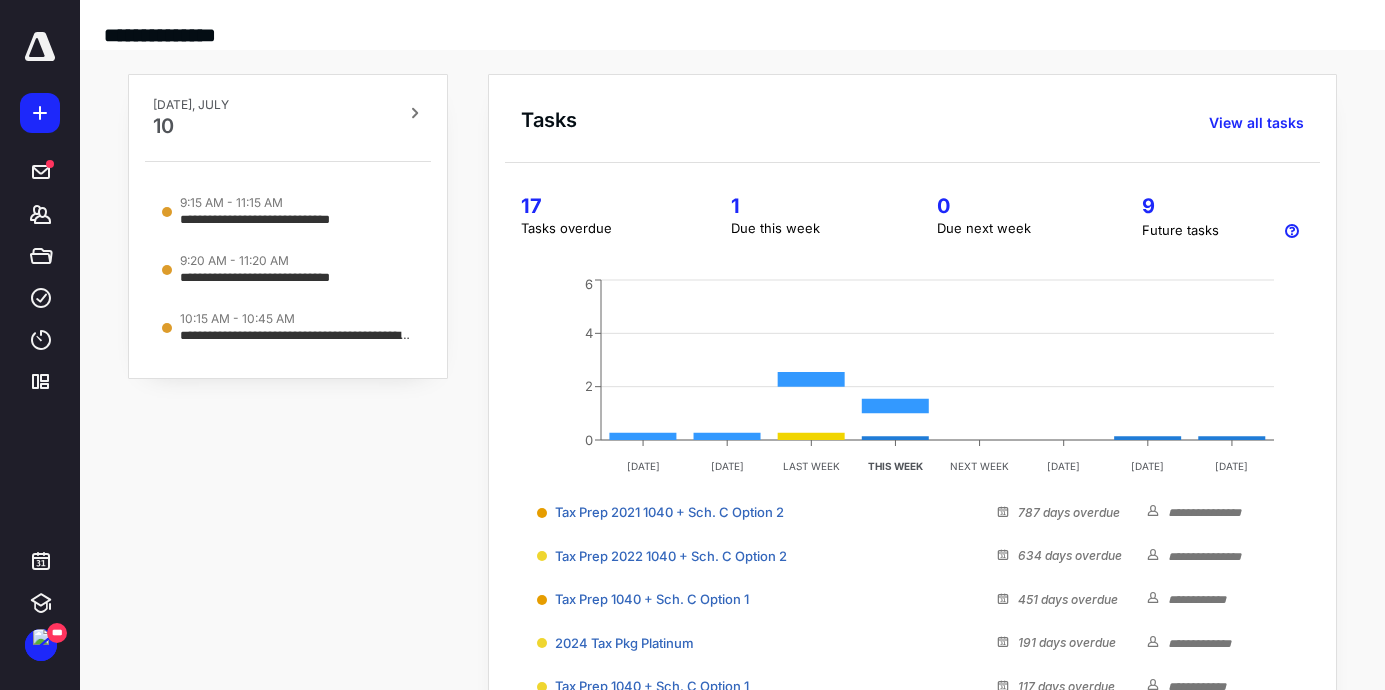 scroll, scrollTop: 0, scrollLeft: 0, axis: both 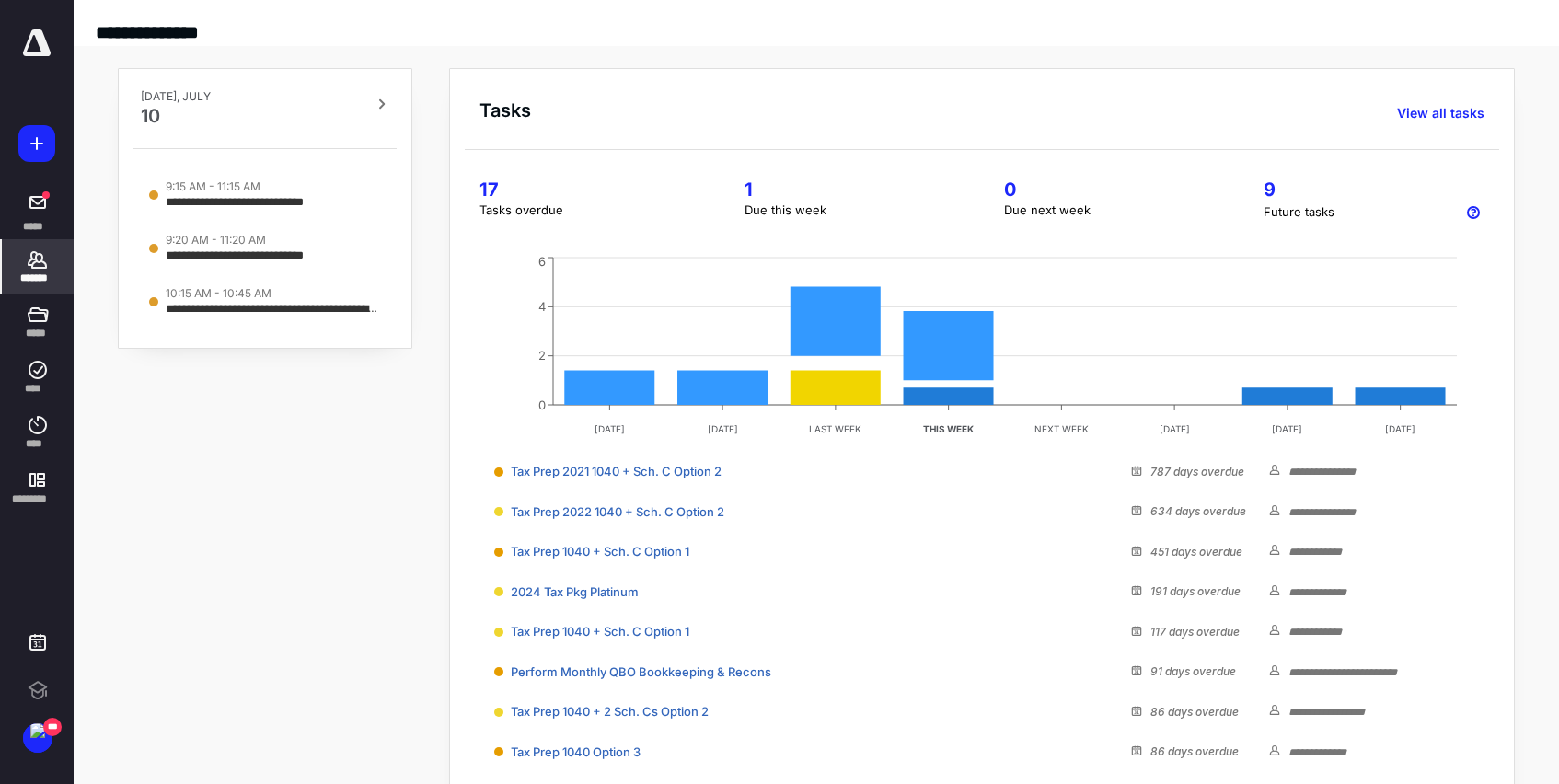 click 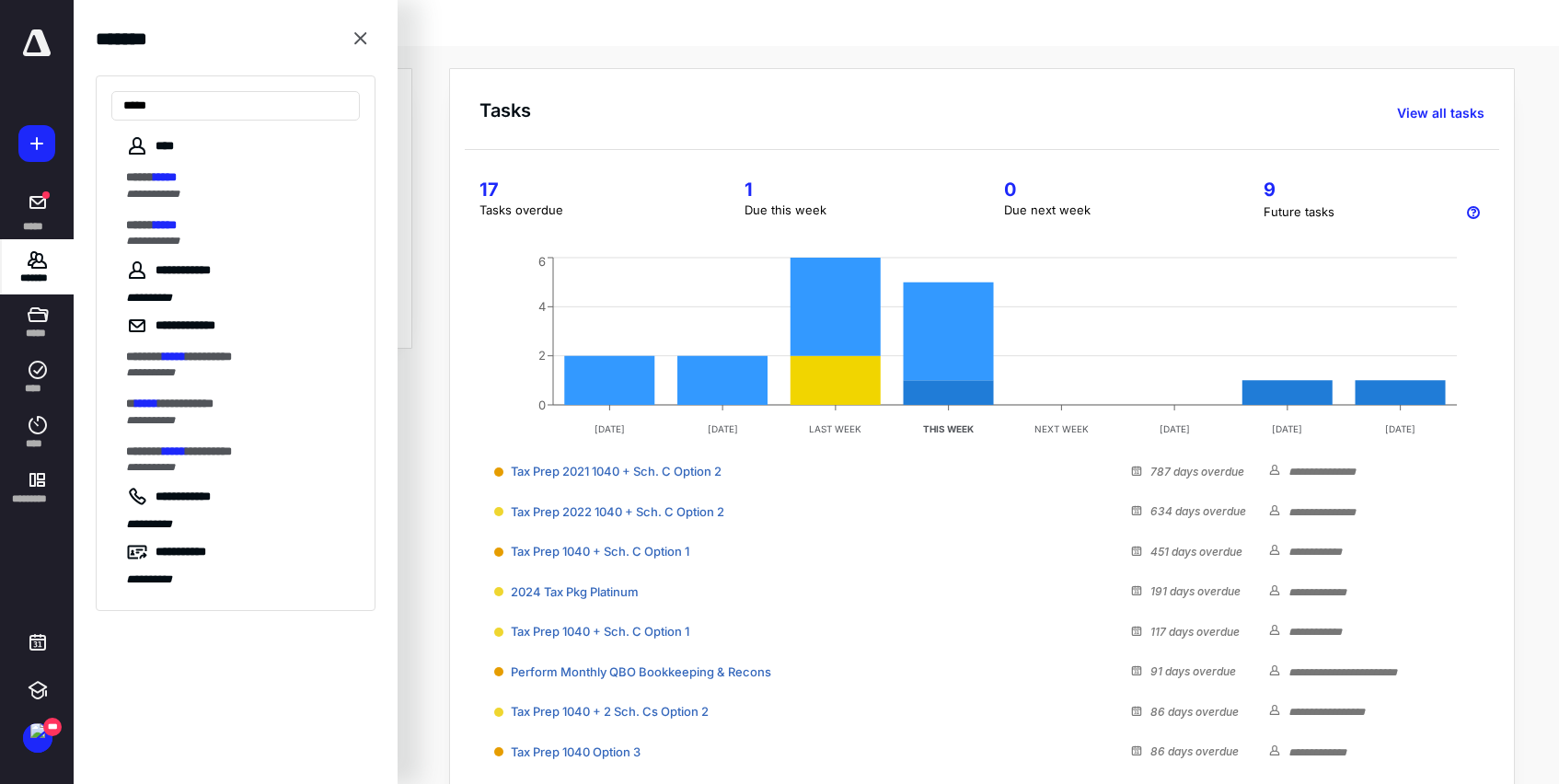 type on "*****" 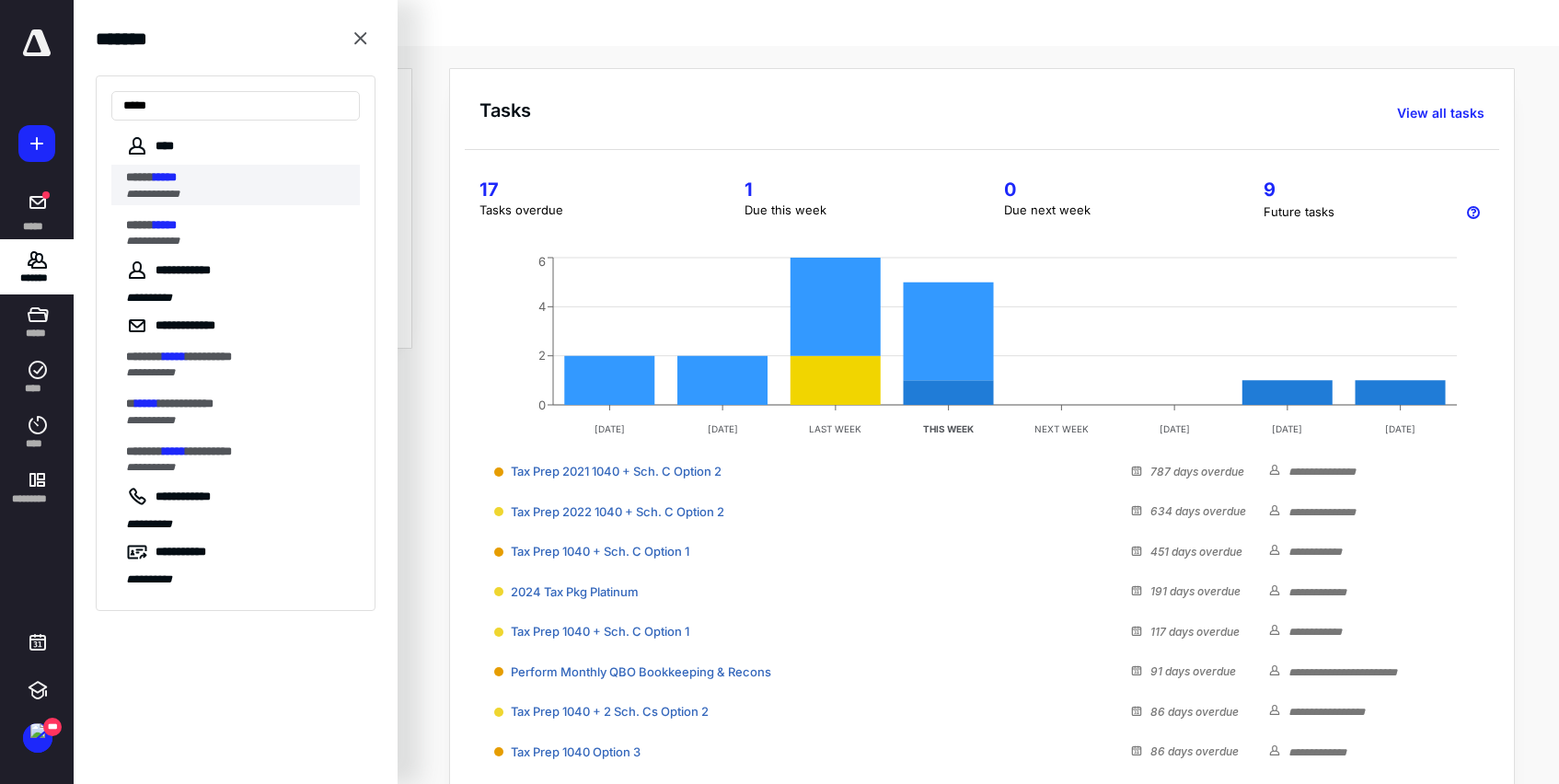 click on "*****" at bounding box center (165, 177) 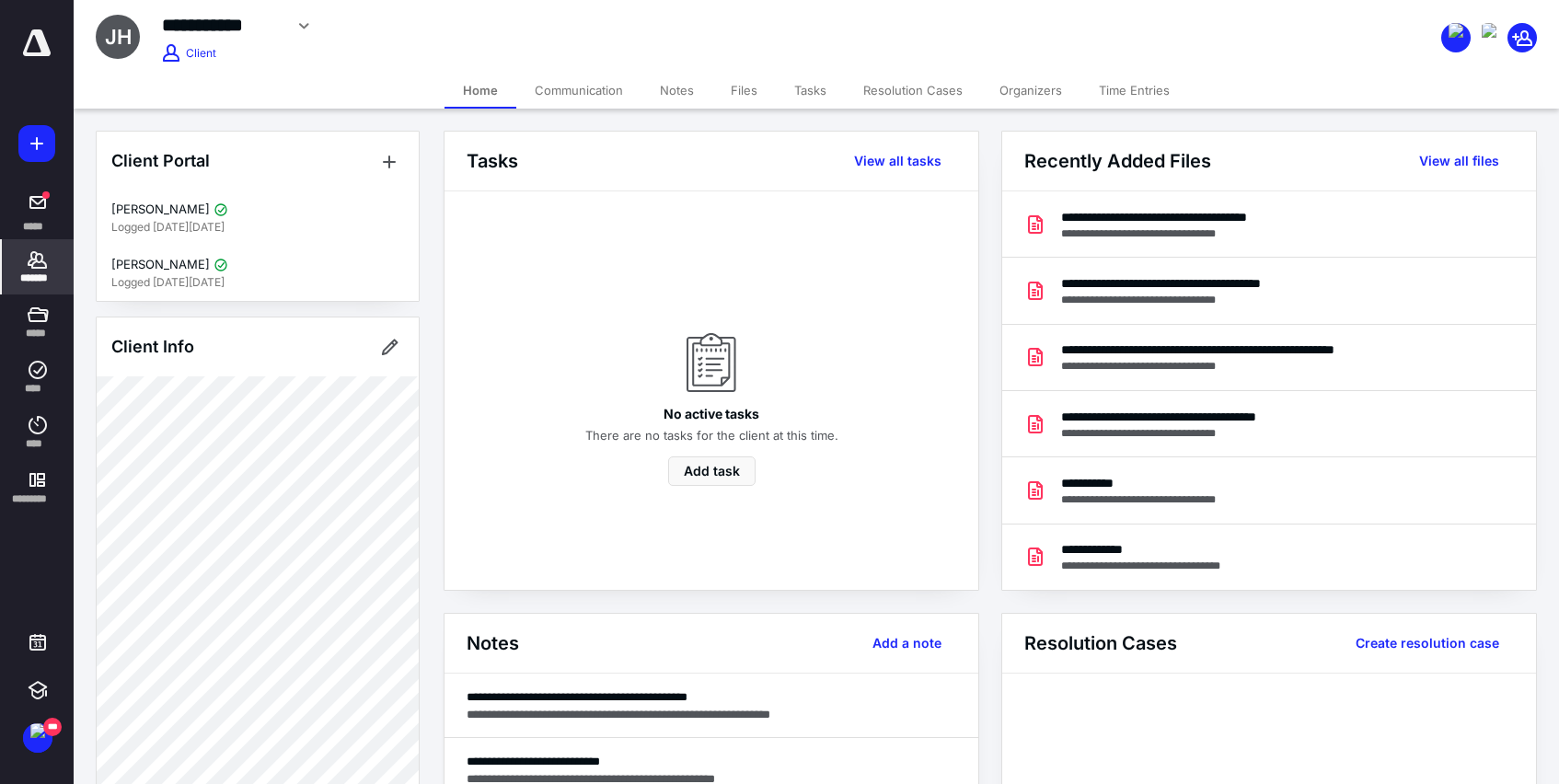 click on "Files" at bounding box center [744, 90] 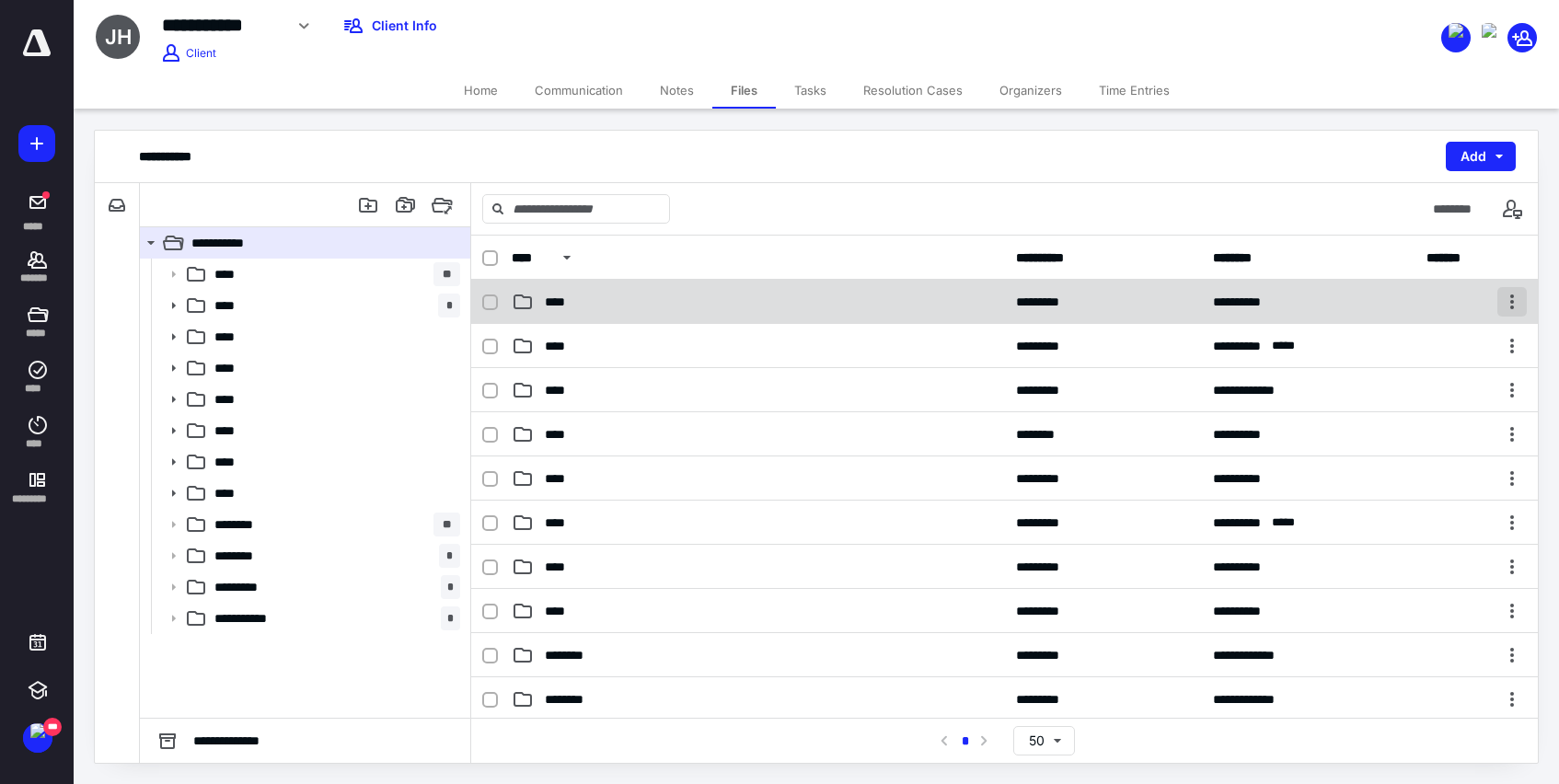 click at bounding box center (1512, 302) 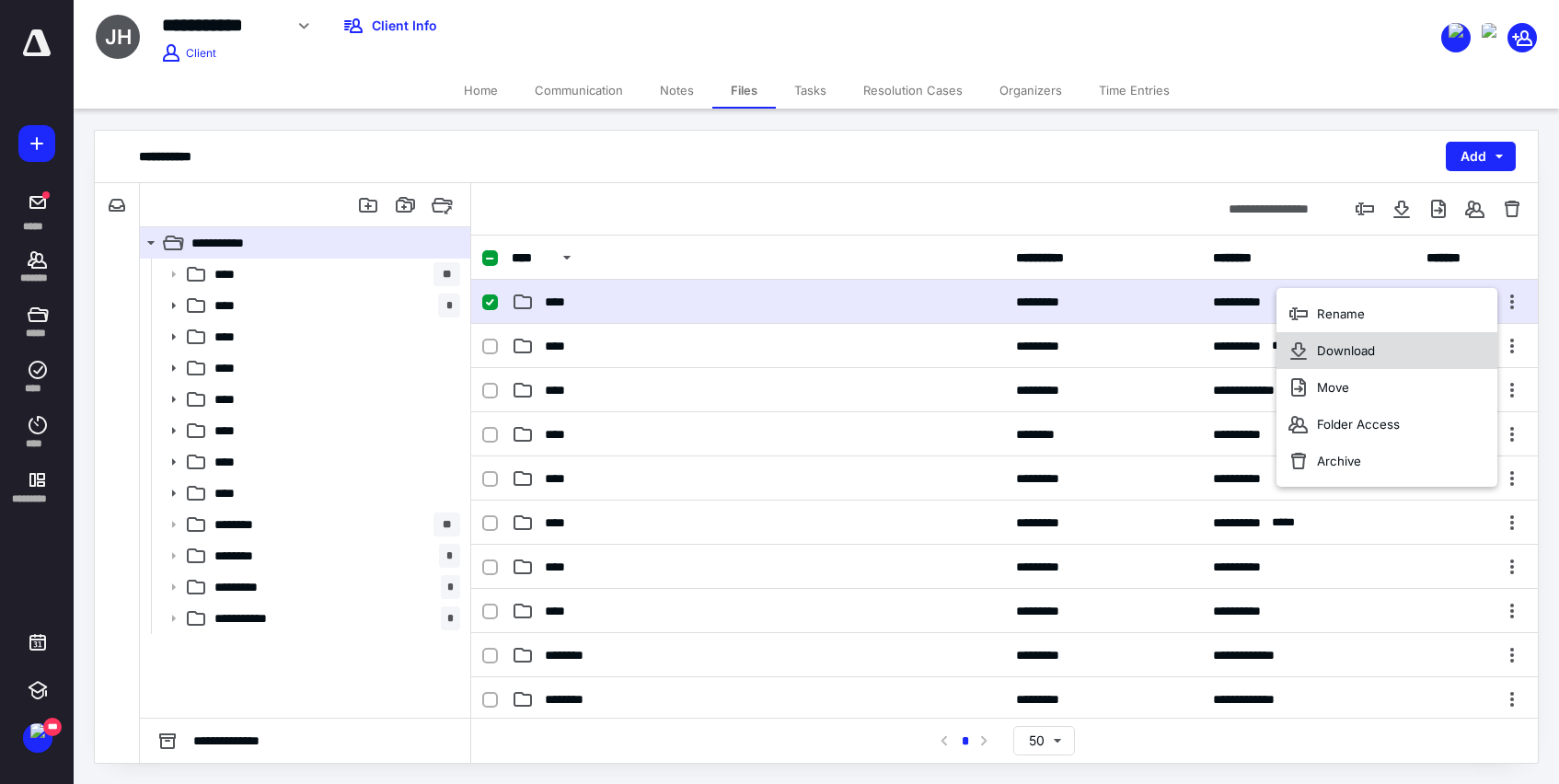 click on "Download" at bounding box center (1345, 351) 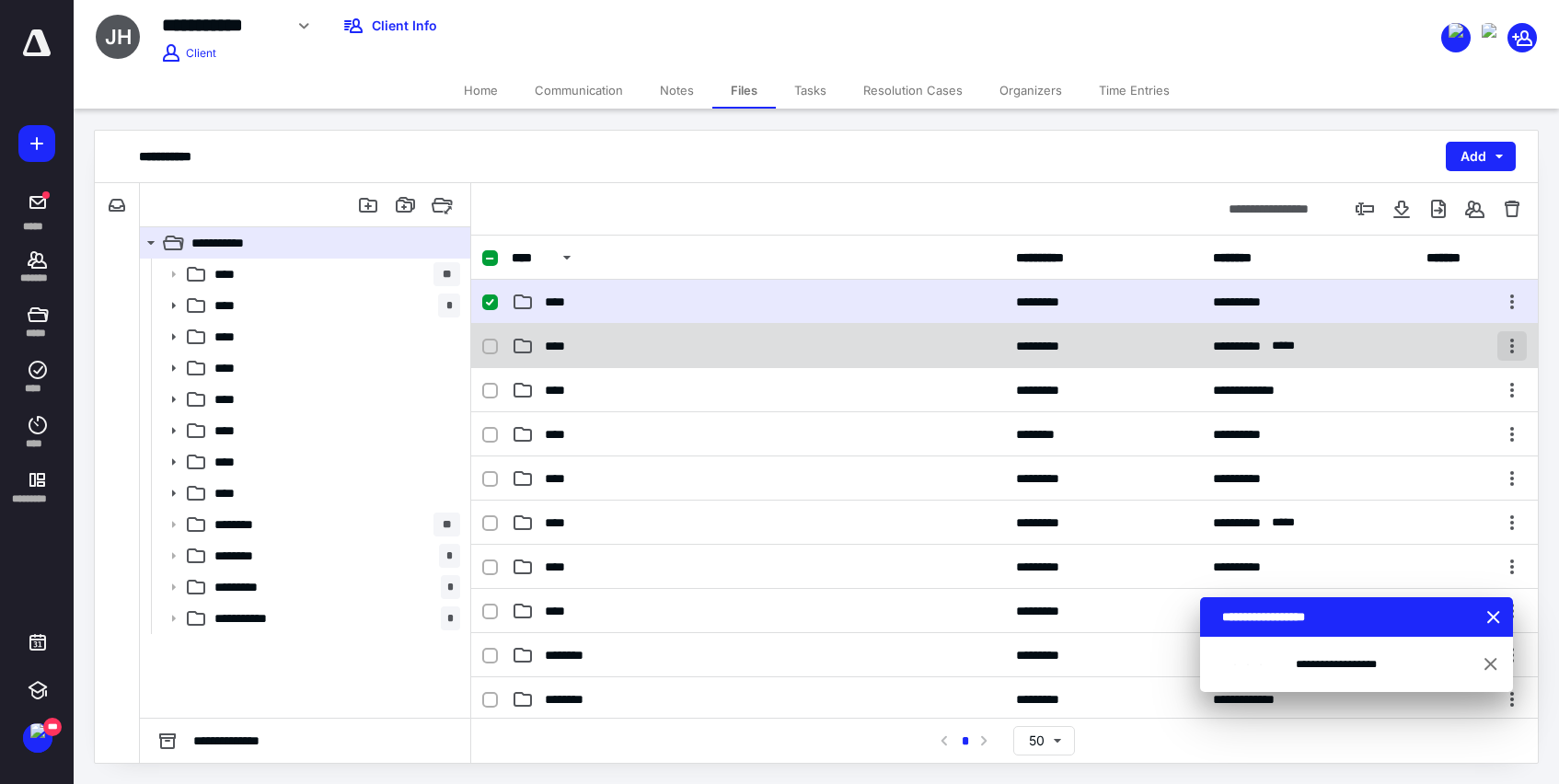 click at bounding box center (1512, 346) 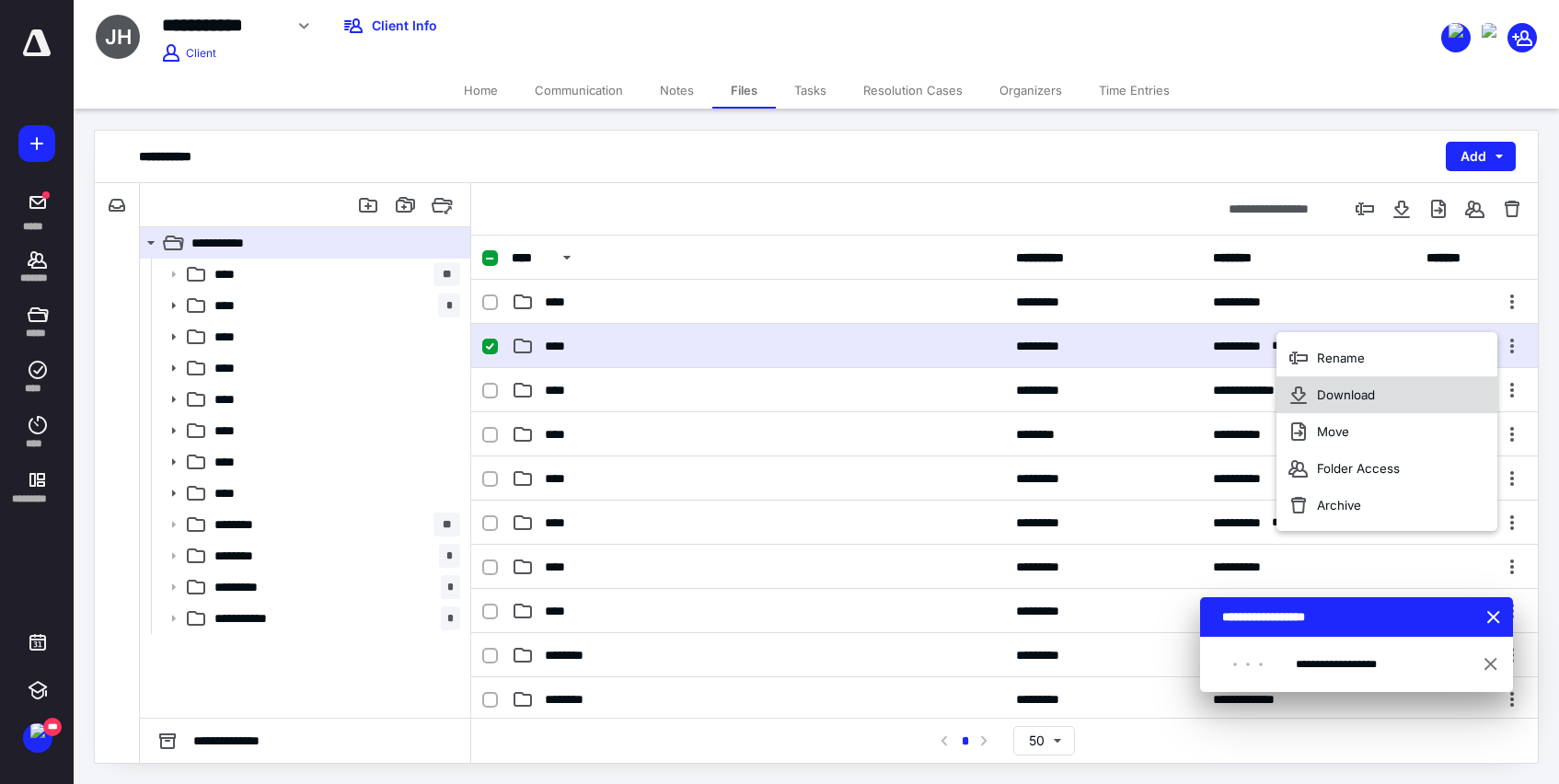 click on "Download" at bounding box center (1345, 395) 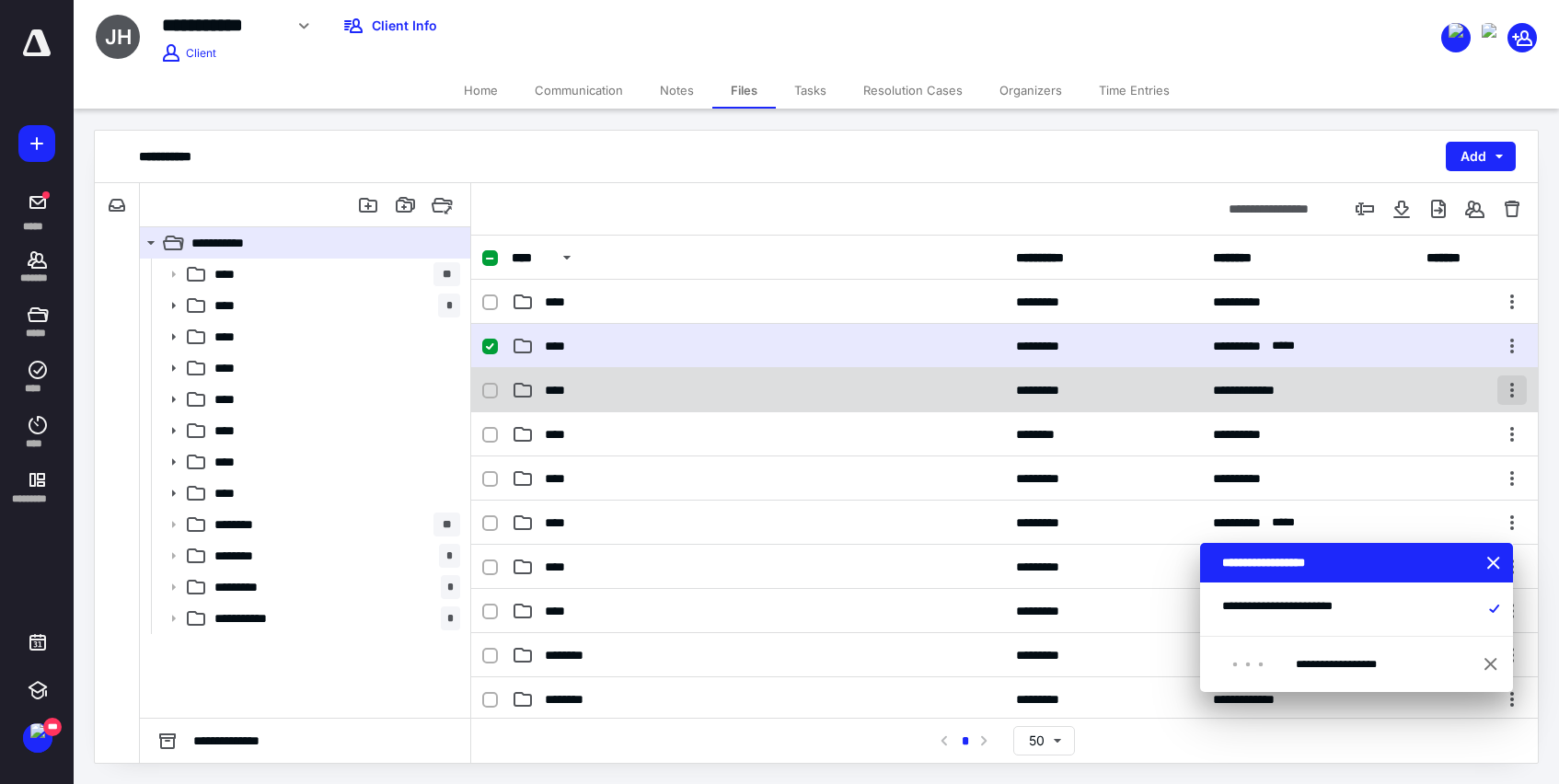 click at bounding box center (1512, 390) 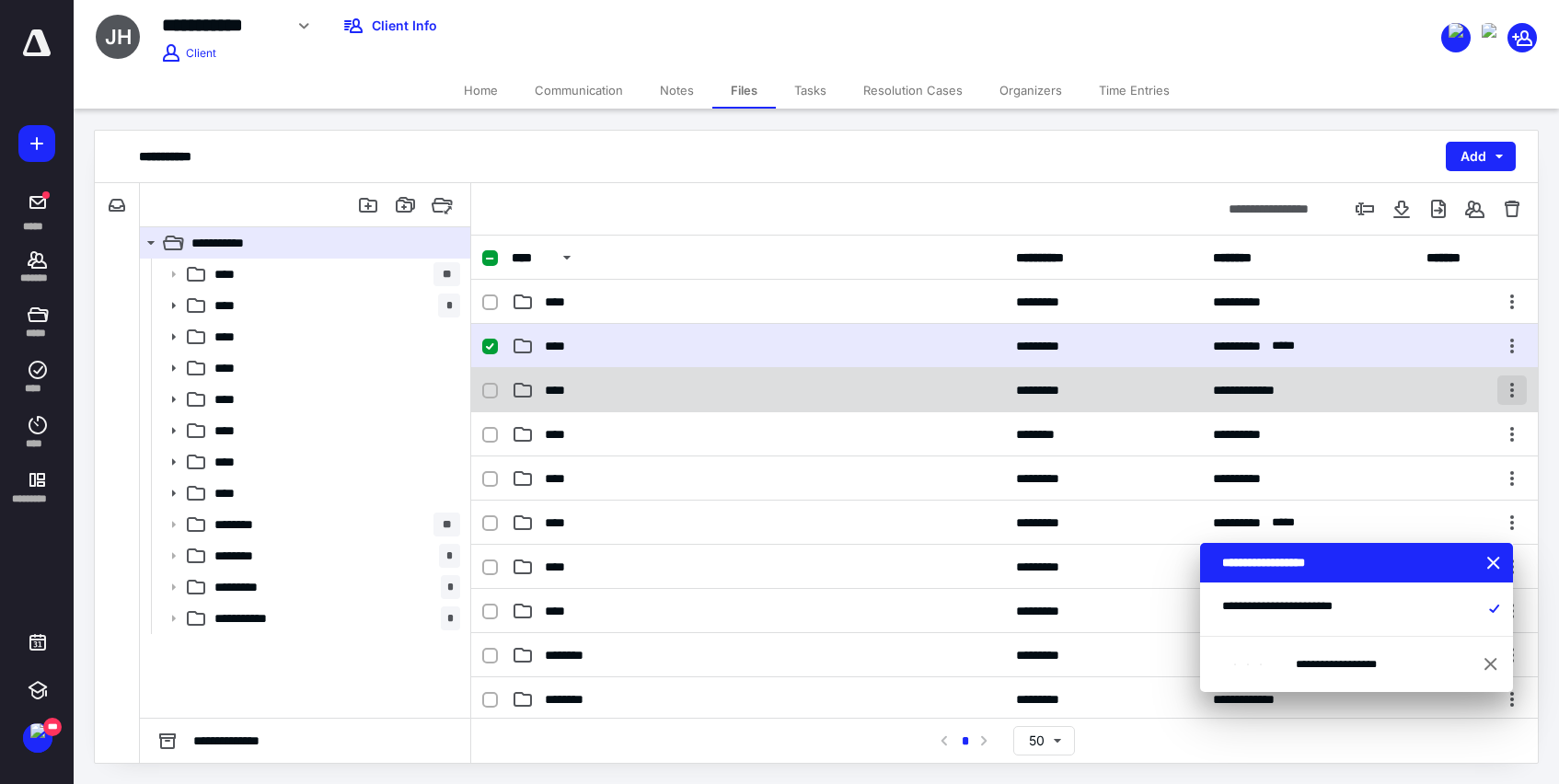 checkbox on "false" 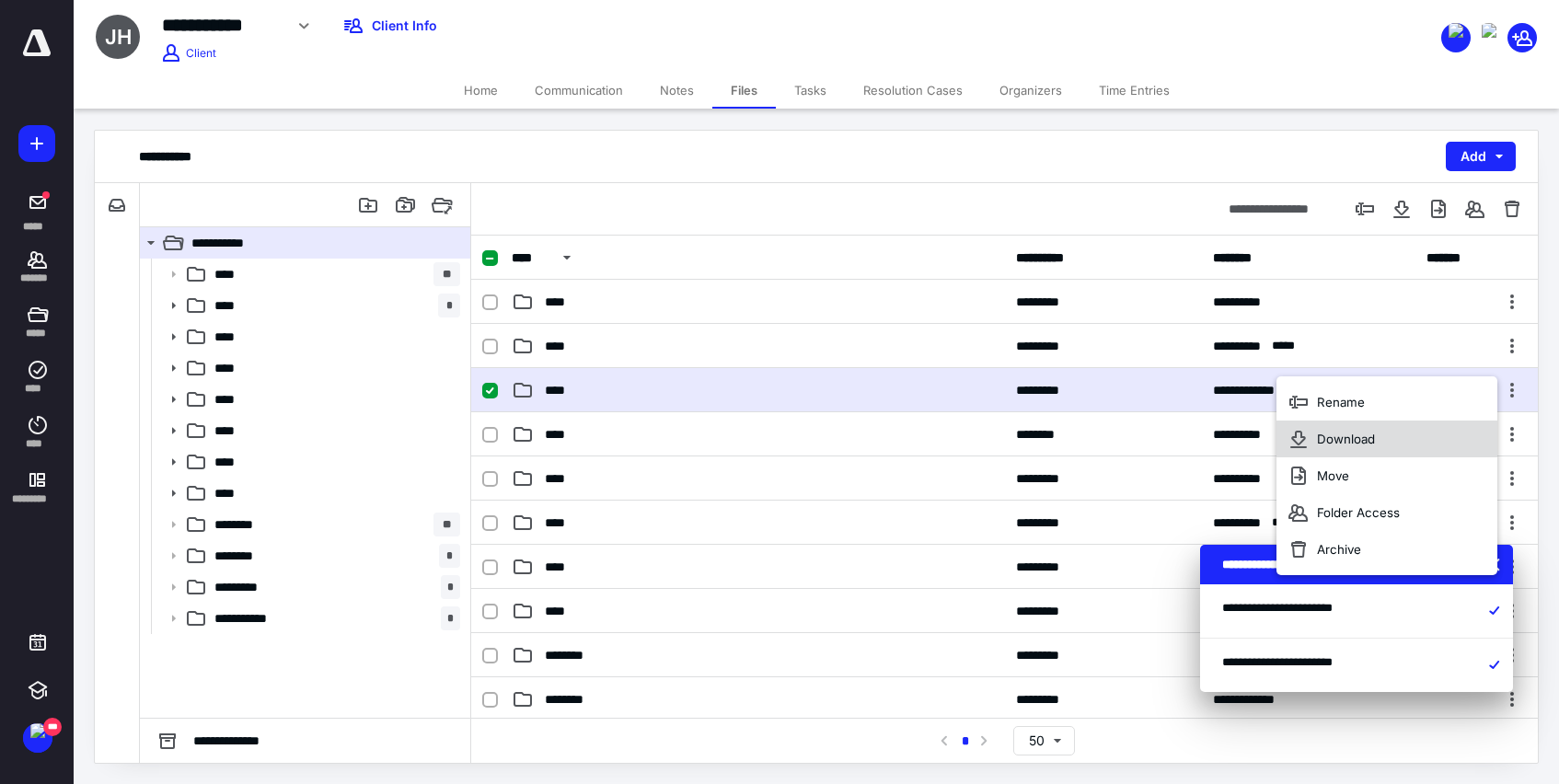 click on "Download" at bounding box center (1387, 439) 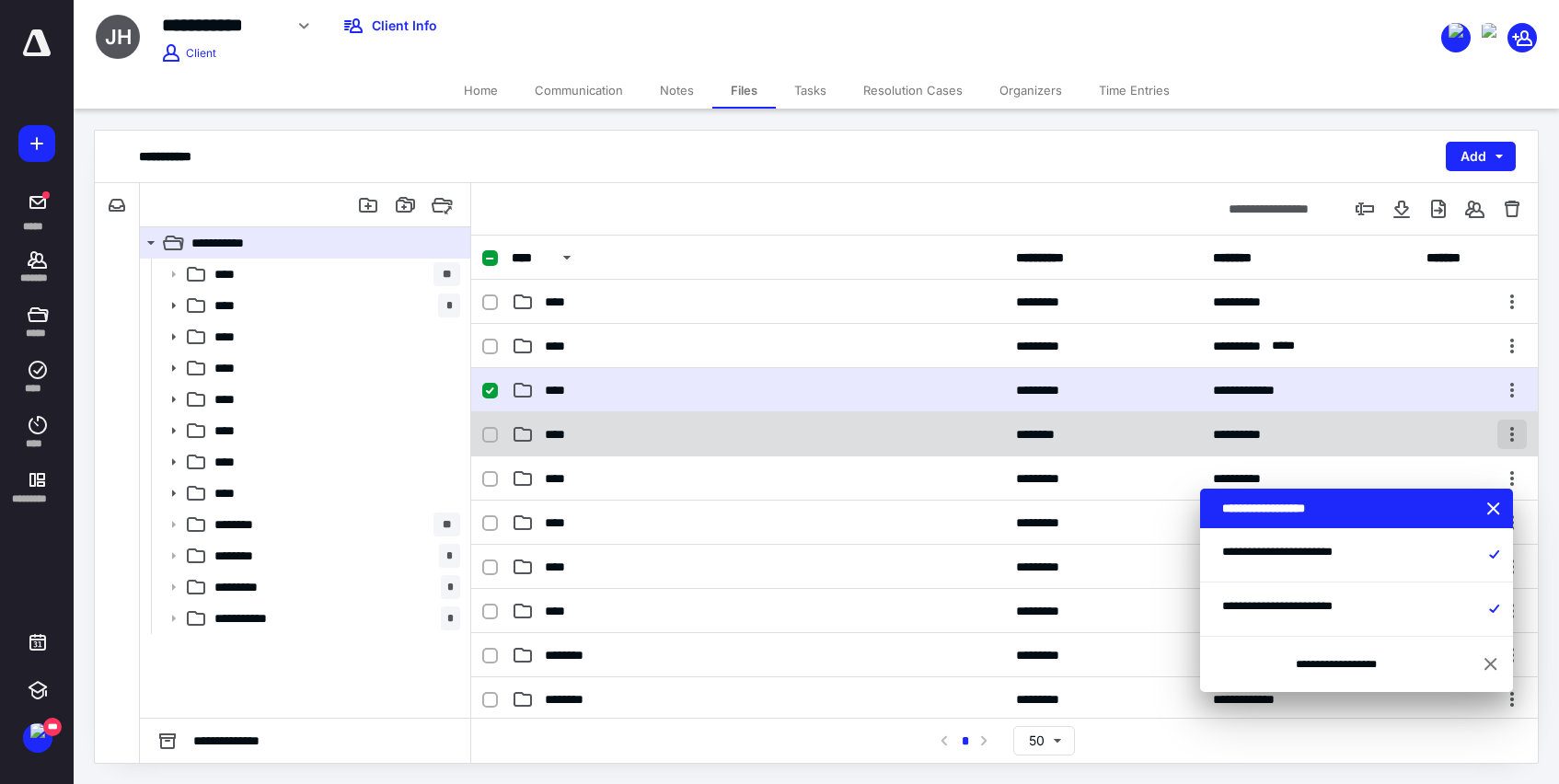 click at bounding box center [1512, 434] 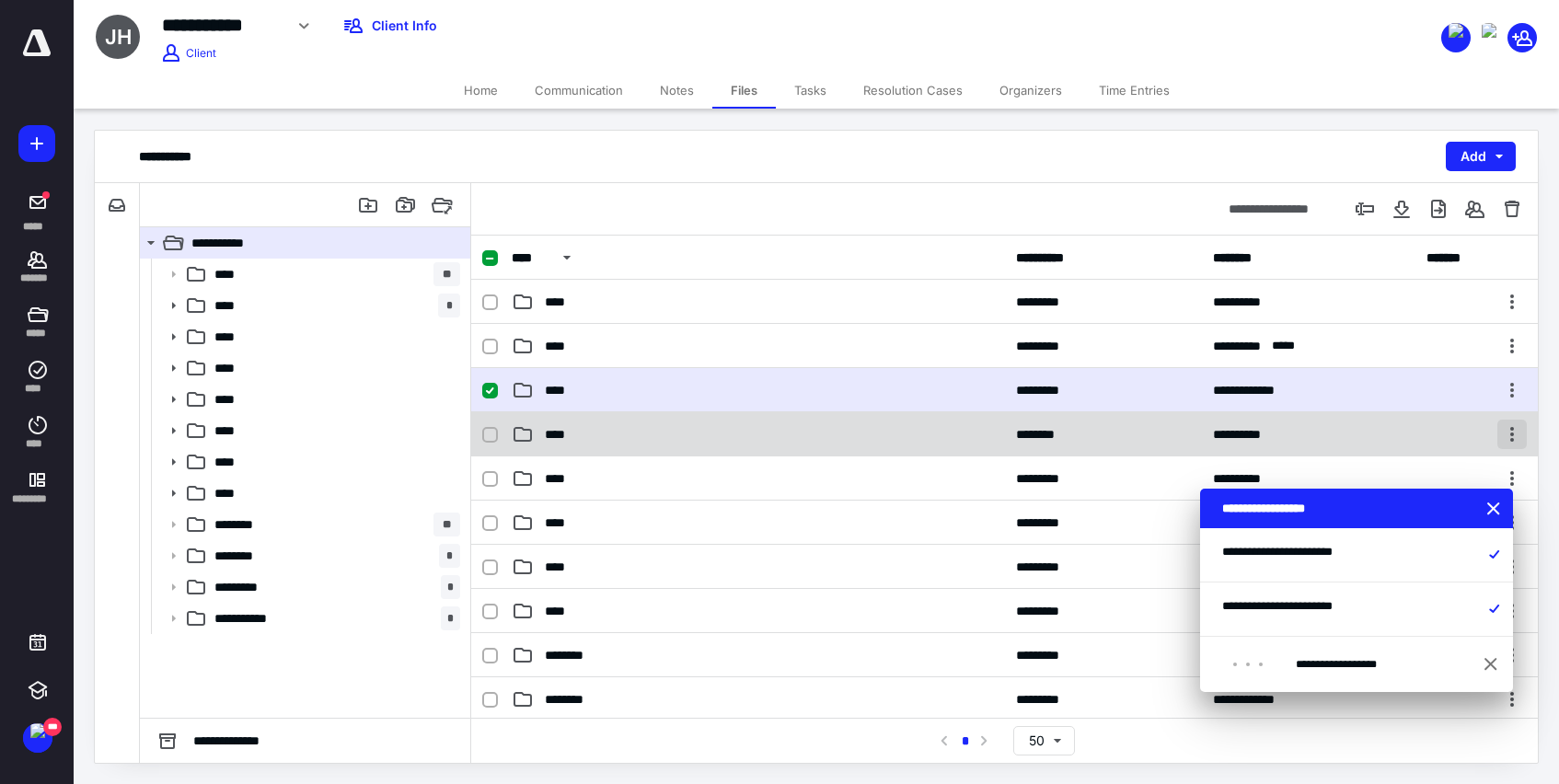 checkbox on "false" 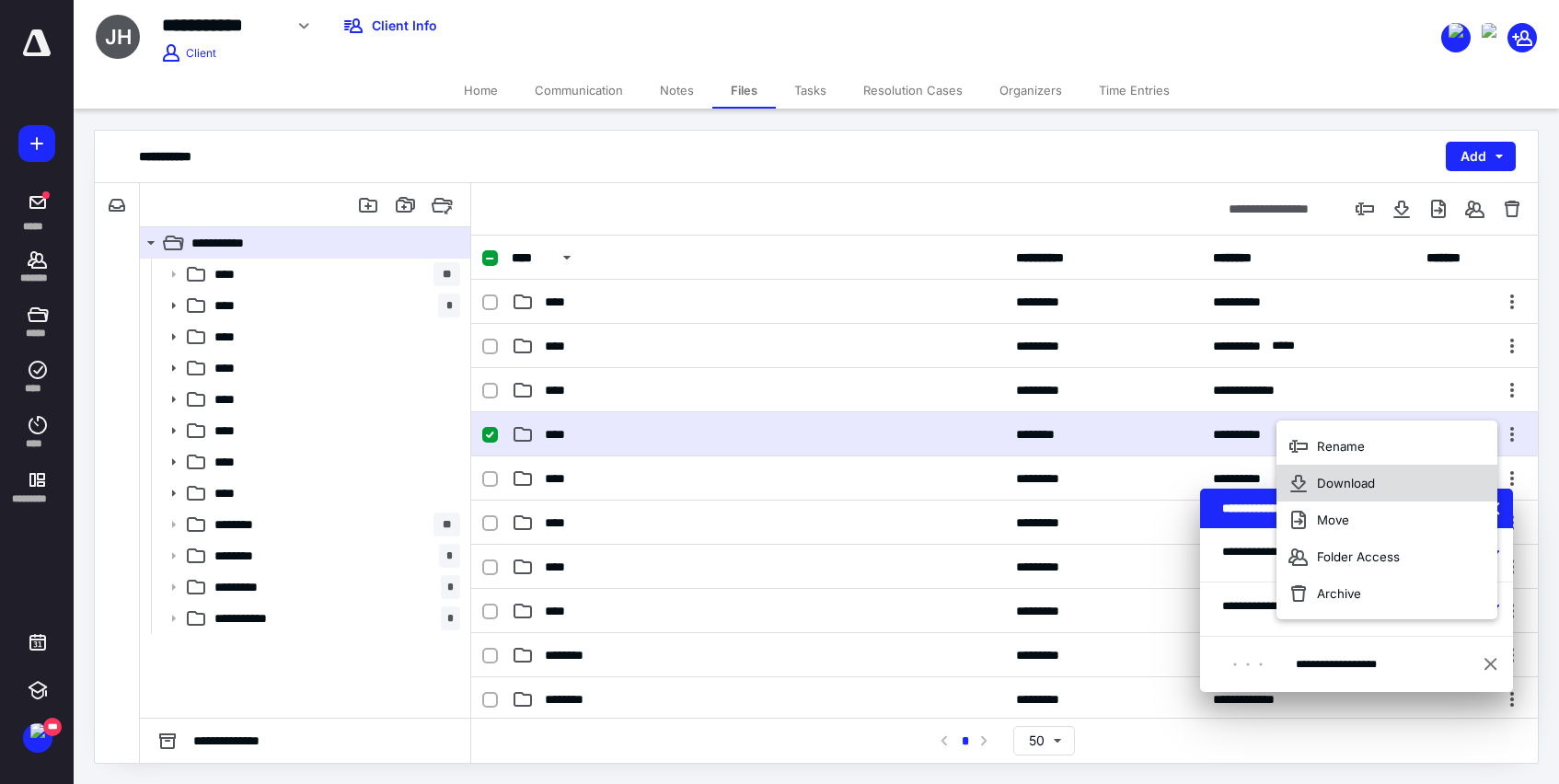 click on "Download" at bounding box center [1345, 483] 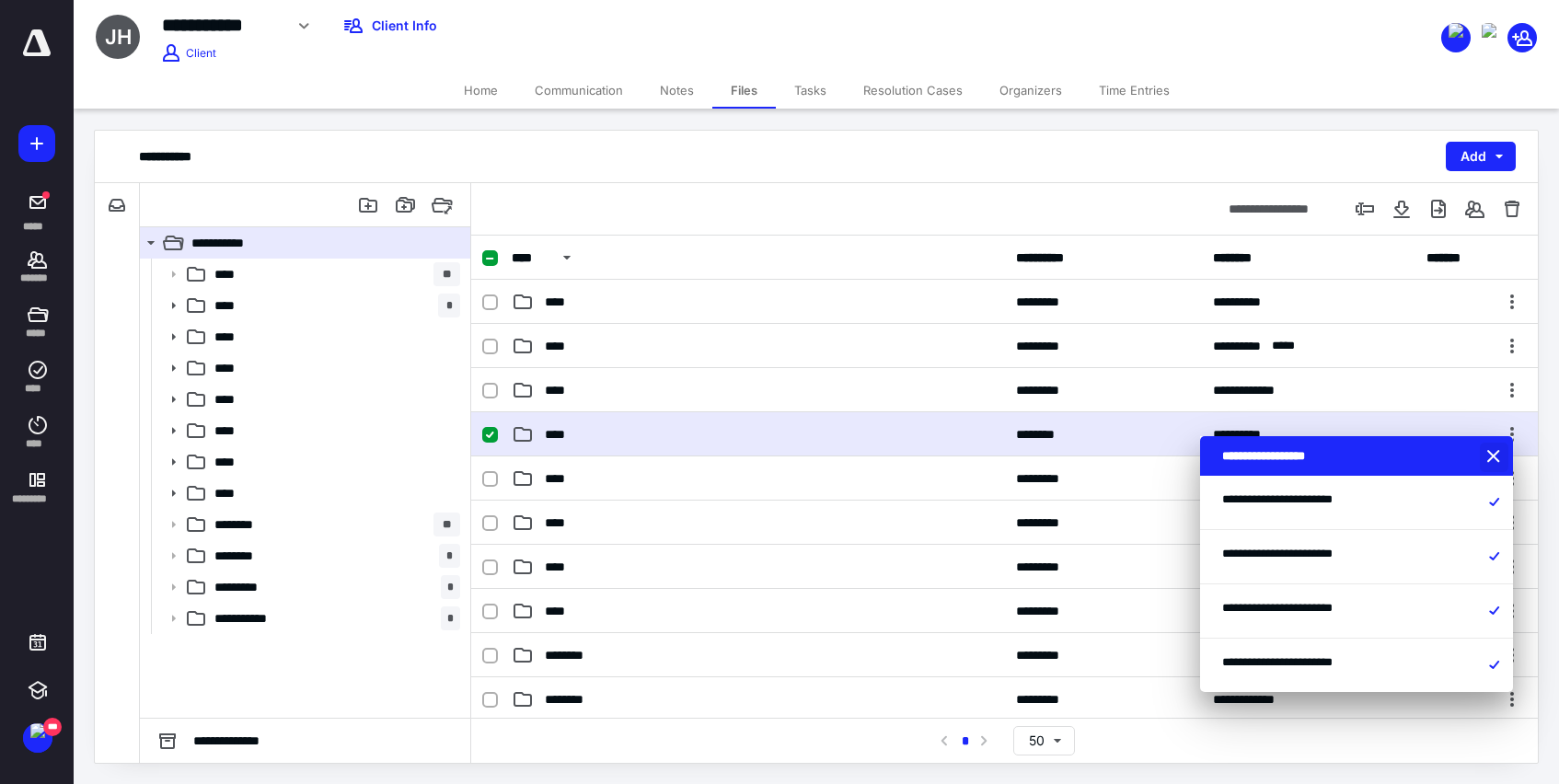 click at bounding box center (1495, 457) 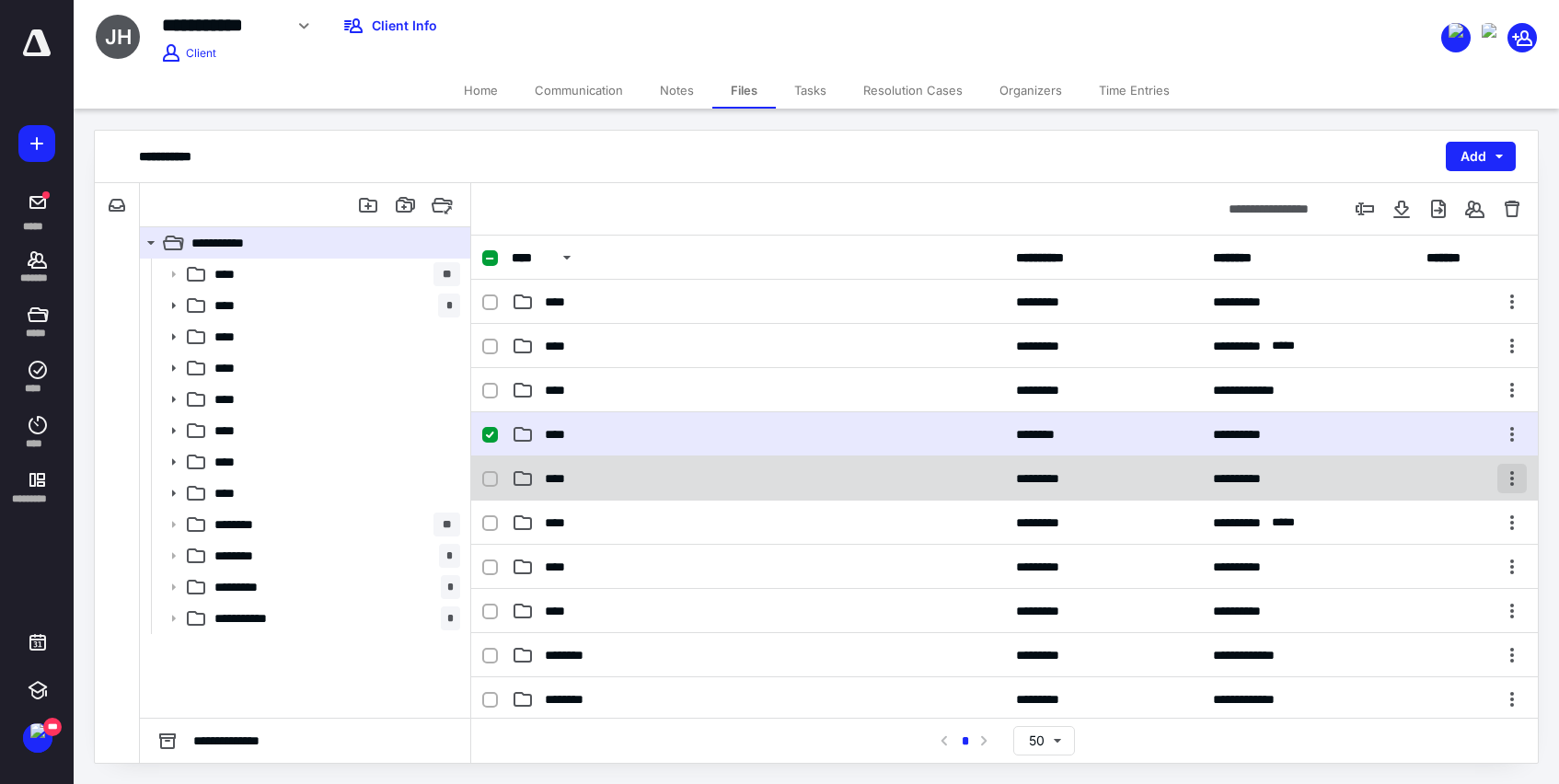 click at bounding box center [1512, 478] 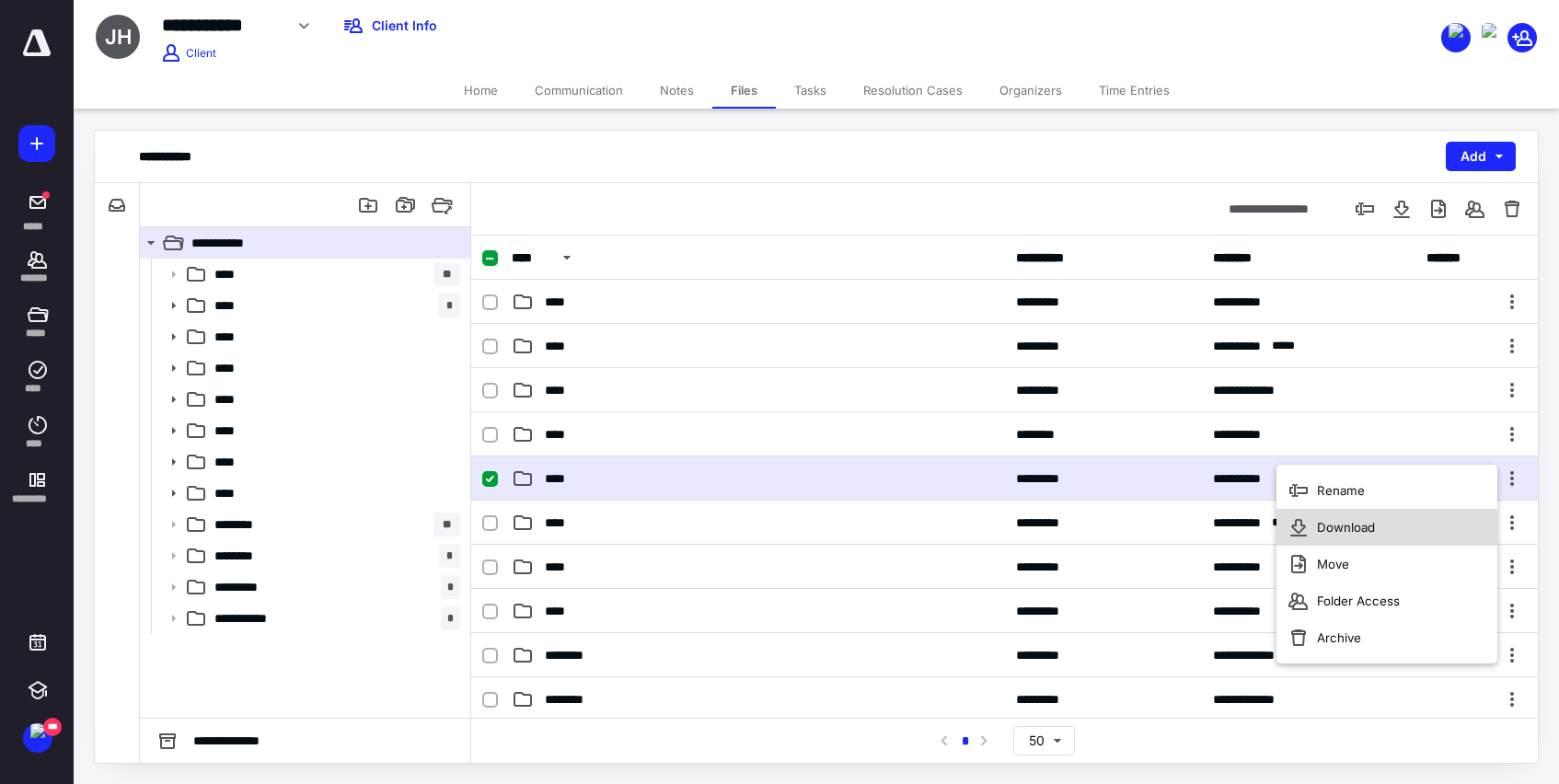 click on "Download" at bounding box center [1387, 527] 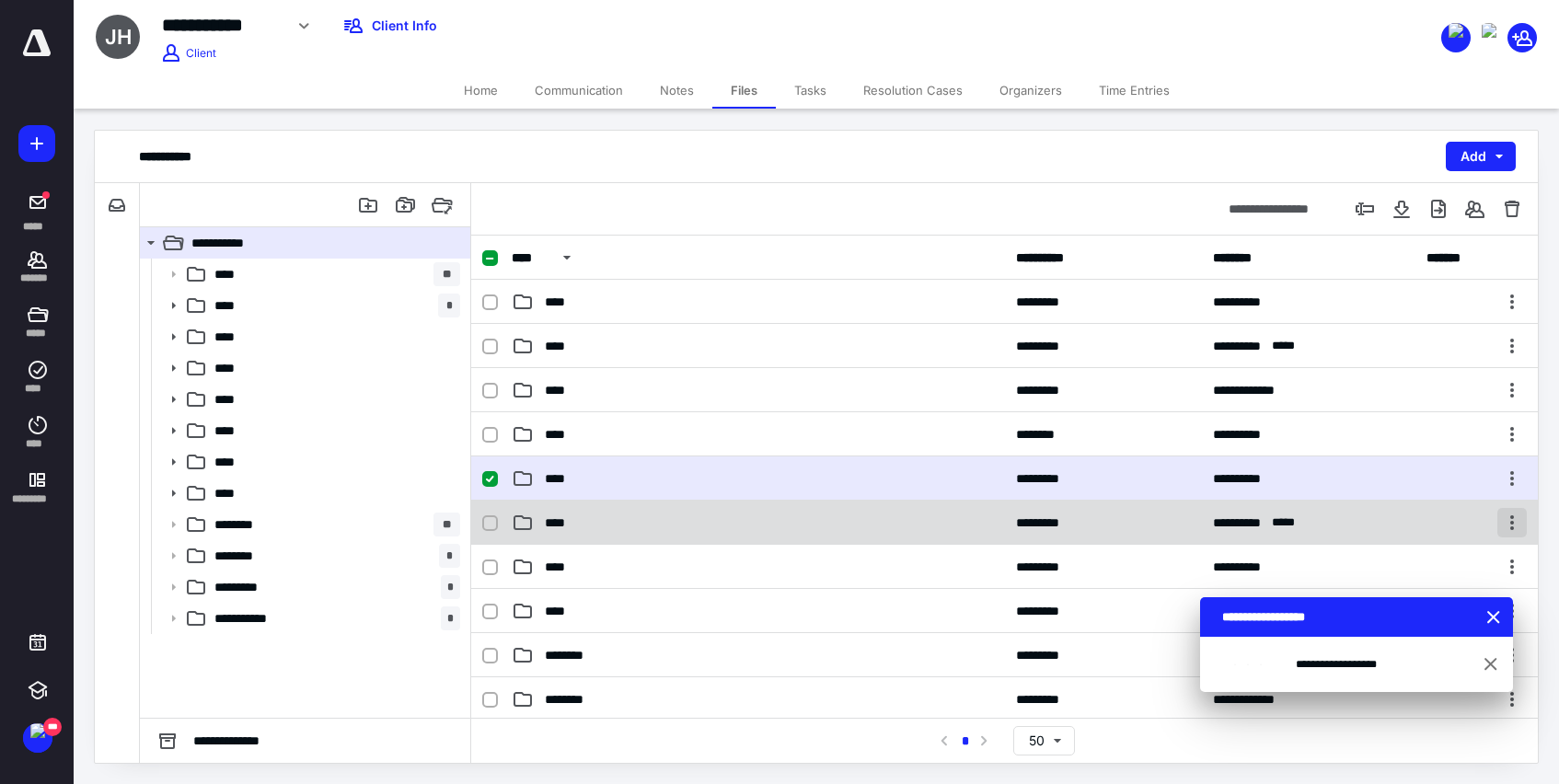click at bounding box center [1512, 523] 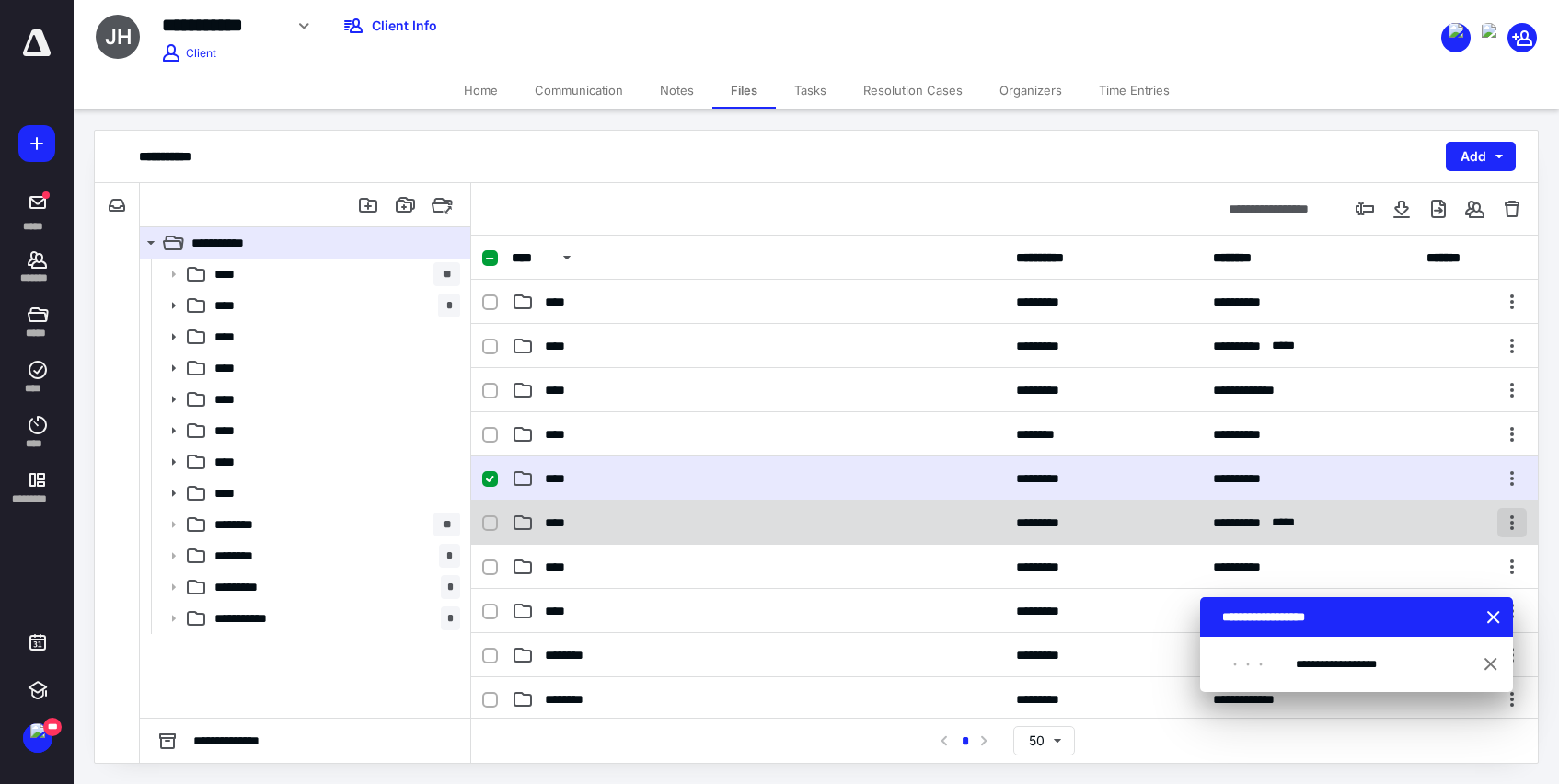 checkbox on "false" 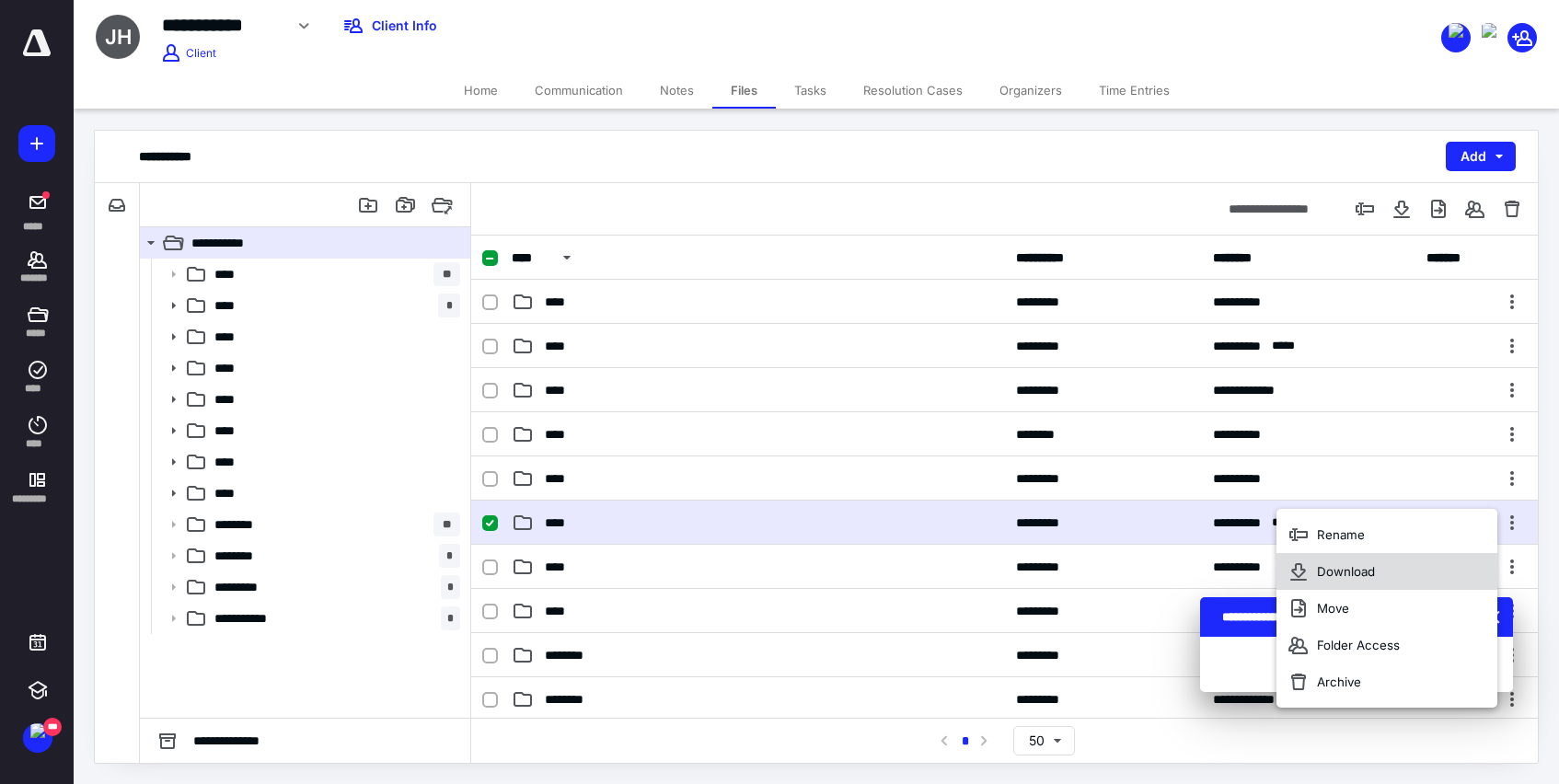 click on "Download" at bounding box center [1387, 571] 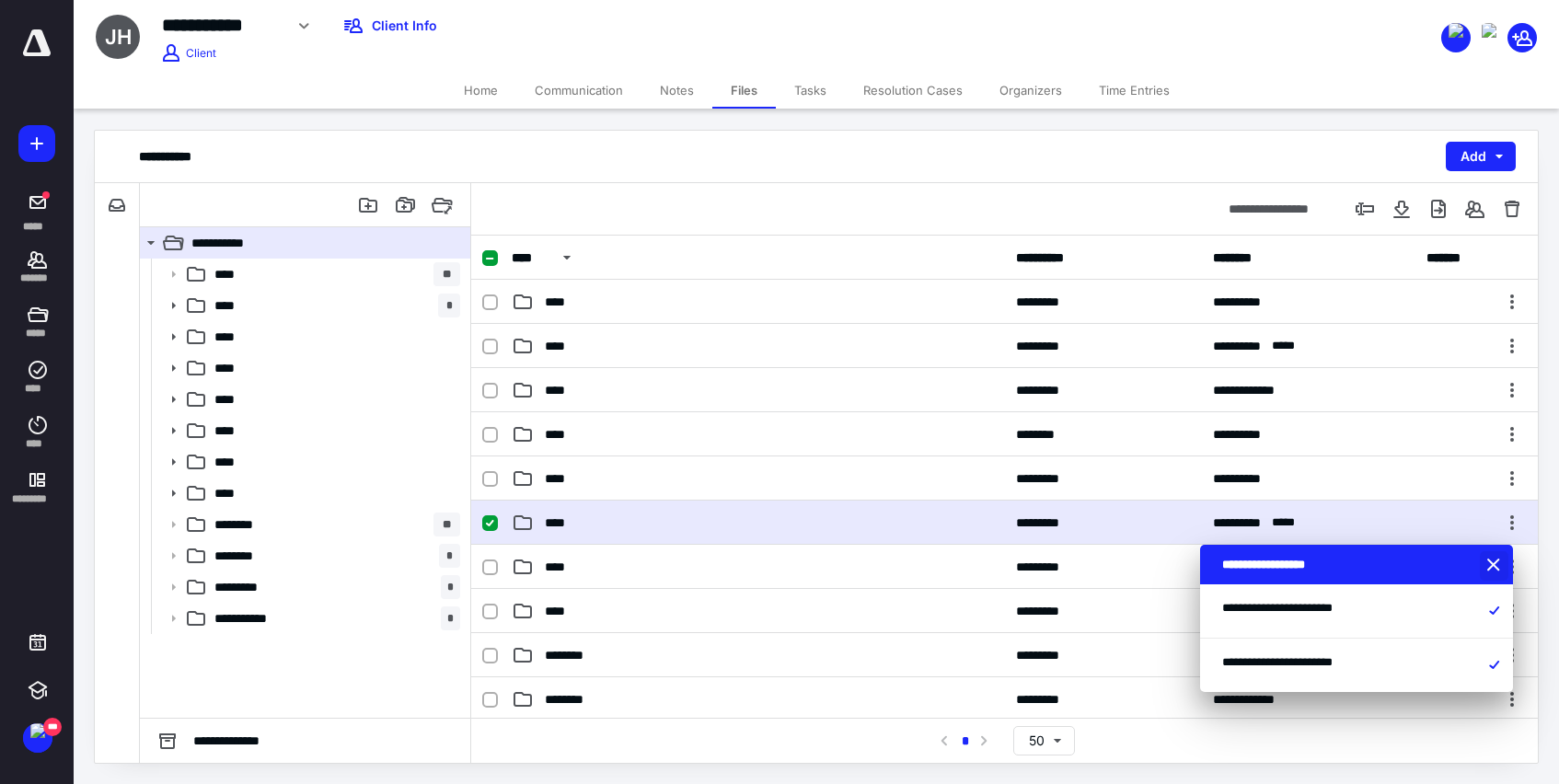 click at bounding box center (1495, 566) 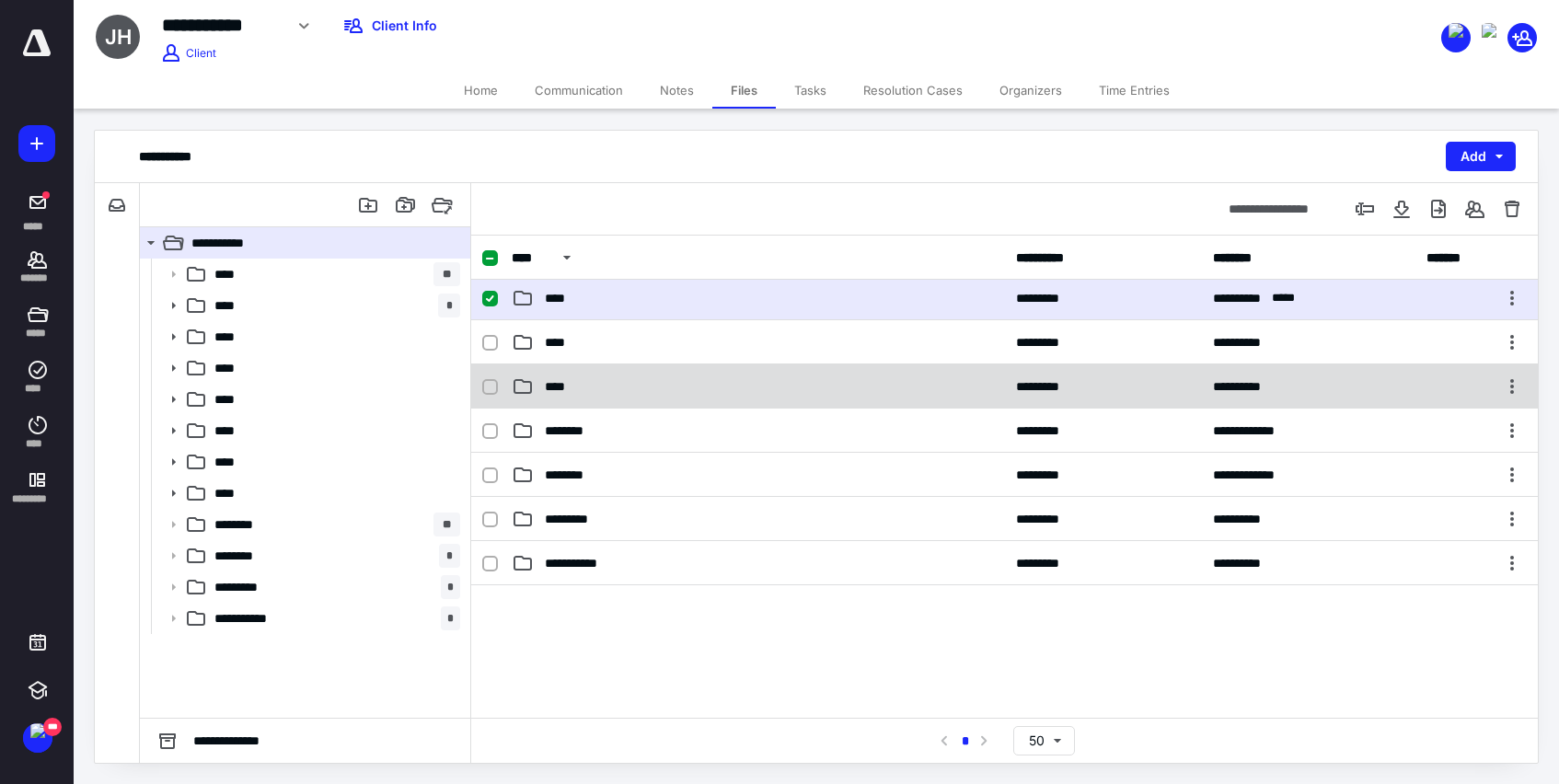 scroll, scrollTop: 225, scrollLeft: 0, axis: vertical 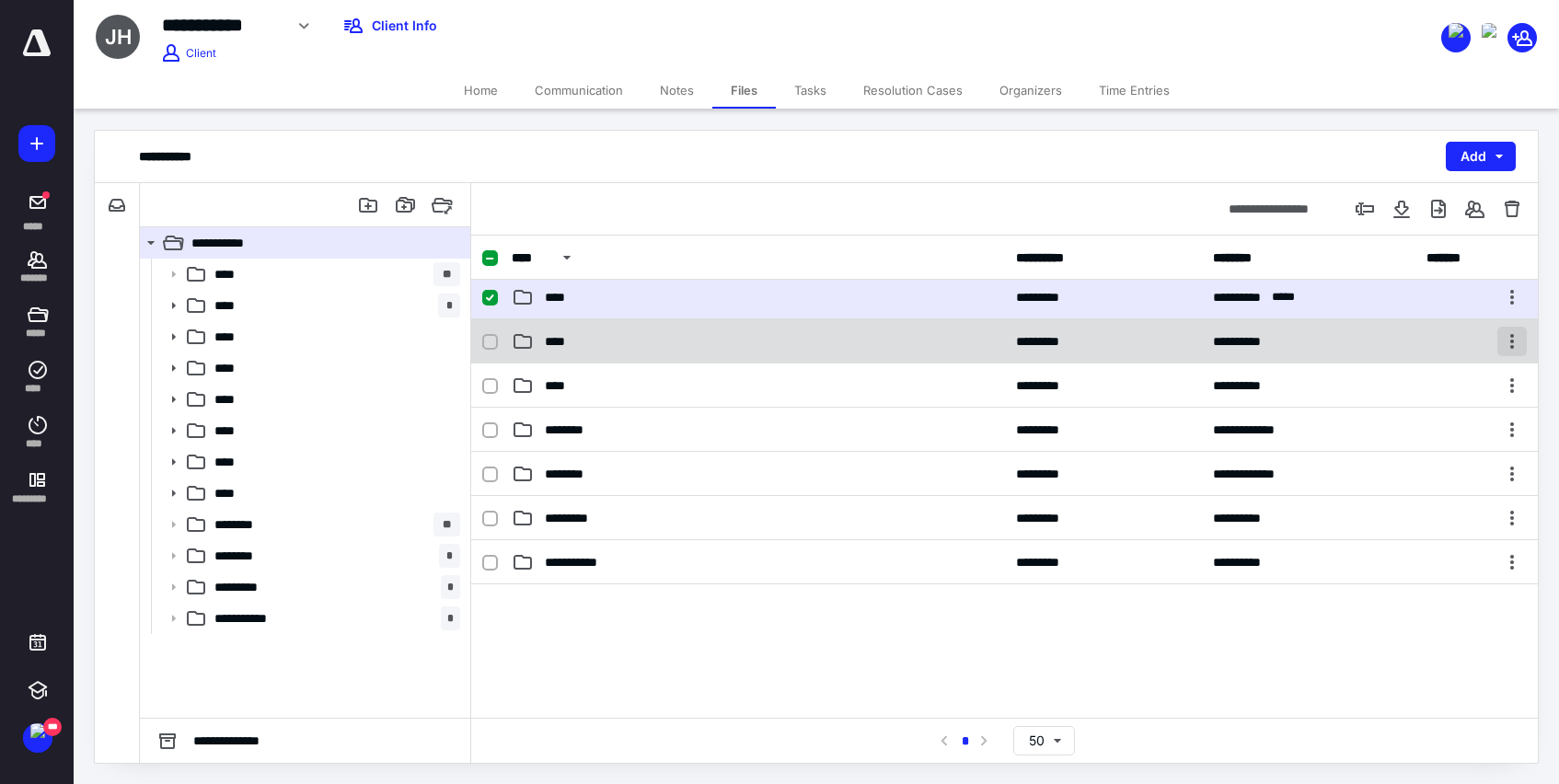 click at bounding box center [1512, 341] 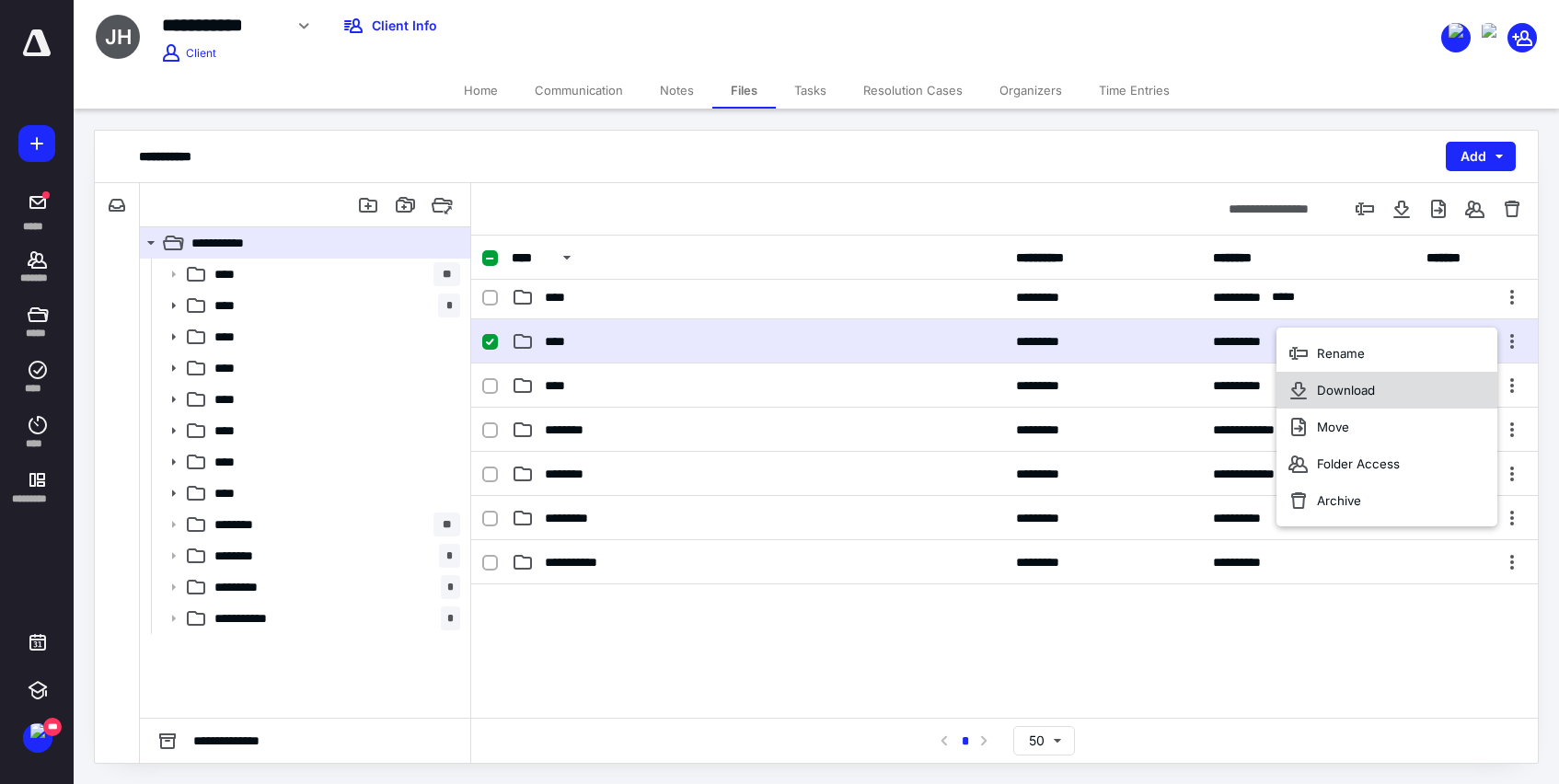 click on "Download" at bounding box center (1345, 390) 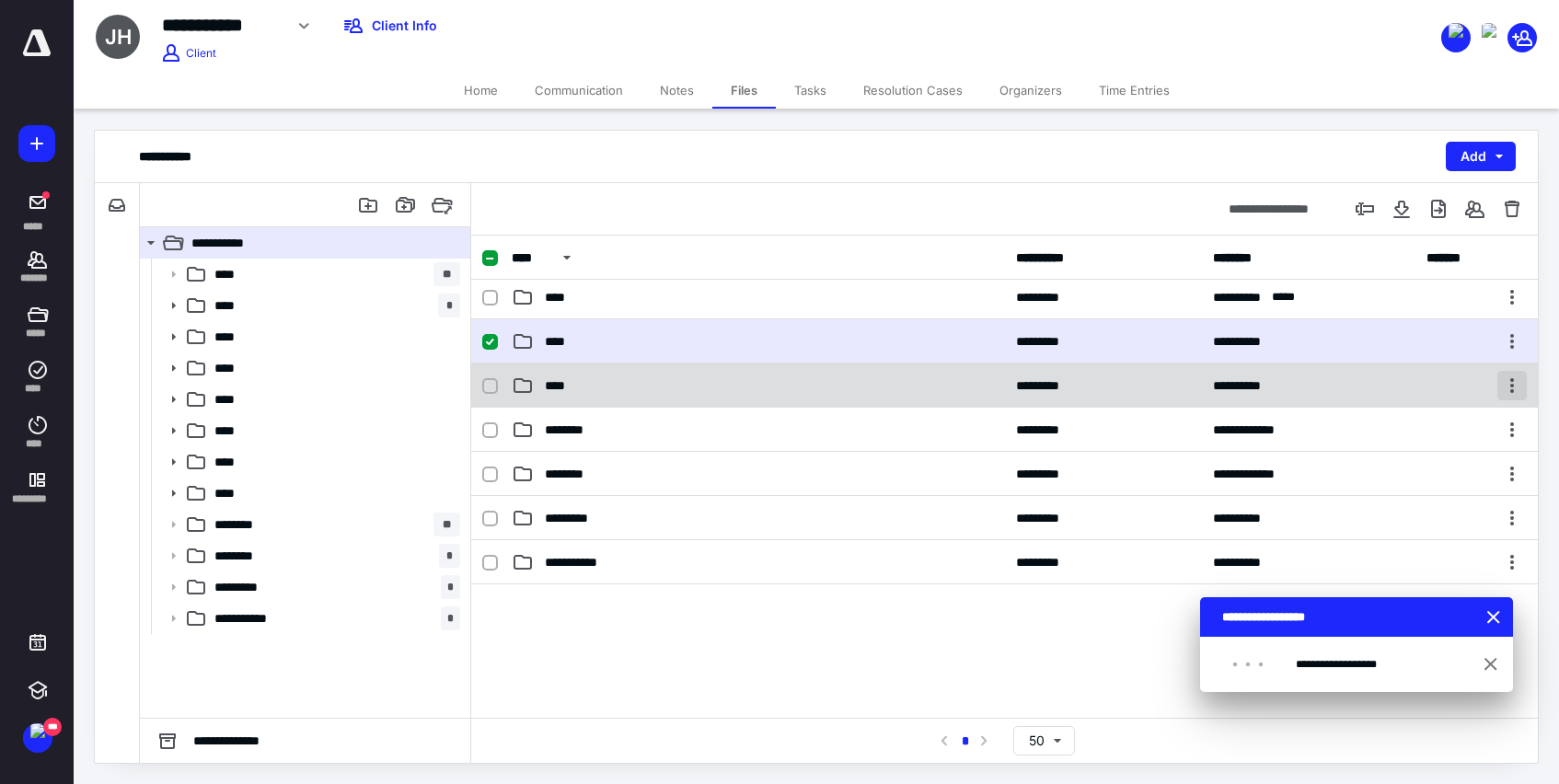 click at bounding box center (1512, 386) 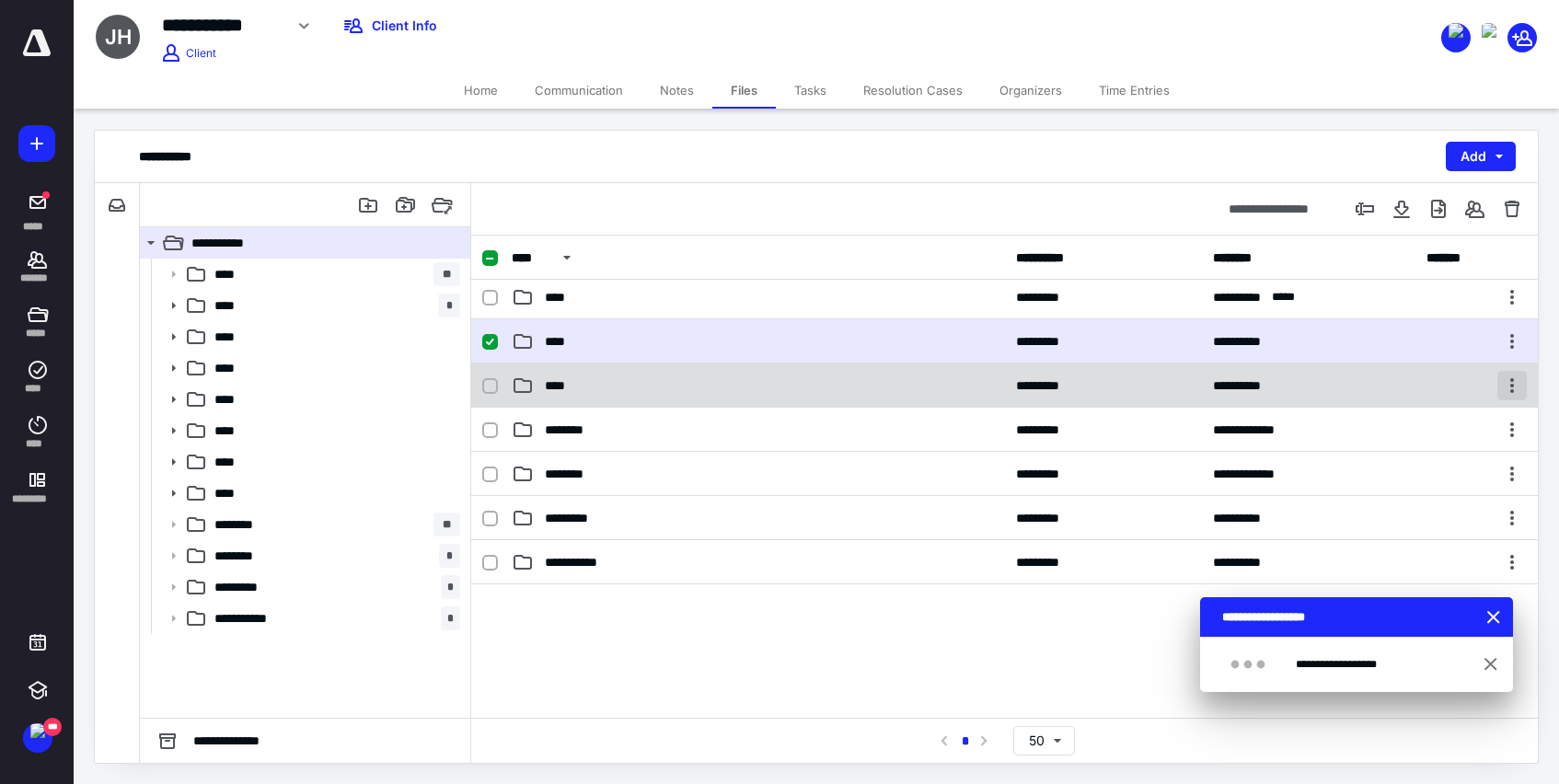 checkbox on "false" 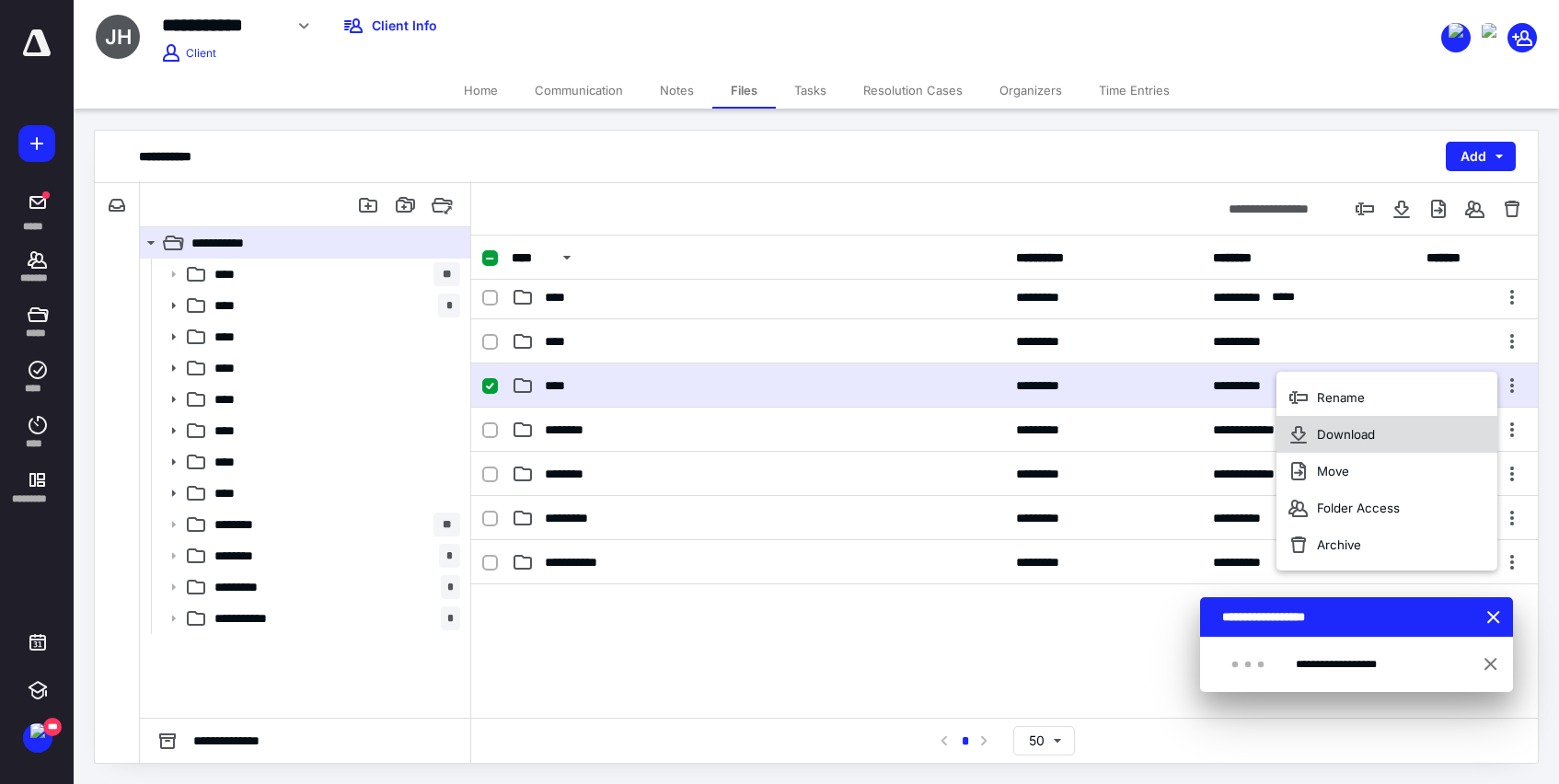 click on "Download" at bounding box center (1345, 434) 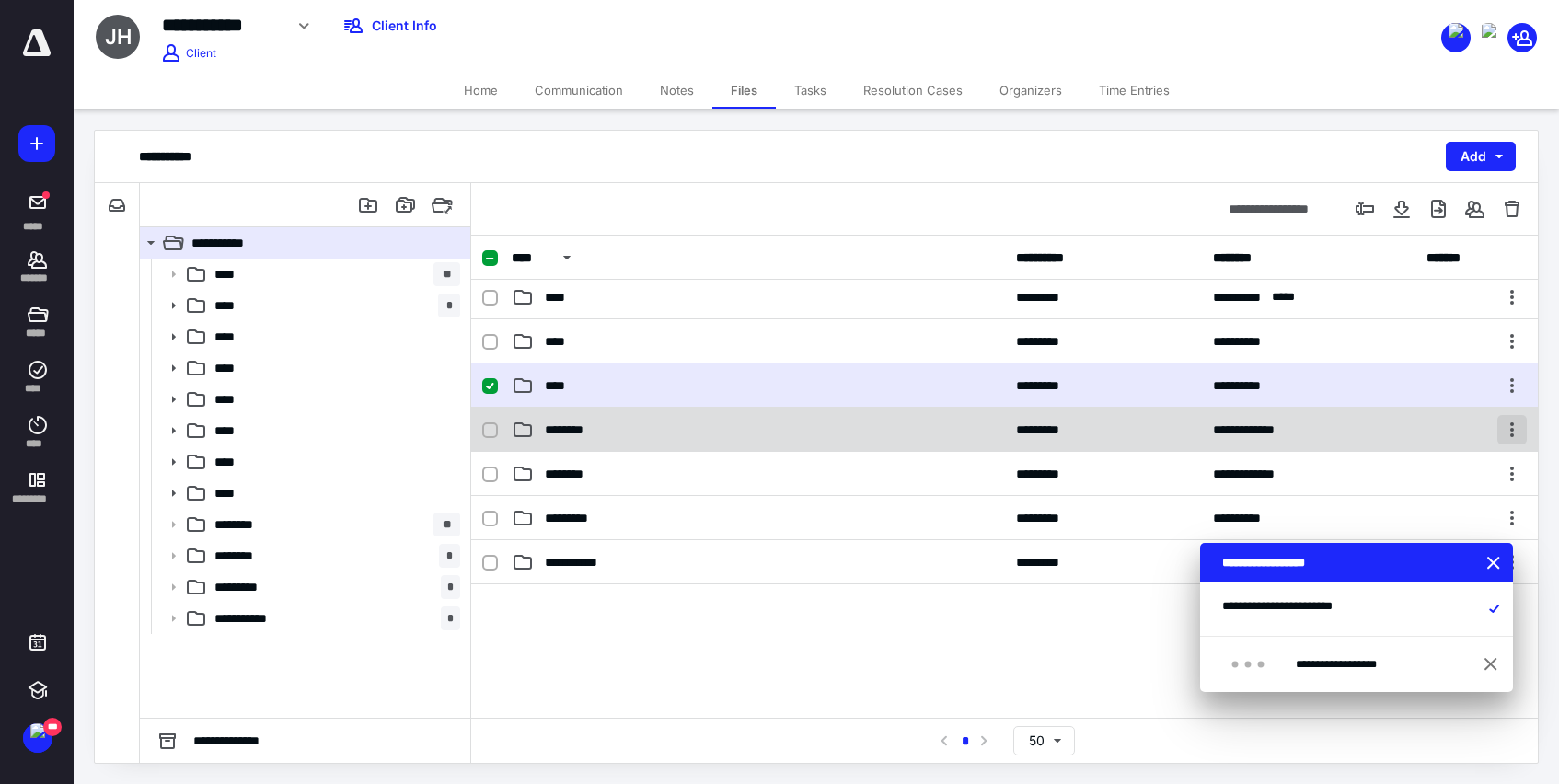 click at bounding box center (1512, 430) 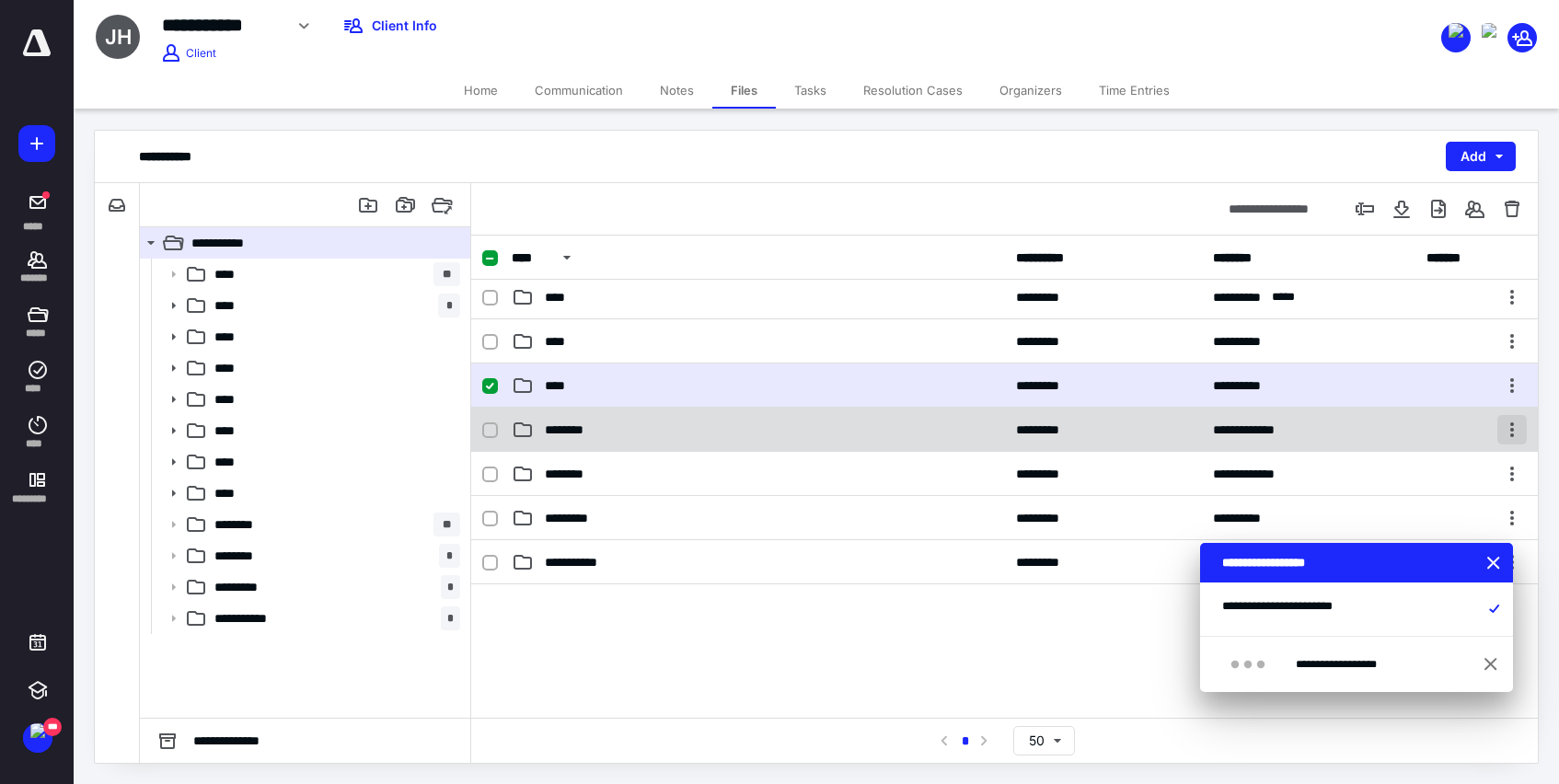 checkbox on "false" 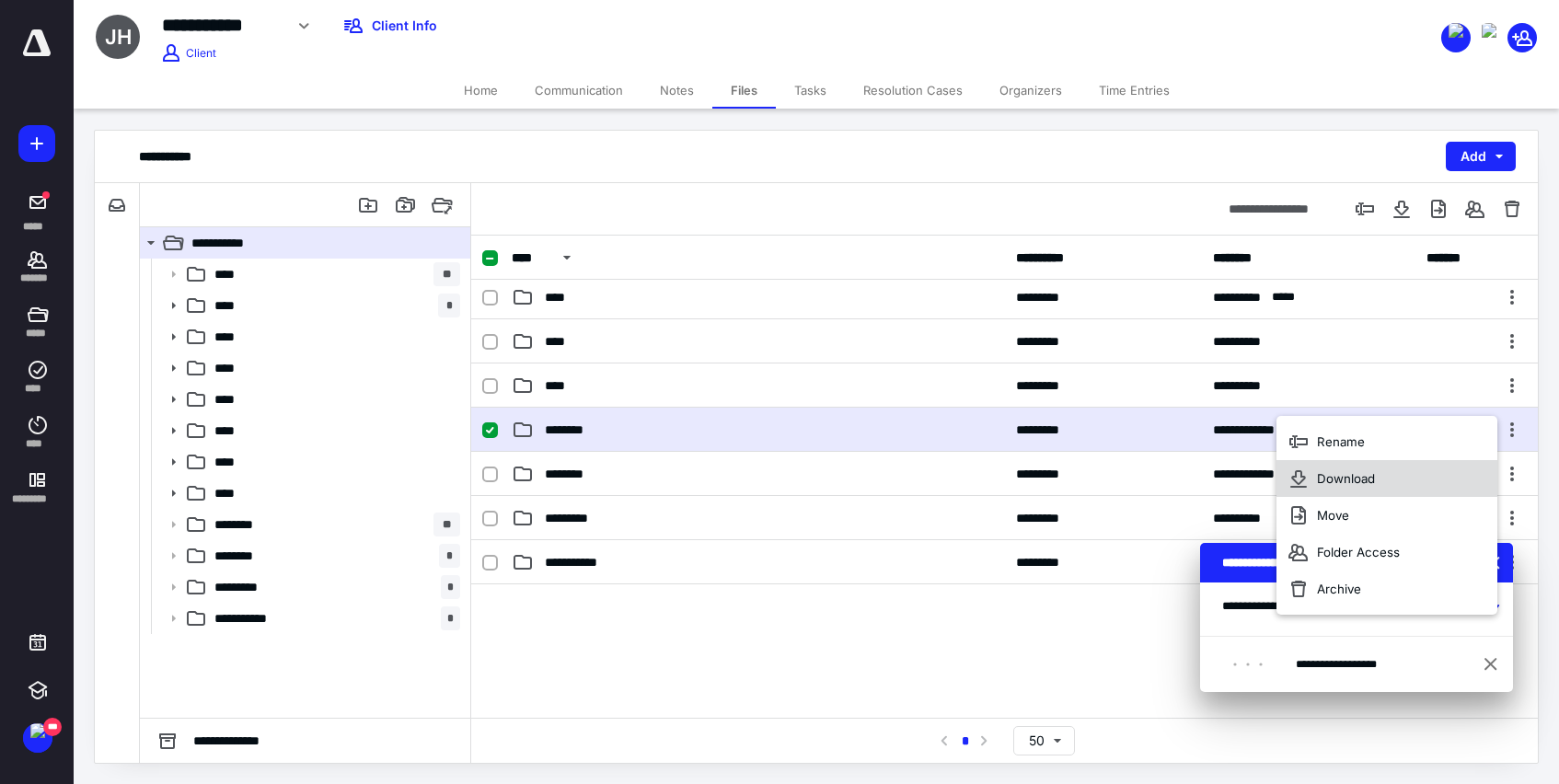 click on "Download" at bounding box center (1387, 478) 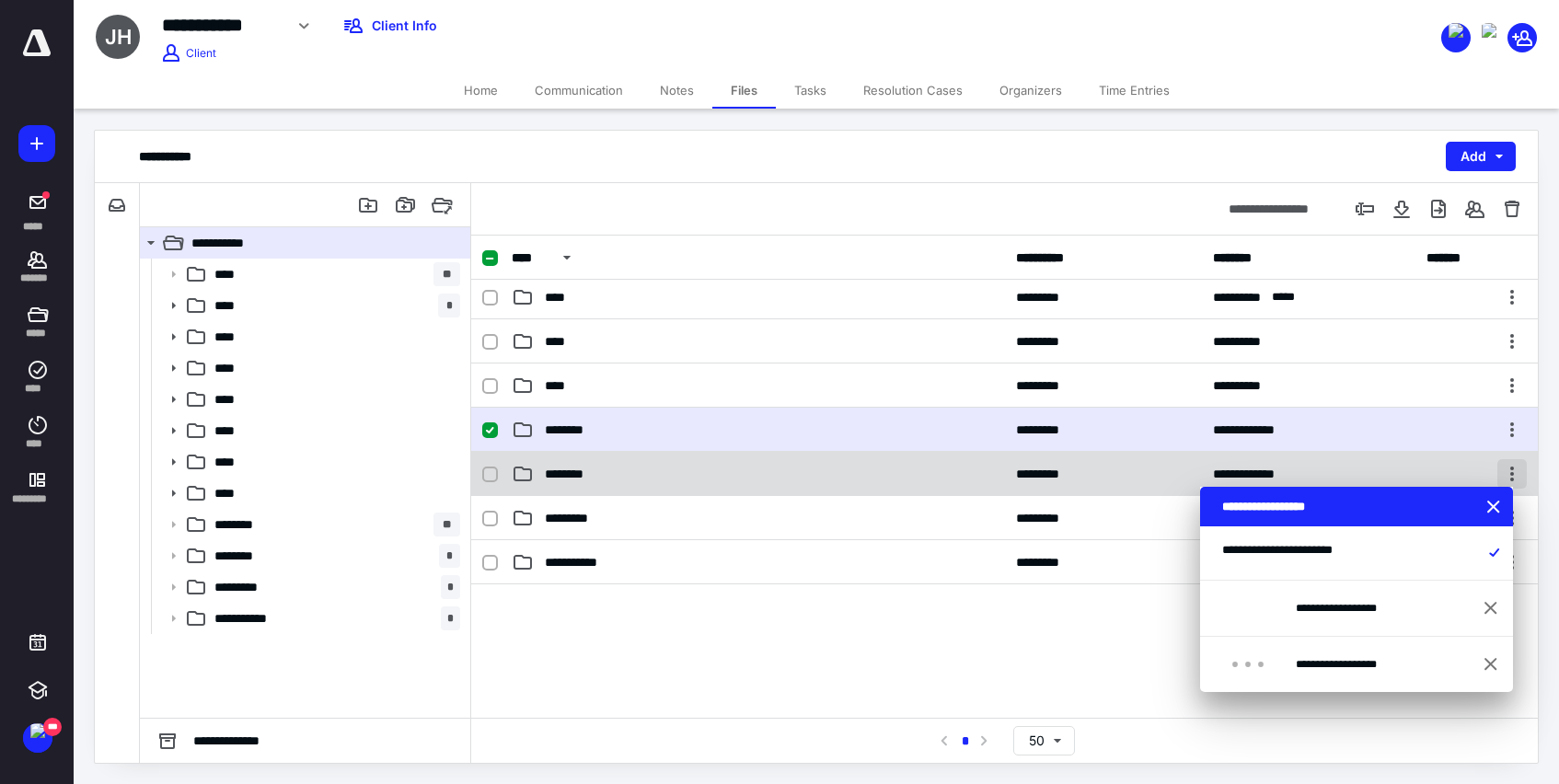 click at bounding box center (1512, 474) 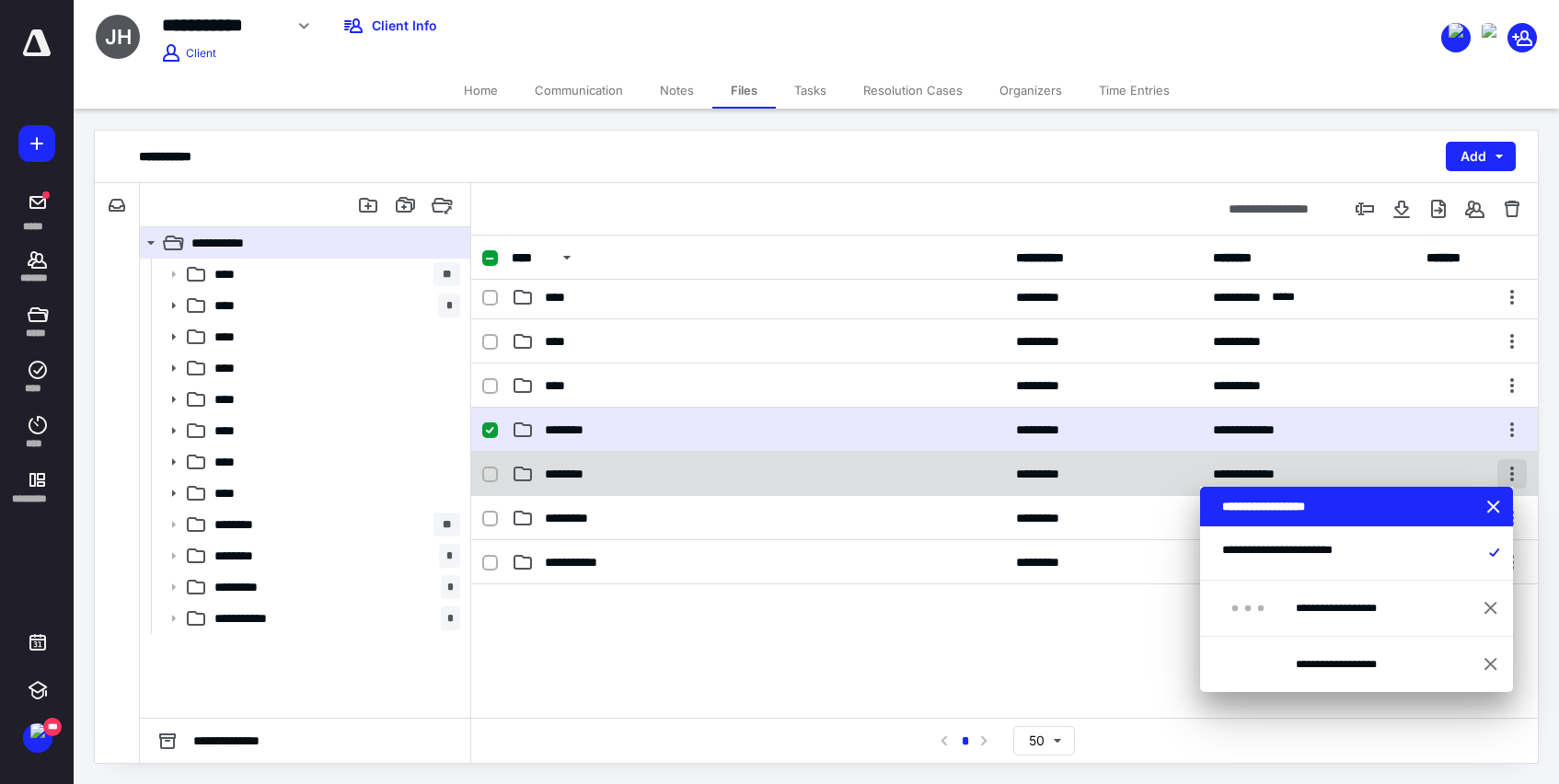 checkbox on "false" 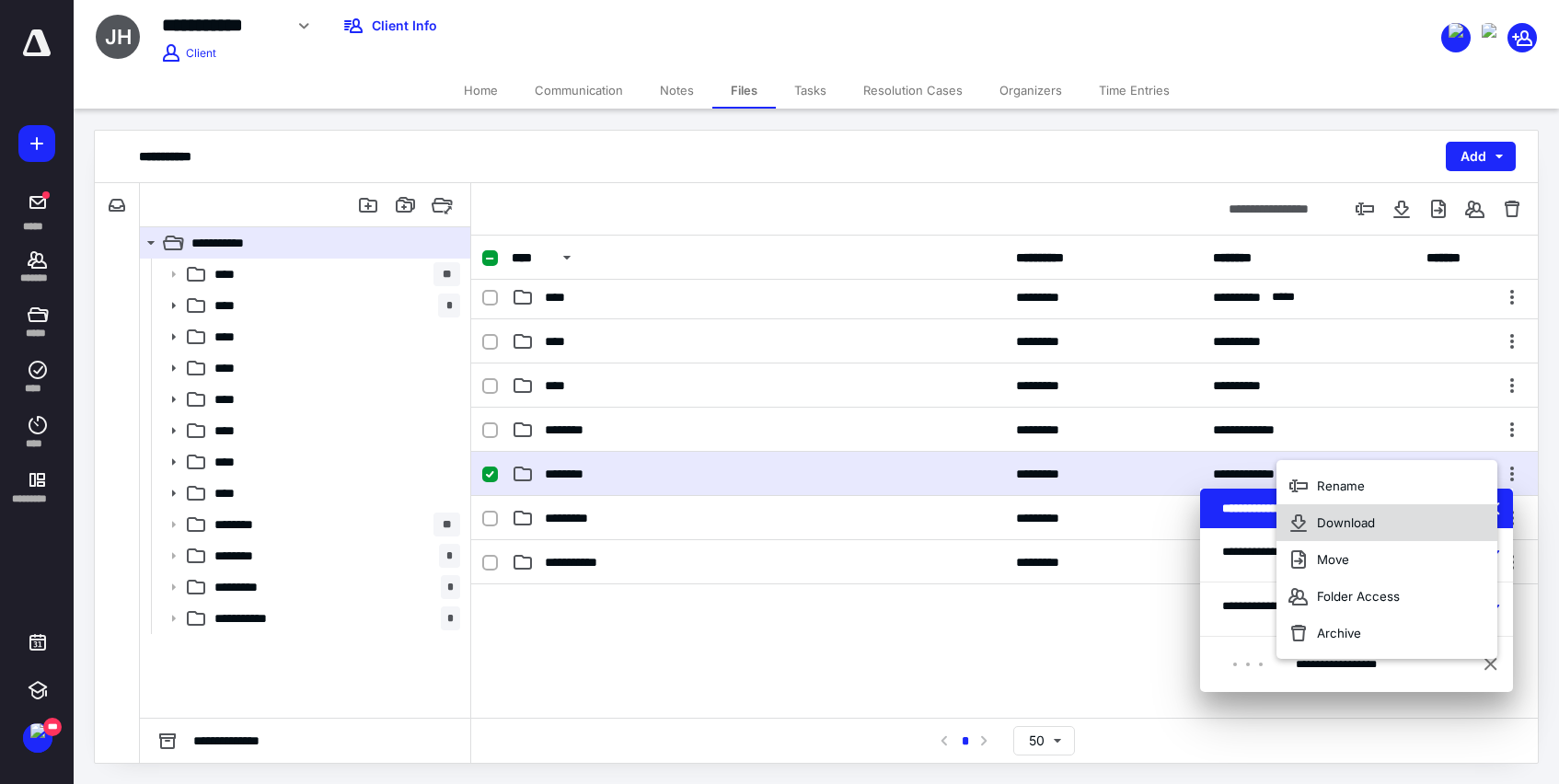 click on "Download" at bounding box center (1345, 523) 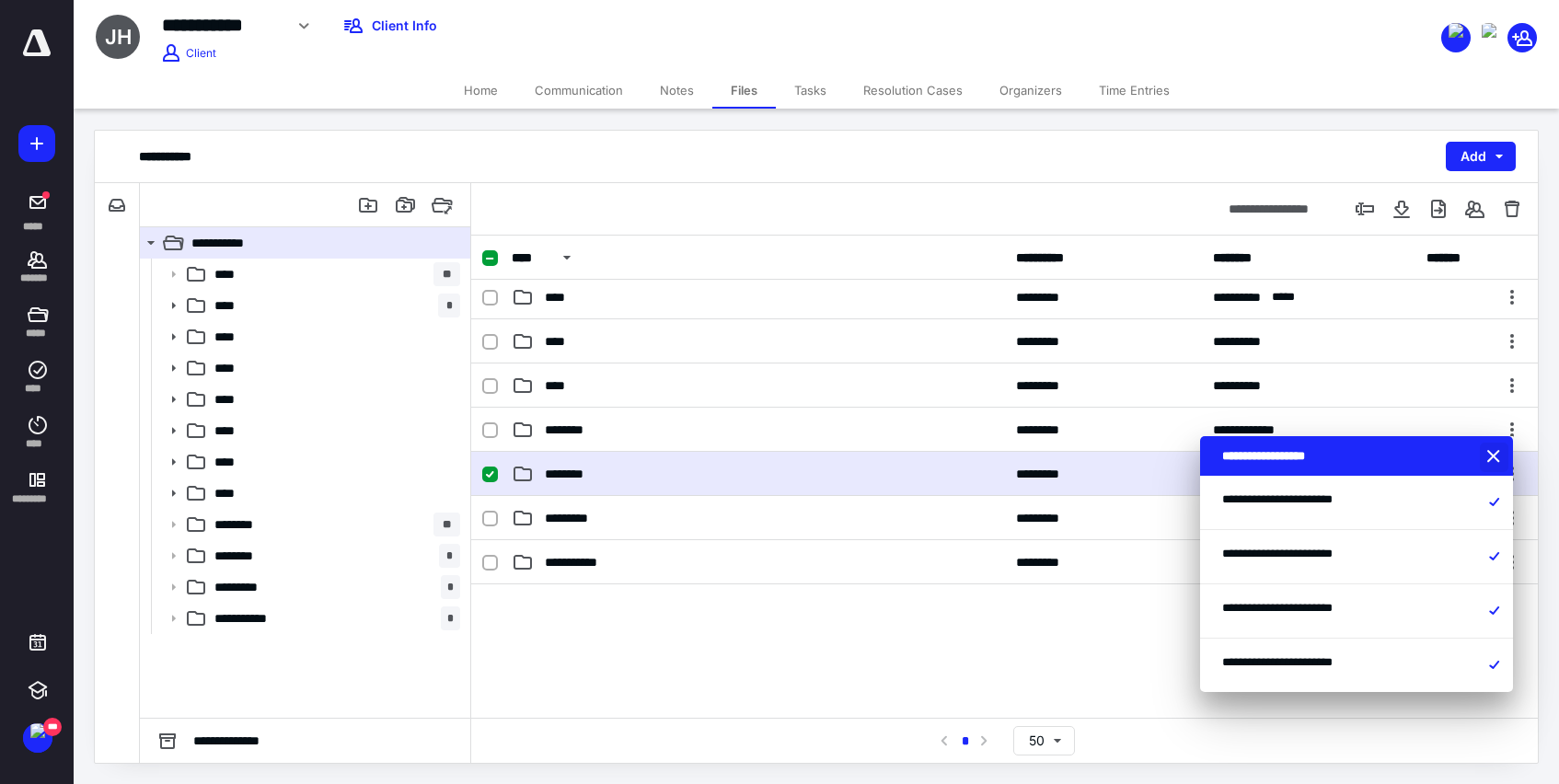 click at bounding box center [1495, 457] 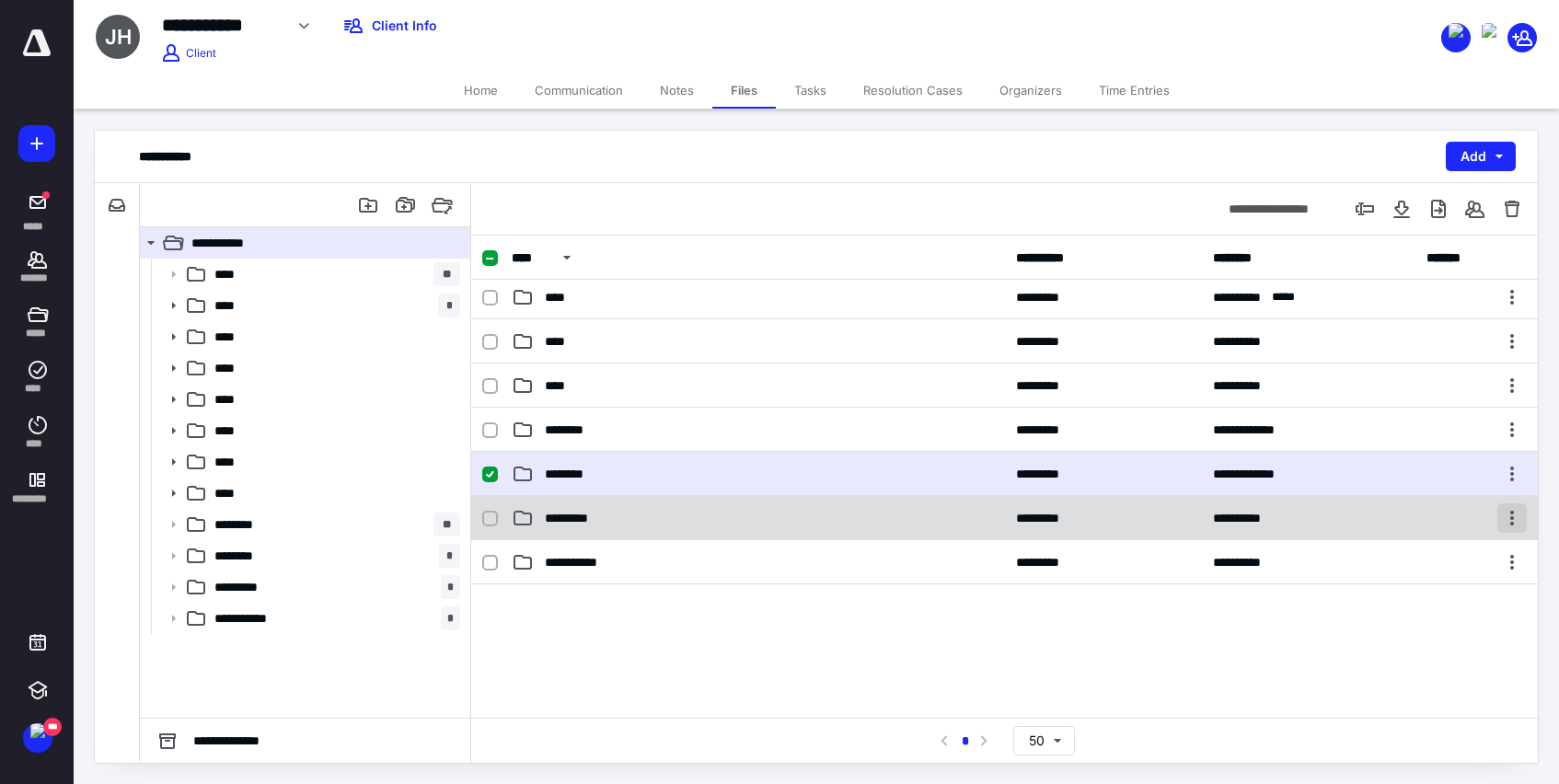 click at bounding box center (1512, 518) 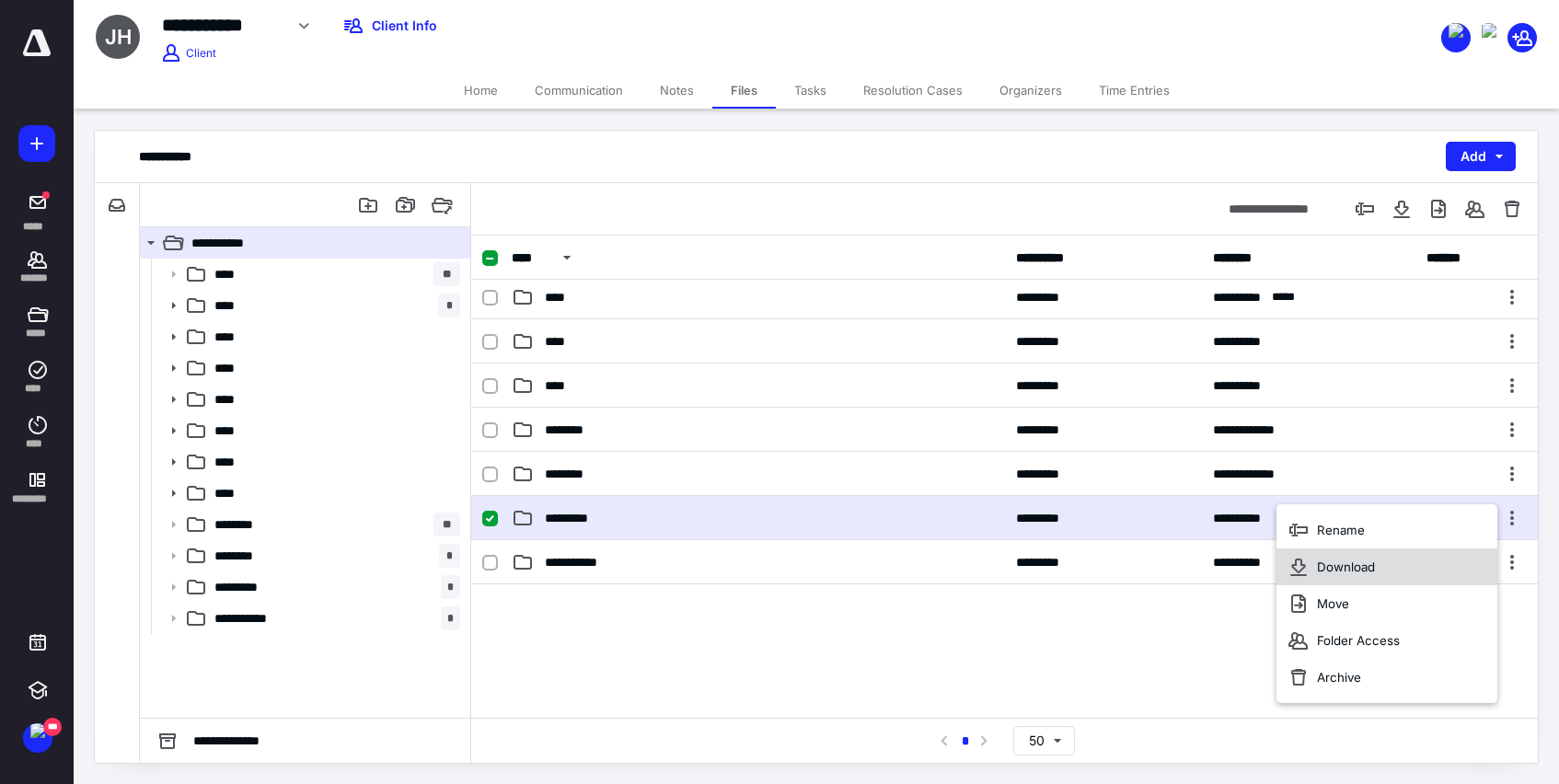 click on "Download" at bounding box center [1345, 567] 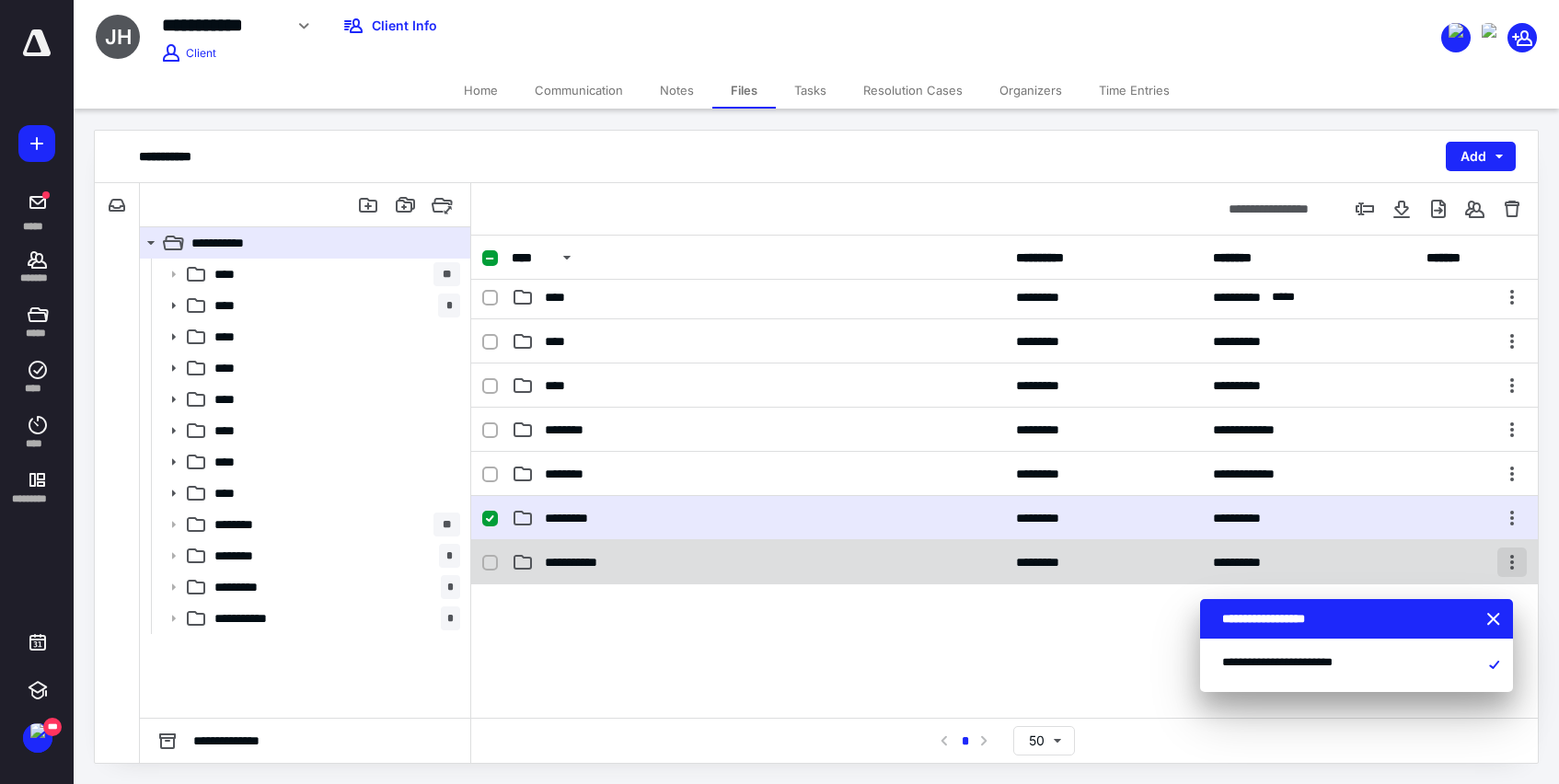 click at bounding box center (1512, 562) 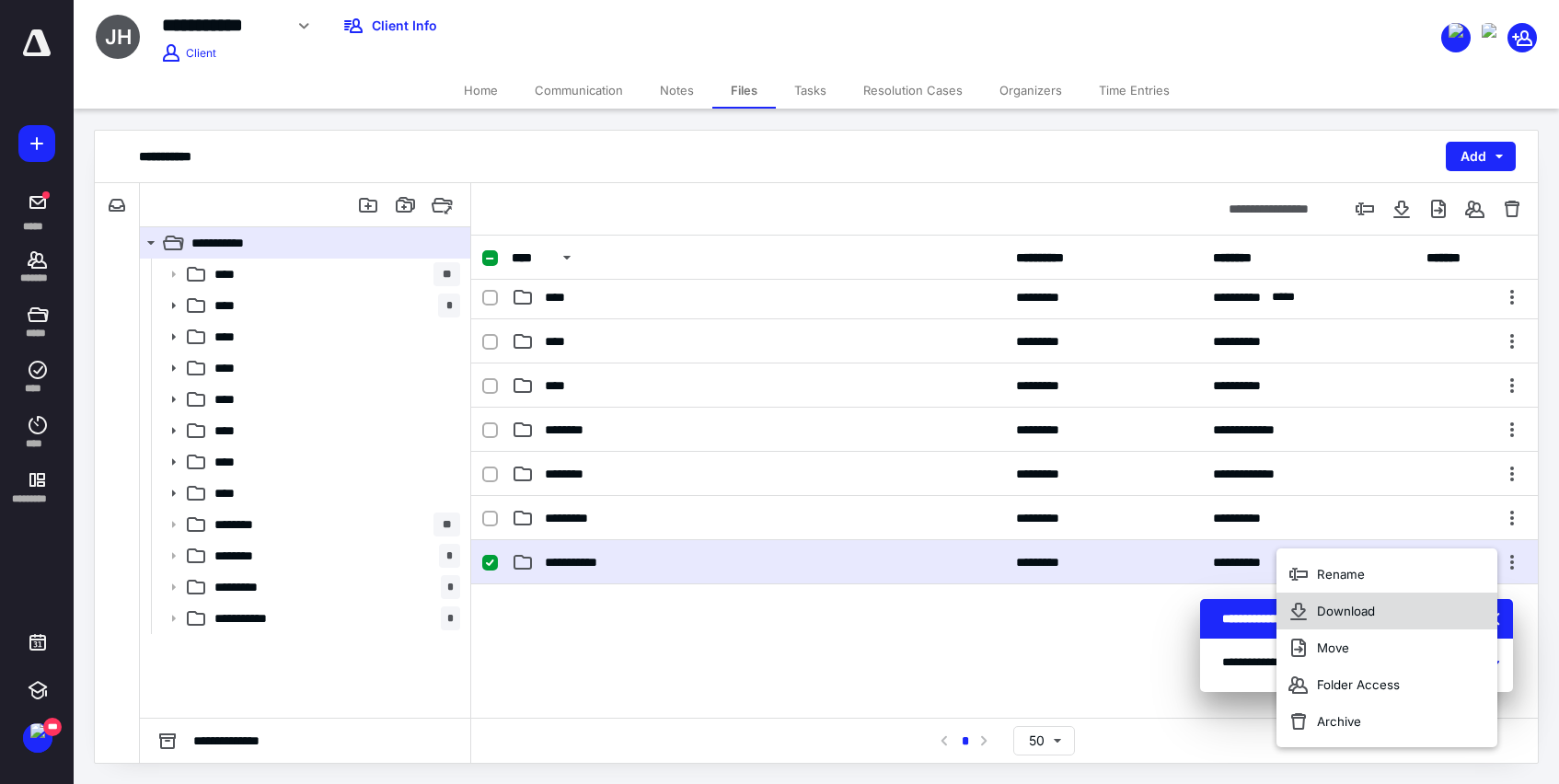click on "Download" at bounding box center (1345, 611) 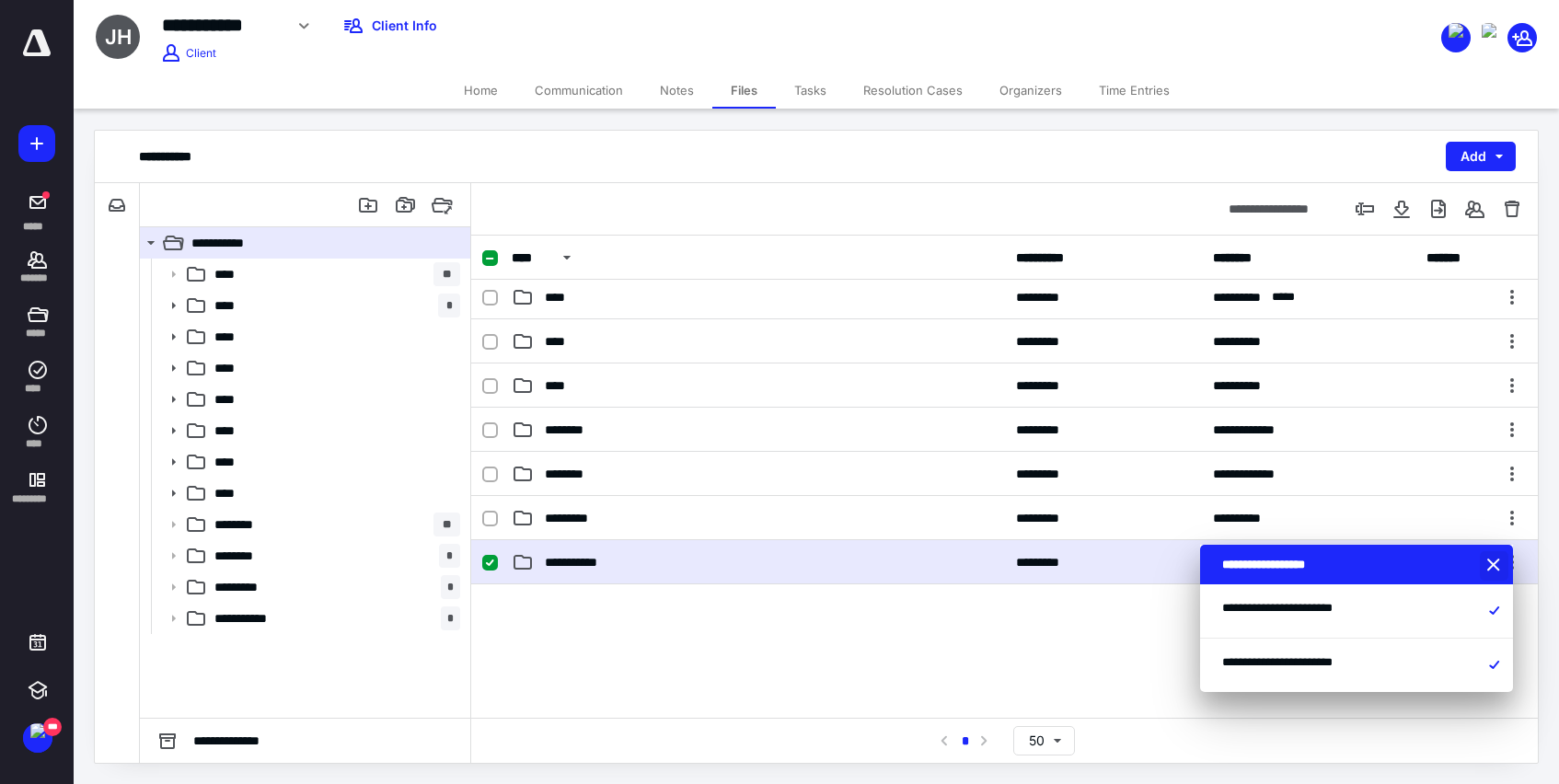 click at bounding box center [1495, 566] 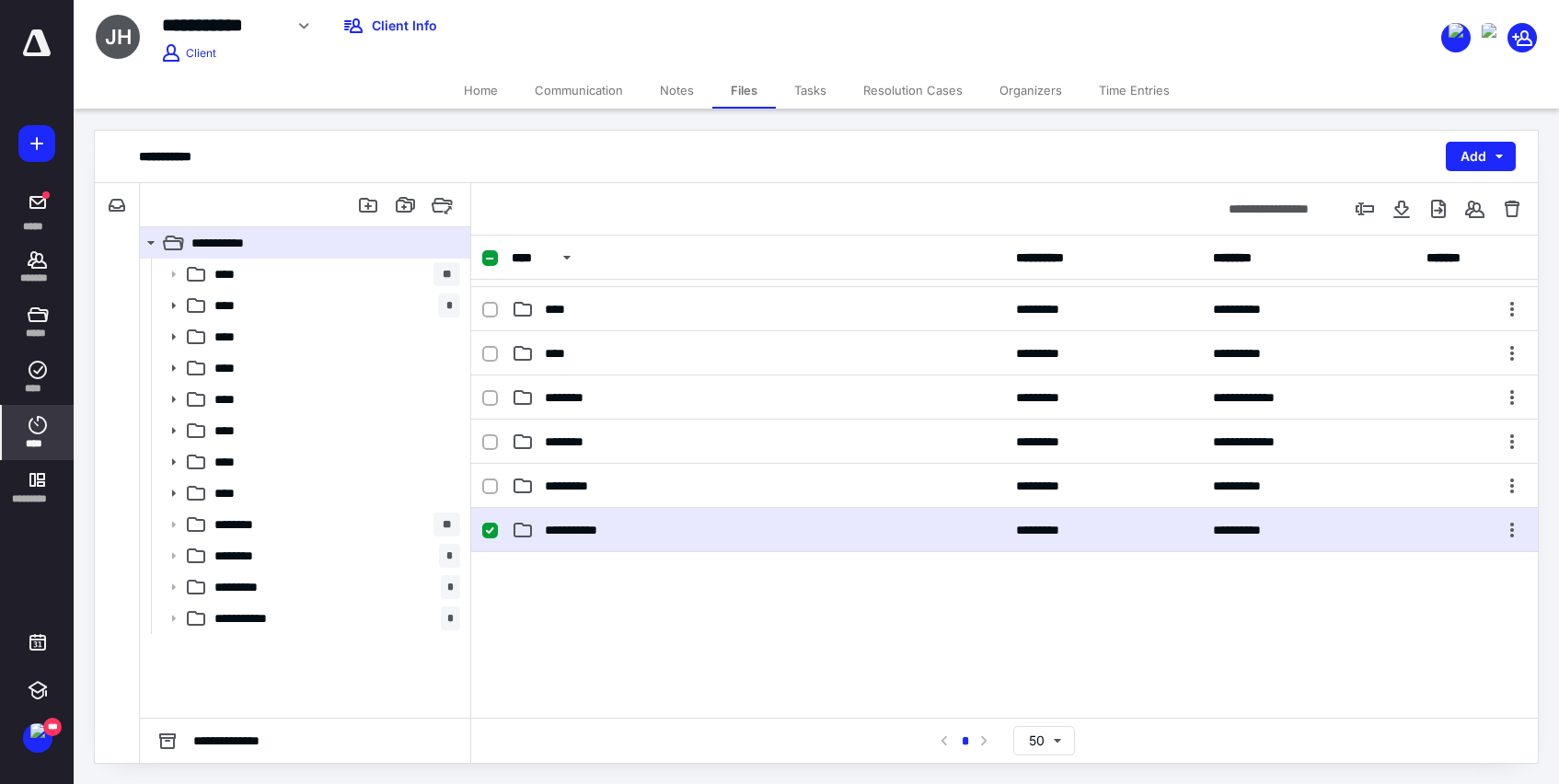scroll, scrollTop: 308, scrollLeft: 0, axis: vertical 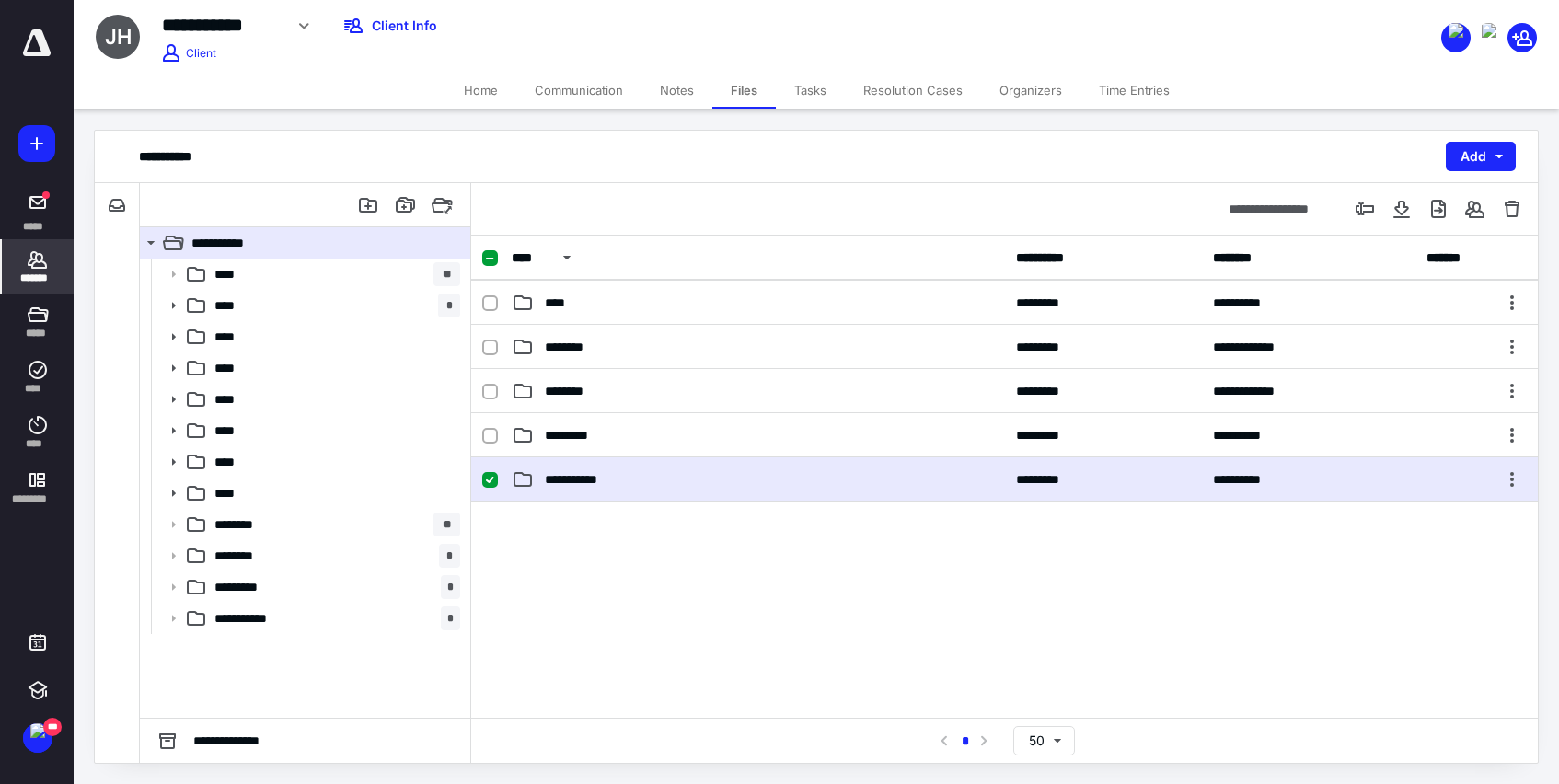 click on "*******" at bounding box center (38, 278) 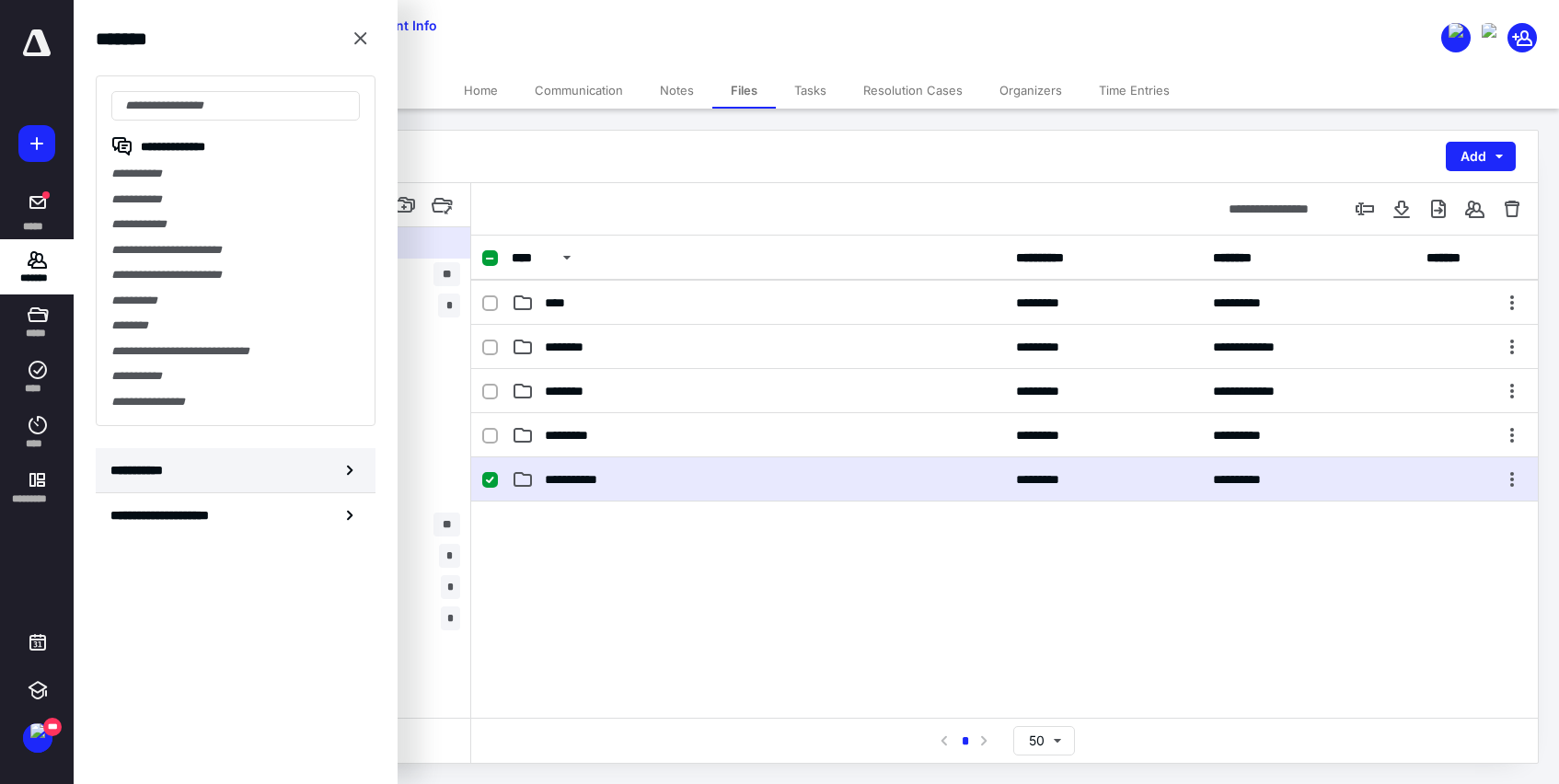 click on "**********" at bounding box center (141, 470) 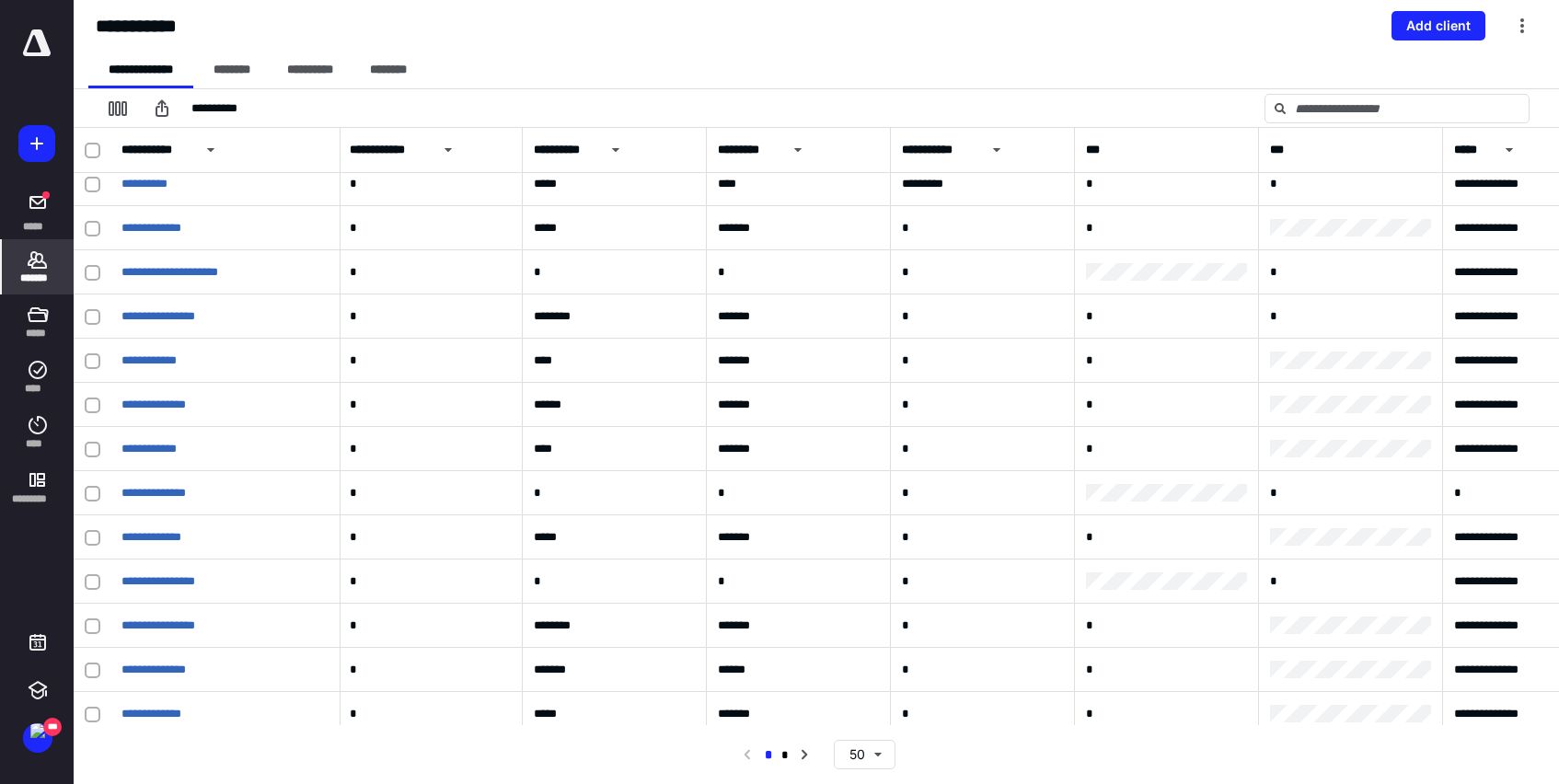 scroll, scrollTop: 1656, scrollLeft: 2, axis: both 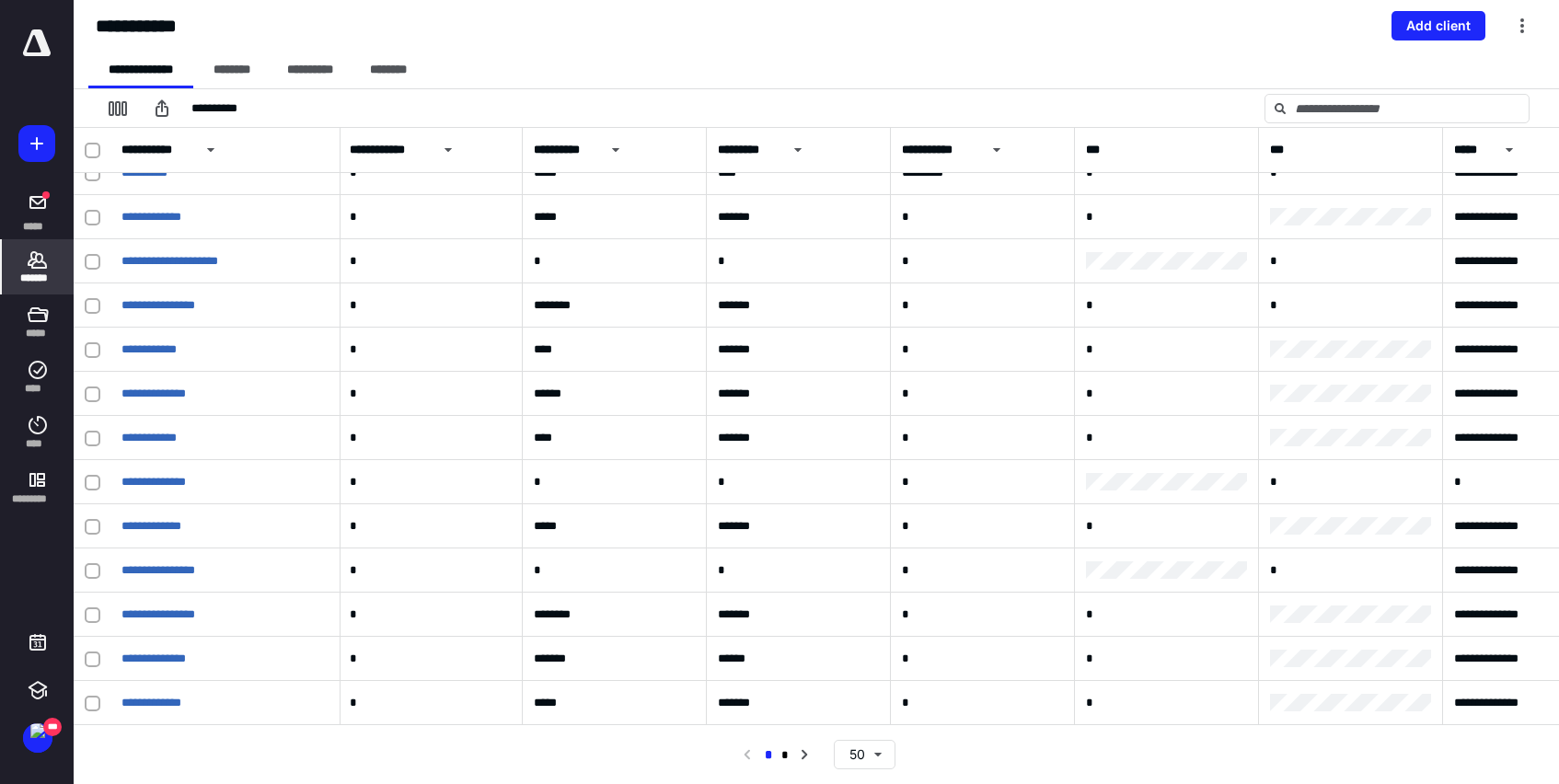click 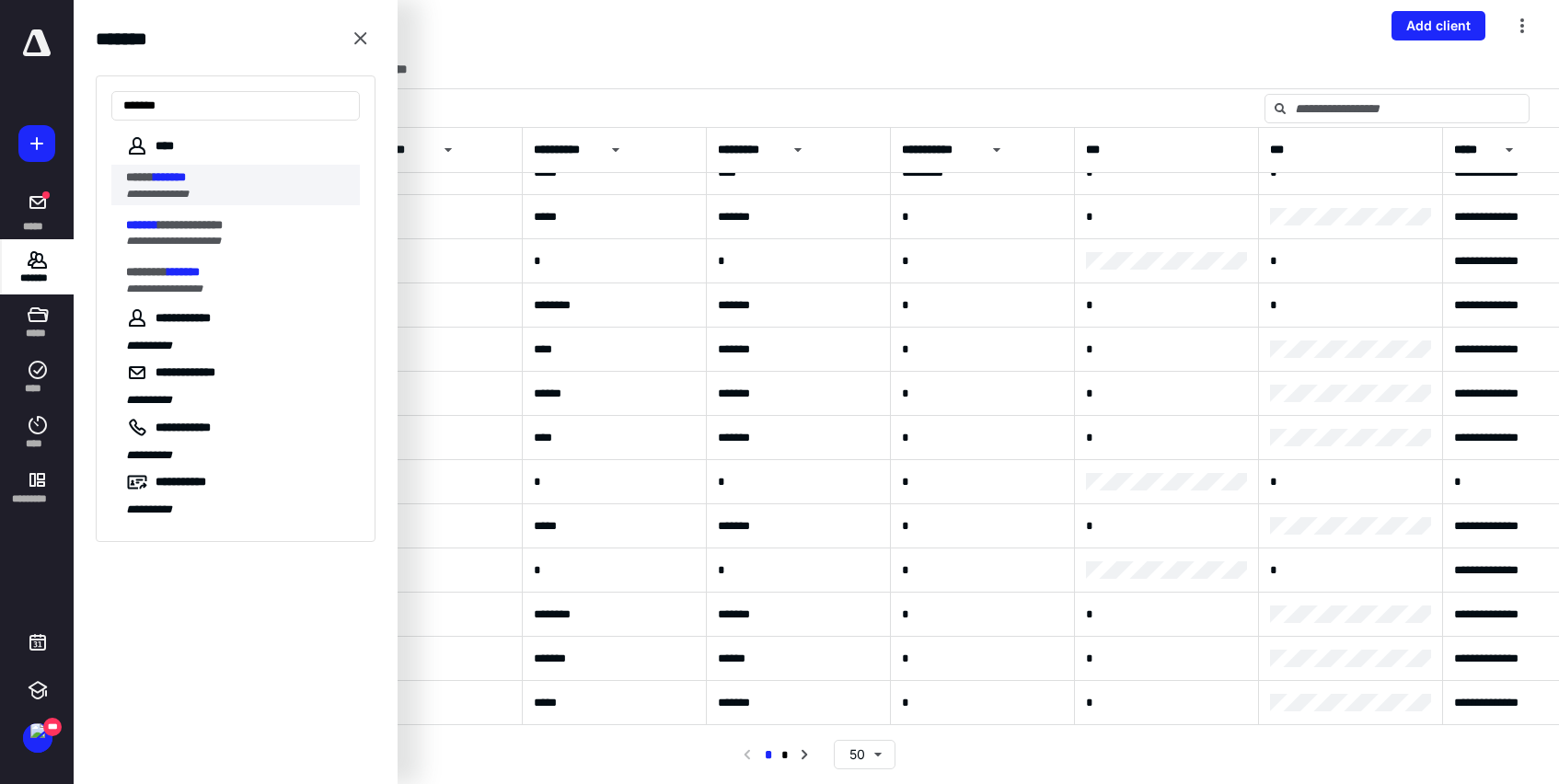 type on "*******" 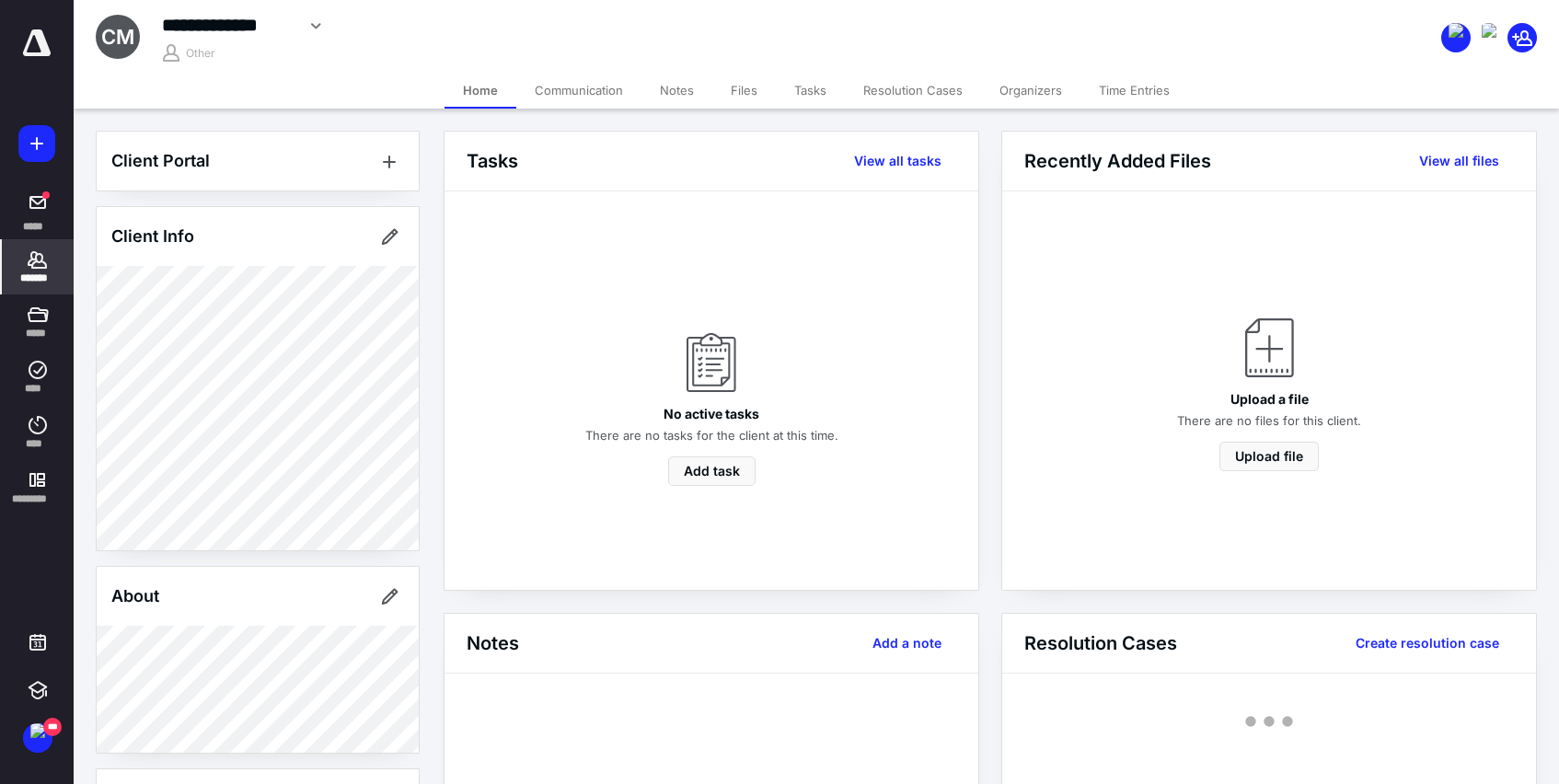 click on "Files" at bounding box center [744, 90] 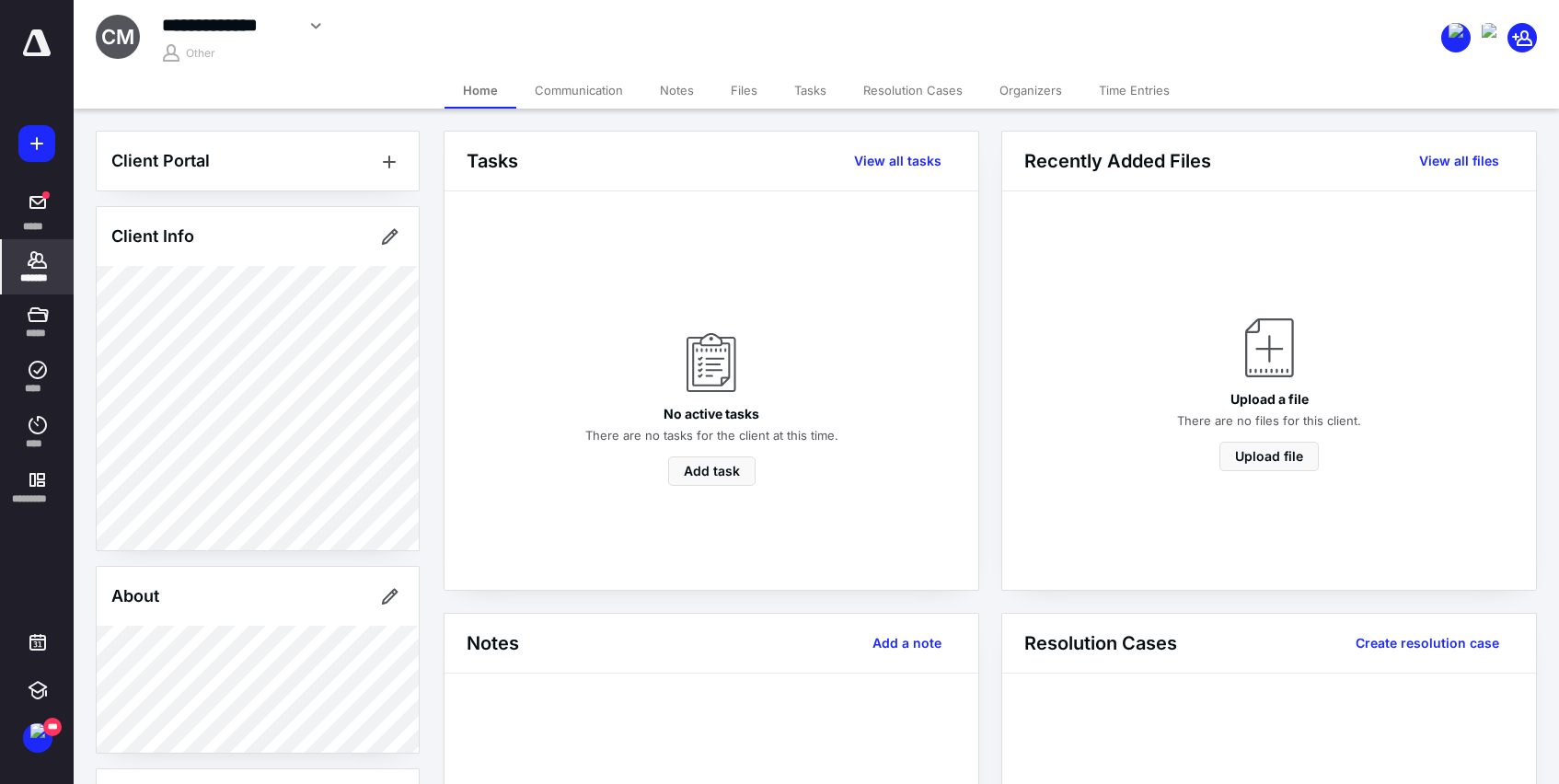 scroll, scrollTop: 424, scrollLeft: 0, axis: vertical 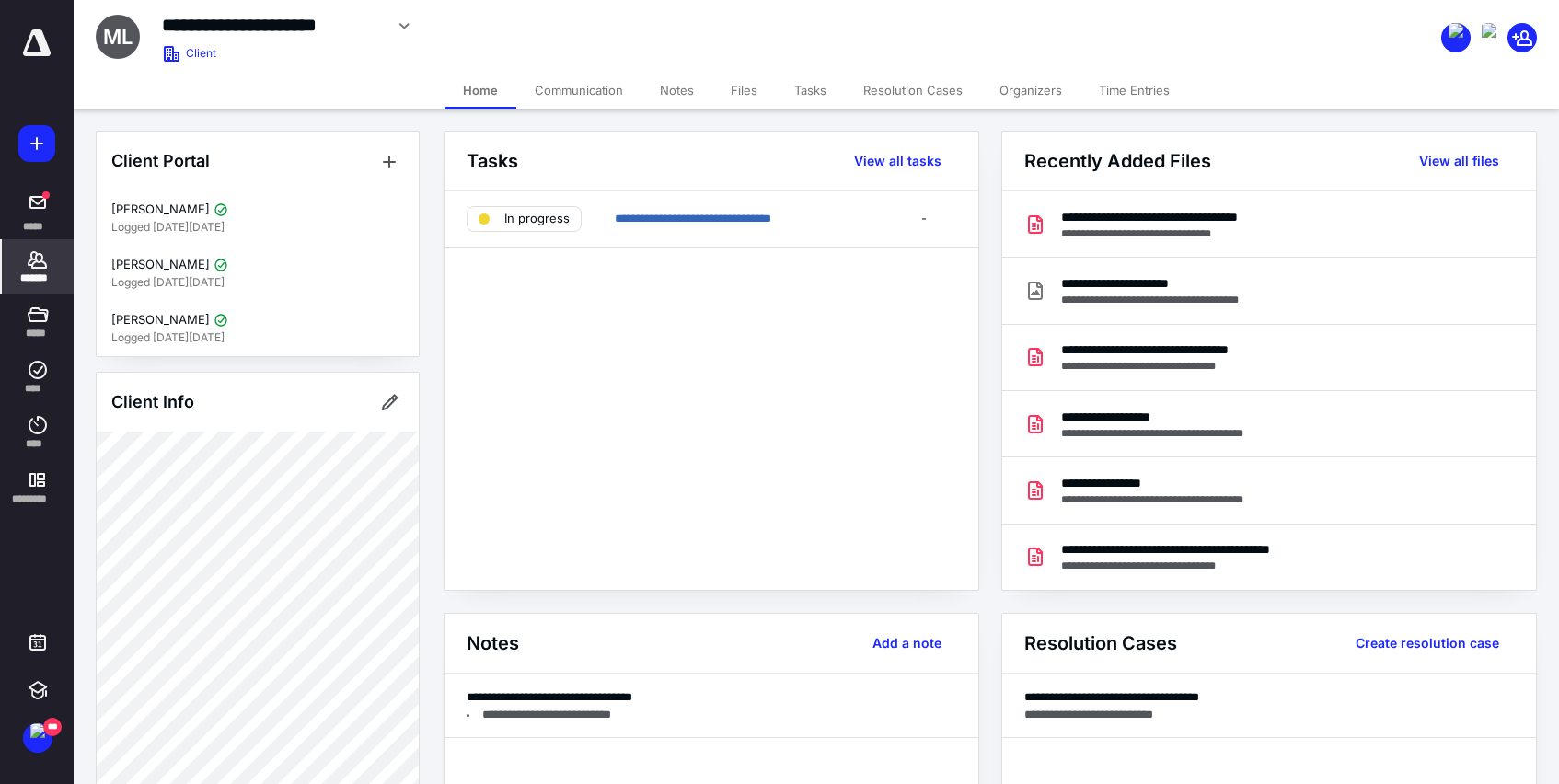 click on "Files" at bounding box center [744, 90] 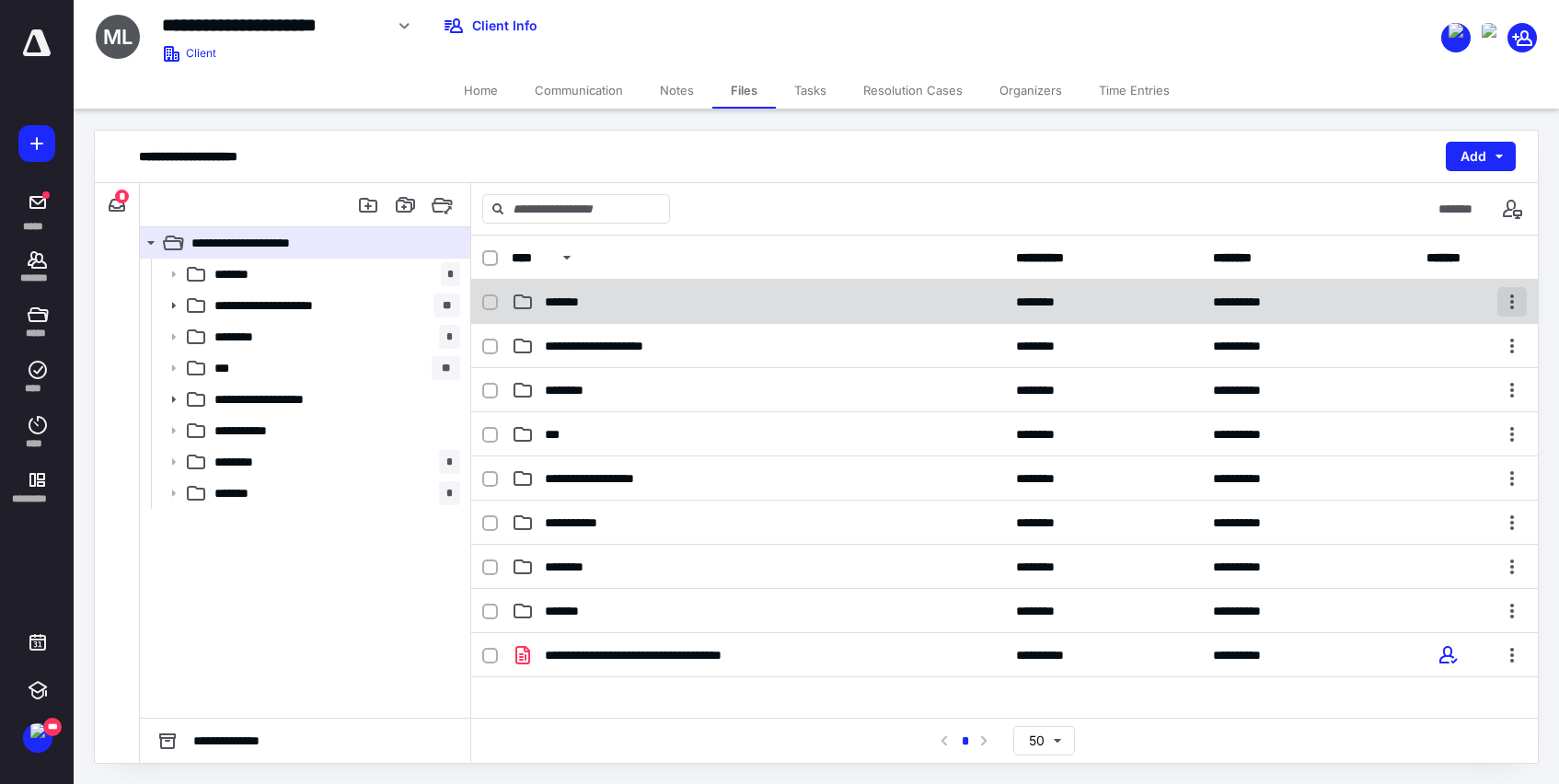 click at bounding box center (1512, 302) 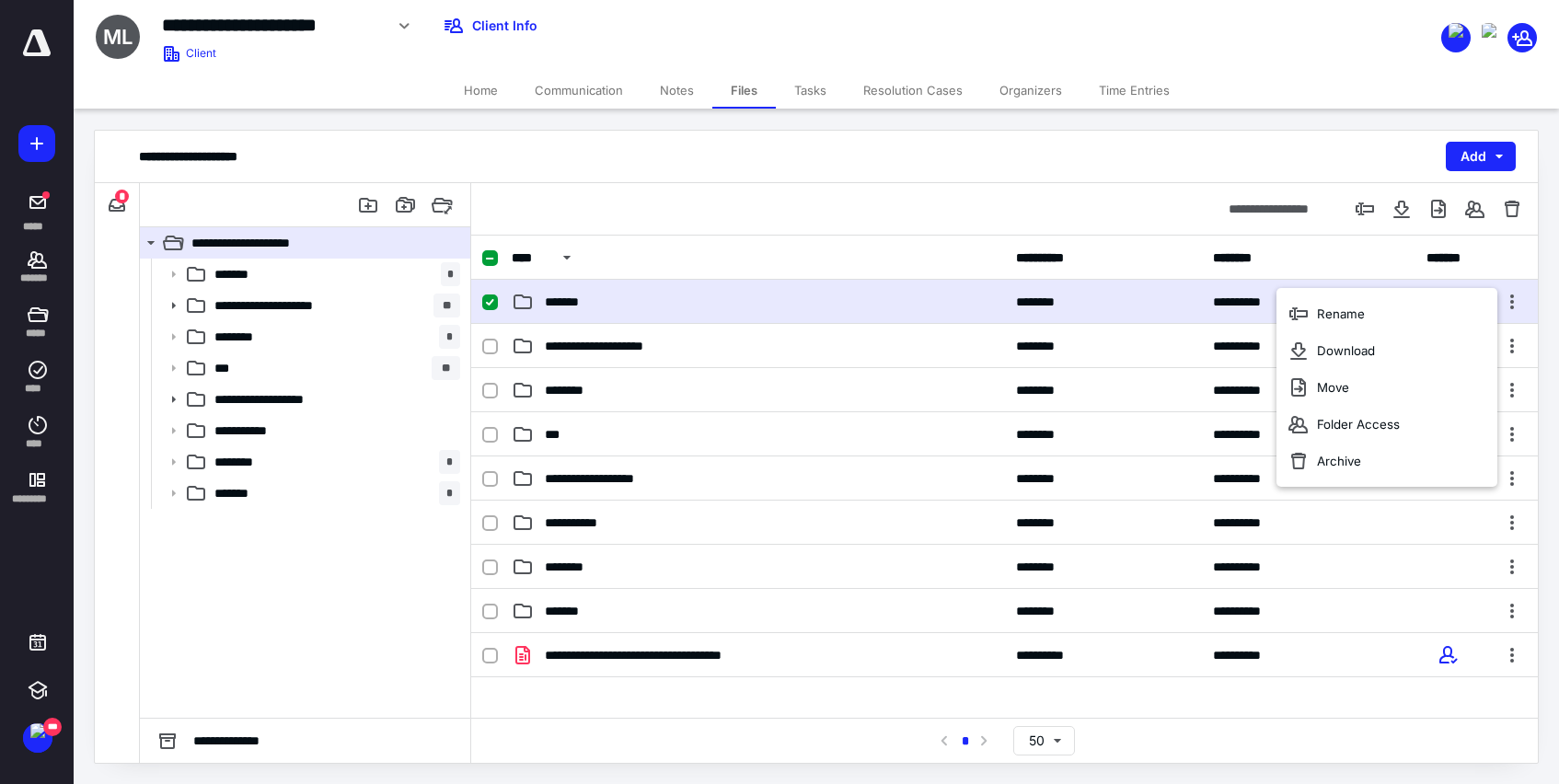 click on "**********" at bounding box center [1004, 209] 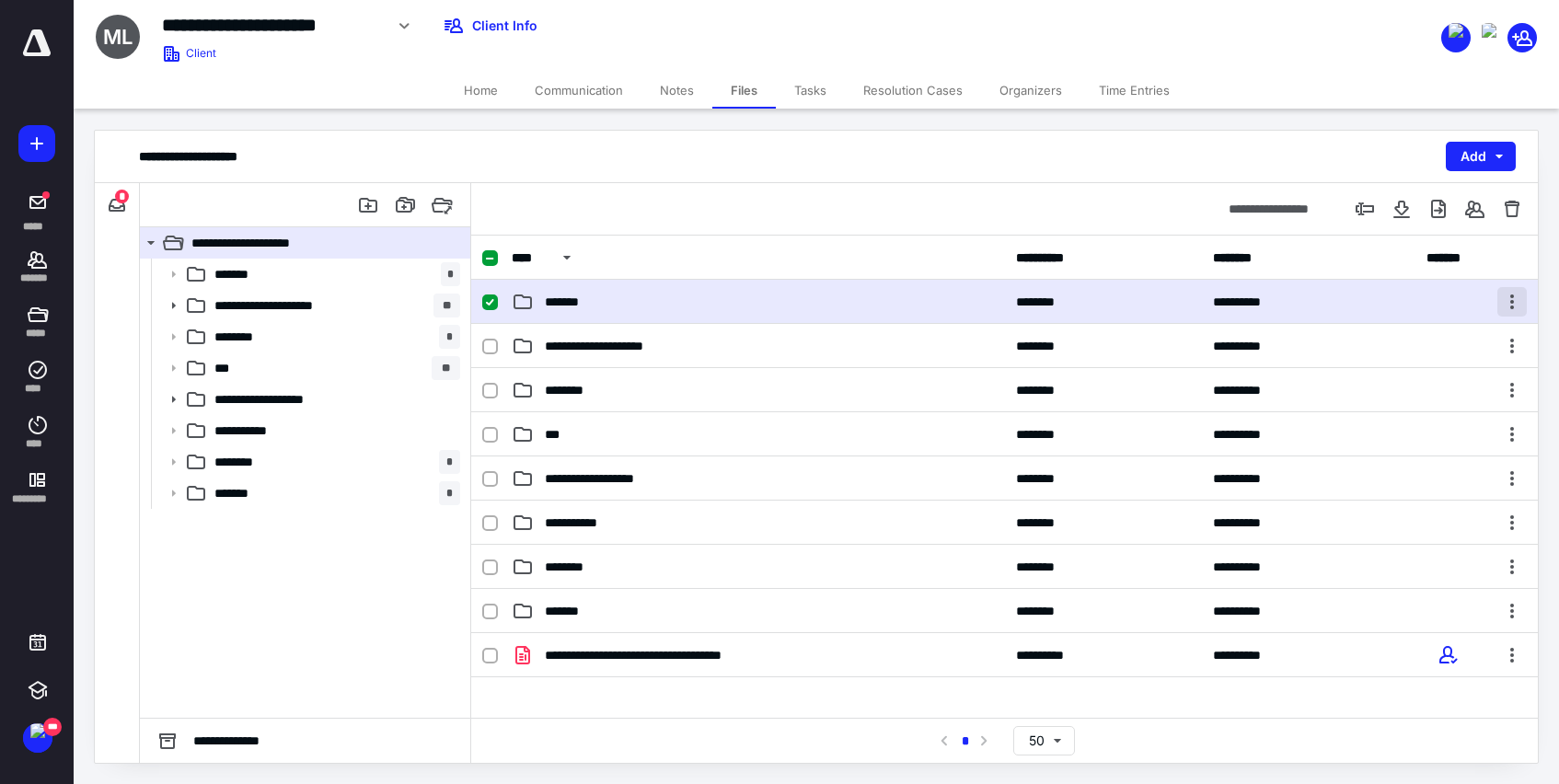 click at bounding box center [1512, 302] 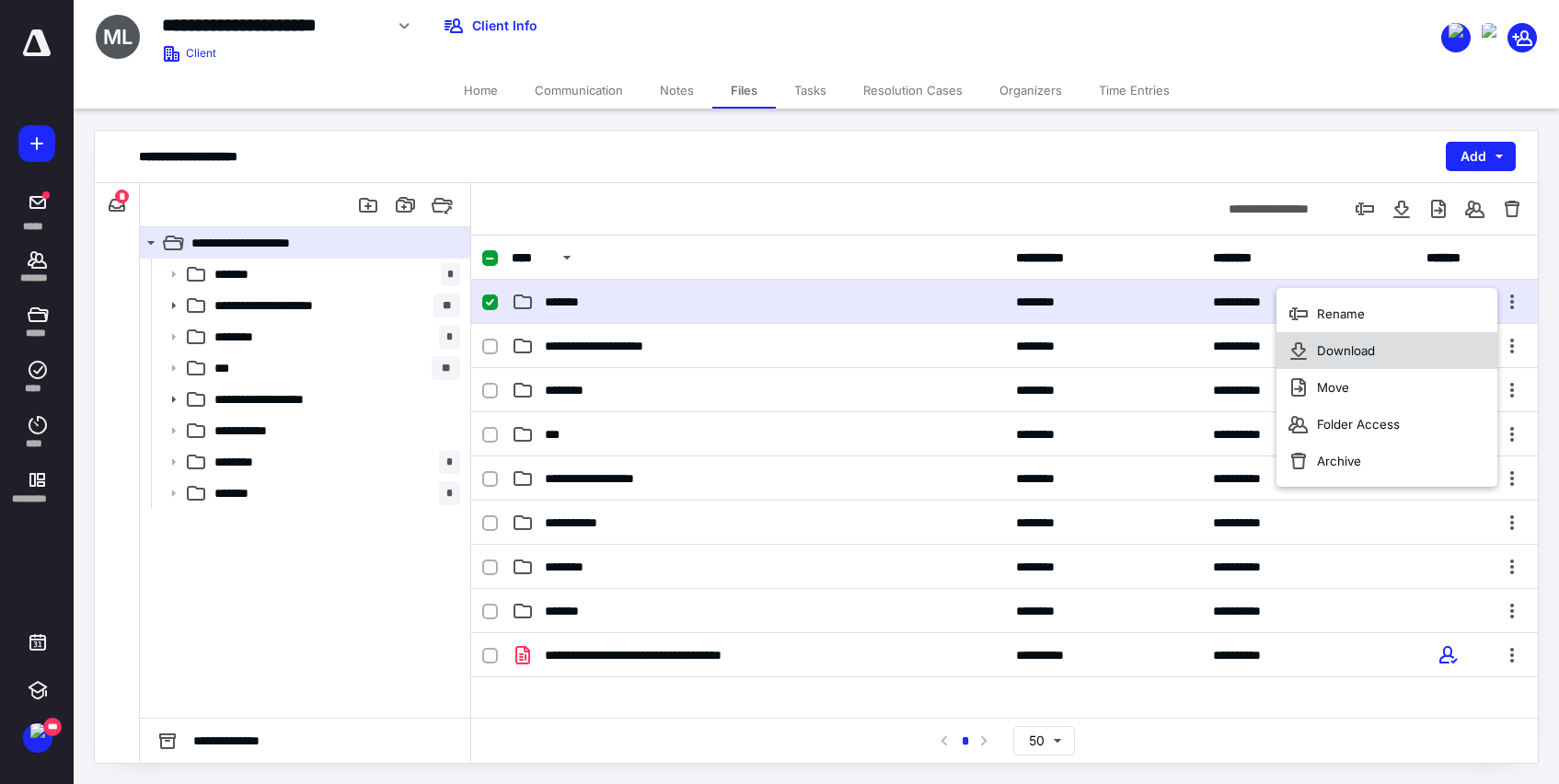 click on "Download" at bounding box center [1345, 351] 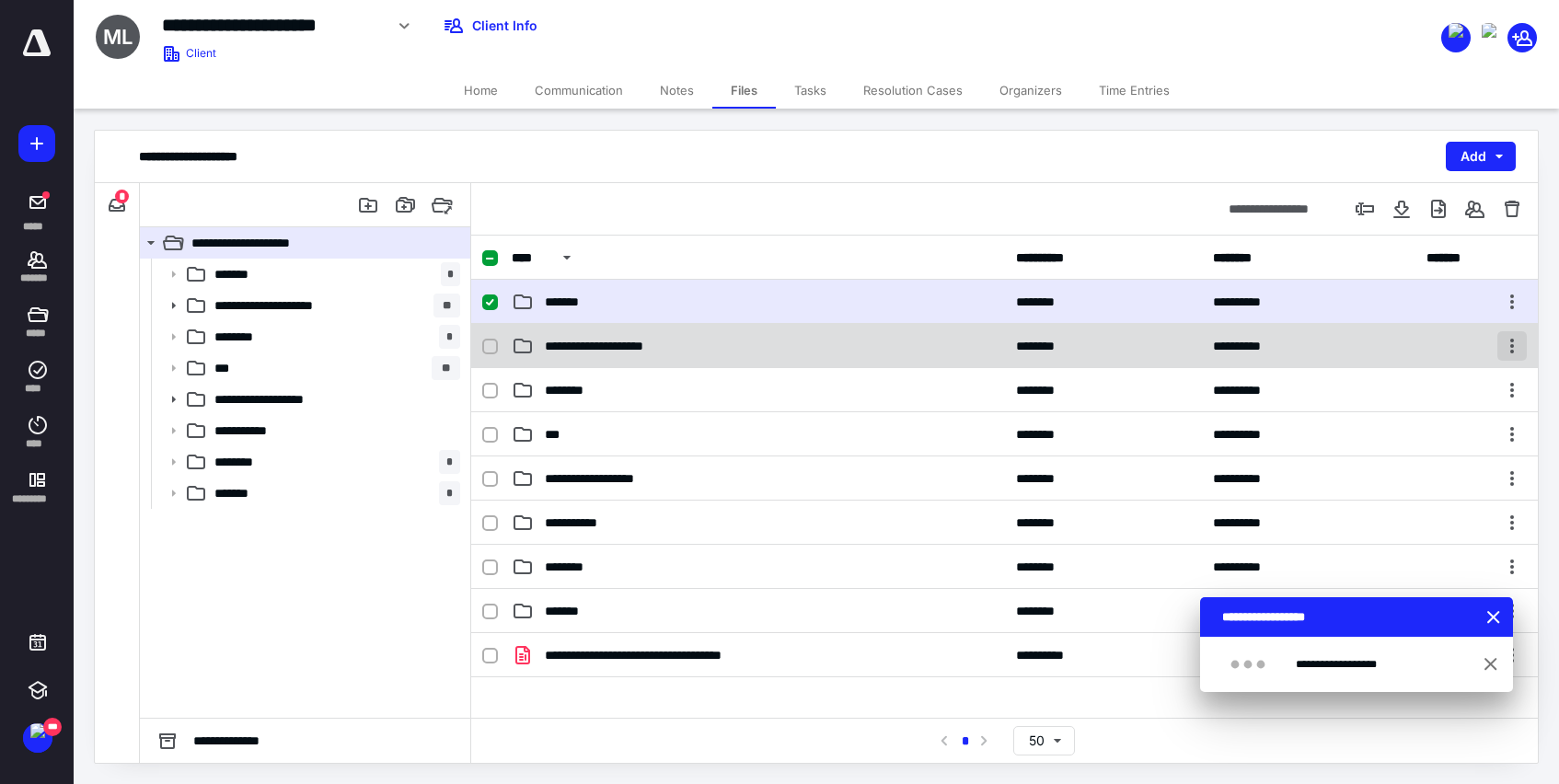 click at bounding box center [1512, 346] 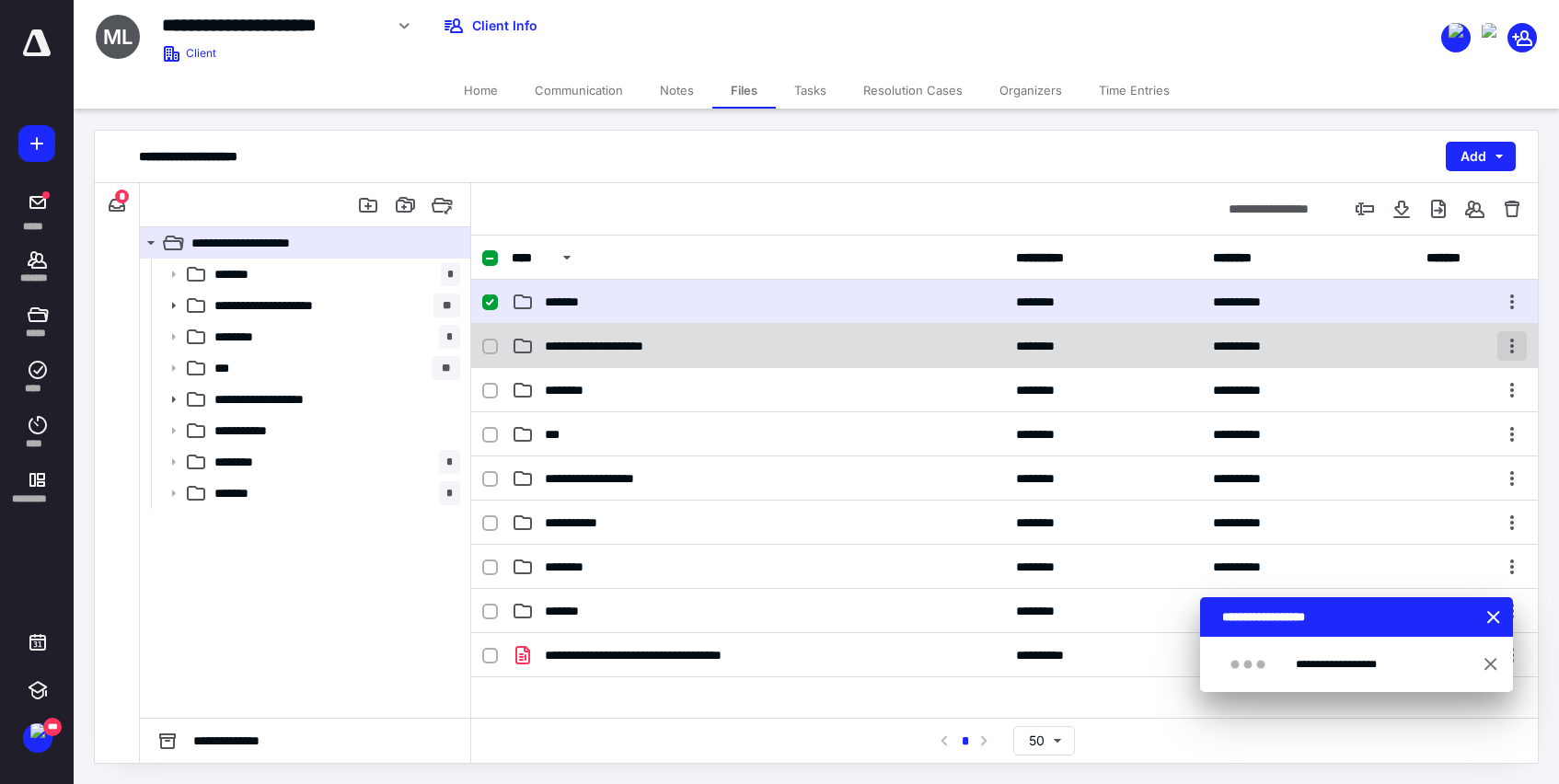 checkbox on "false" 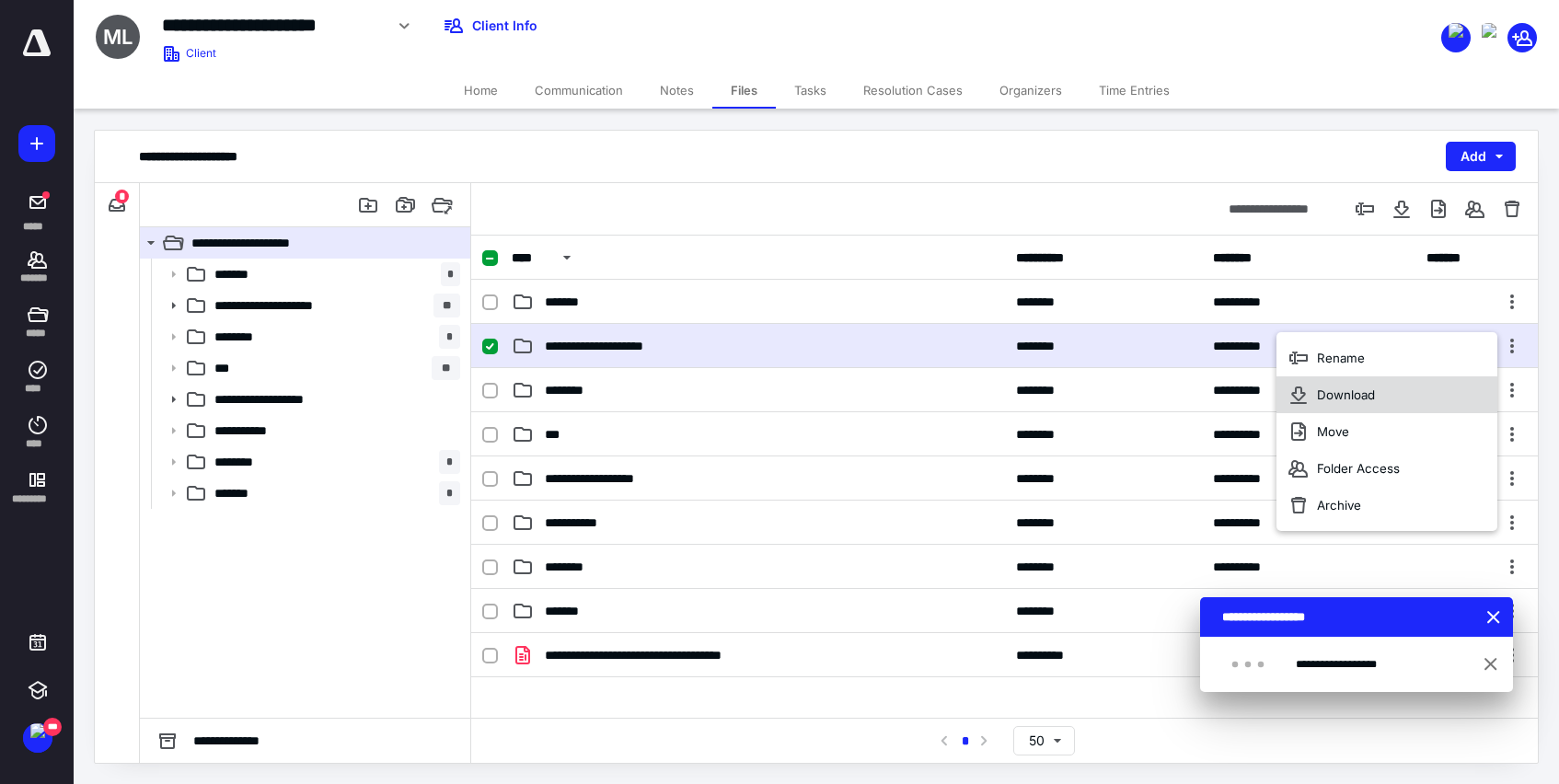 click on "Download" at bounding box center [1387, 395] 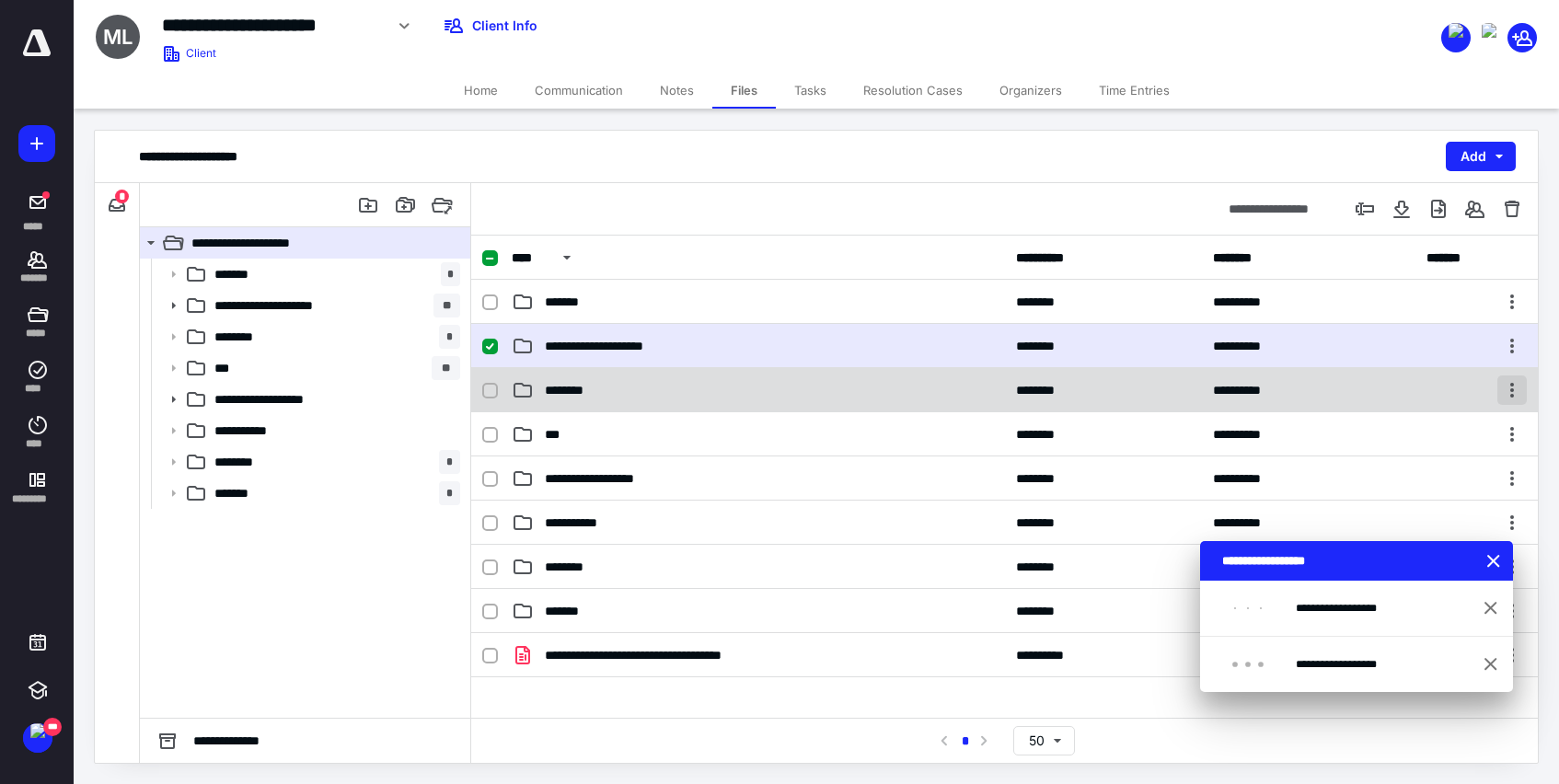 click at bounding box center [1512, 390] 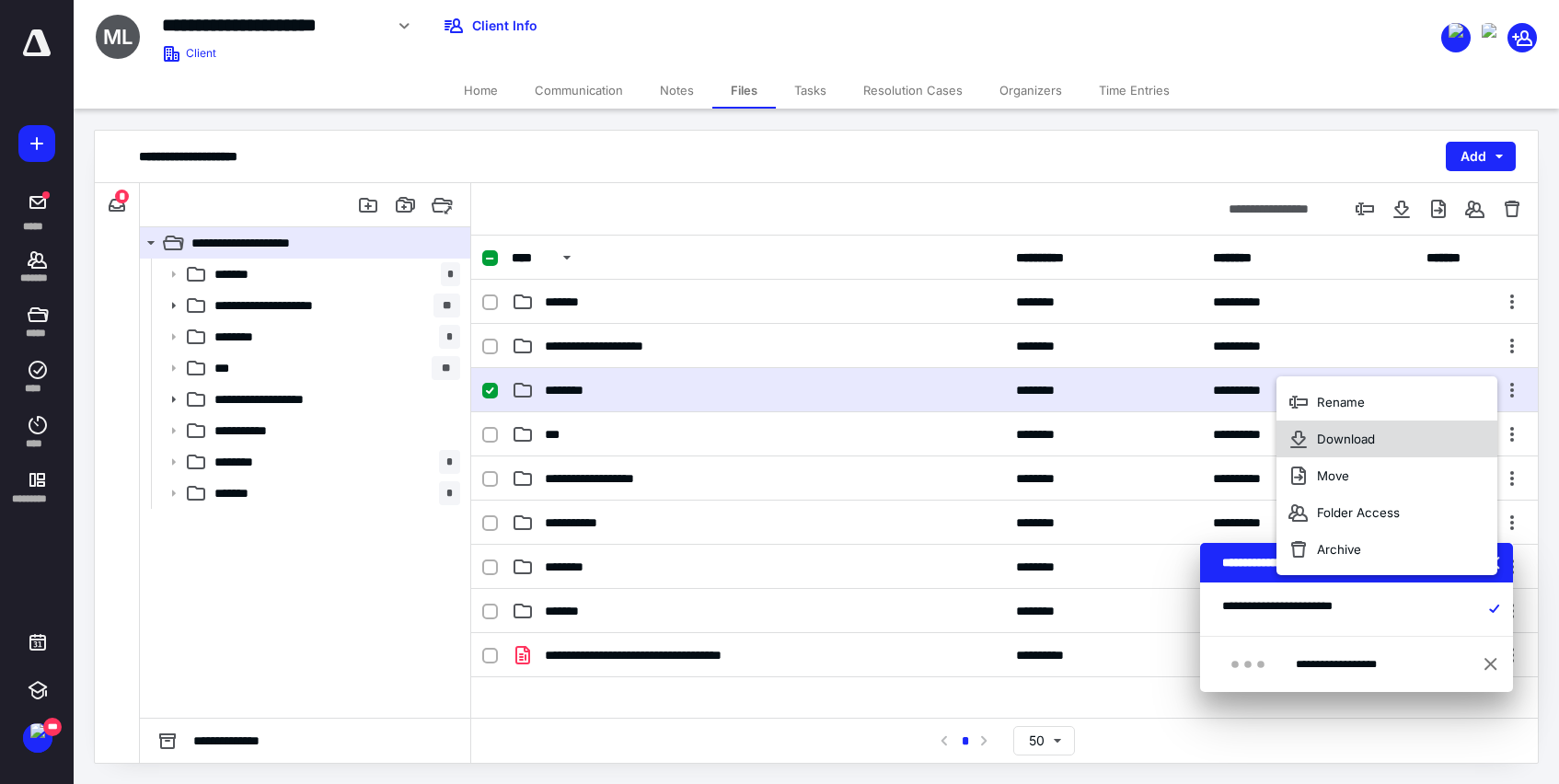 click on "Download" at bounding box center (1345, 439) 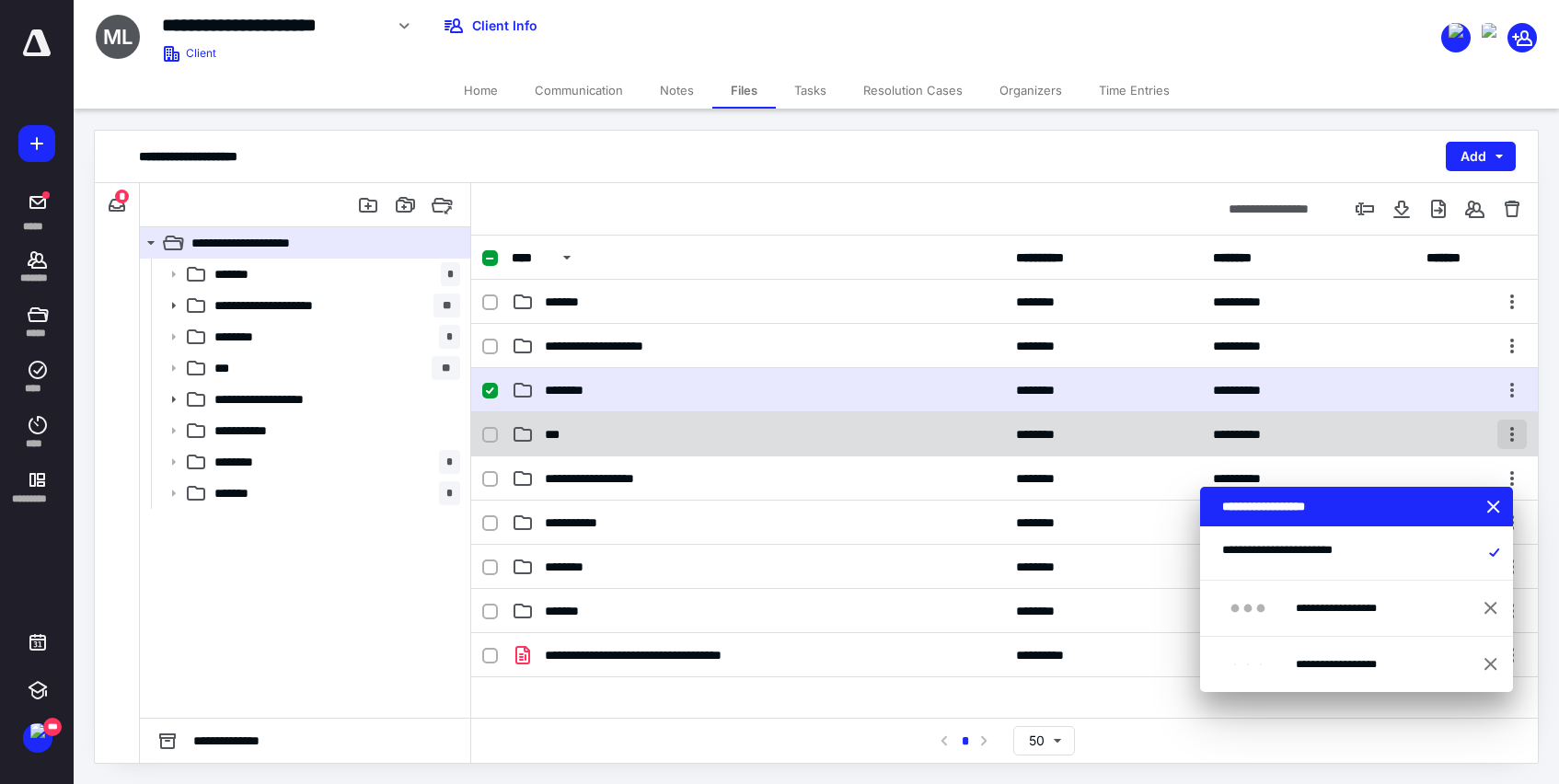 click at bounding box center (1512, 434) 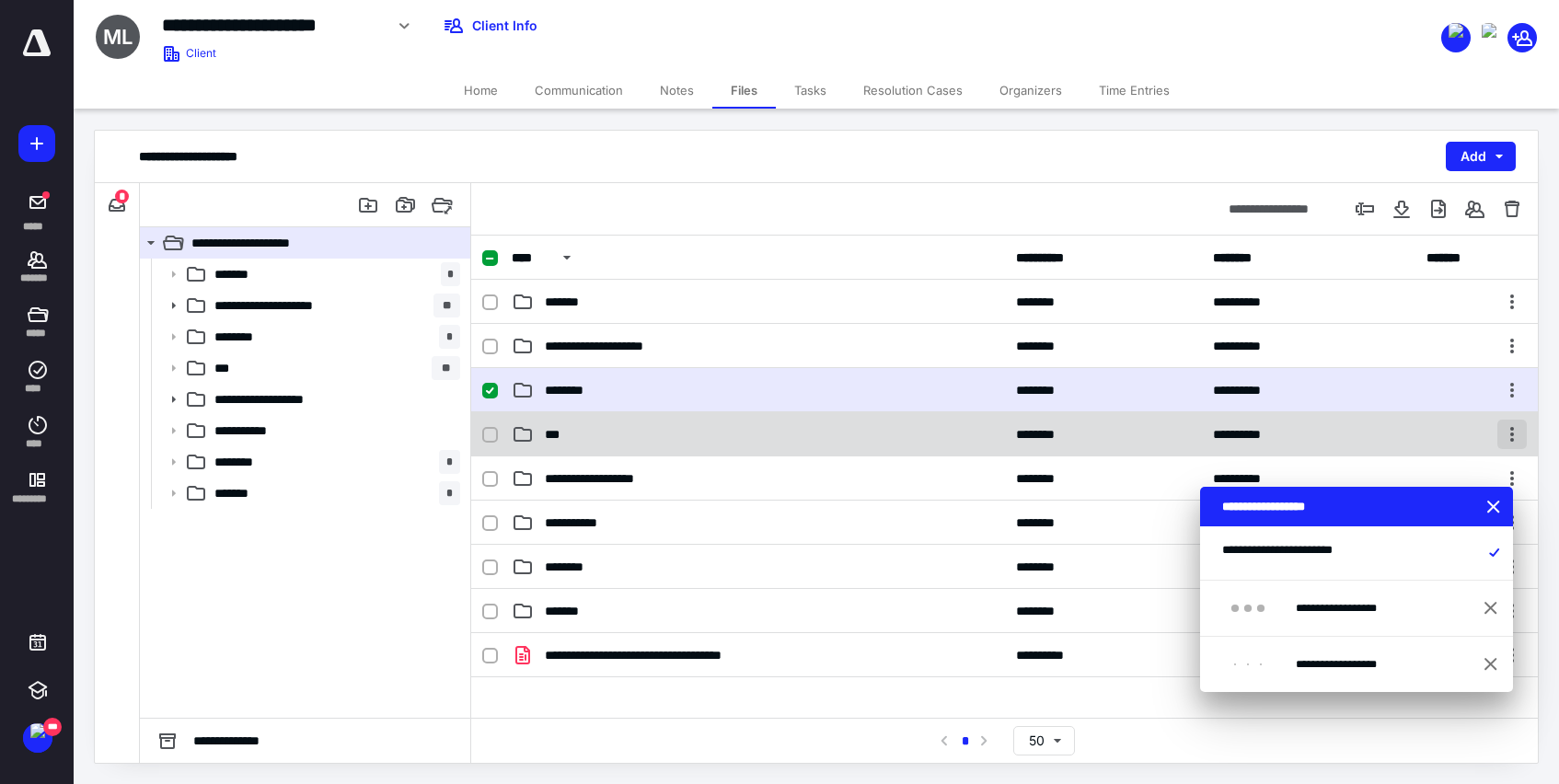 checkbox on "false" 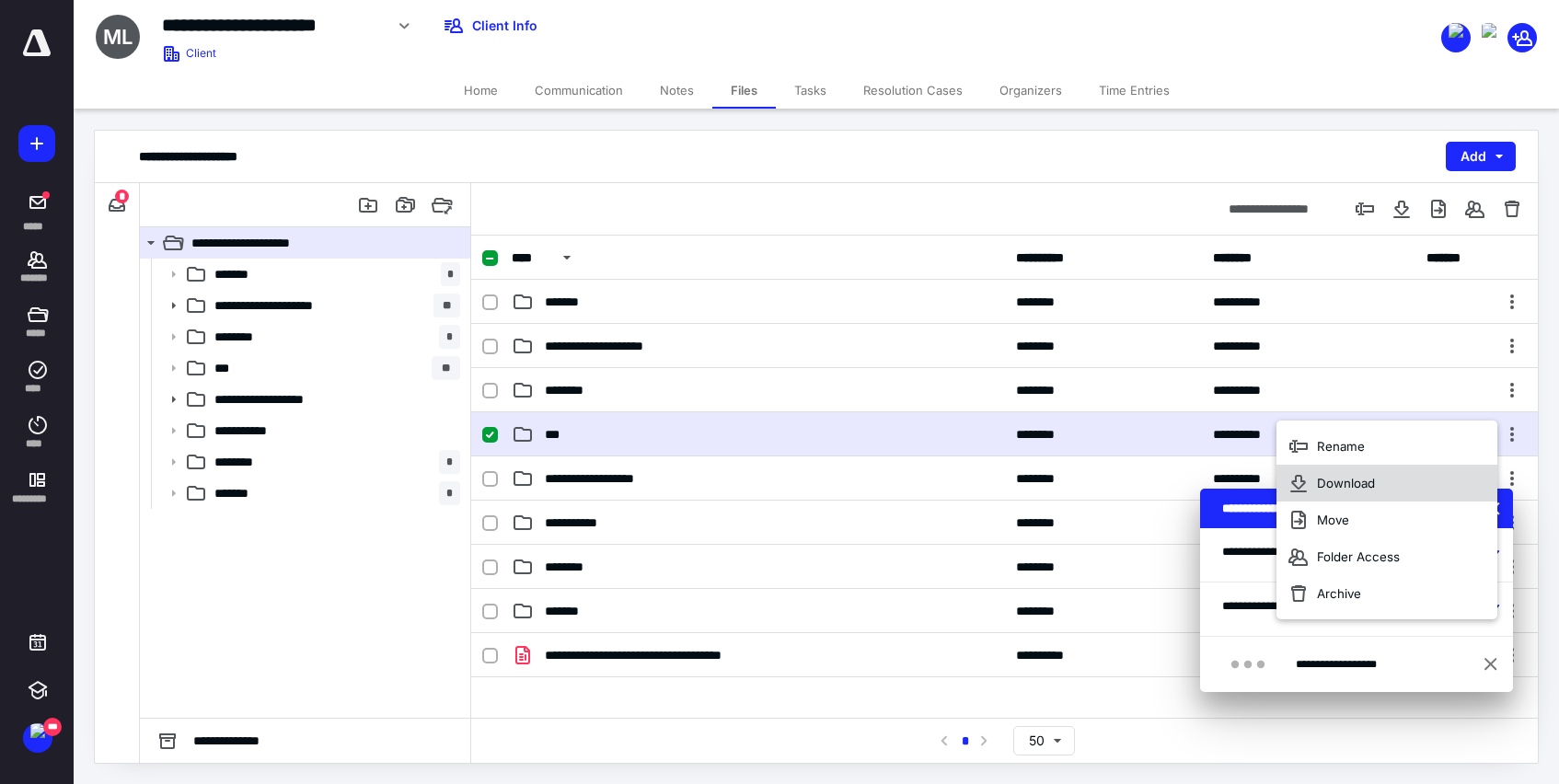 click on "Download" at bounding box center (1345, 483) 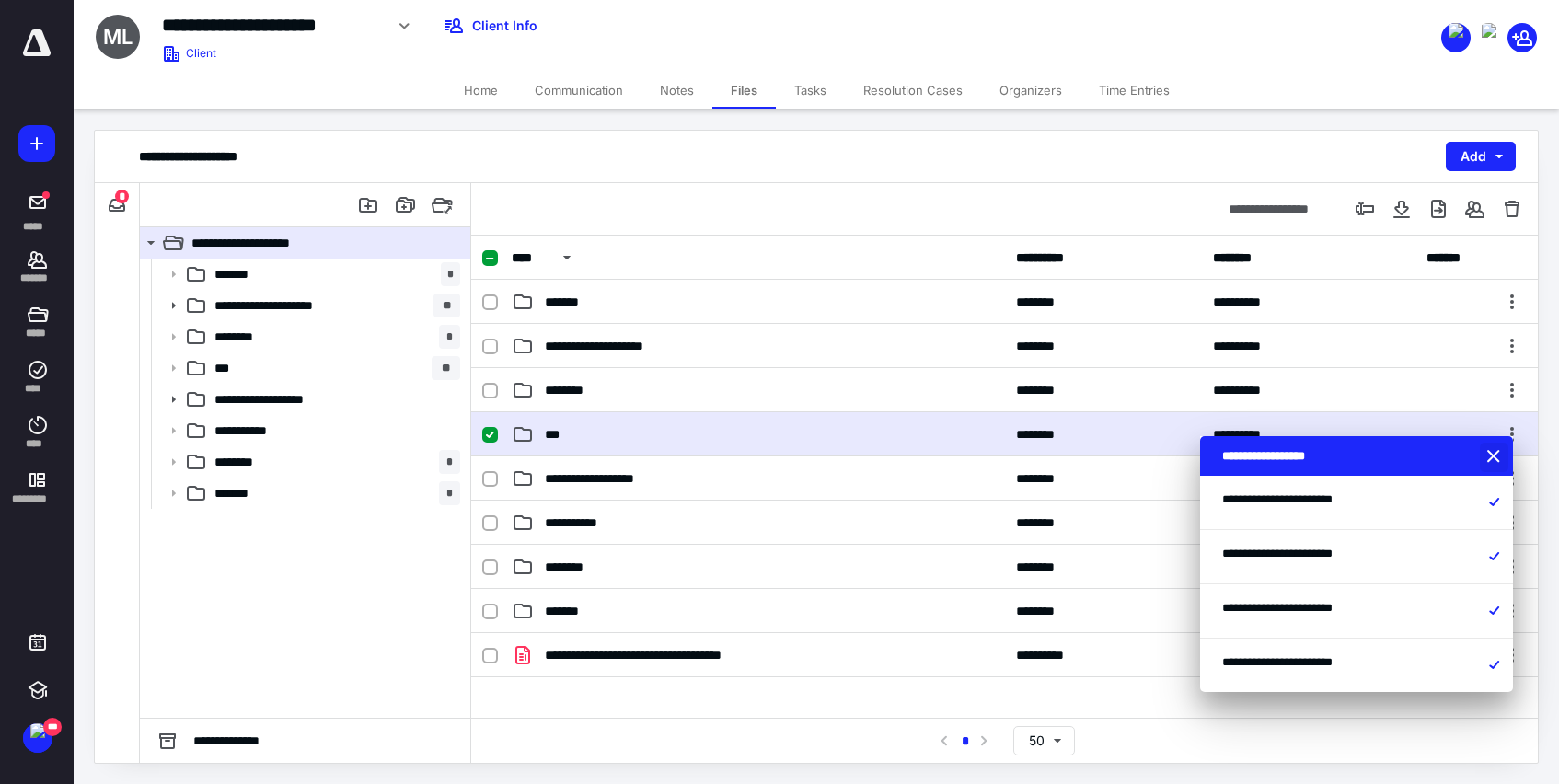 click at bounding box center (1495, 457) 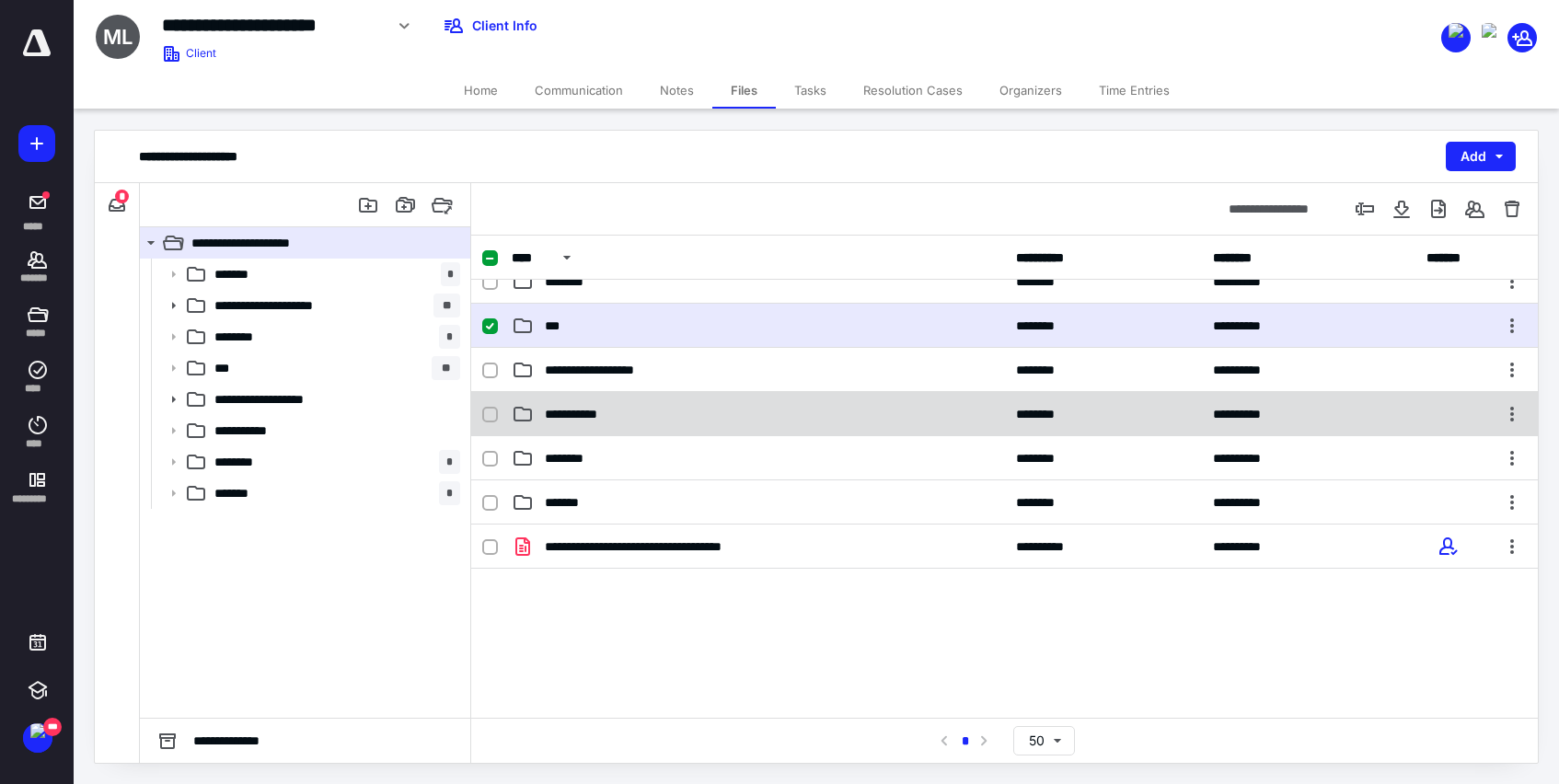 scroll, scrollTop: 131, scrollLeft: 0, axis: vertical 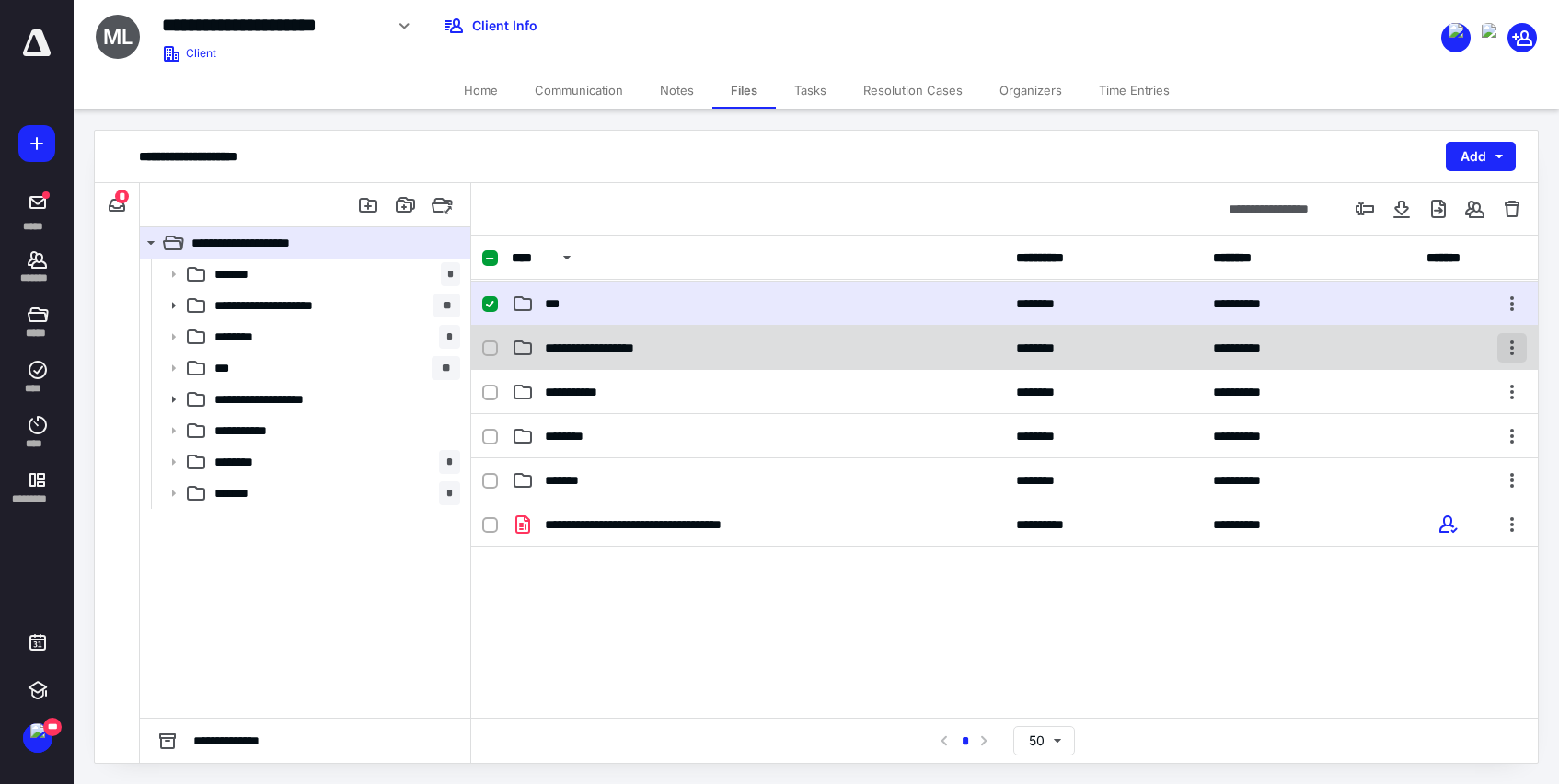 click at bounding box center [1512, 348] 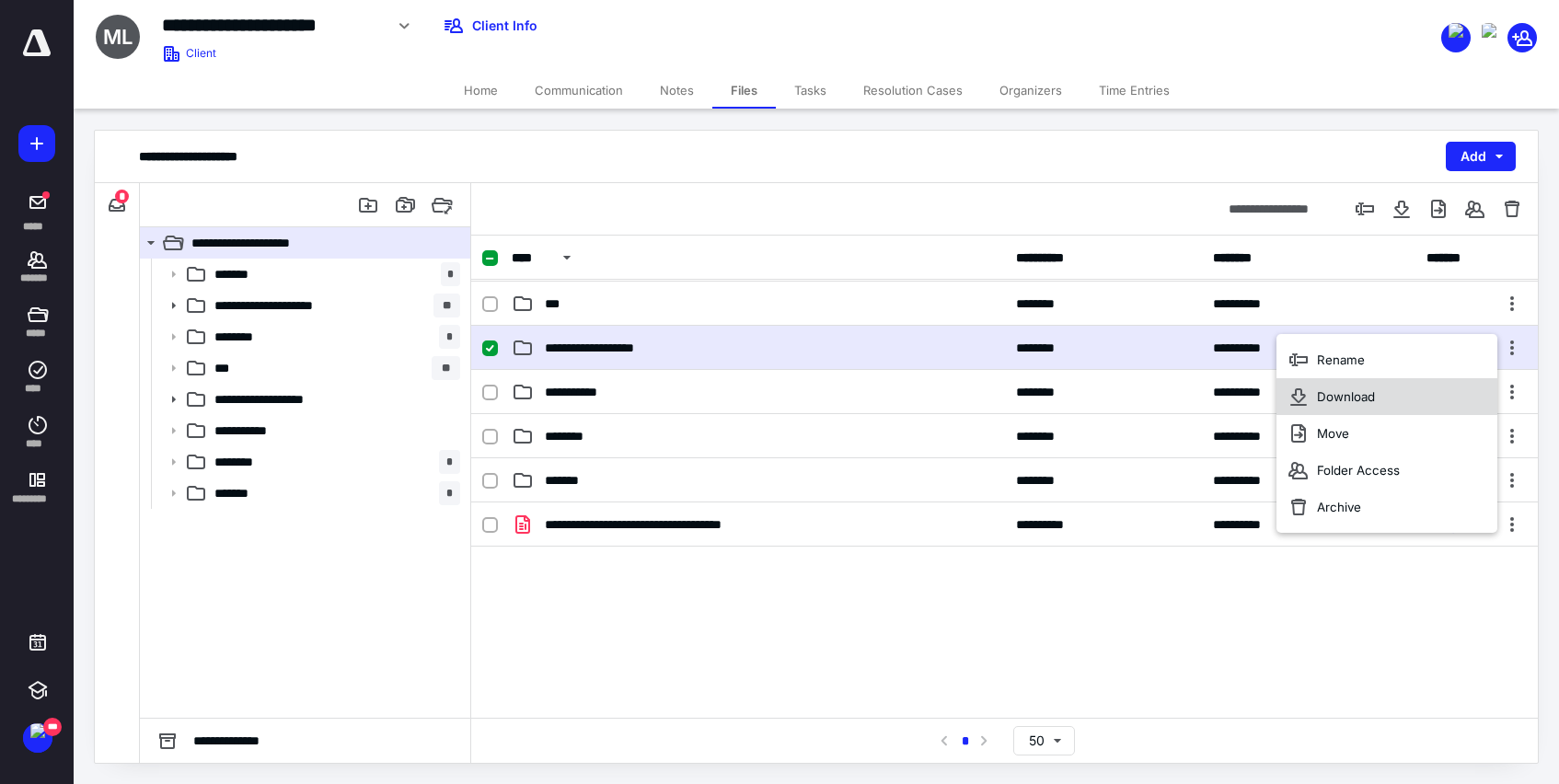 click on "Download" at bounding box center (1345, 397) 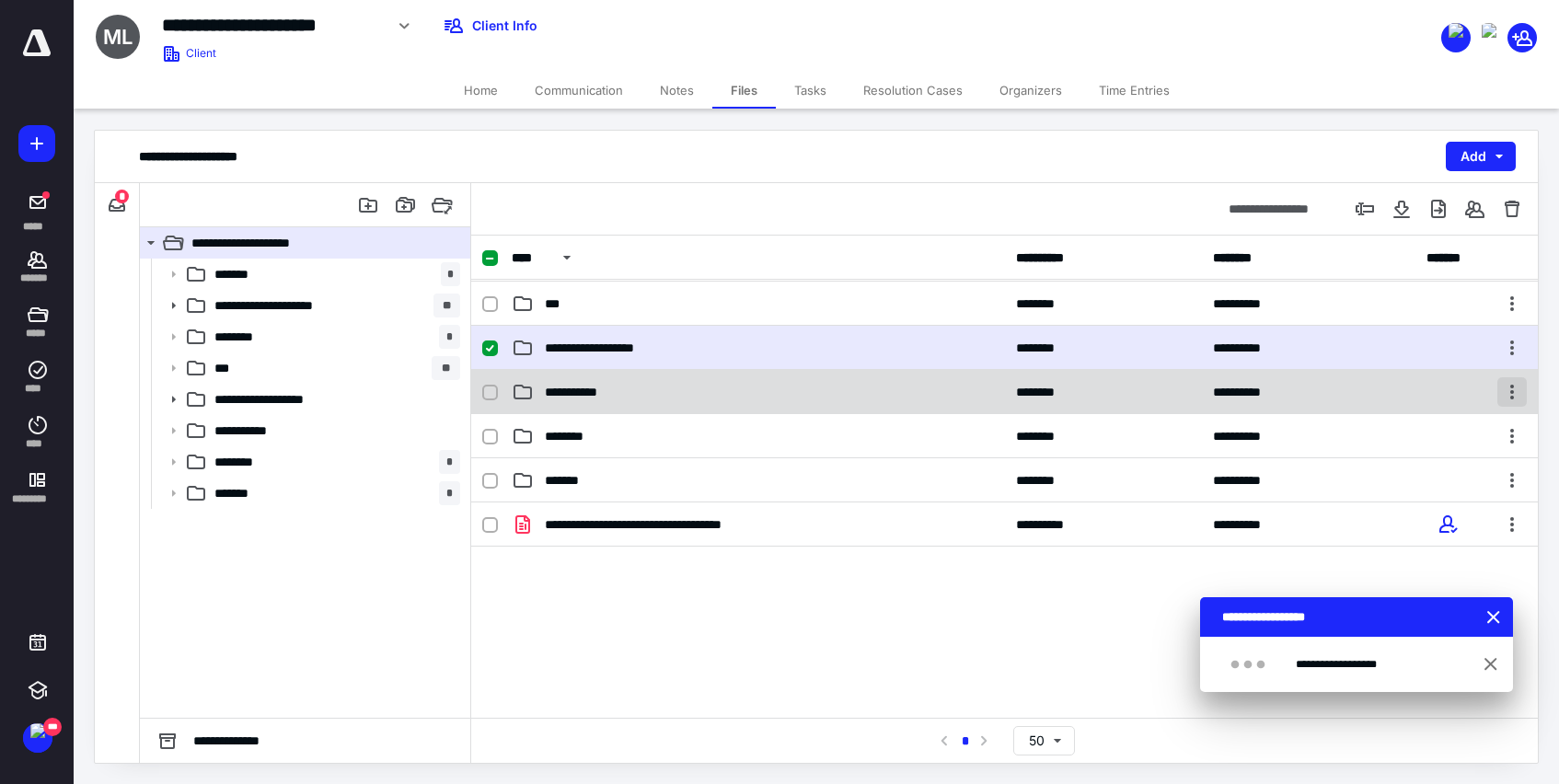 click at bounding box center (1512, 392) 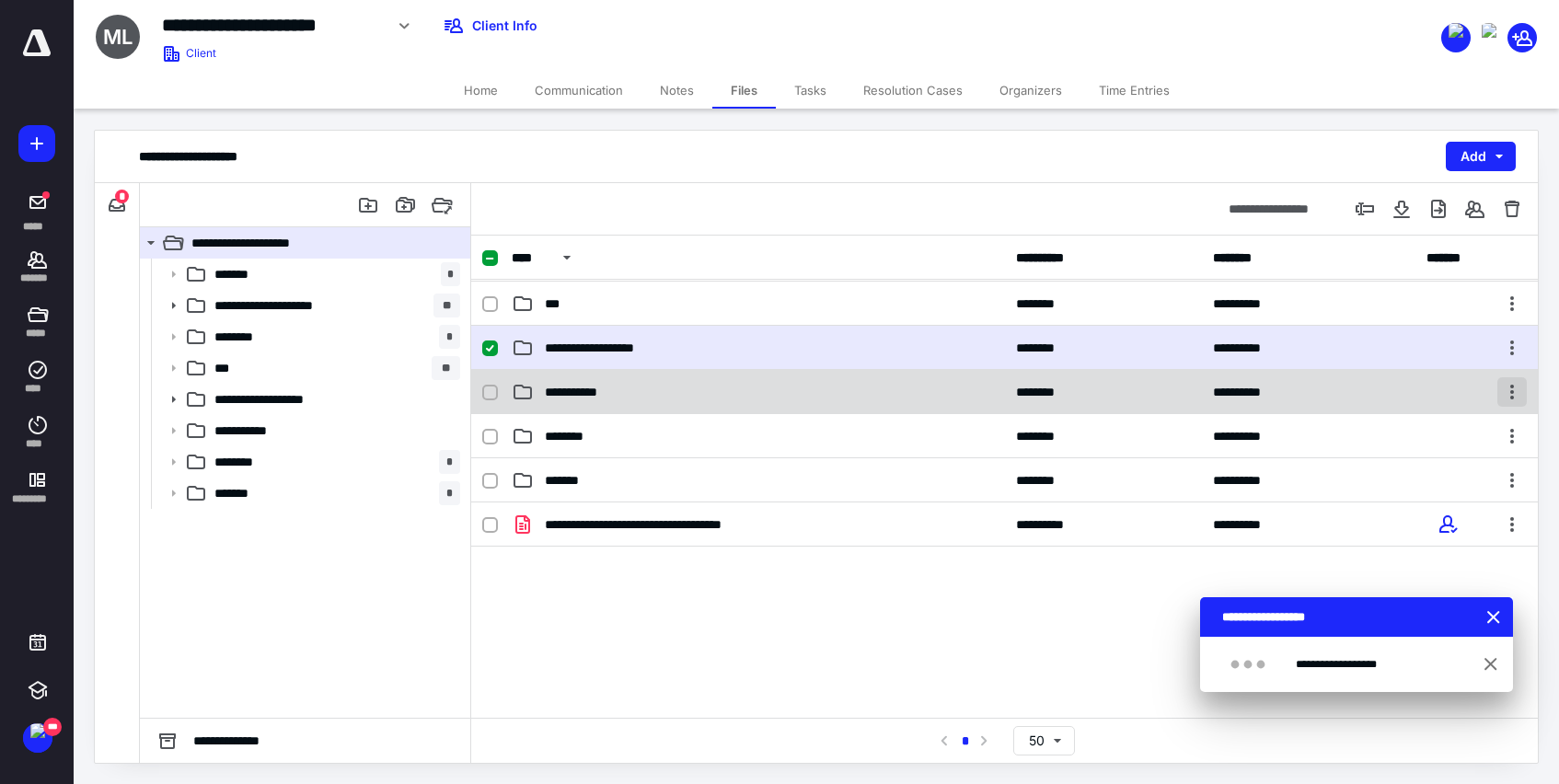 checkbox on "false" 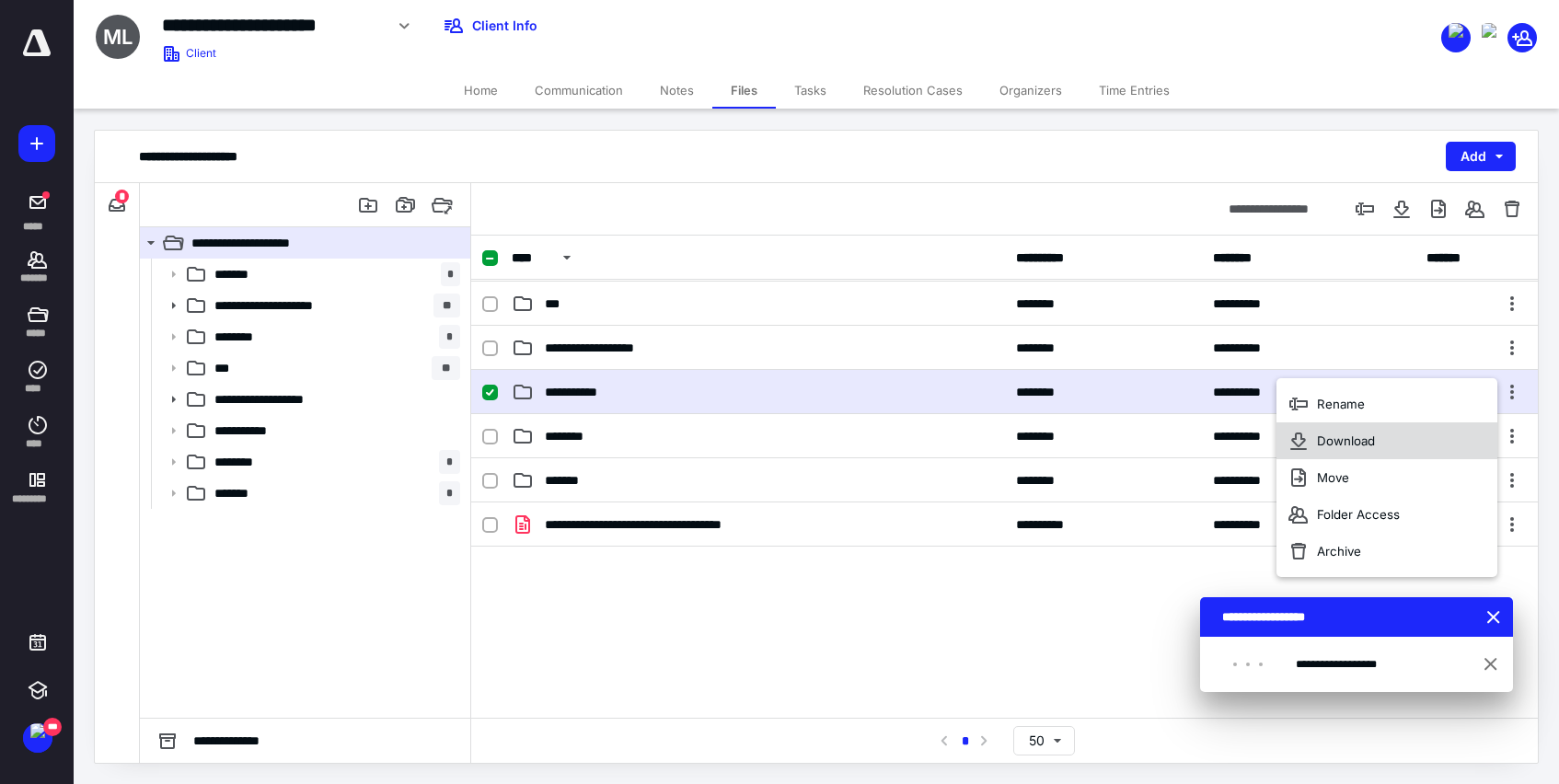 click on "Download" at bounding box center (1345, 441) 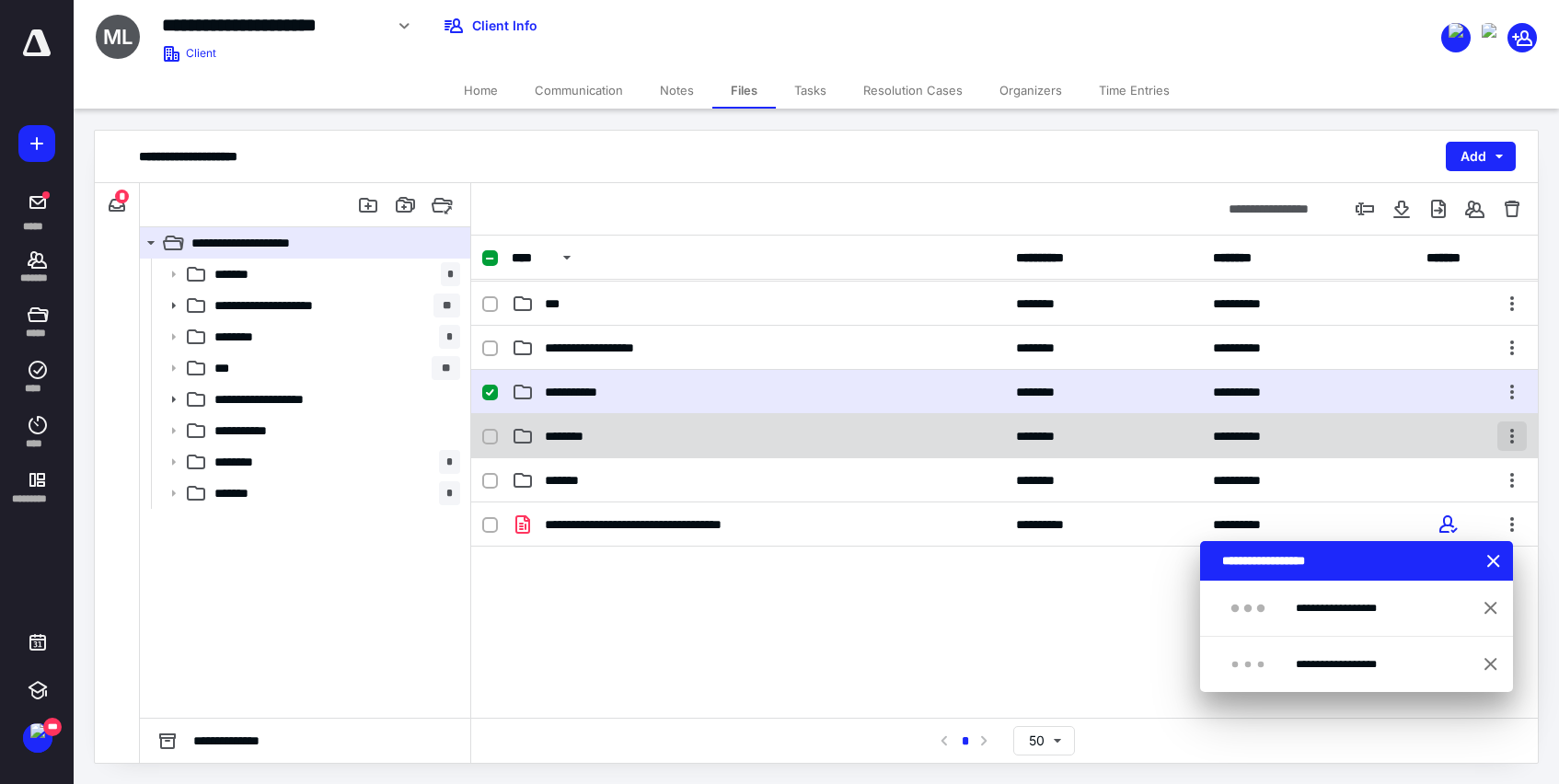 click at bounding box center (1512, 436) 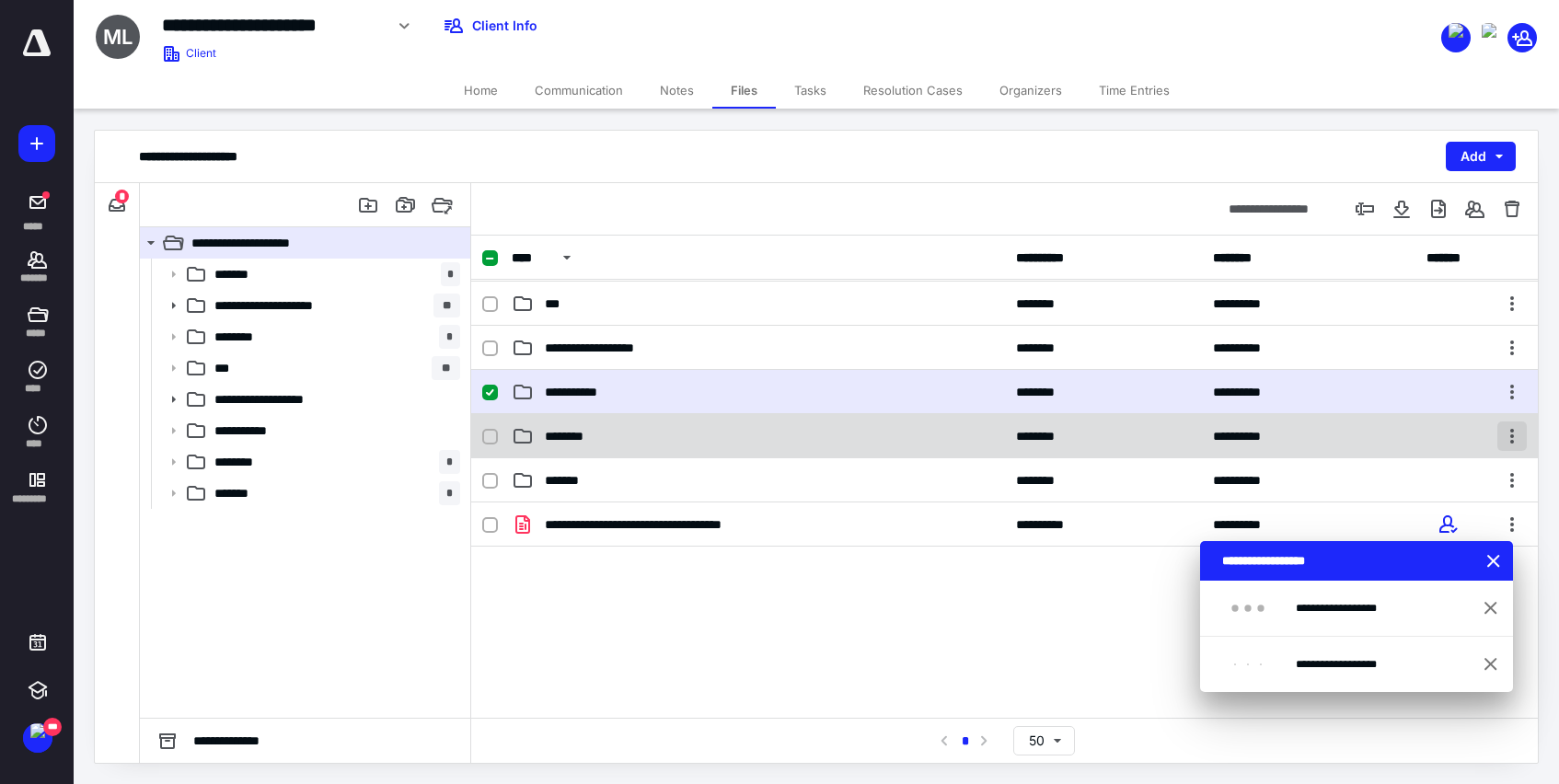 checkbox on "false" 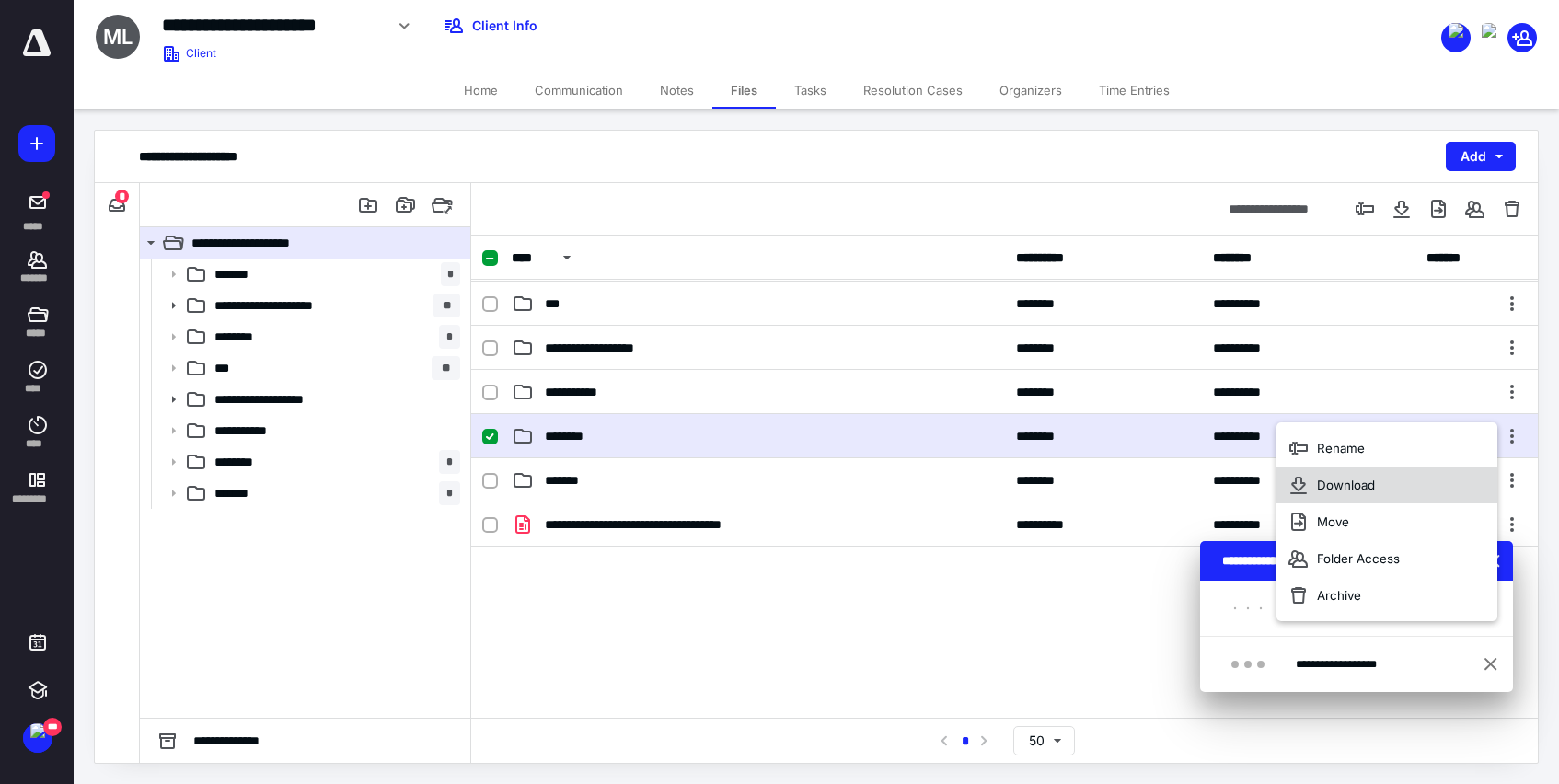click on "Download" at bounding box center (1345, 485) 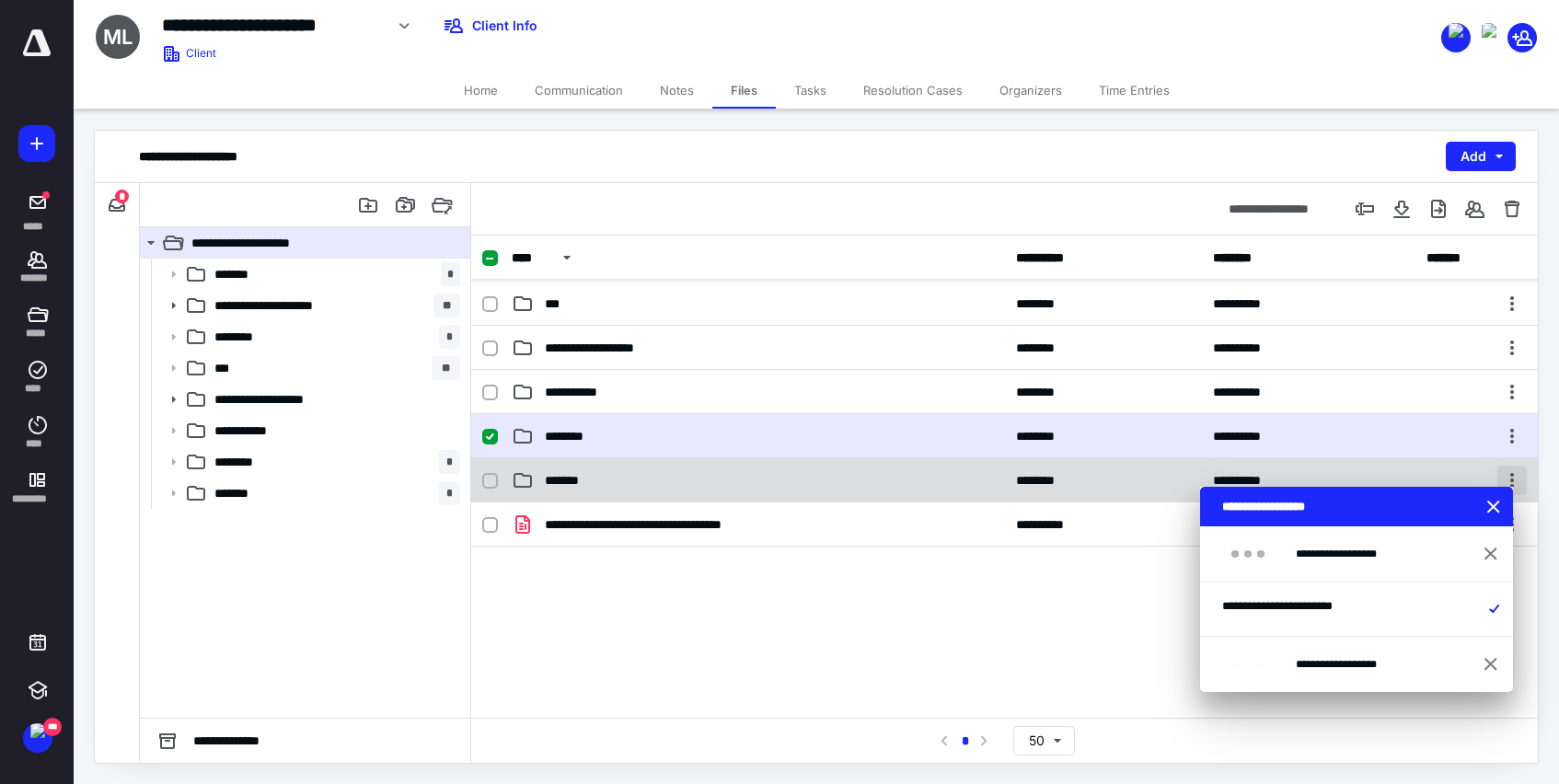 click at bounding box center [1512, 480] 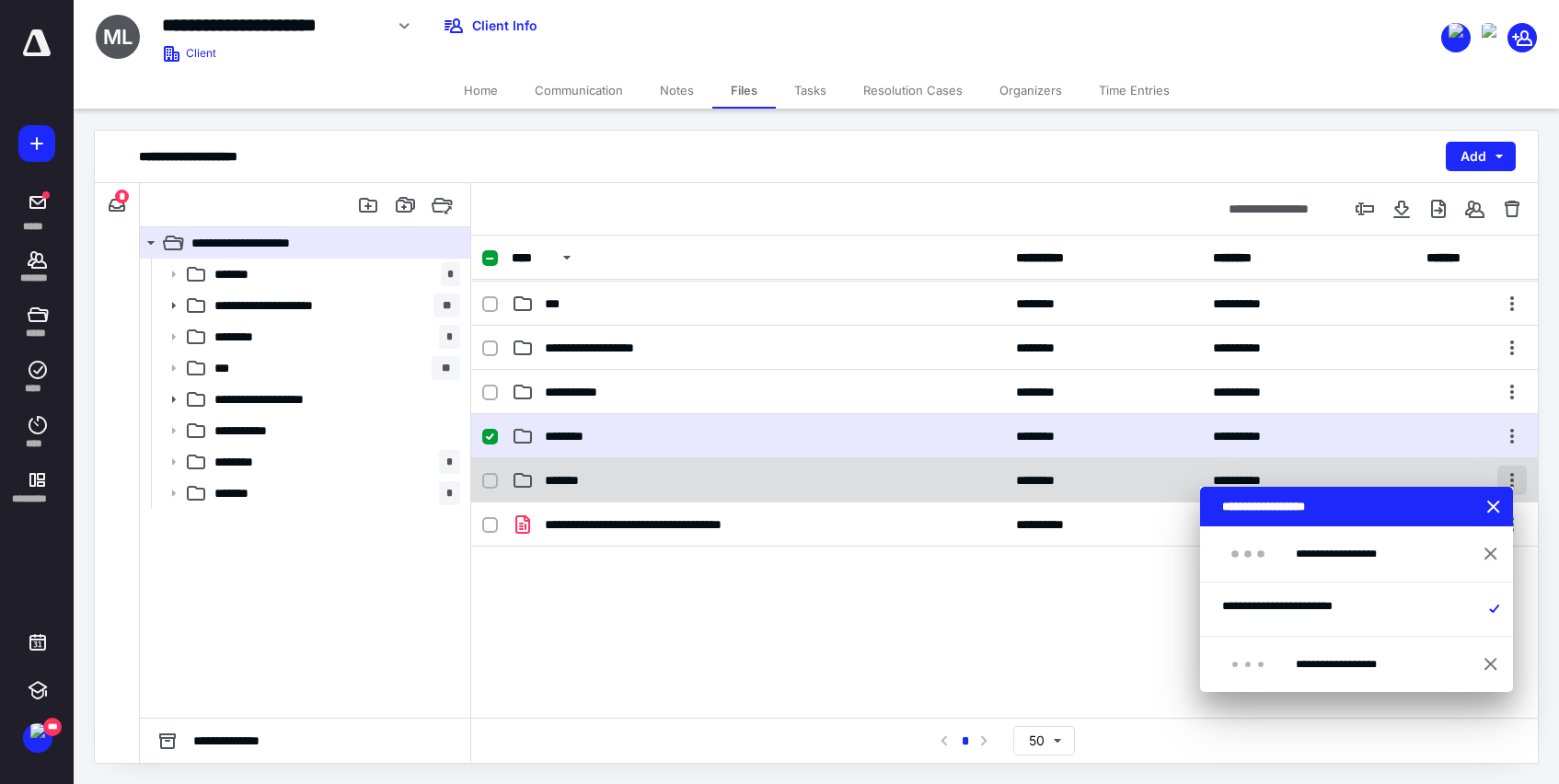 checkbox on "false" 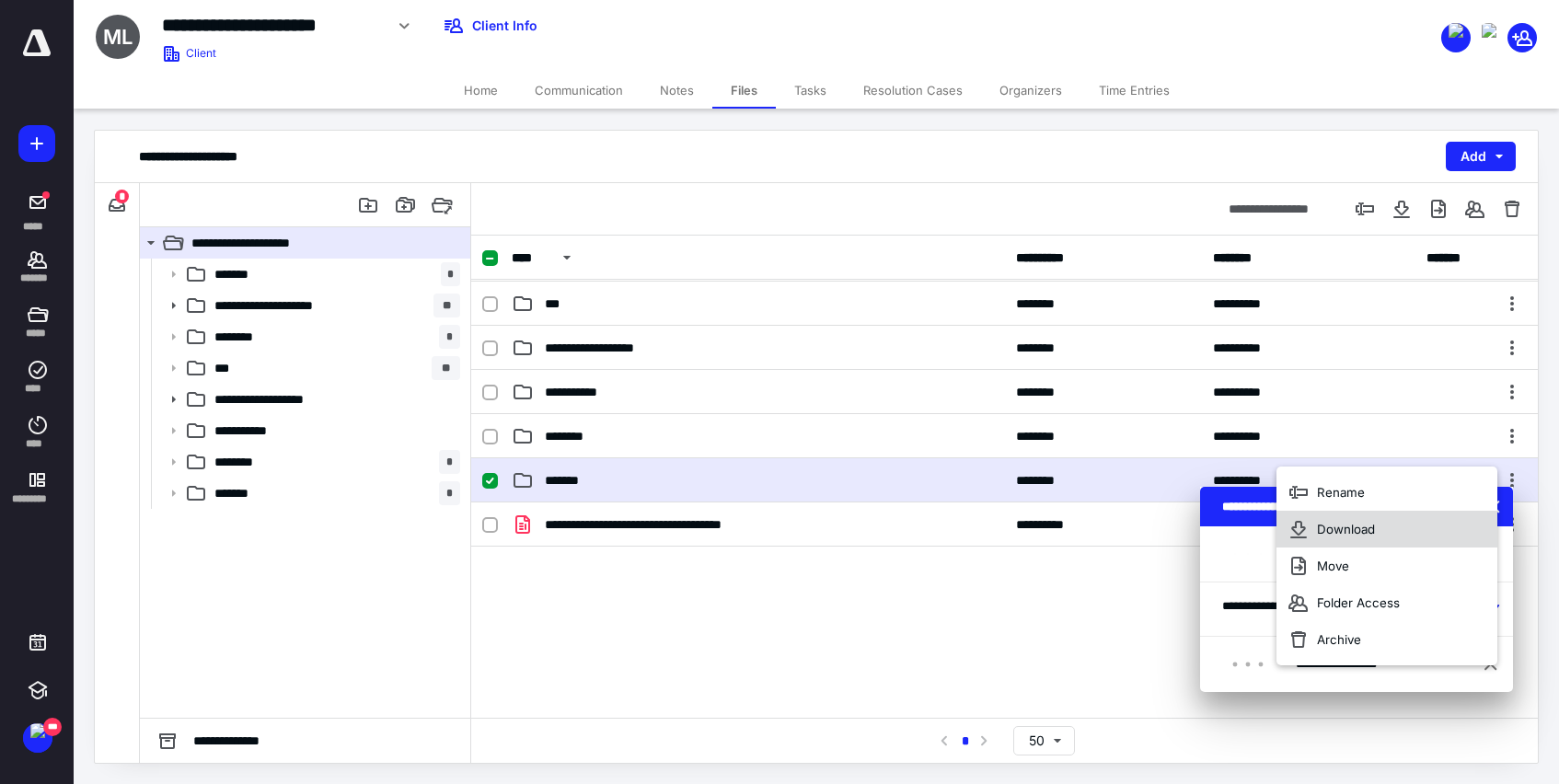 click on "Download" at bounding box center [1345, 529] 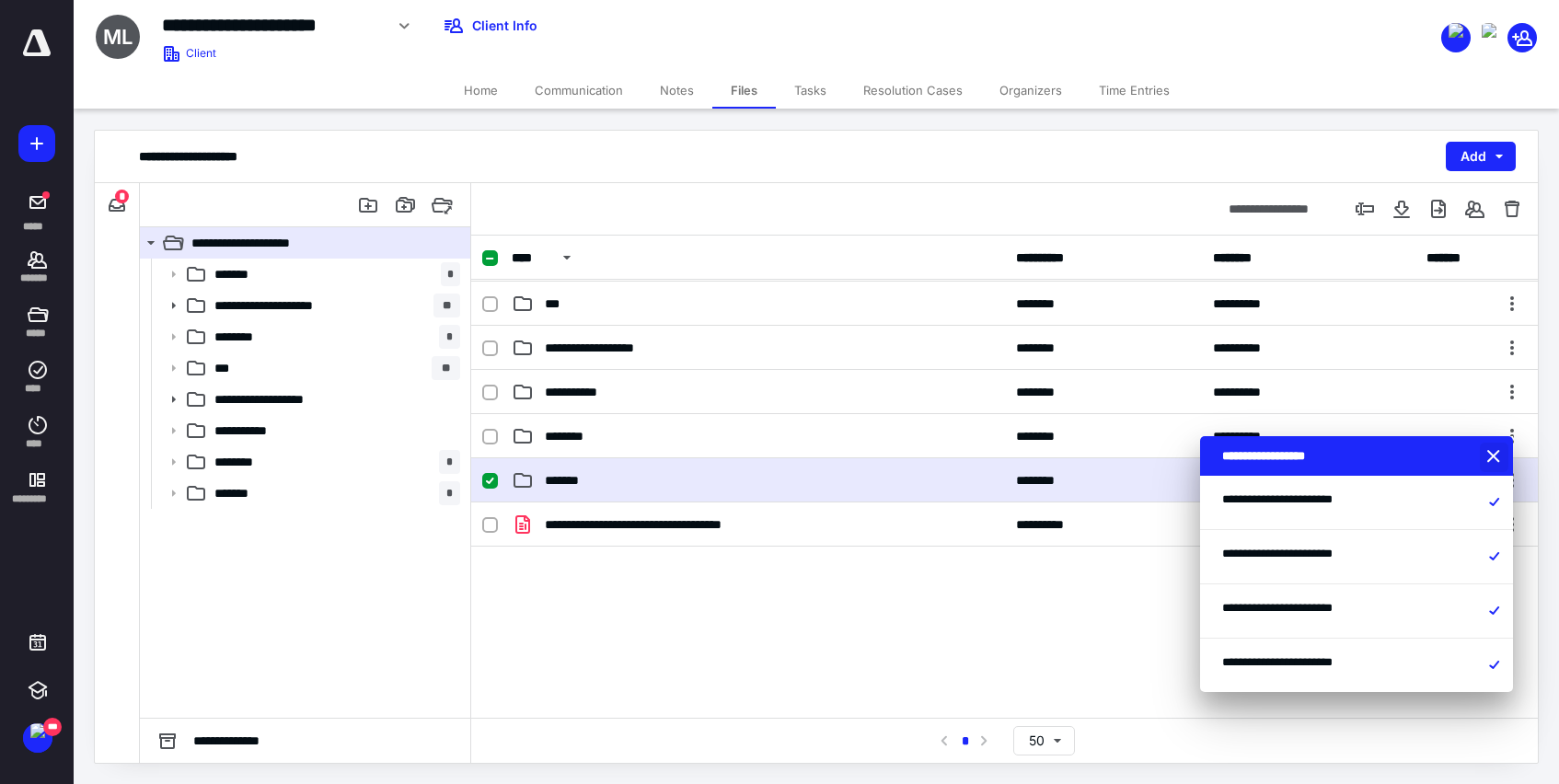 click at bounding box center [1495, 457] 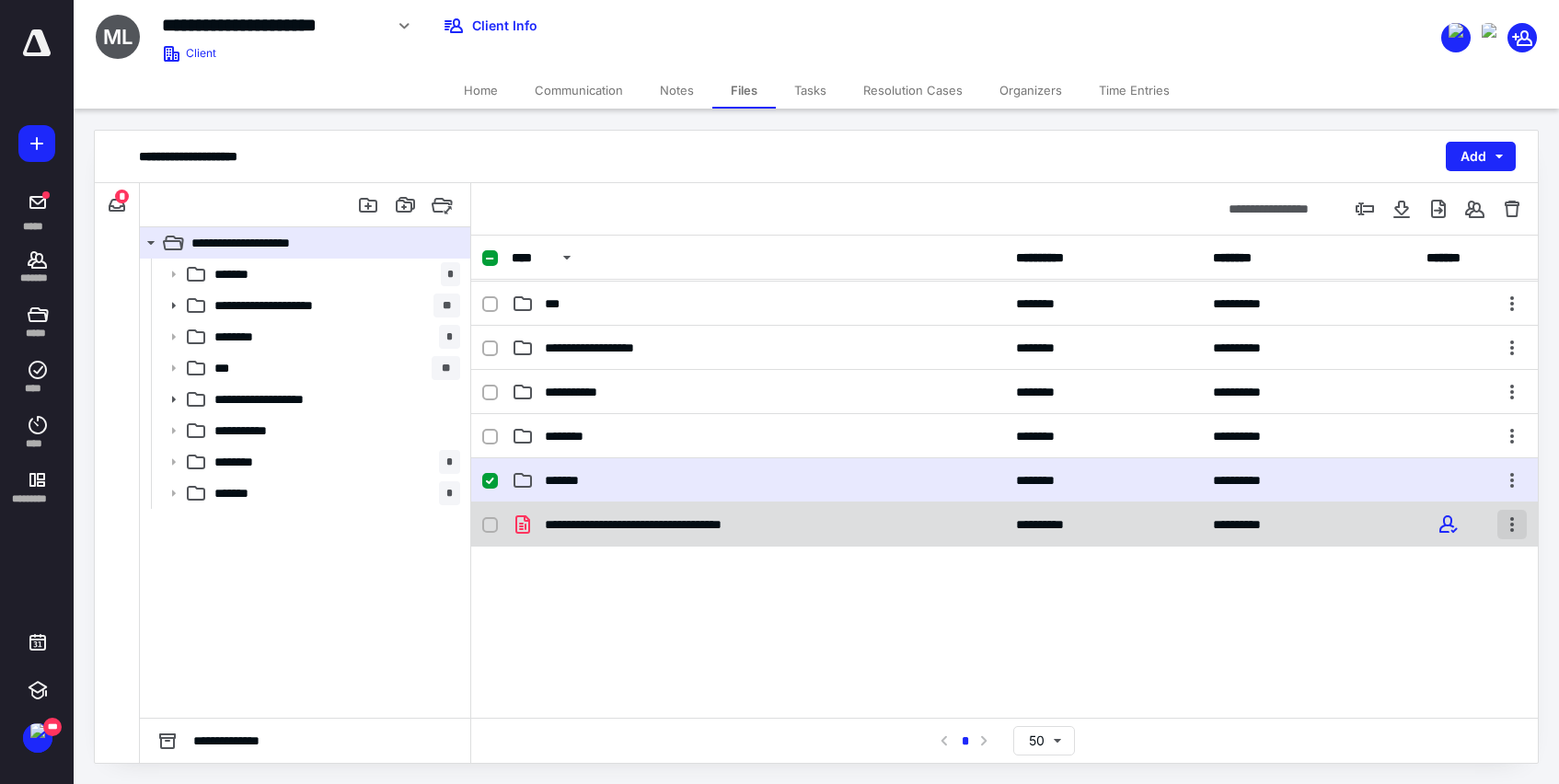click at bounding box center (1512, 525) 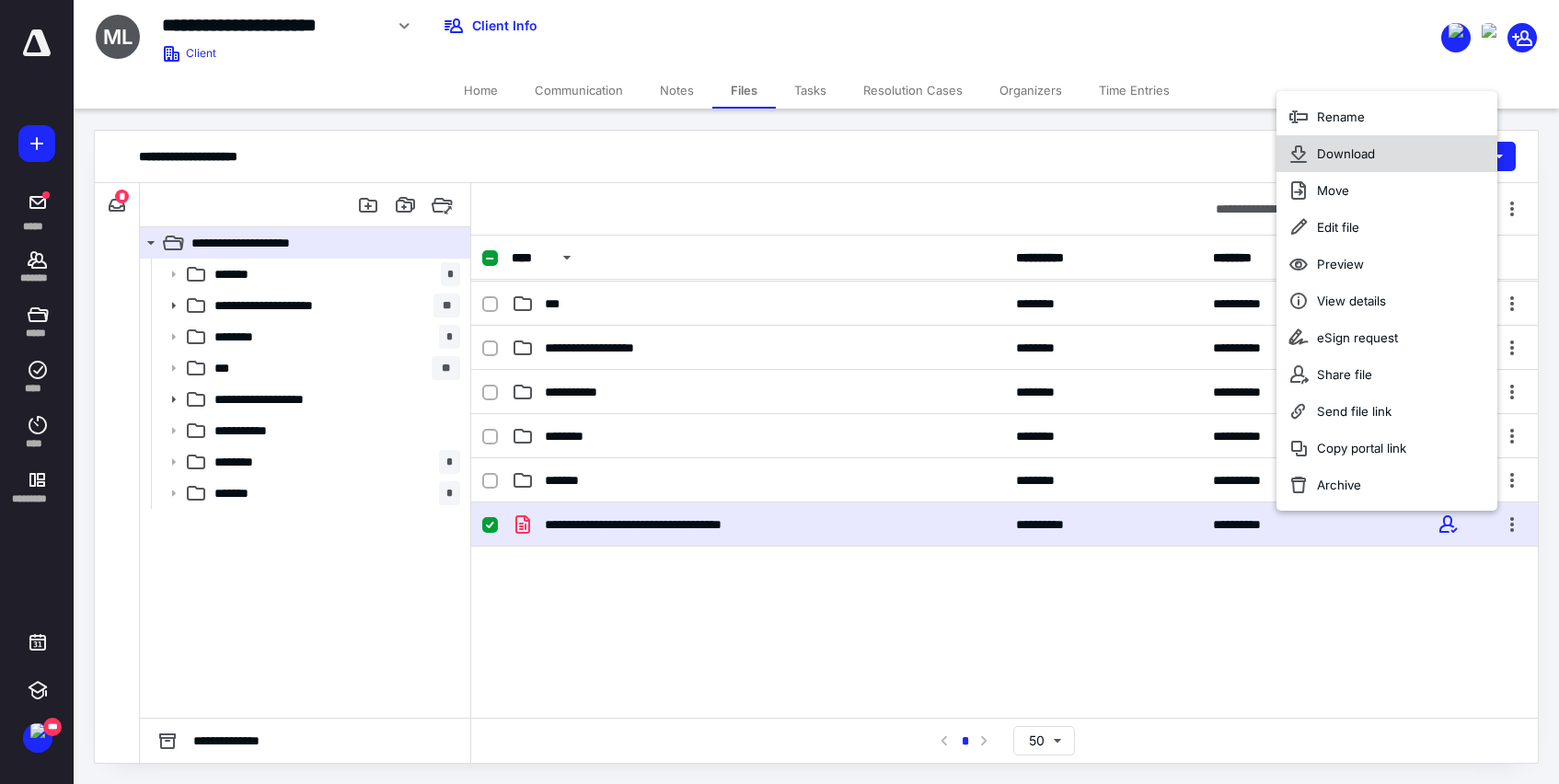click on "Download" at bounding box center [1345, 154] 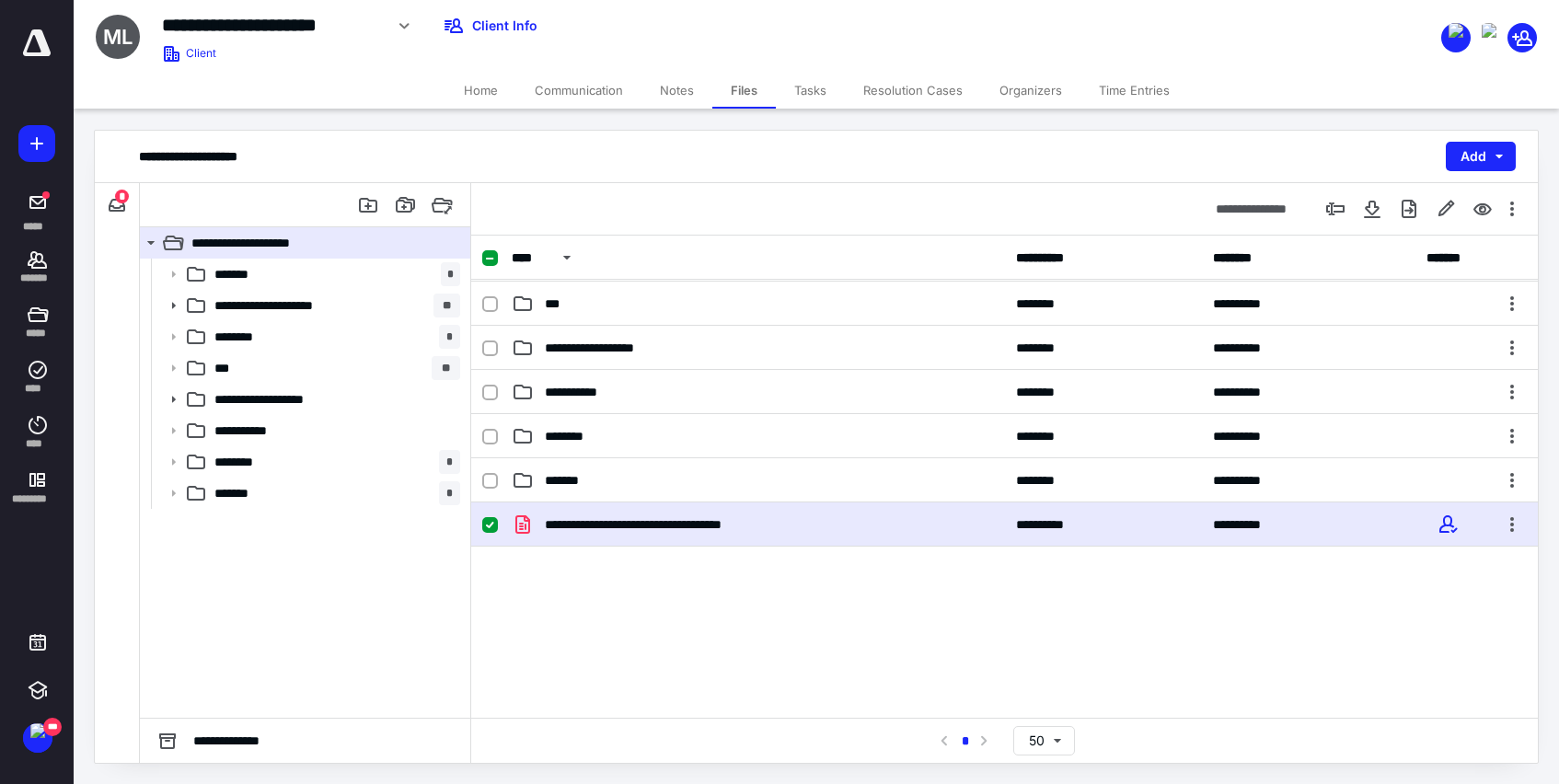 scroll, scrollTop: 0, scrollLeft: 0, axis: both 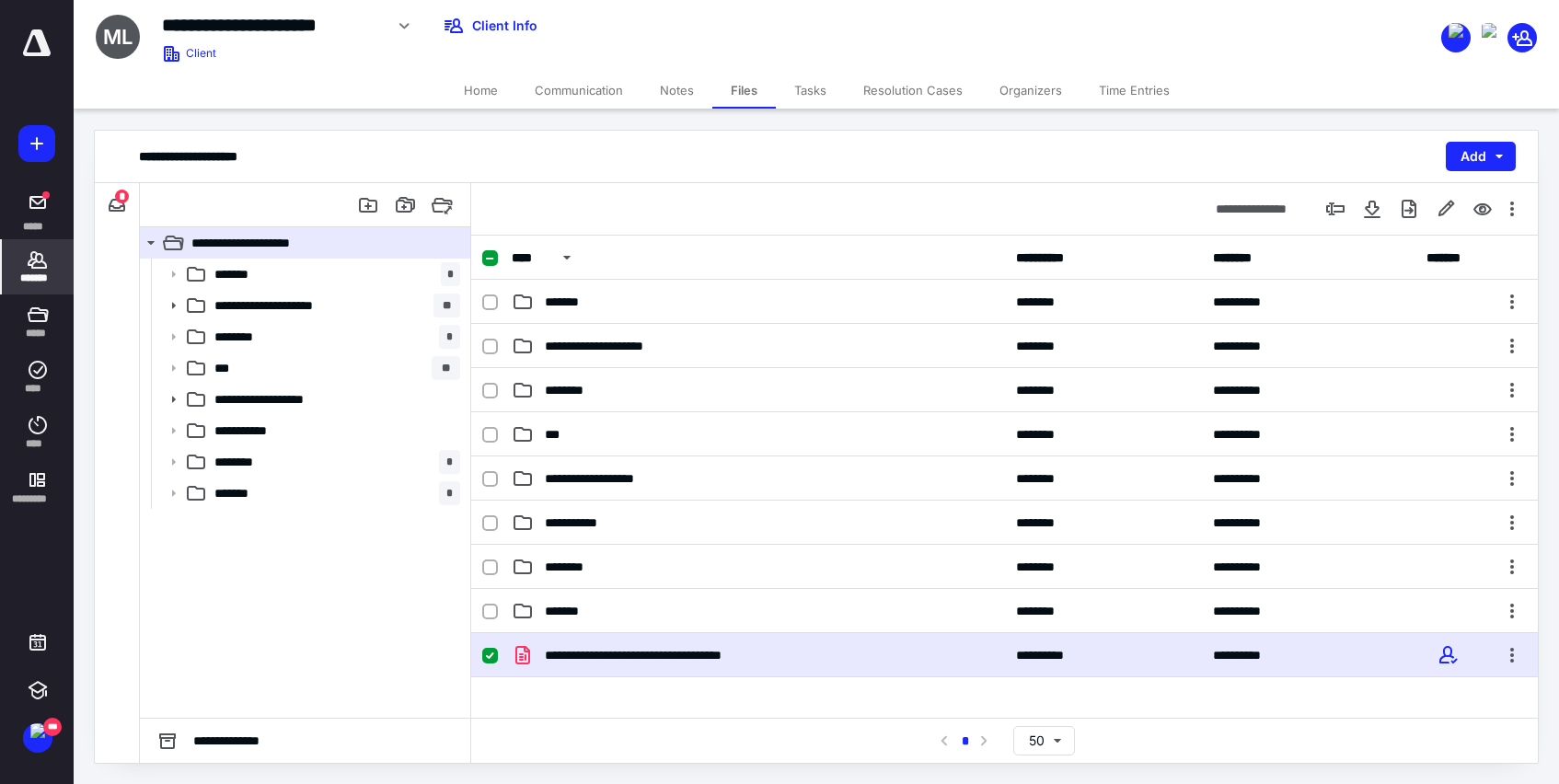 click 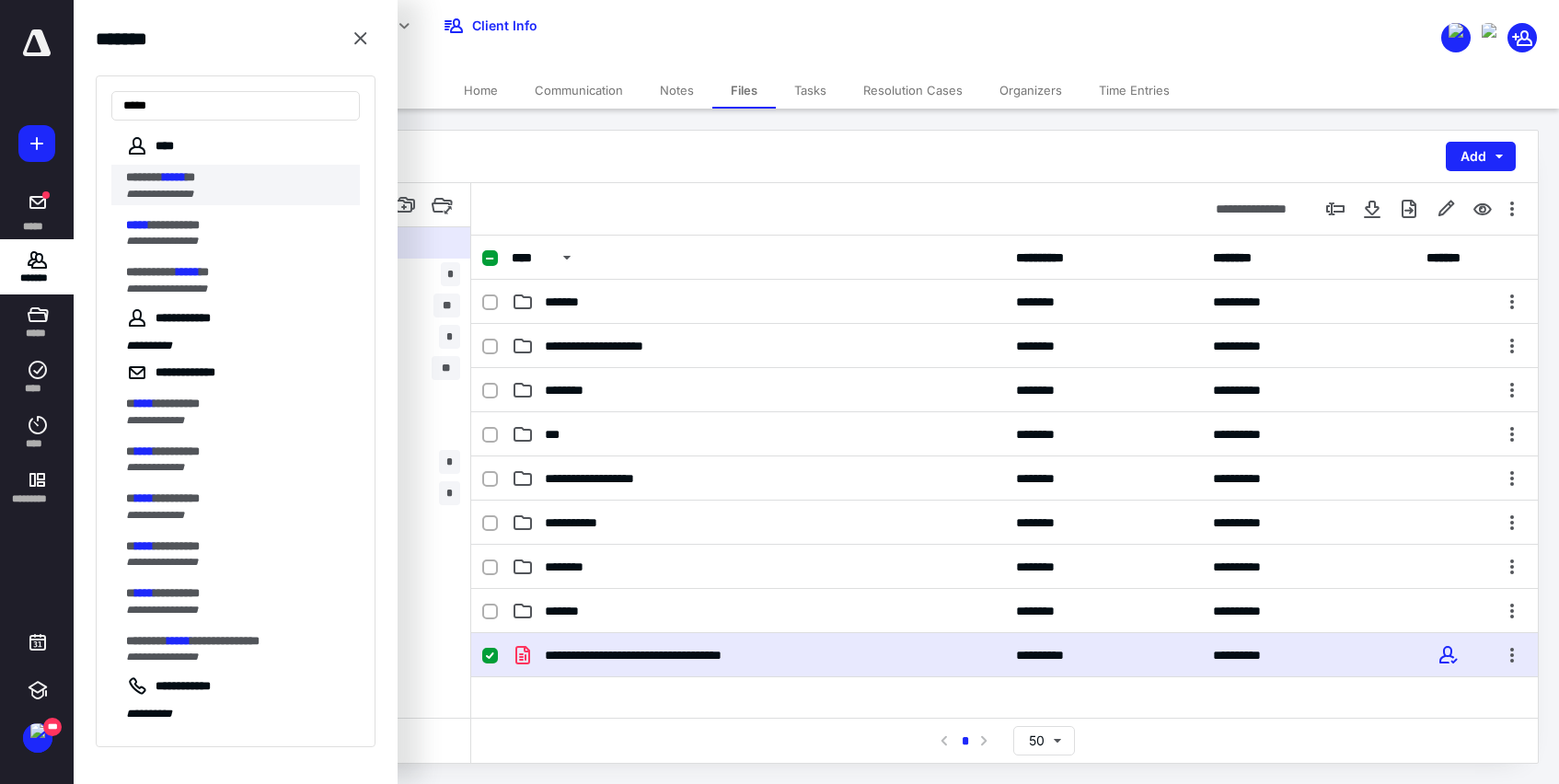 type on "*****" 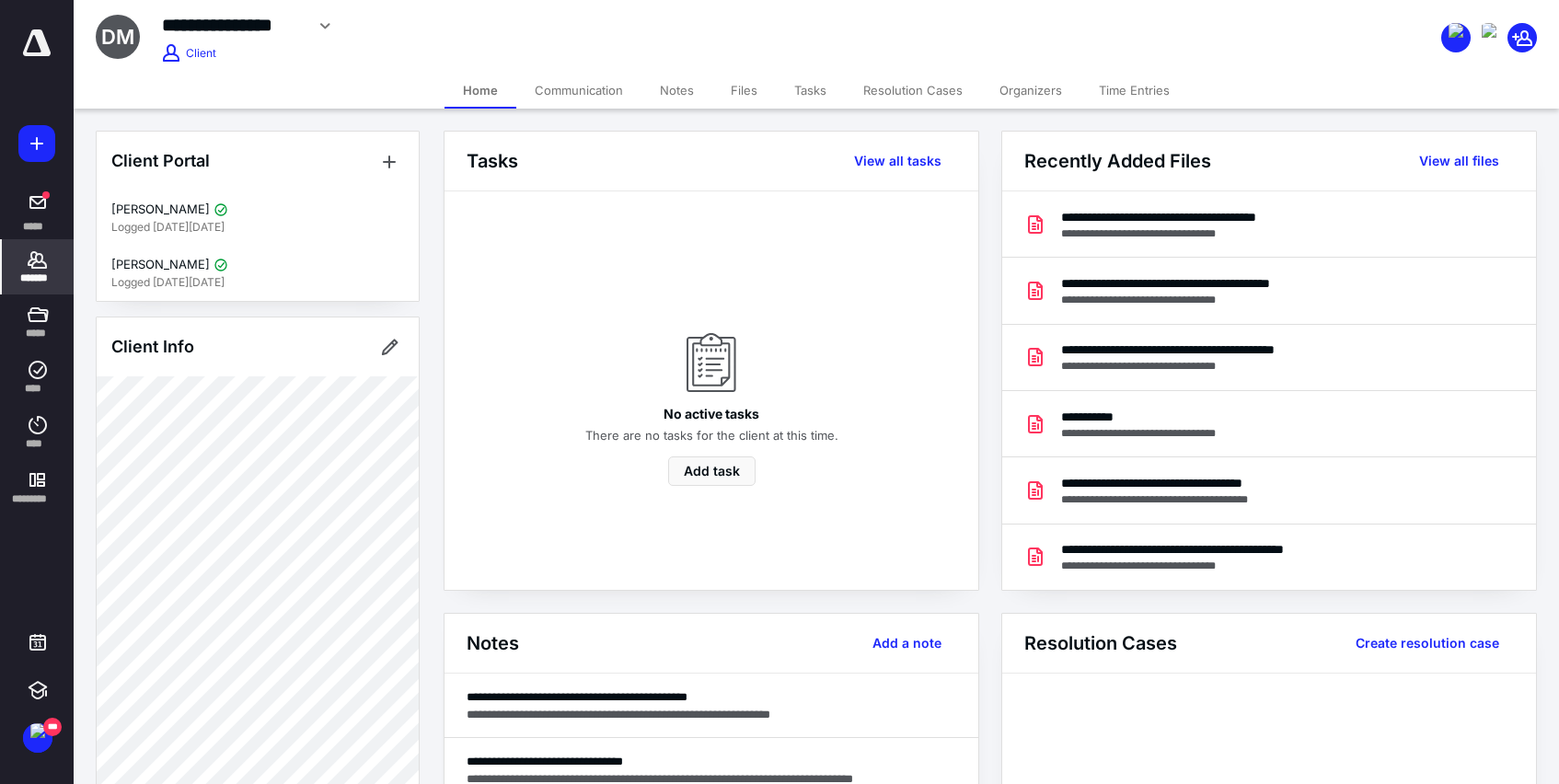 scroll, scrollTop: 954, scrollLeft: 0, axis: vertical 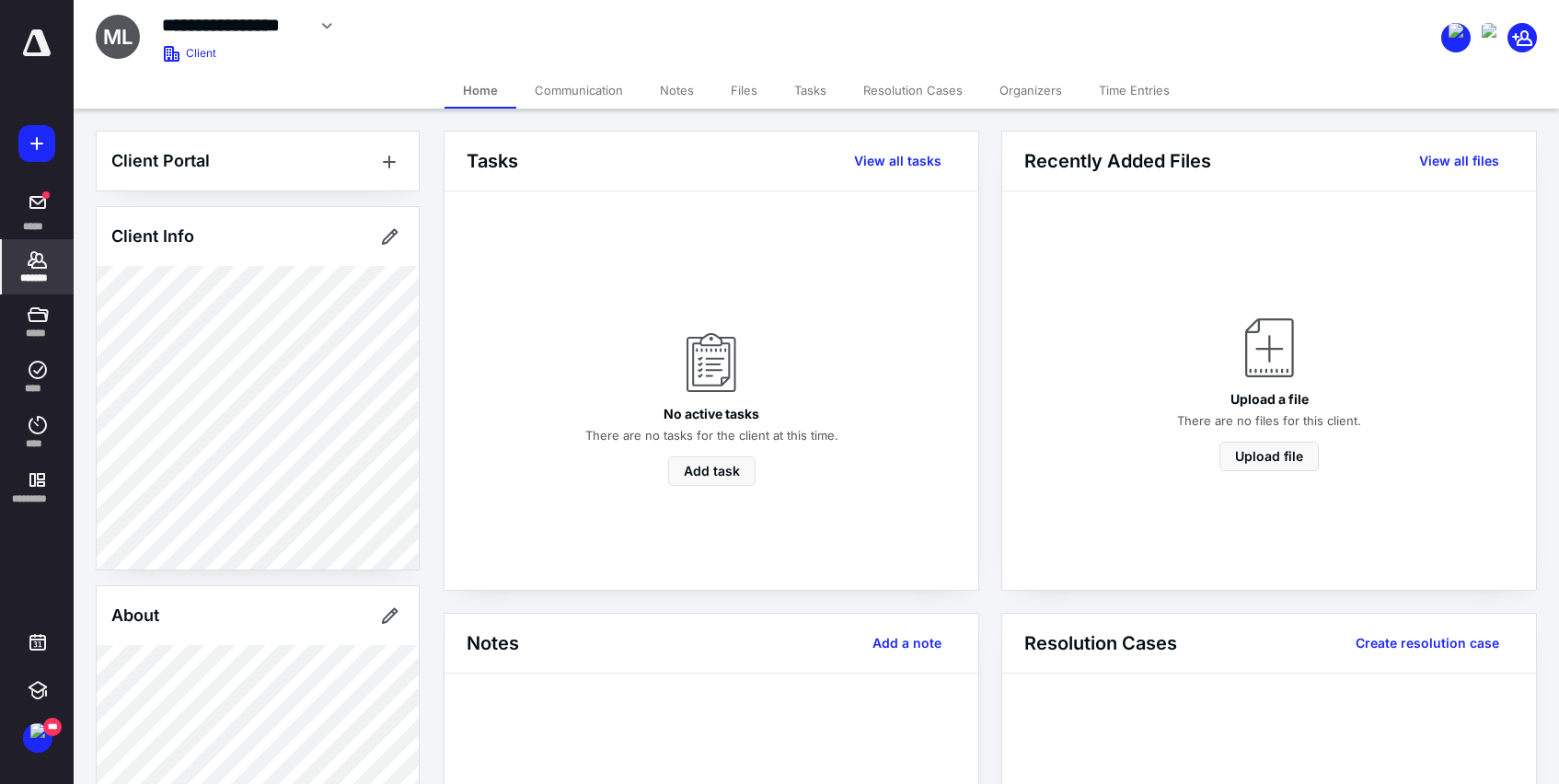 click on "Files" at bounding box center [744, 90] 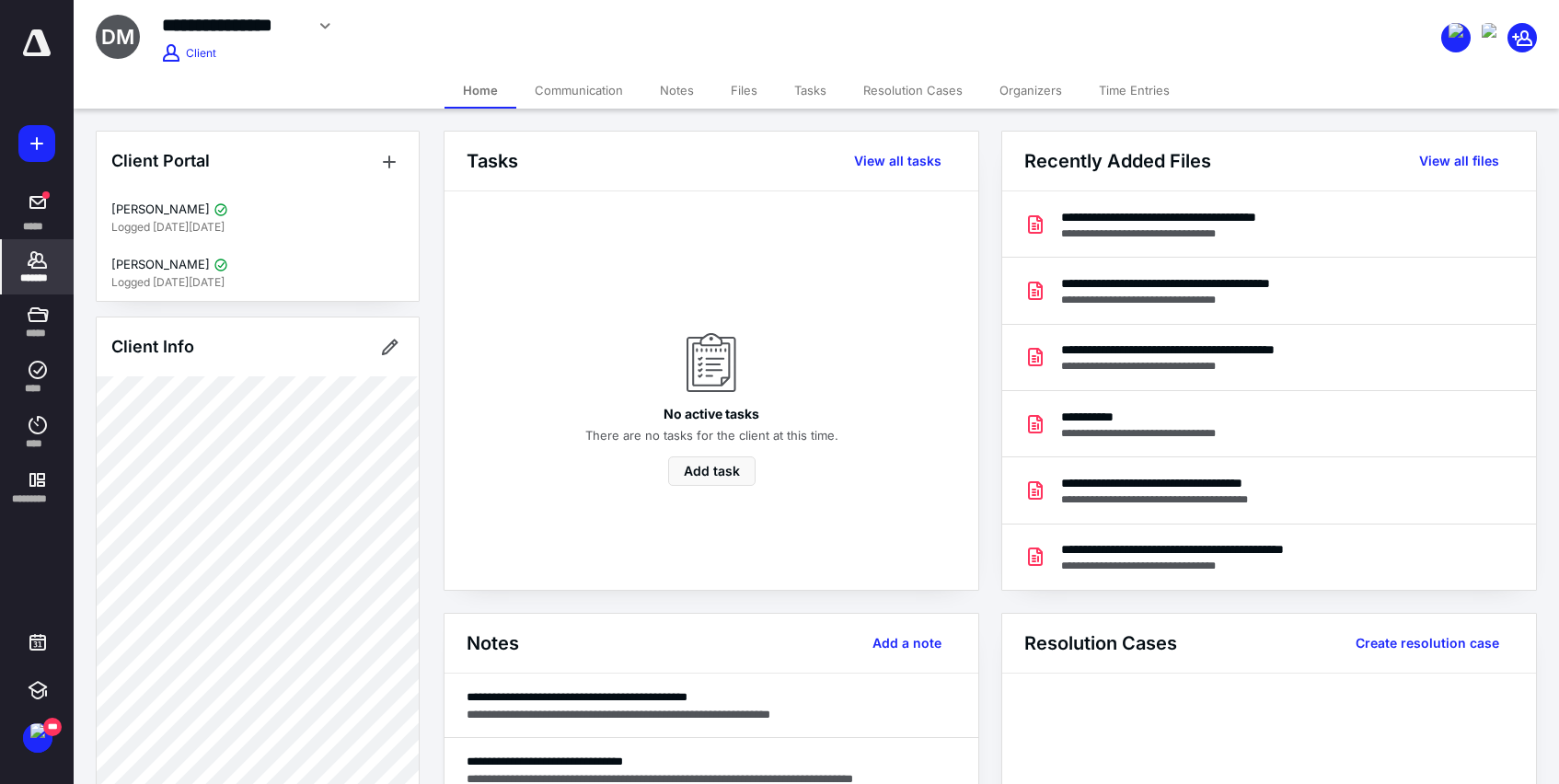 click on "Files" at bounding box center (744, 90) 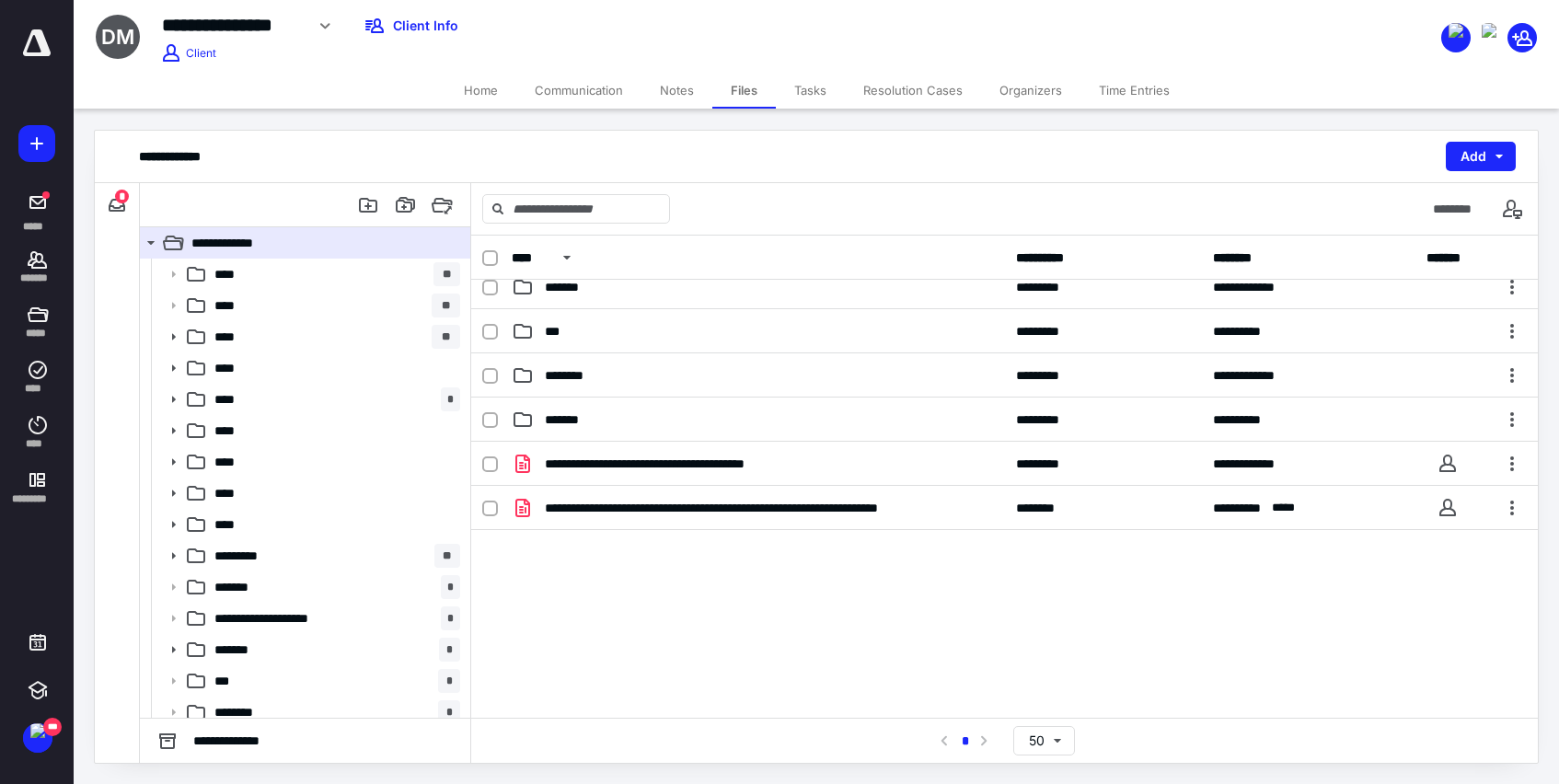 scroll, scrollTop: 0, scrollLeft: 0, axis: both 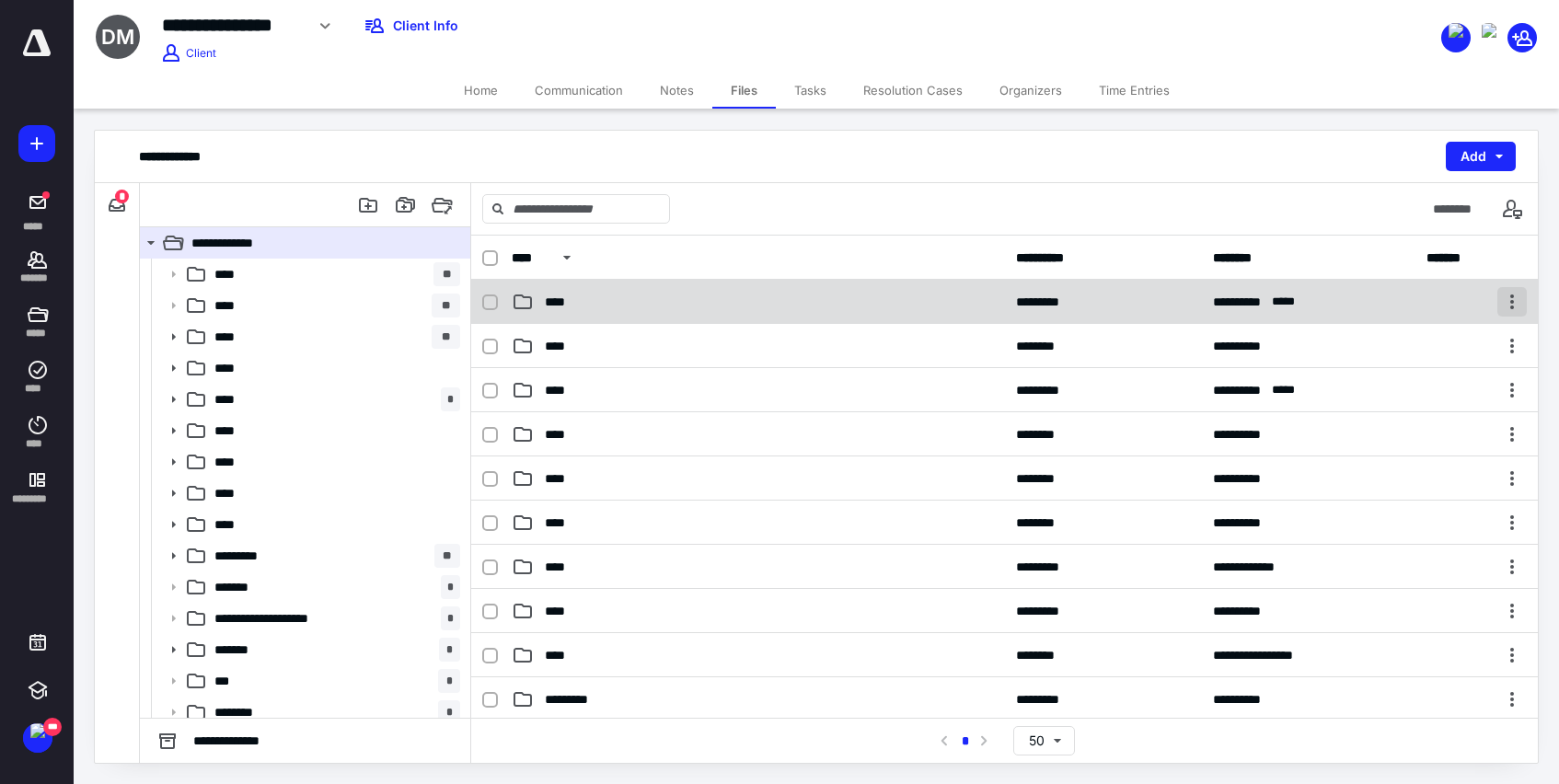 click at bounding box center (1512, 302) 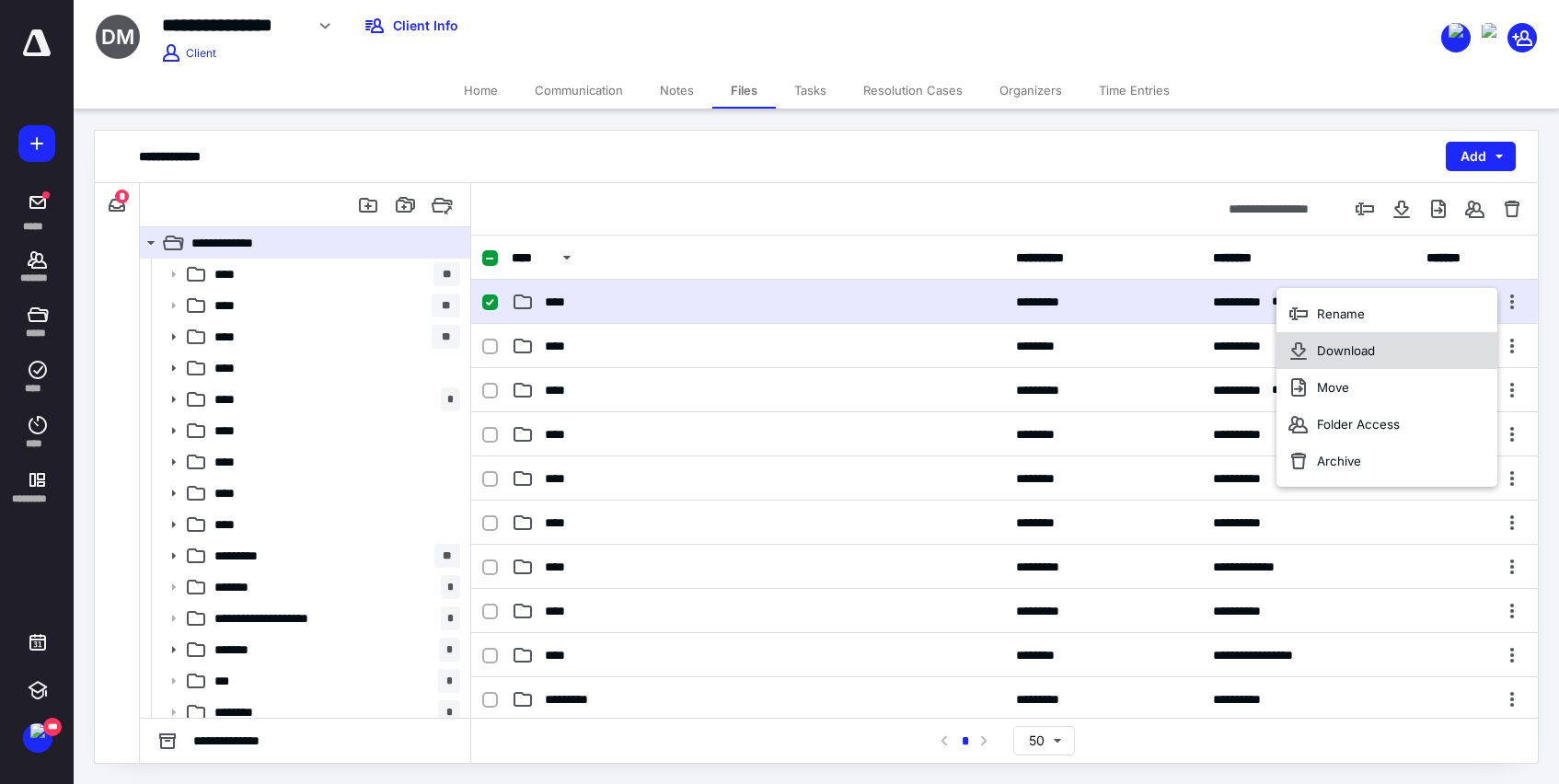 click on "Download" at bounding box center (1345, 351) 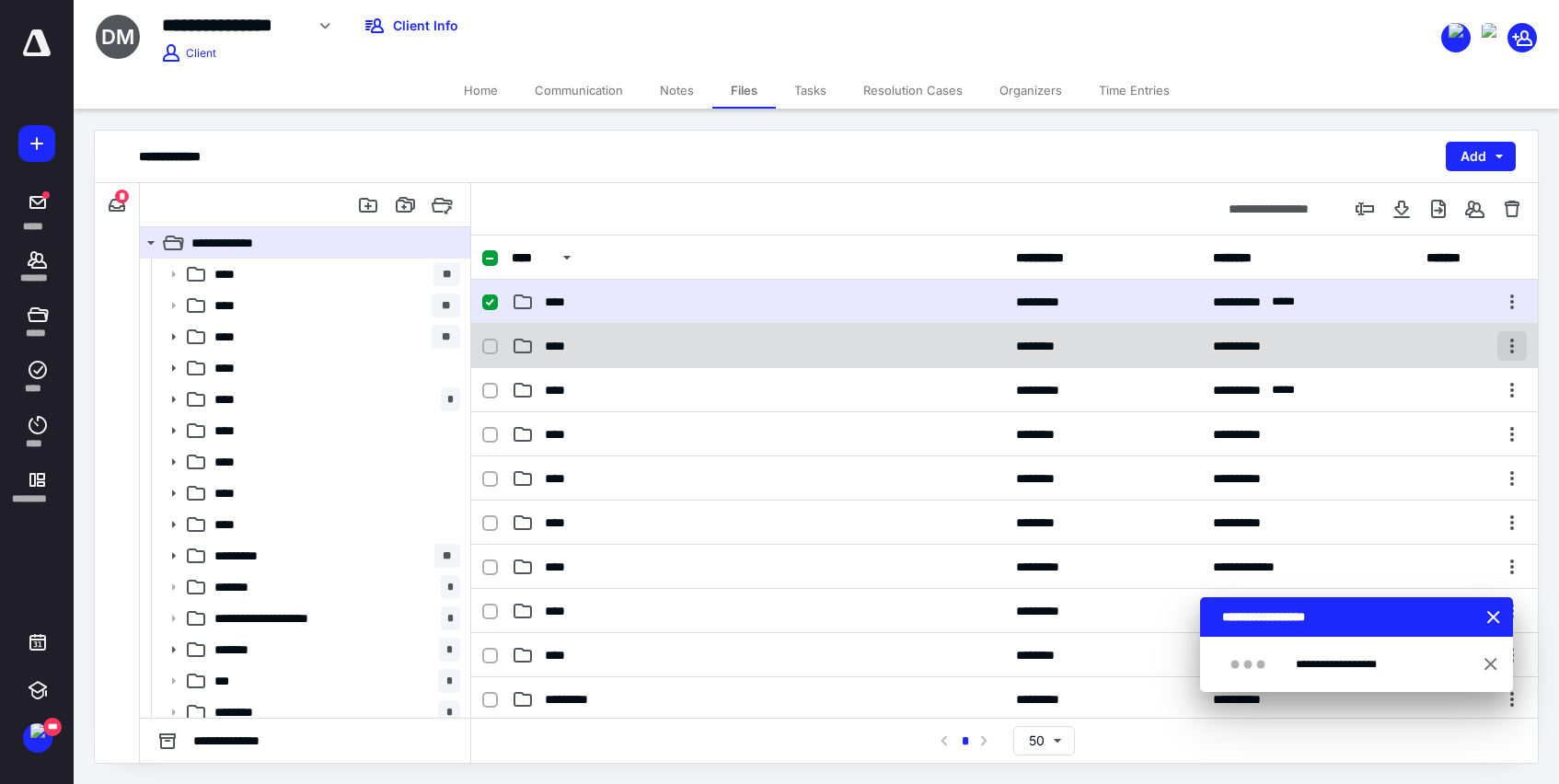 click at bounding box center [1512, 346] 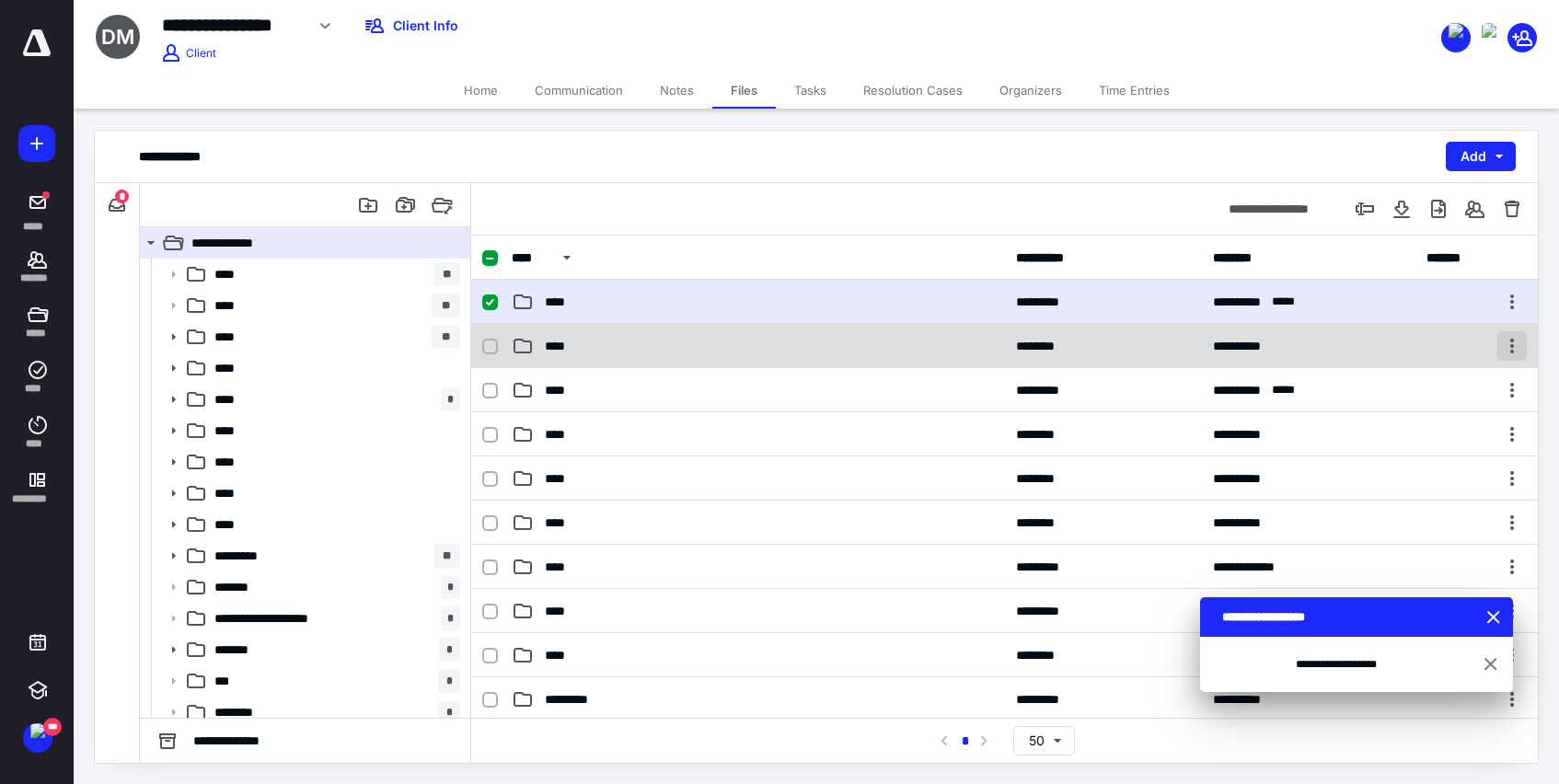 checkbox on "false" 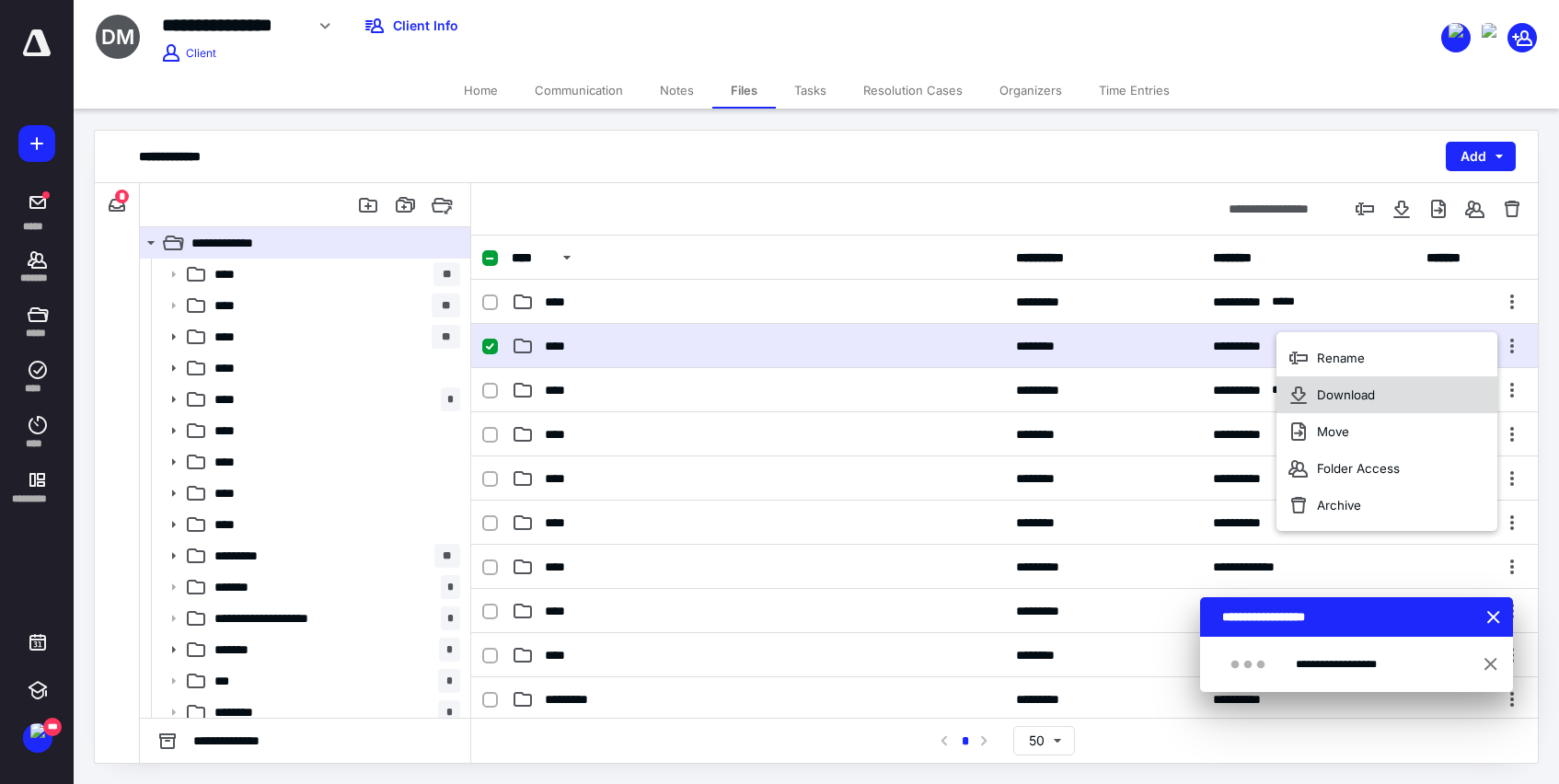 click on "Download" at bounding box center (1345, 395) 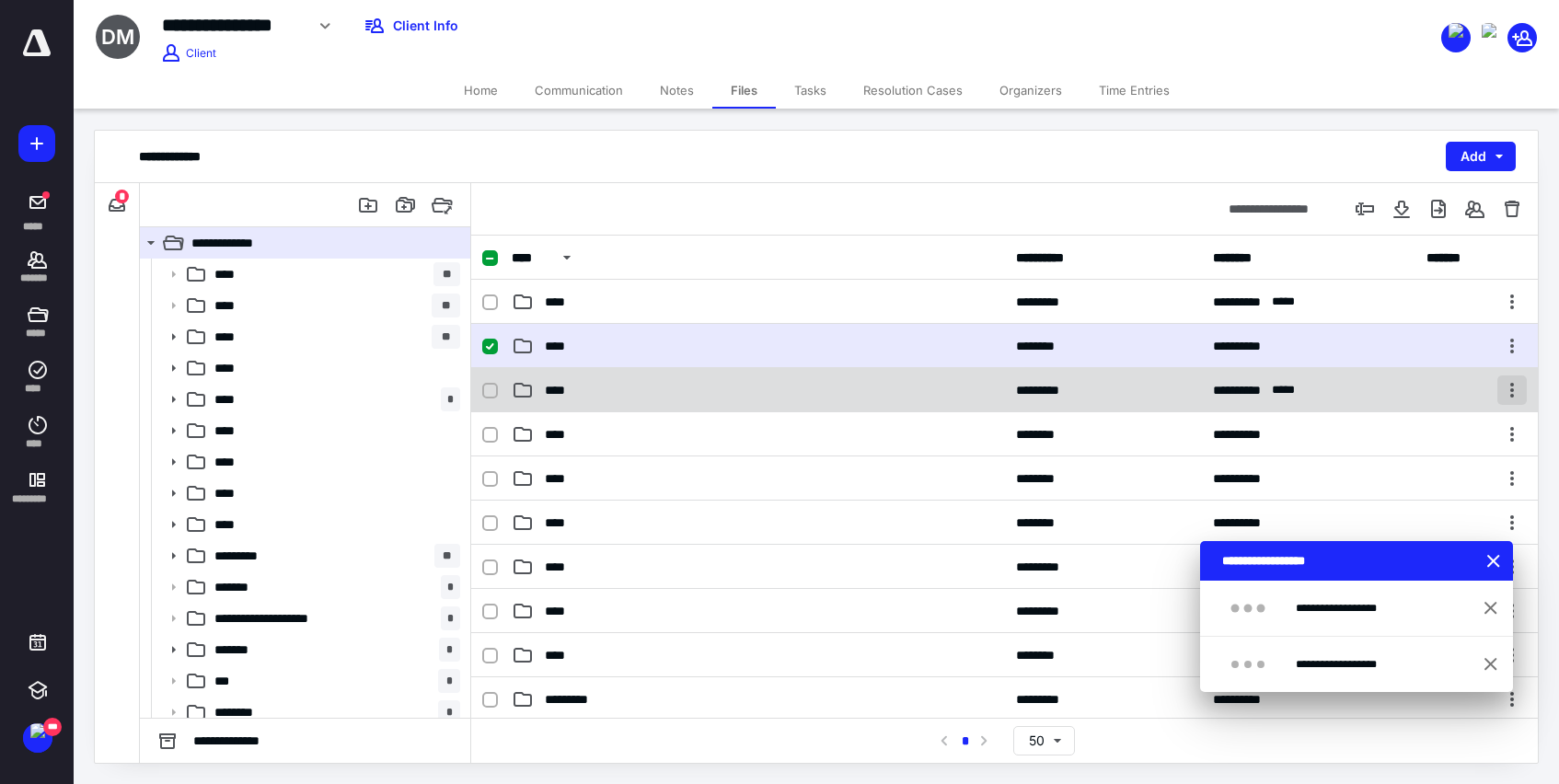 click at bounding box center (1512, 390) 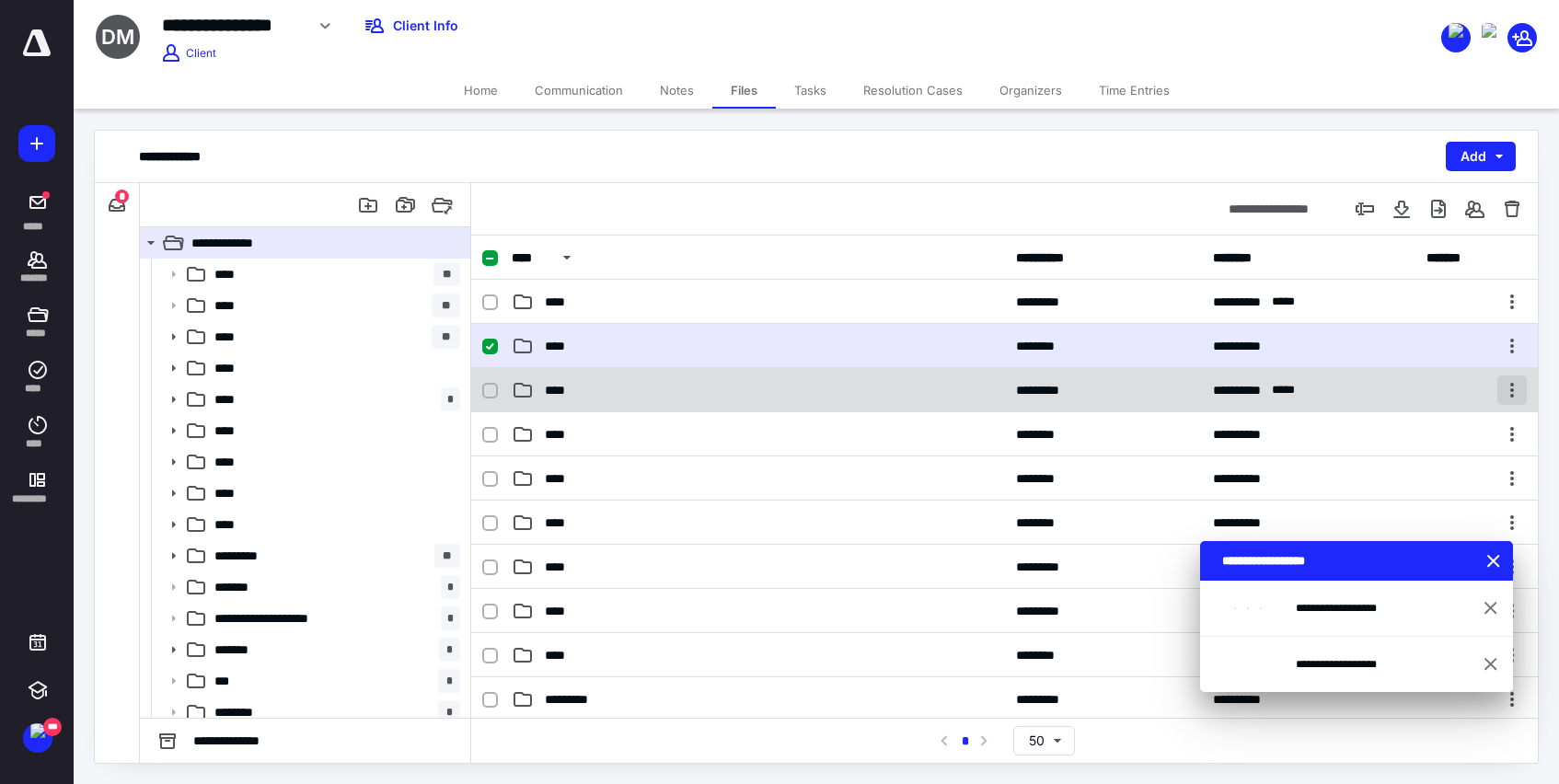 checkbox on "false" 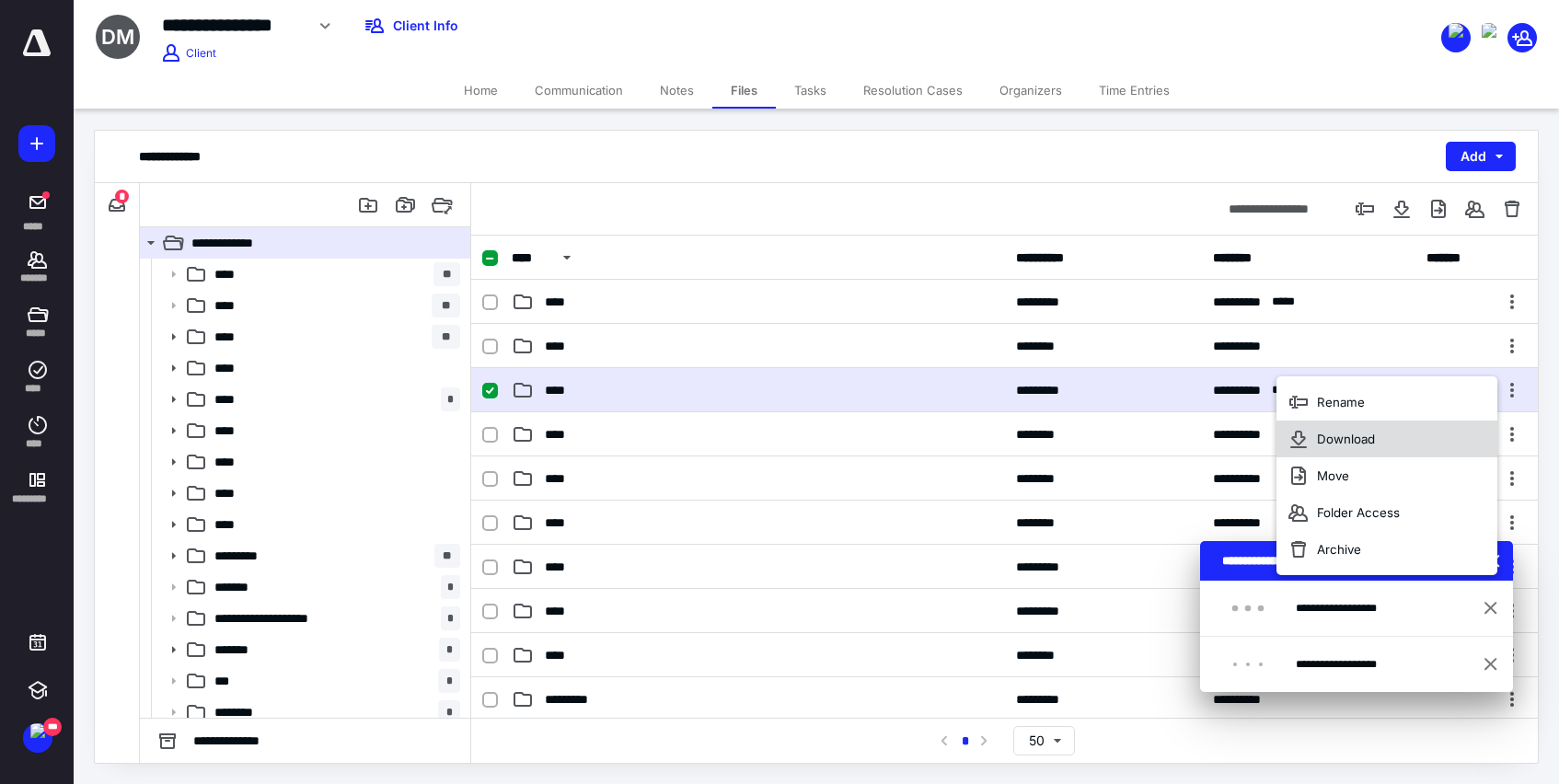 click on "Download" at bounding box center (1345, 439) 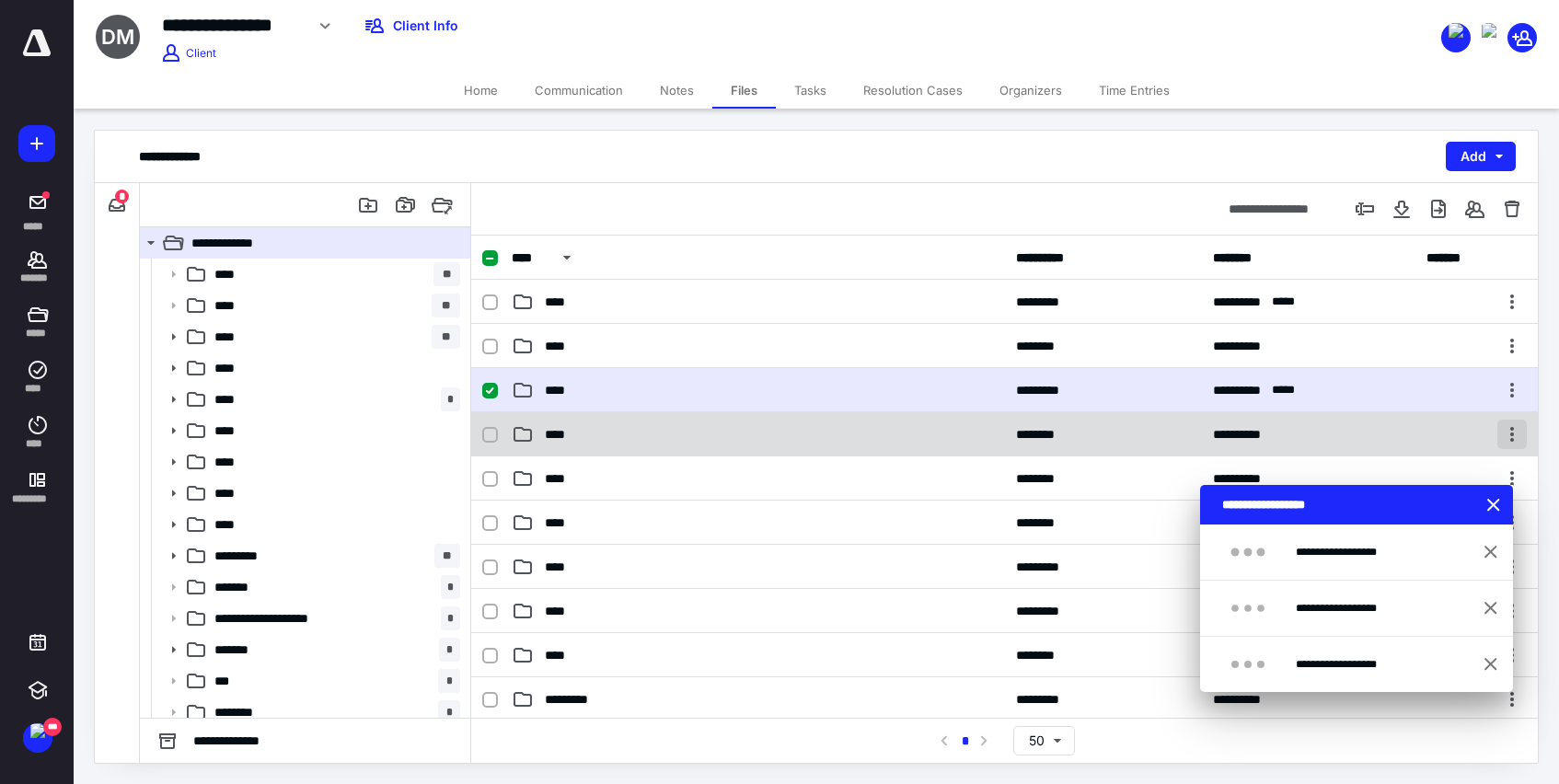 click at bounding box center (1512, 434) 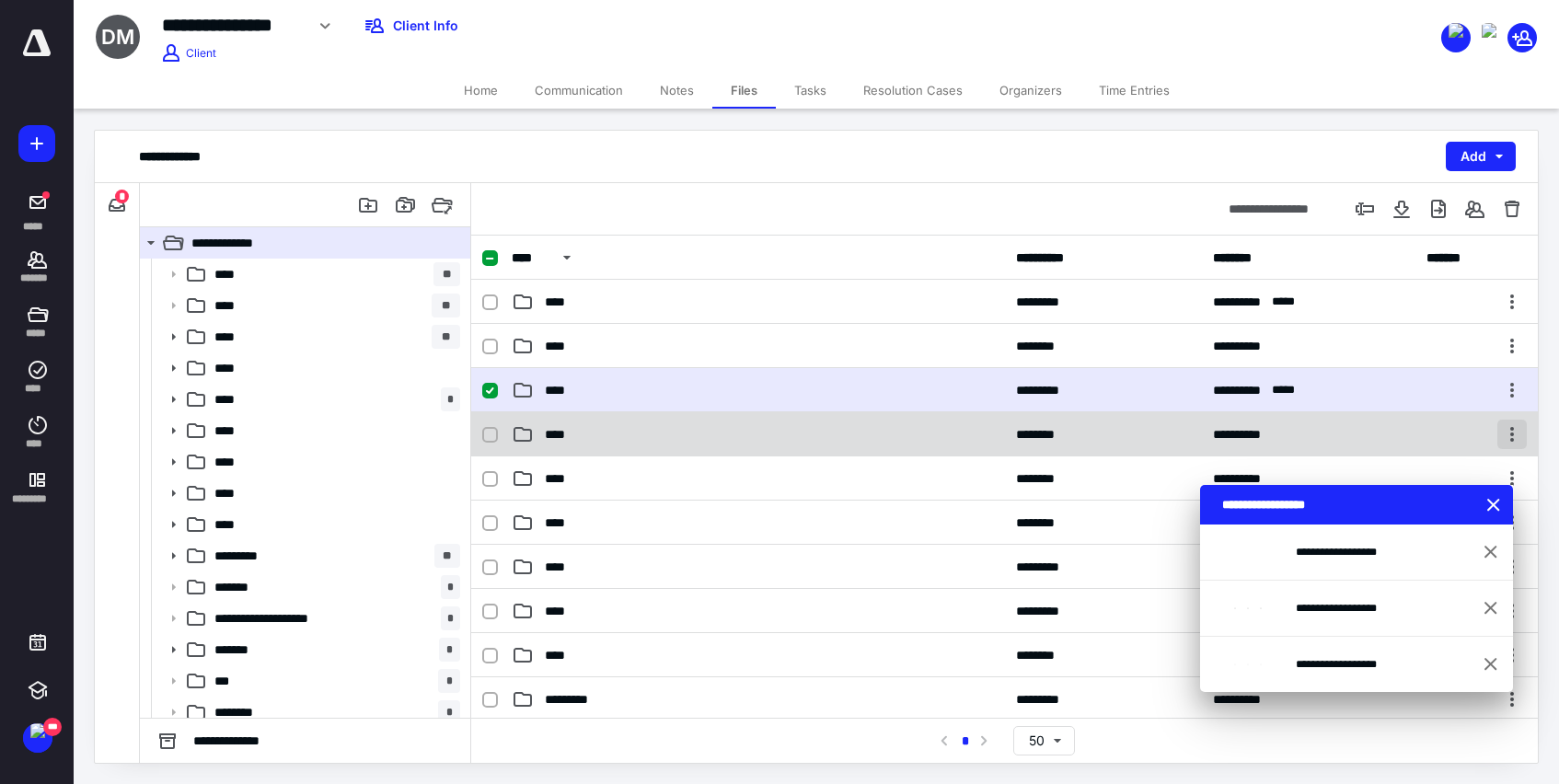 checkbox on "false" 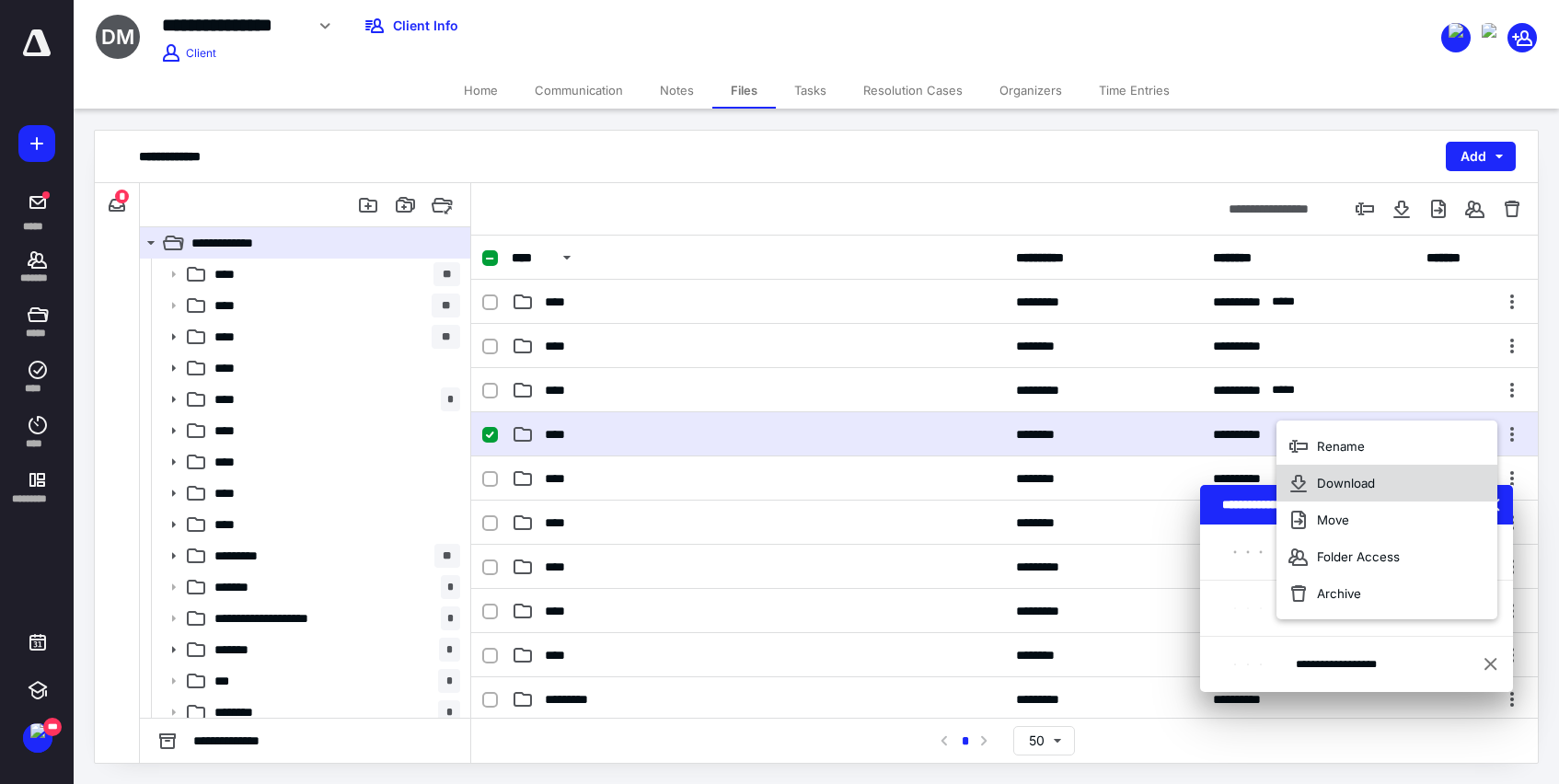 click on "Download" at bounding box center (1345, 483) 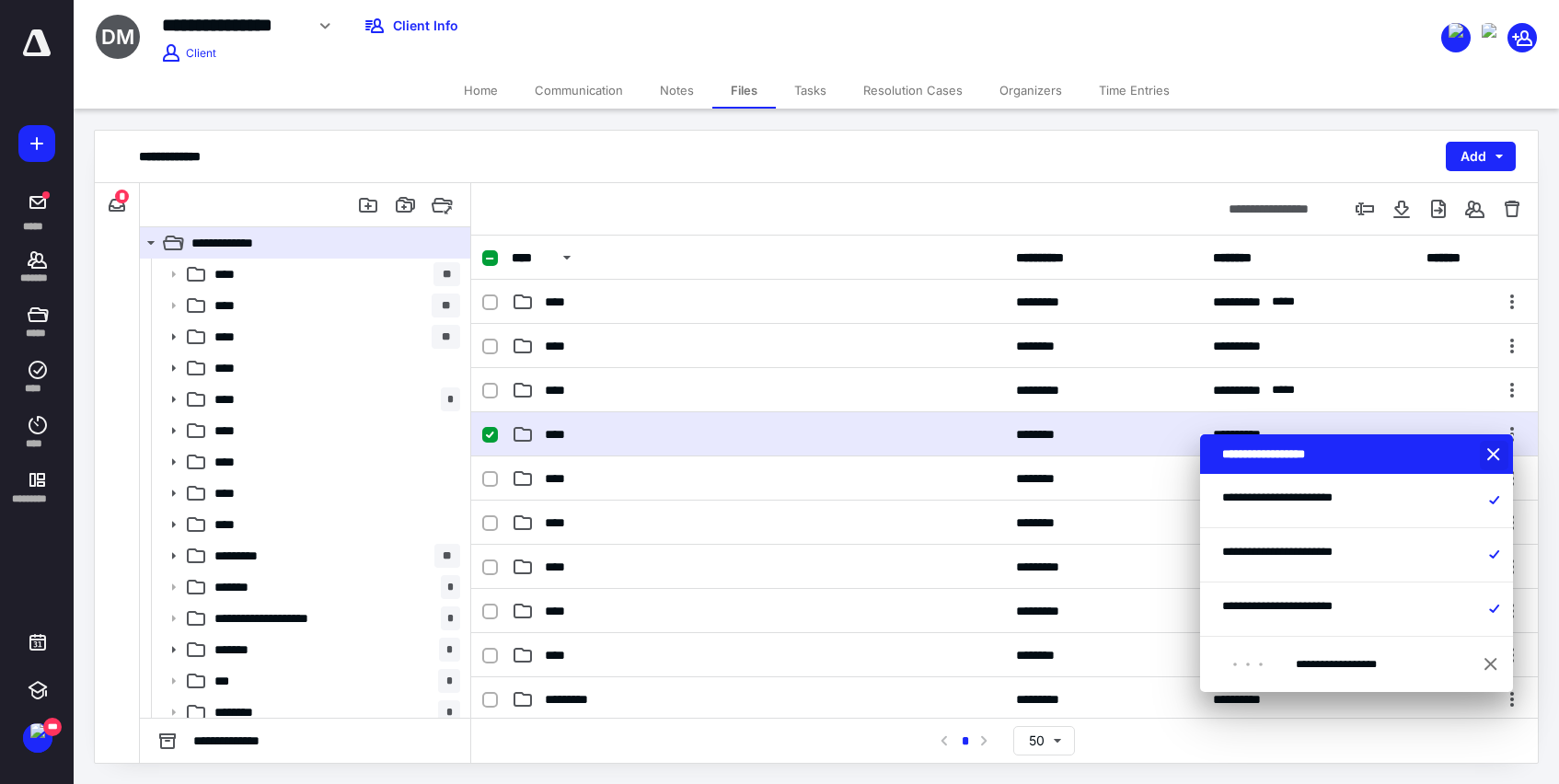 click at bounding box center (1495, 455) 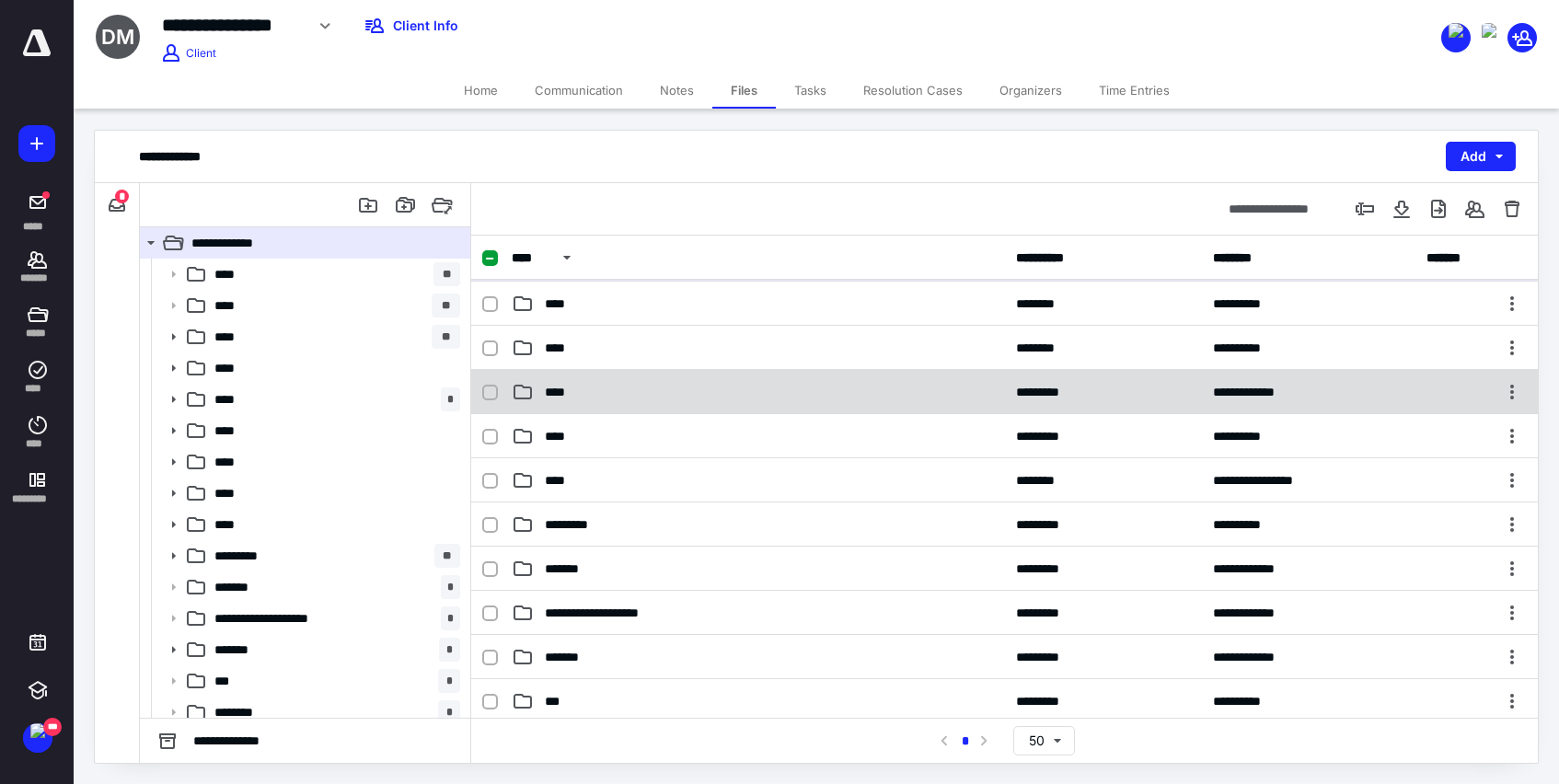 scroll, scrollTop: 177, scrollLeft: 0, axis: vertical 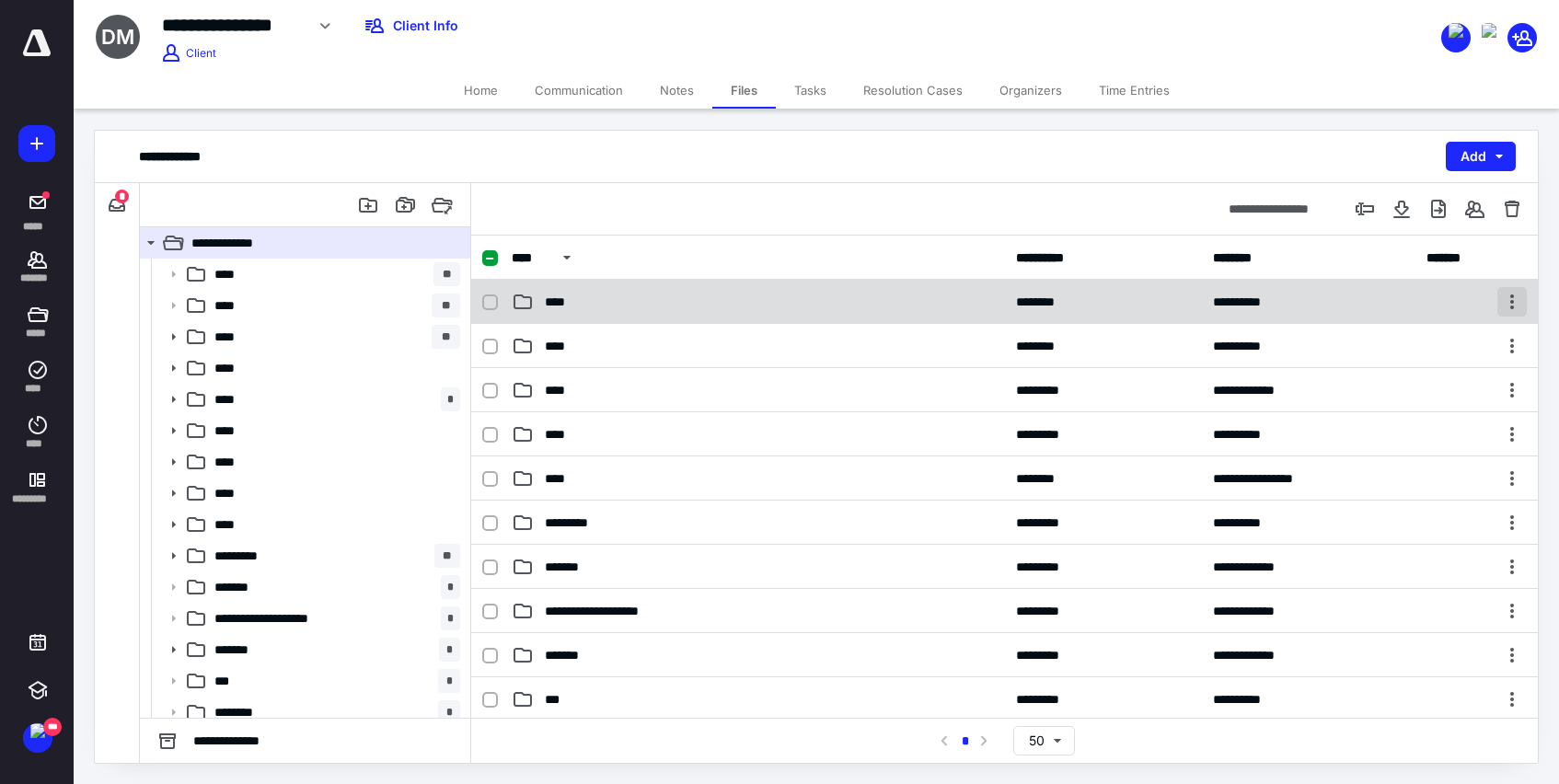 click at bounding box center (1512, 302) 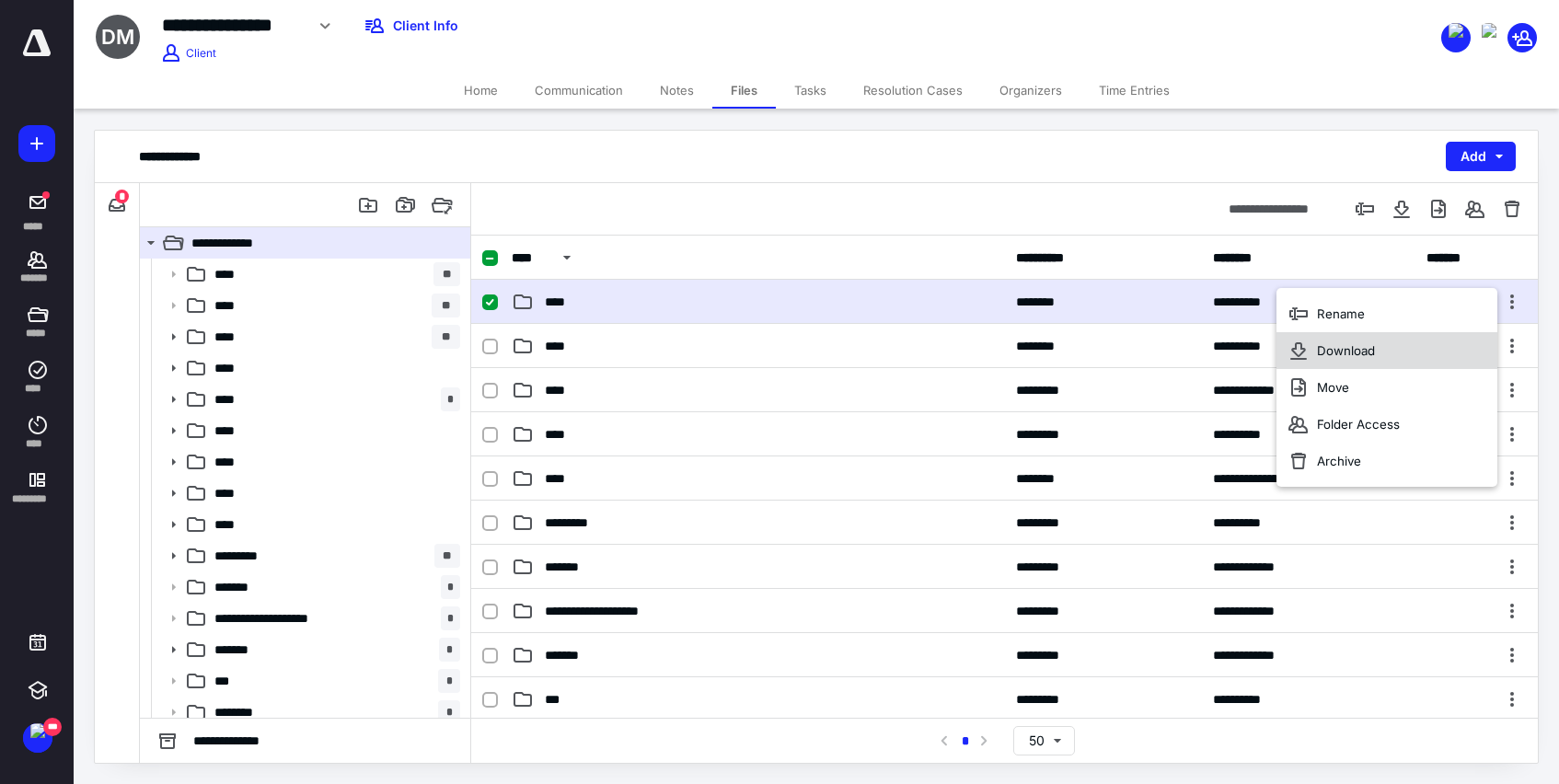 click on "Download" at bounding box center [1387, 351] 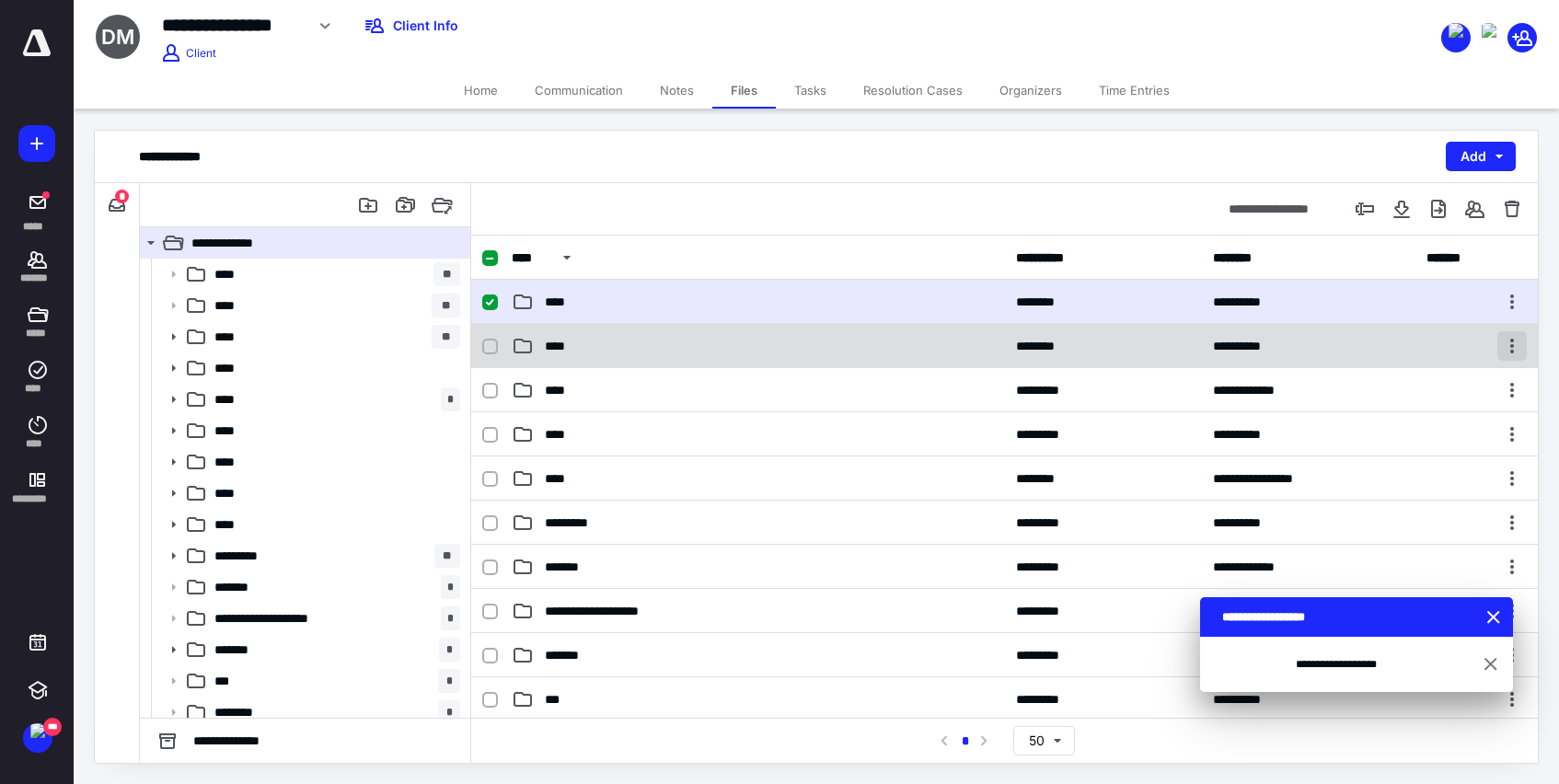 click at bounding box center [1512, 346] 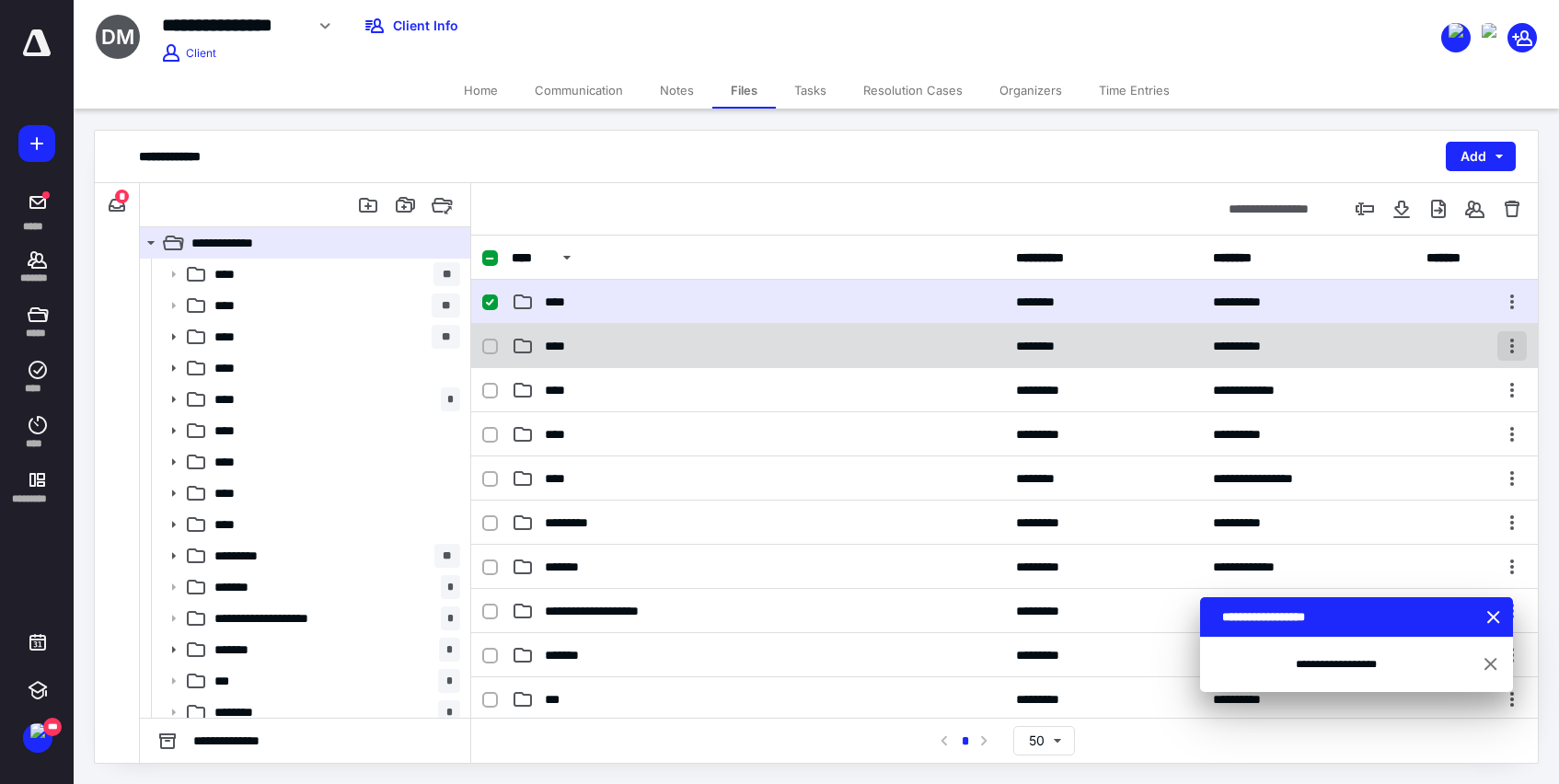 checkbox on "false" 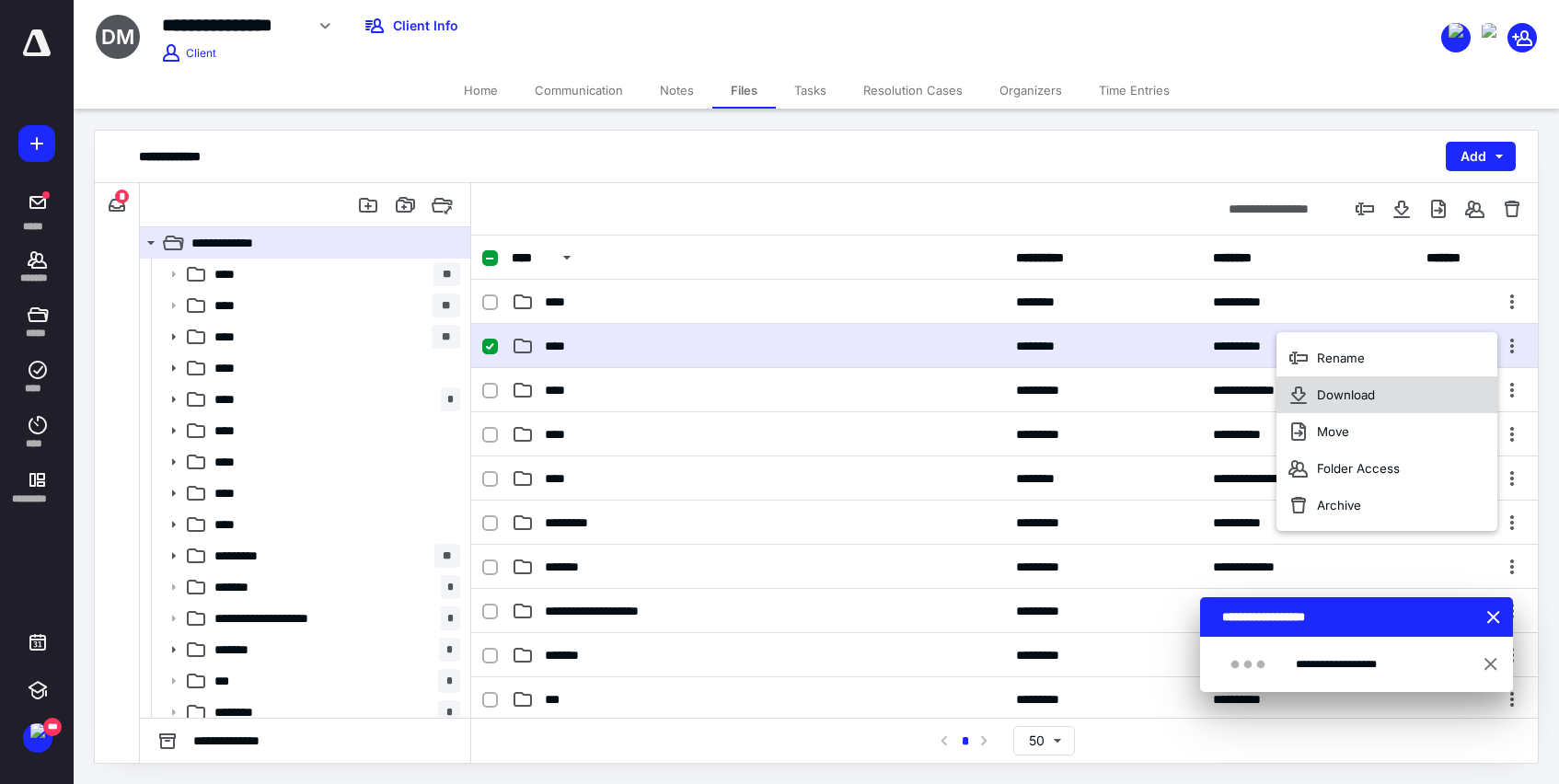click on "Download" at bounding box center (1345, 395) 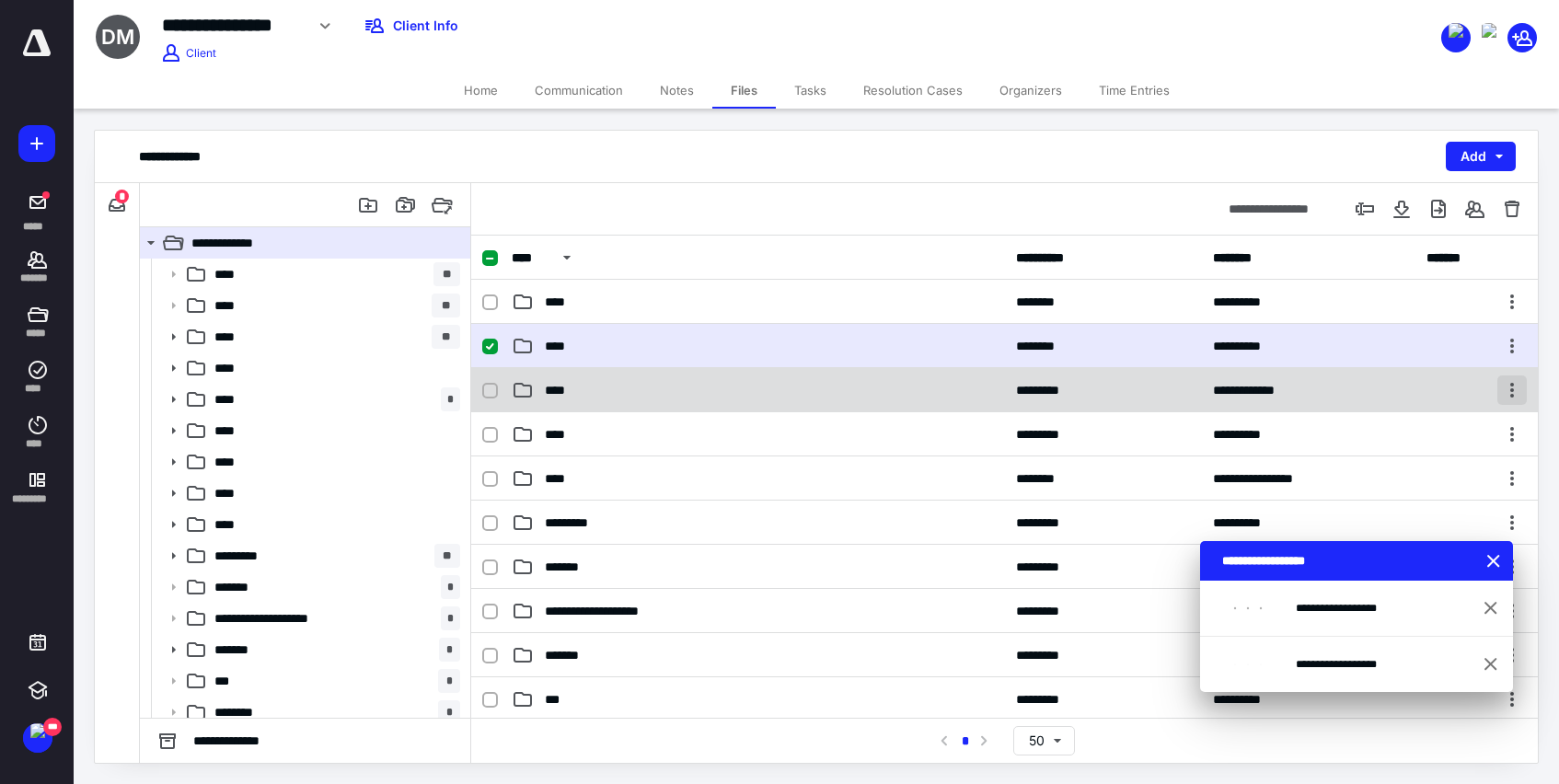 click at bounding box center (1512, 390) 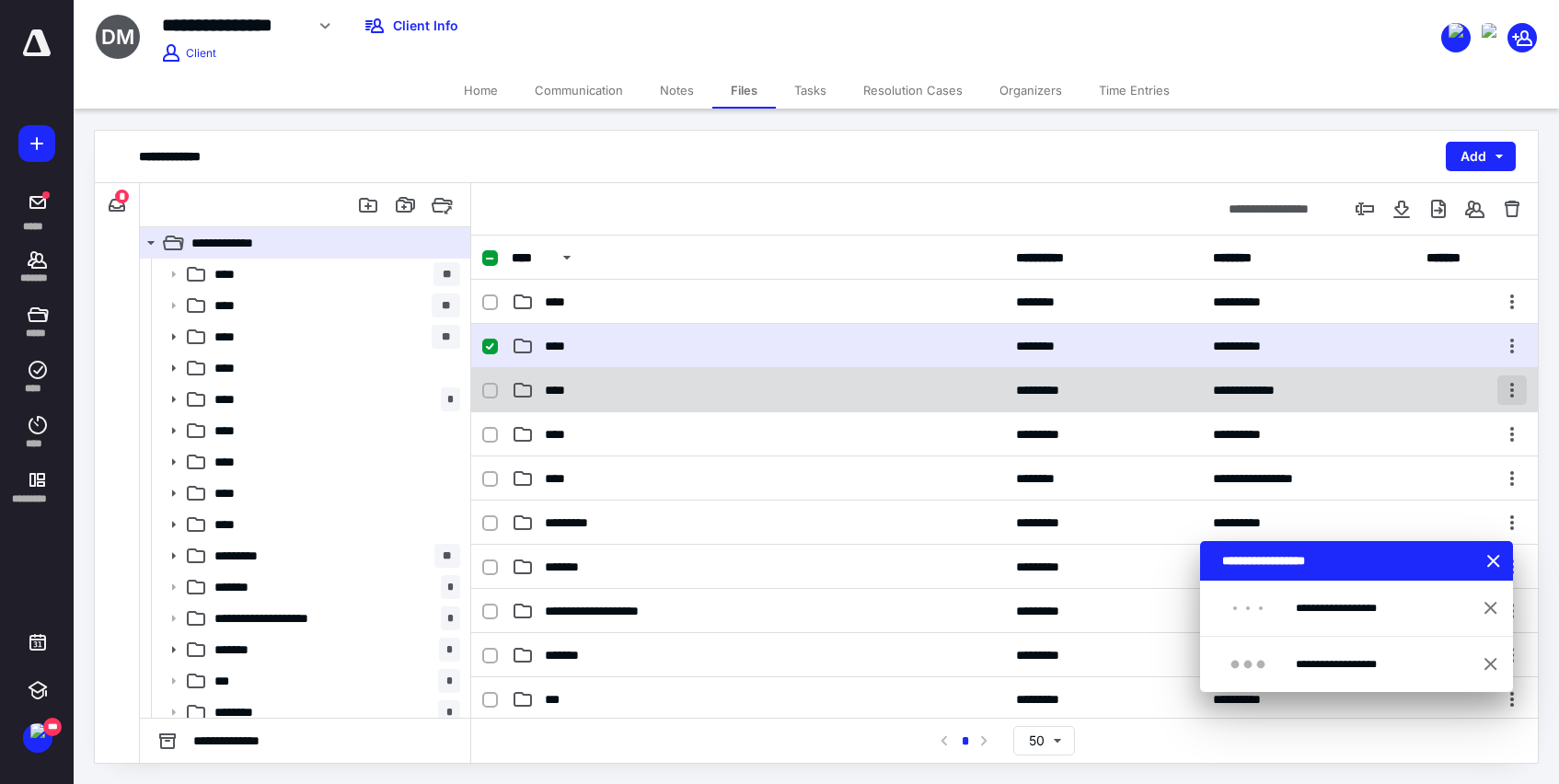 checkbox on "false" 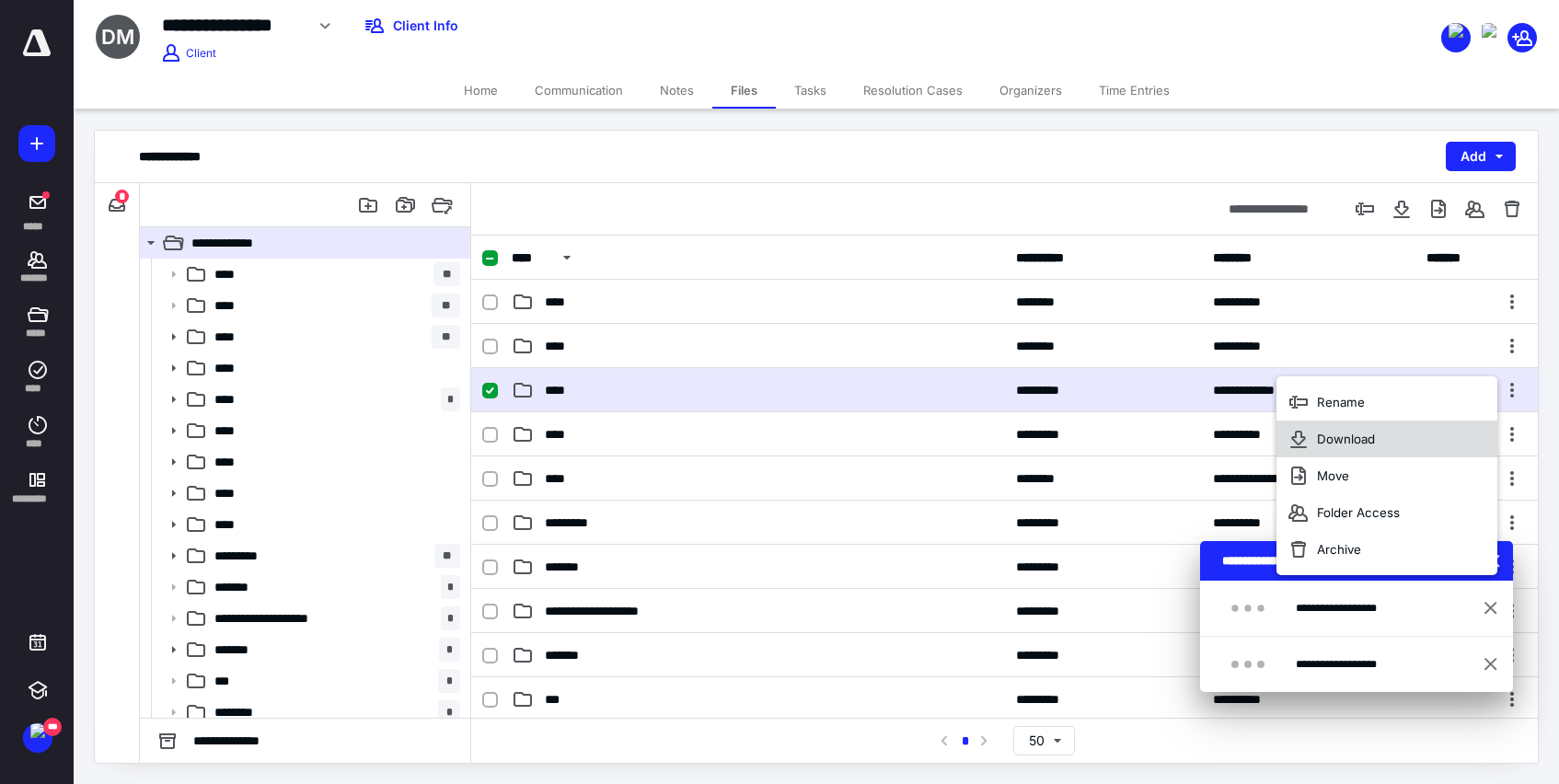 click on "Download" at bounding box center [1345, 439] 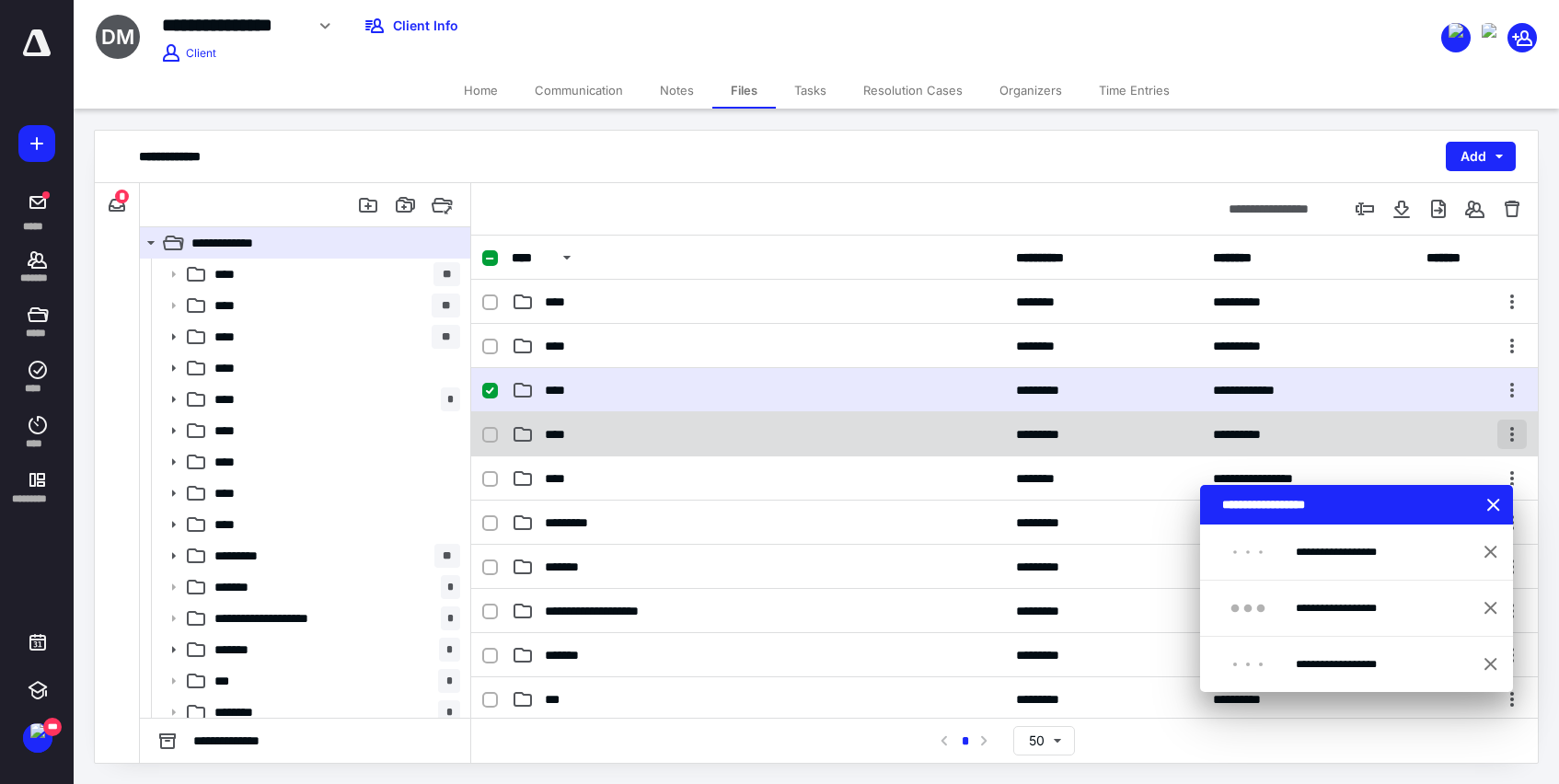 click at bounding box center [1512, 434] 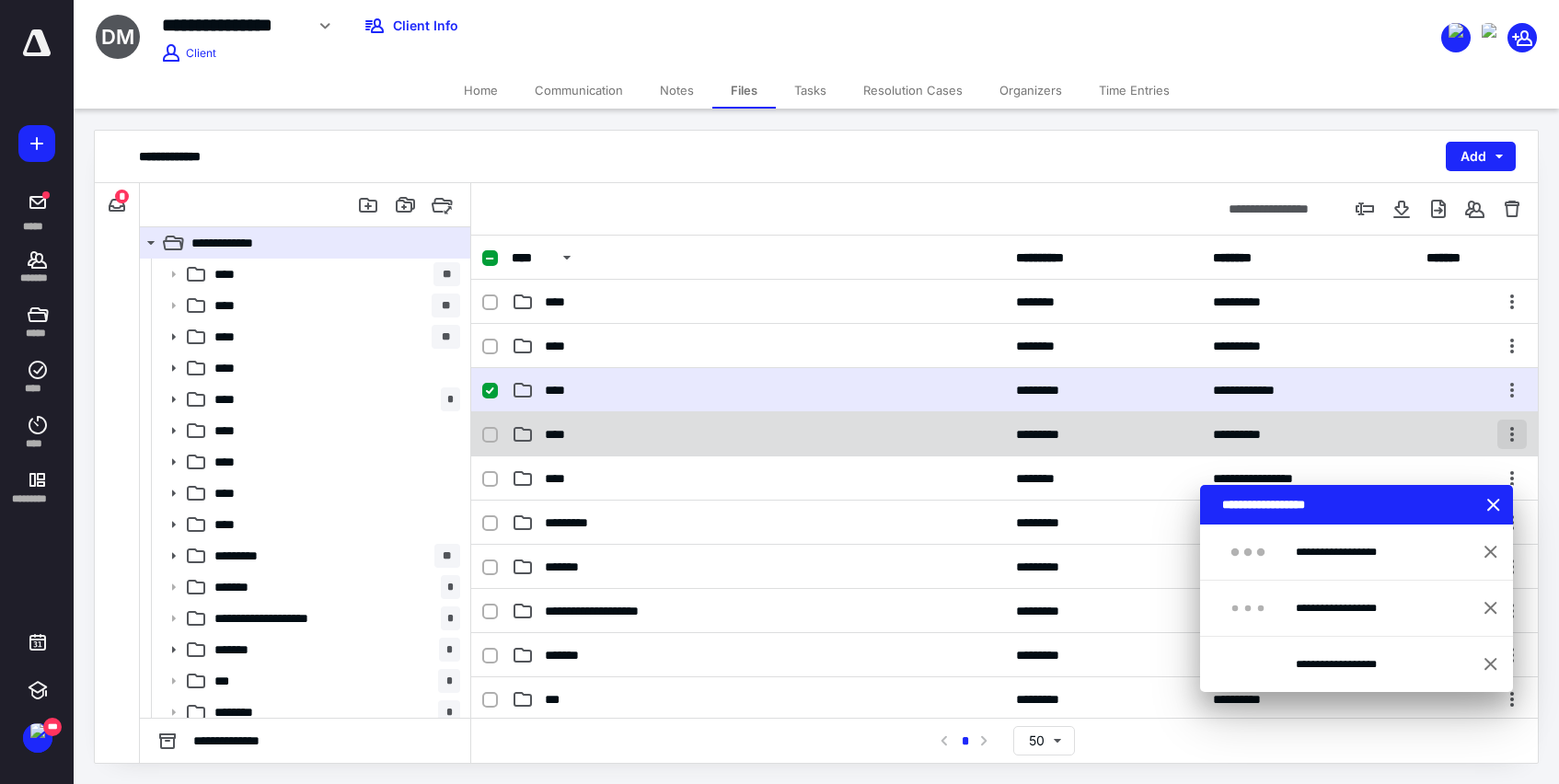 checkbox on "false" 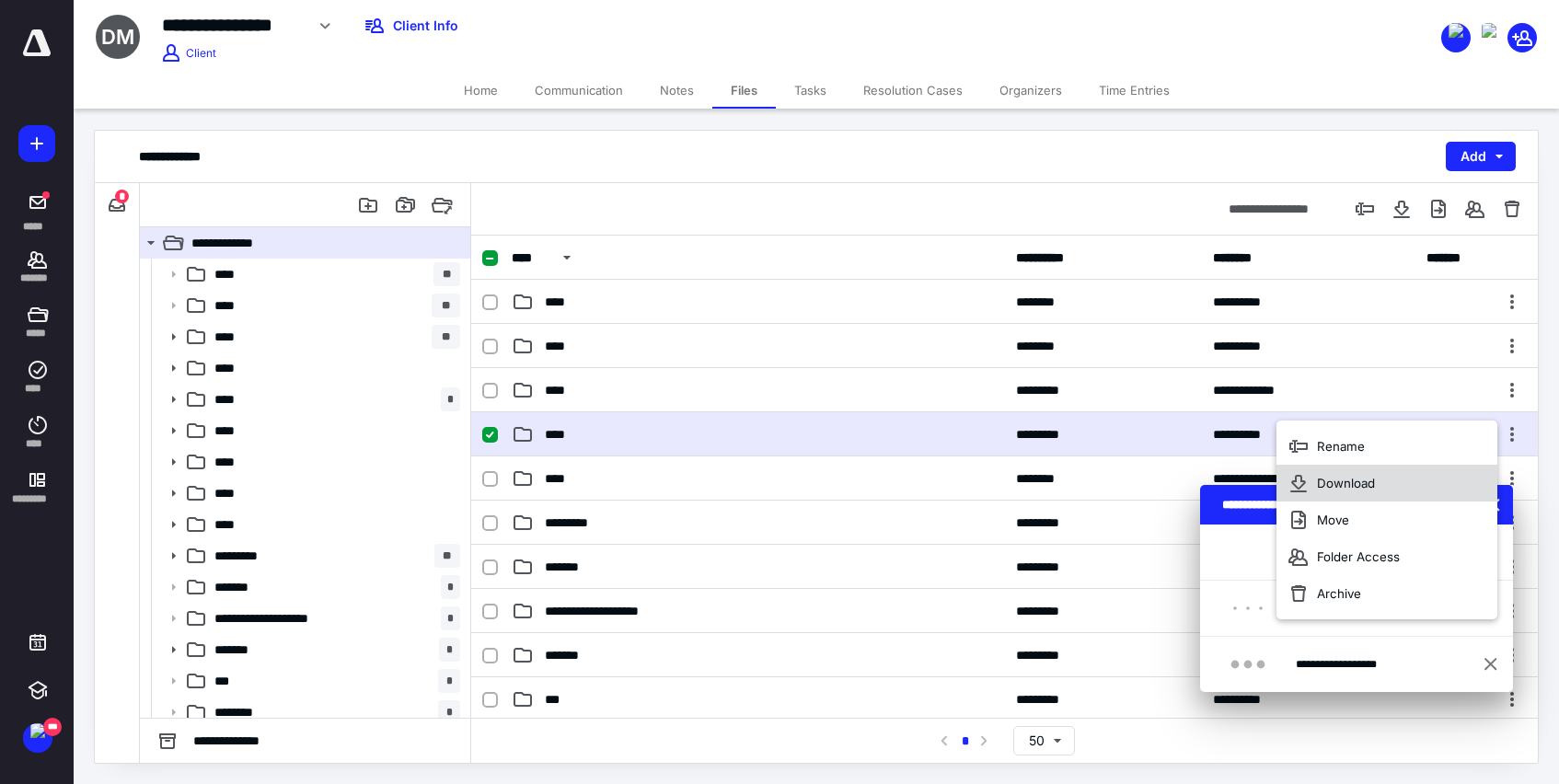 click on "Download" at bounding box center [1345, 483] 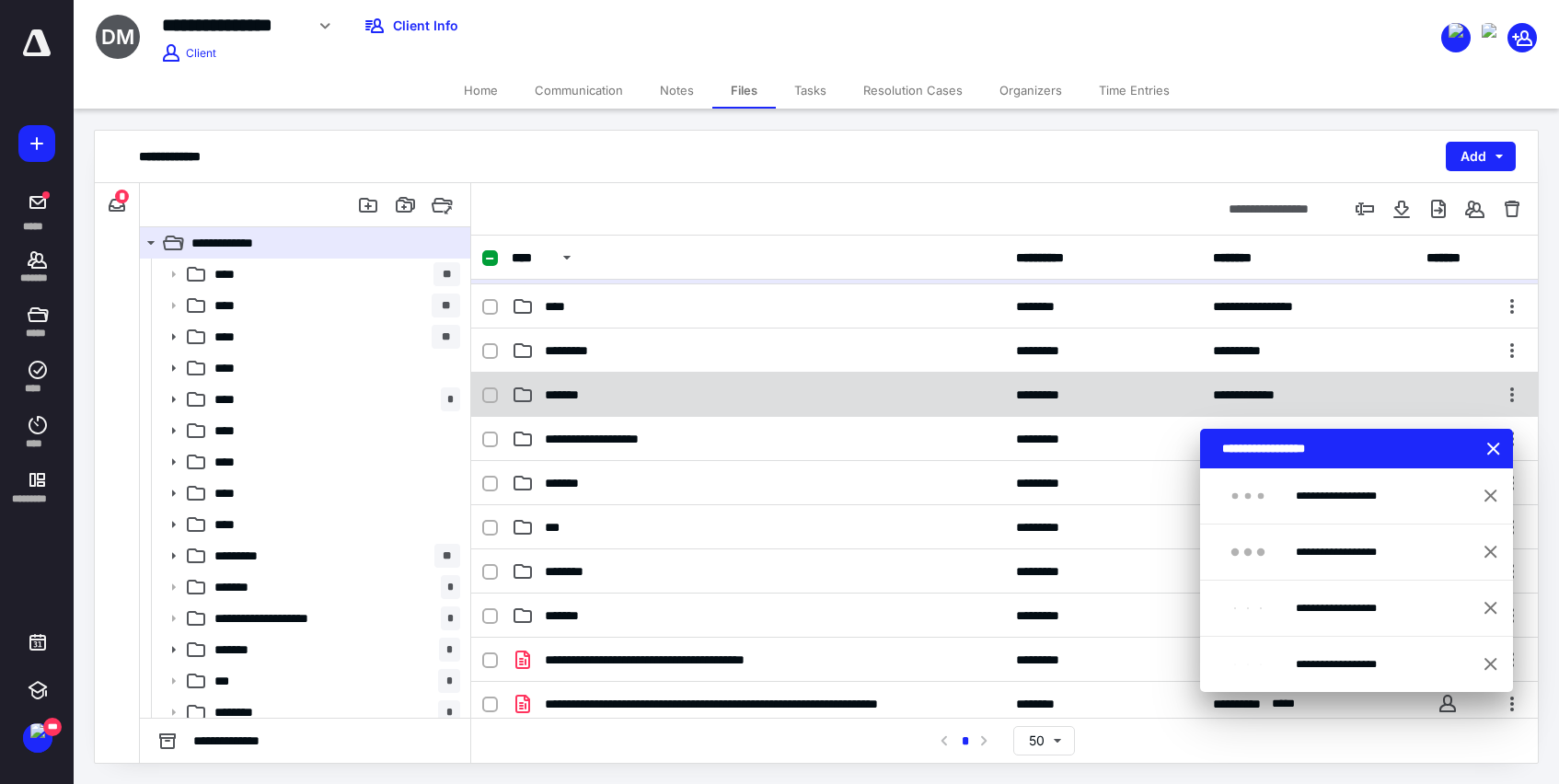scroll, scrollTop: 351, scrollLeft: 0, axis: vertical 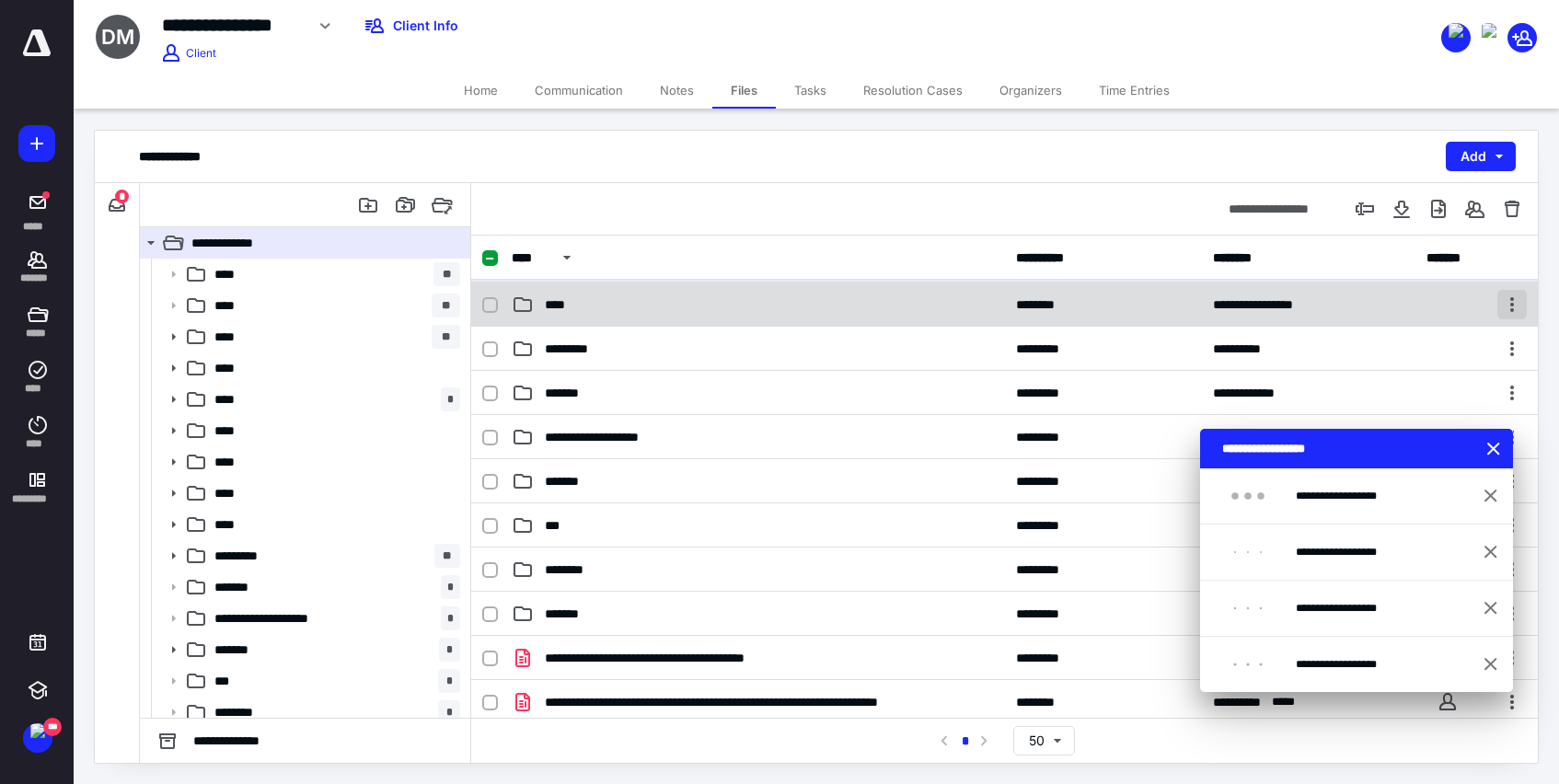 click at bounding box center (1512, 305) 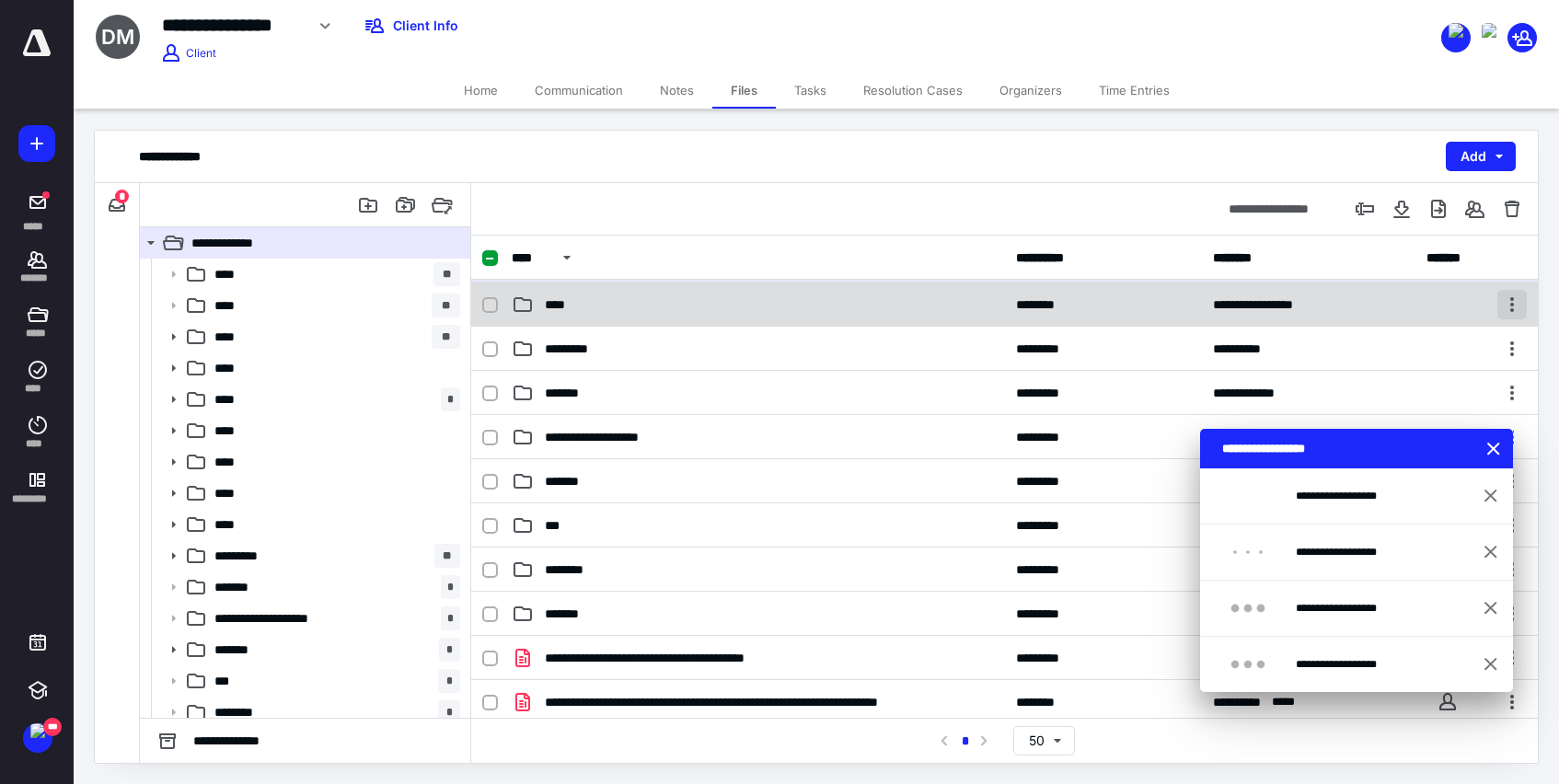 checkbox on "false" 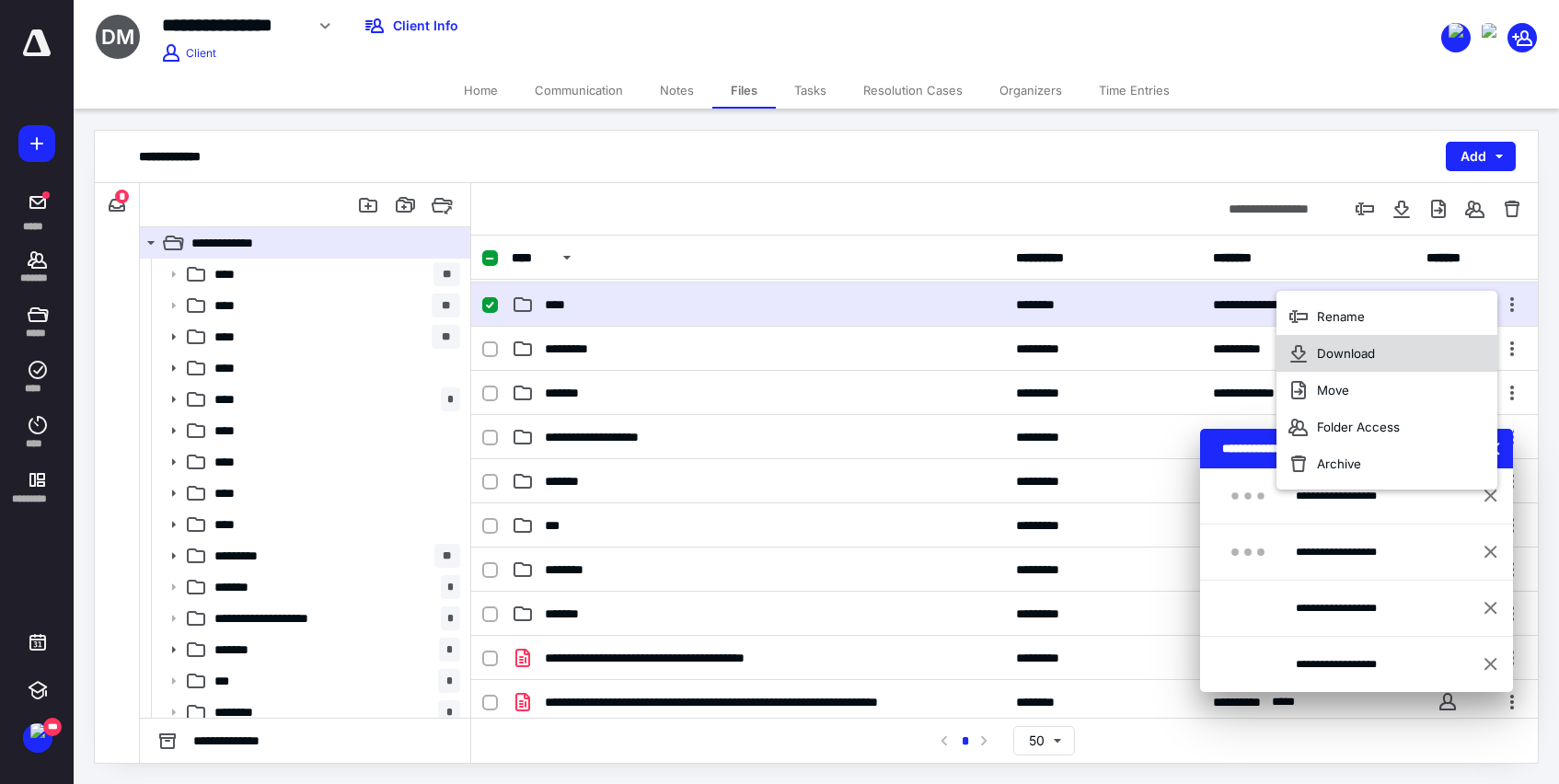 click on "Download" at bounding box center [1345, 353] 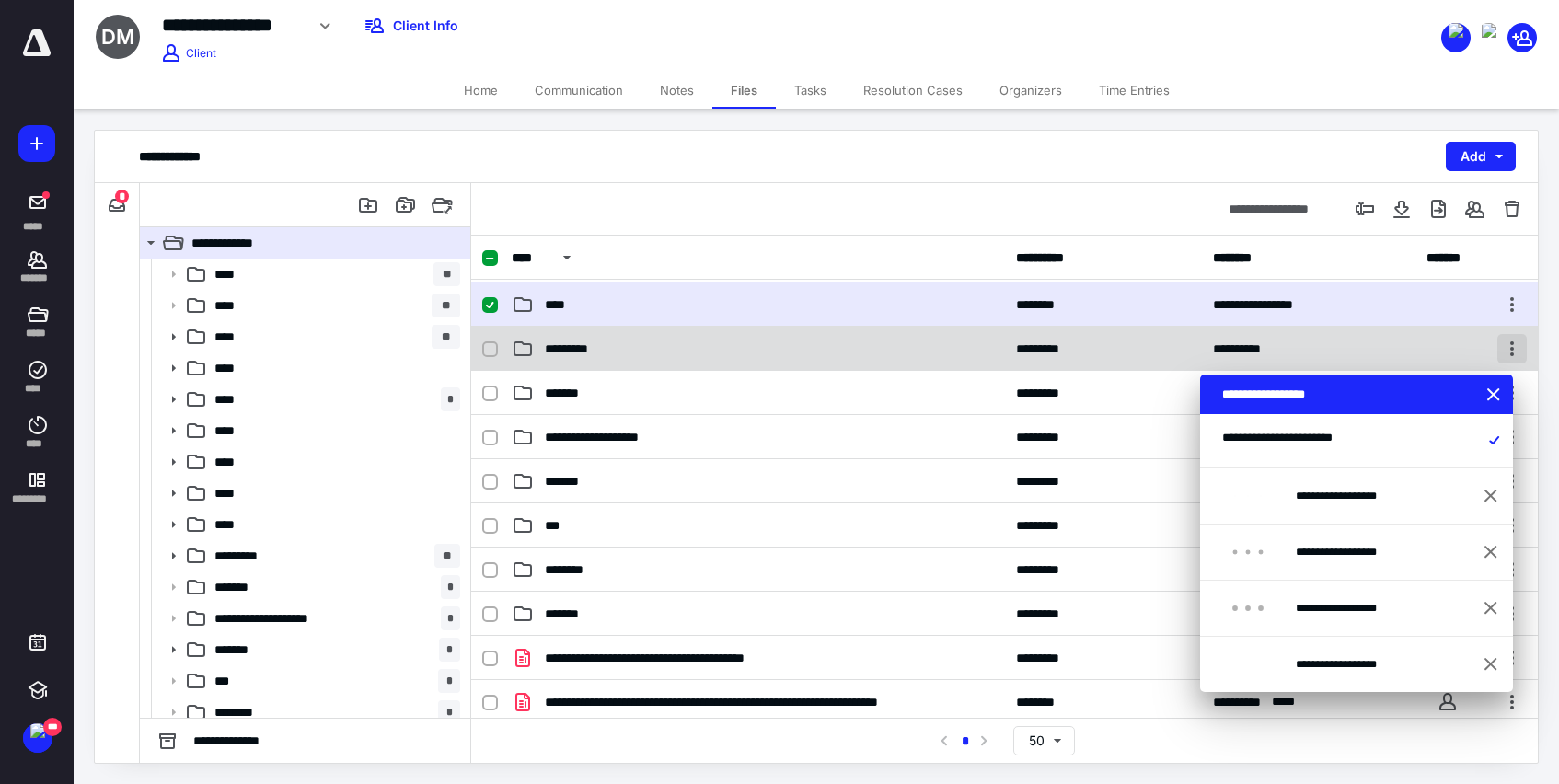 click at bounding box center (1512, 349) 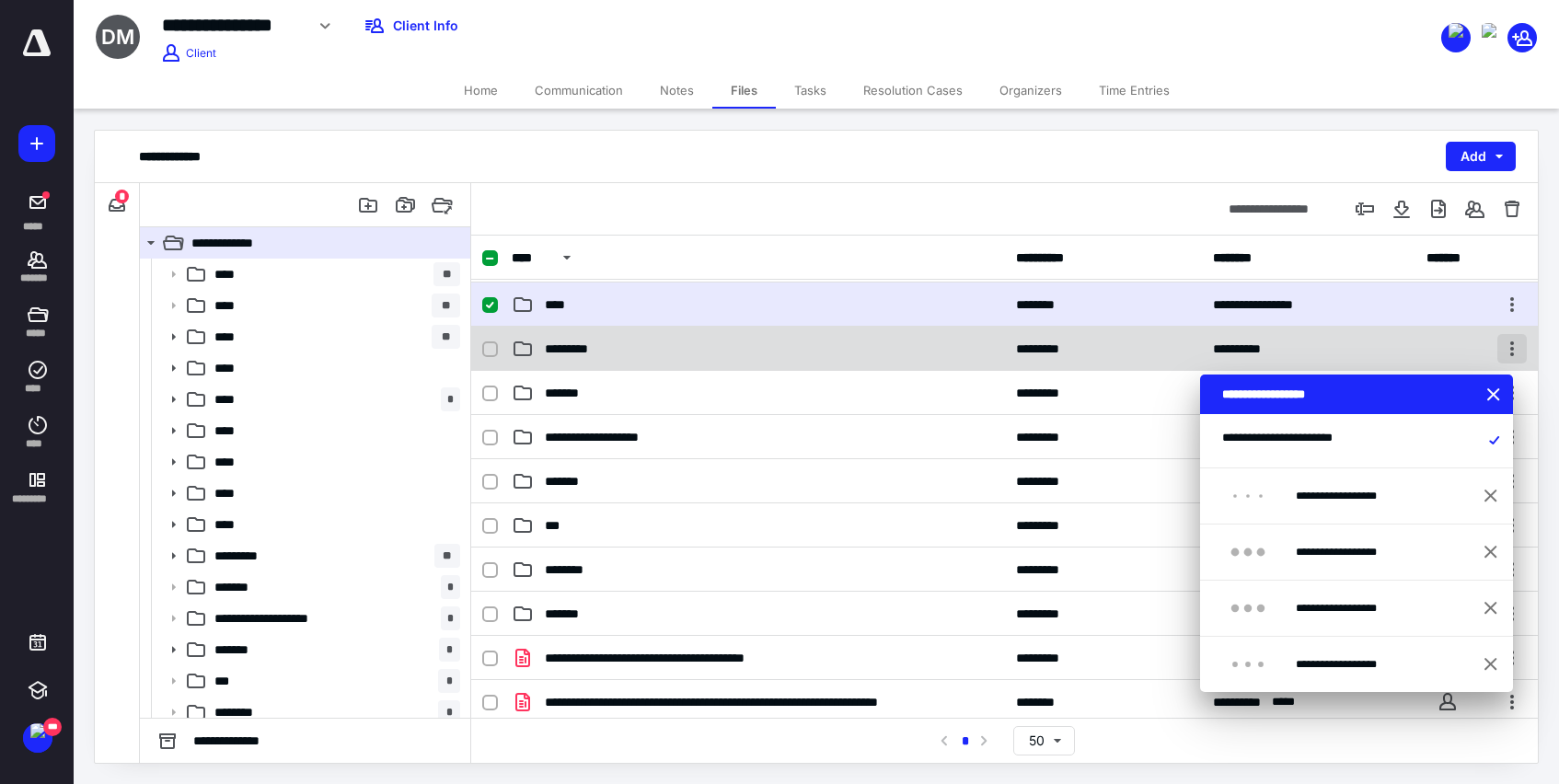 checkbox on "false" 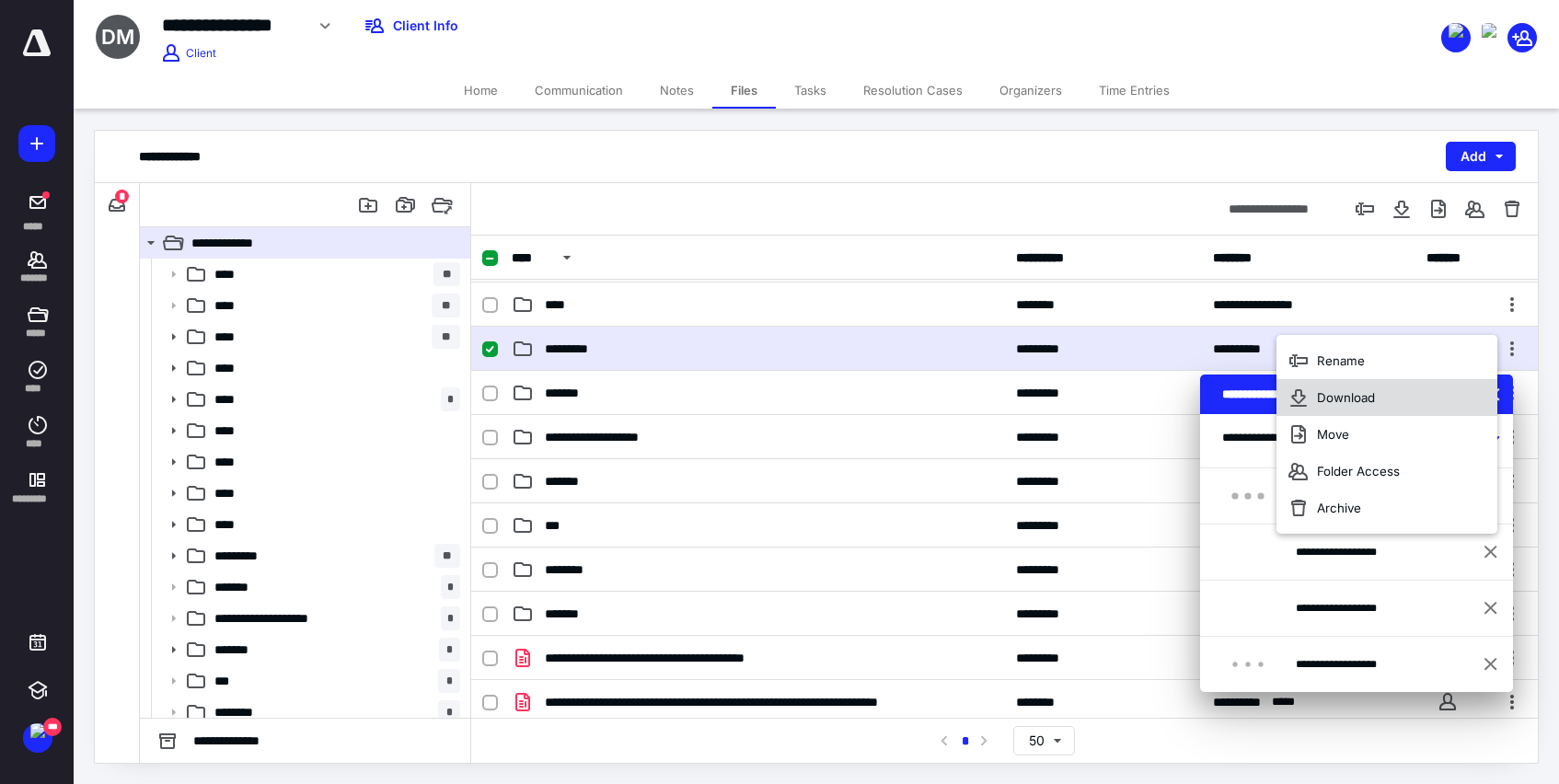 click on "Download" at bounding box center (1345, 398) 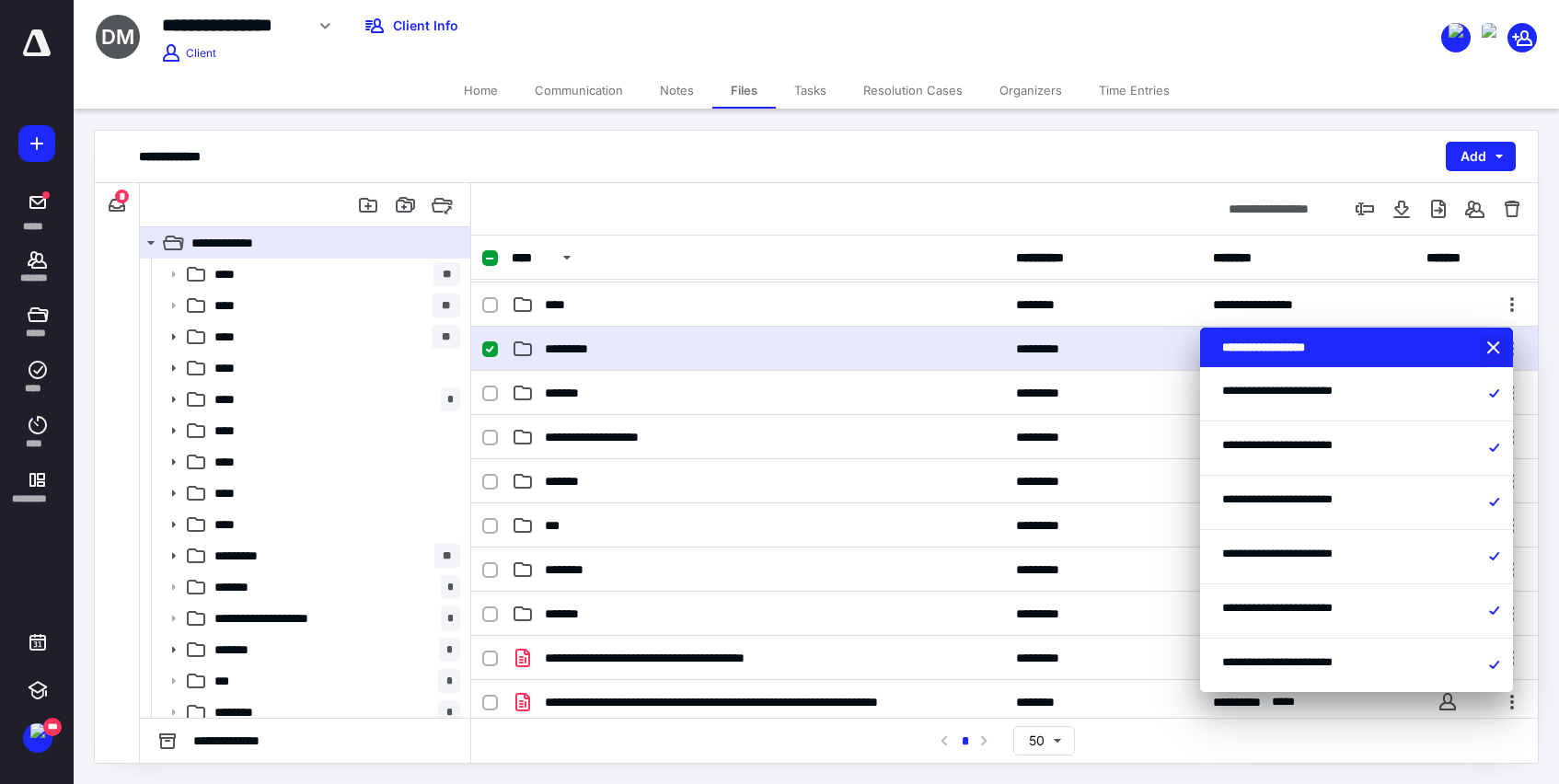 click at bounding box center [1495, 349] 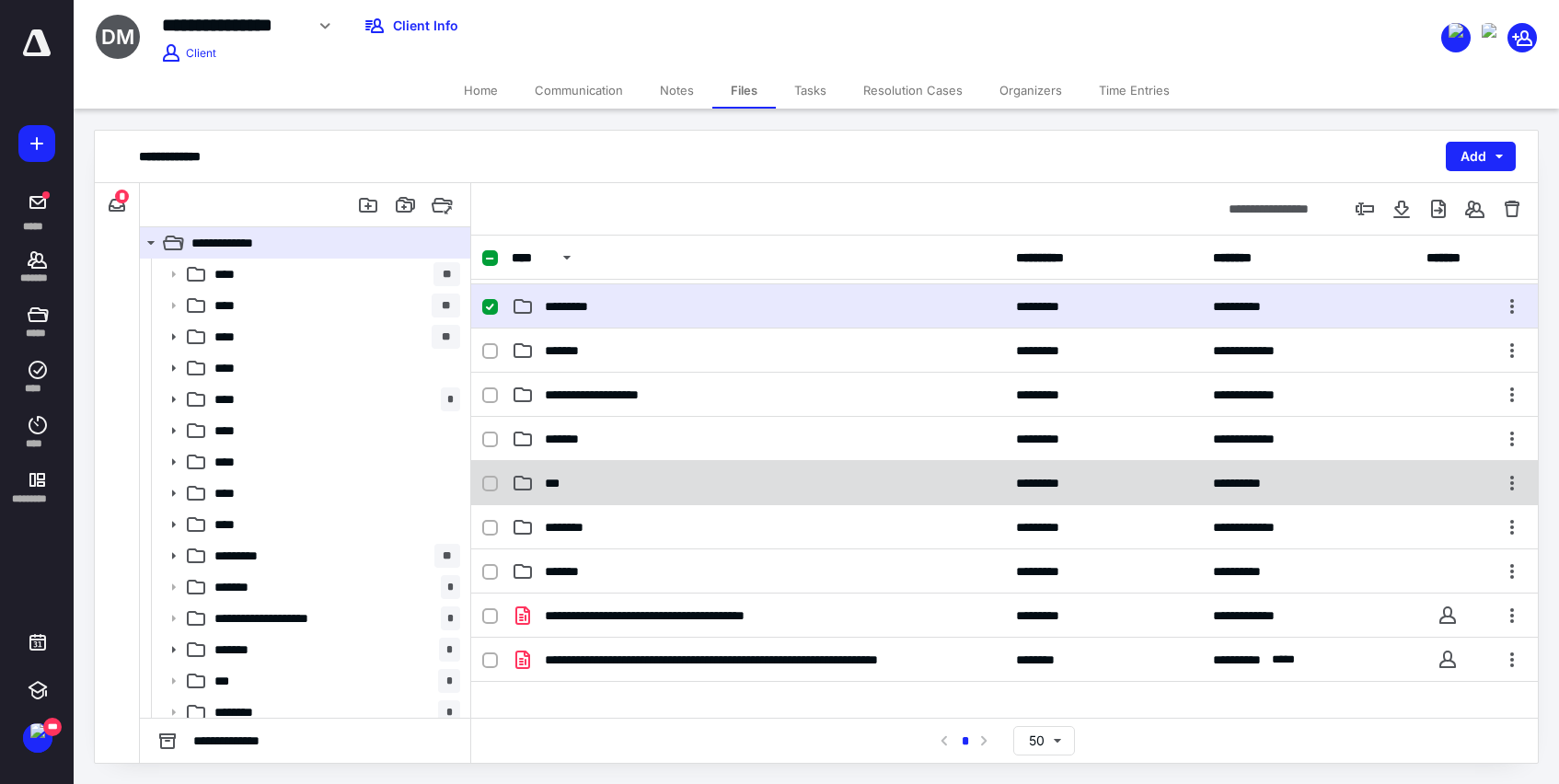 scroll, scrollTop: 409, scrollLeft: 0, axis: vertical 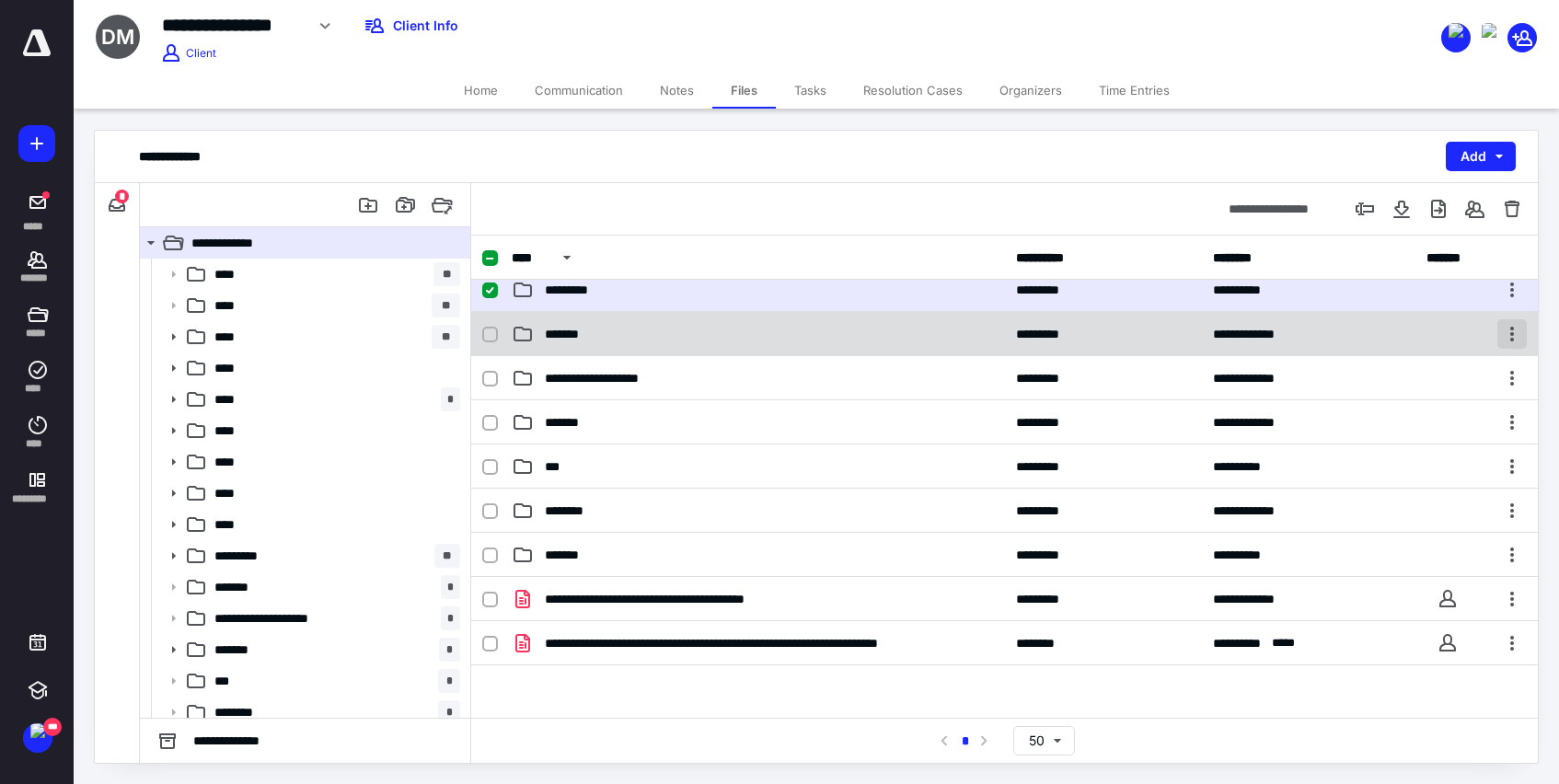 click at bounding box center (1512, 334) 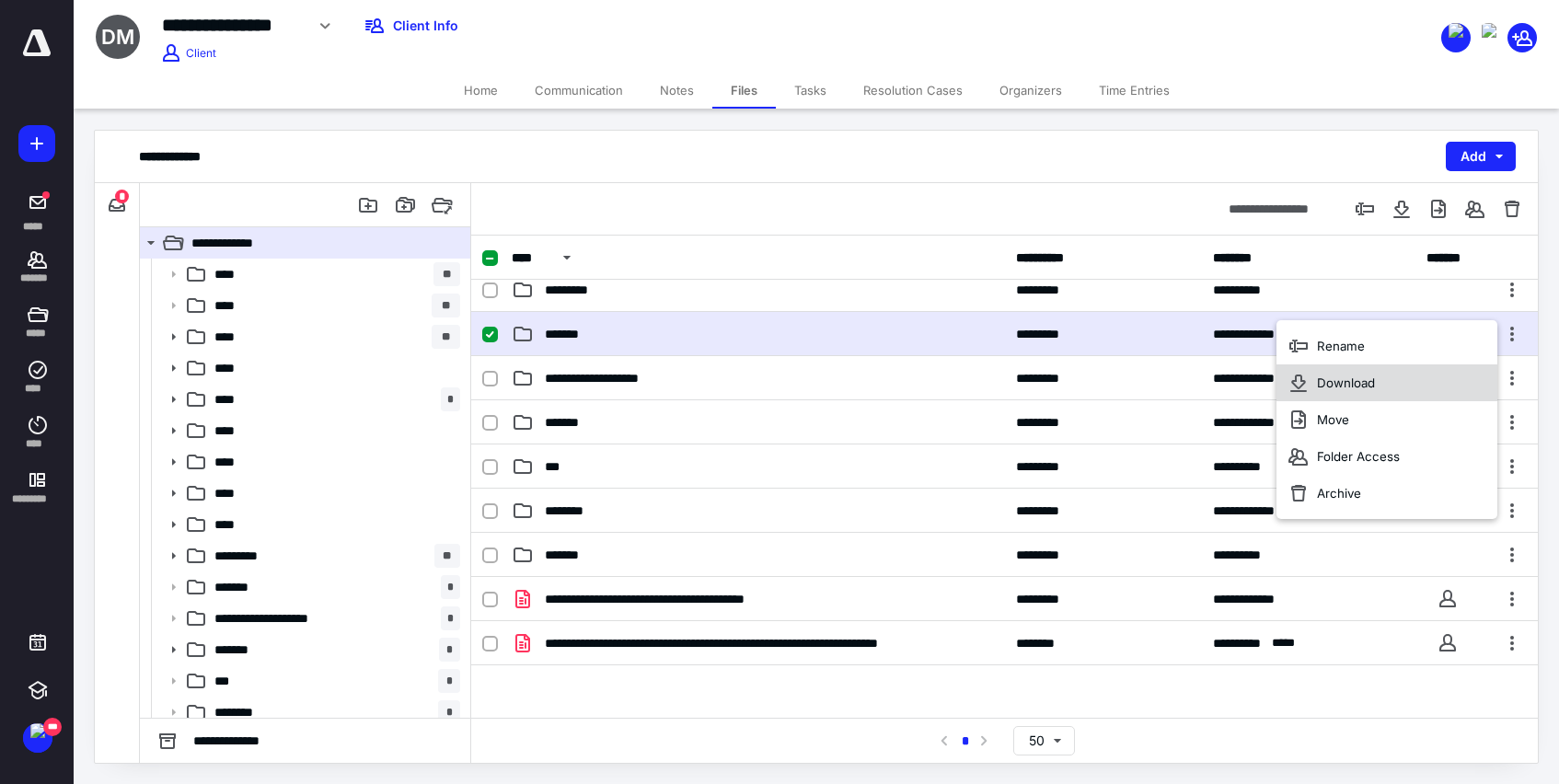 click on "Download" at bounding box center [1345, 383] 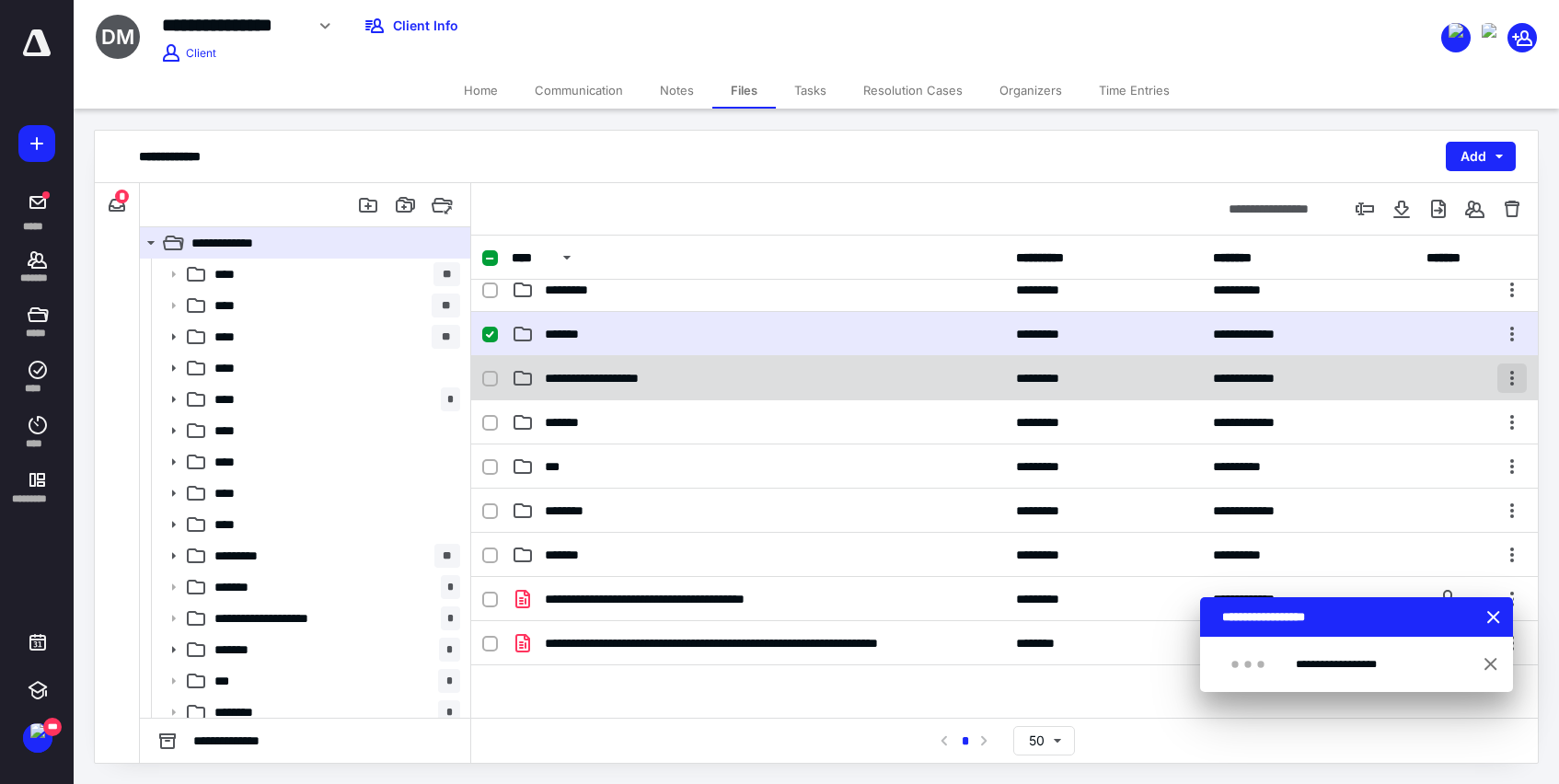 click at bounding box center [1512, 378] 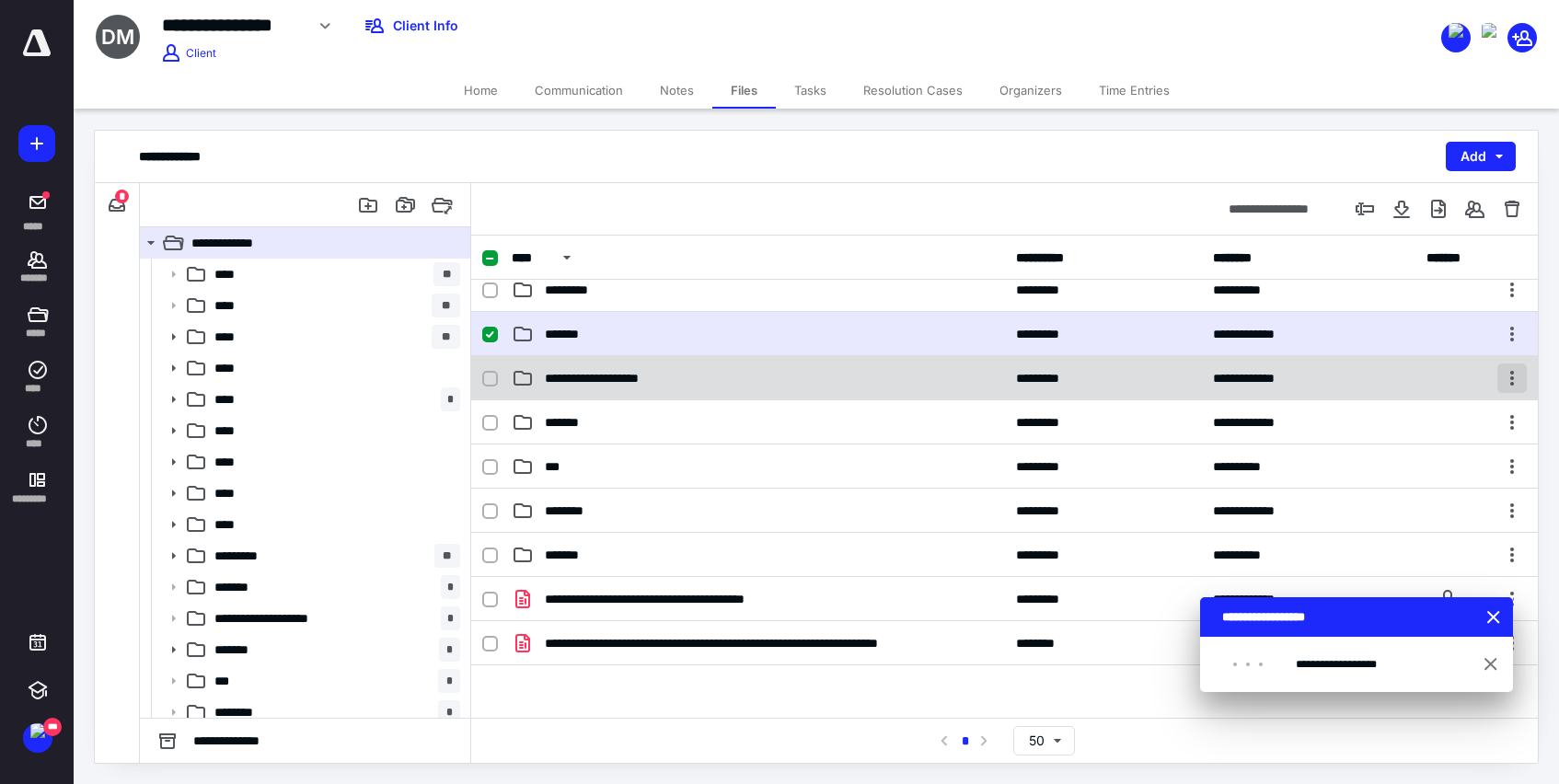 checkbox on "false" 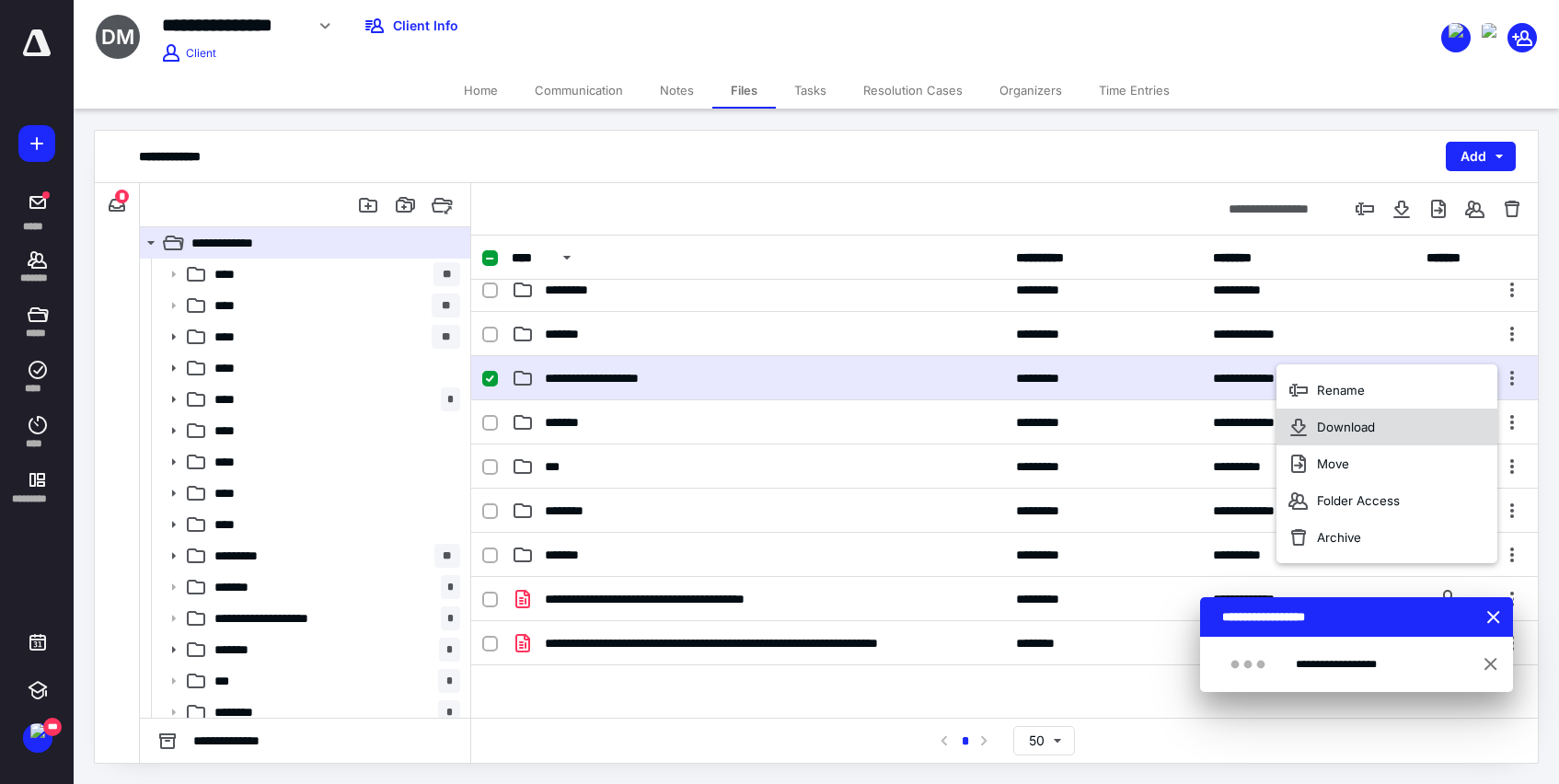 click on "Download" at bounding box center [1345, 427] 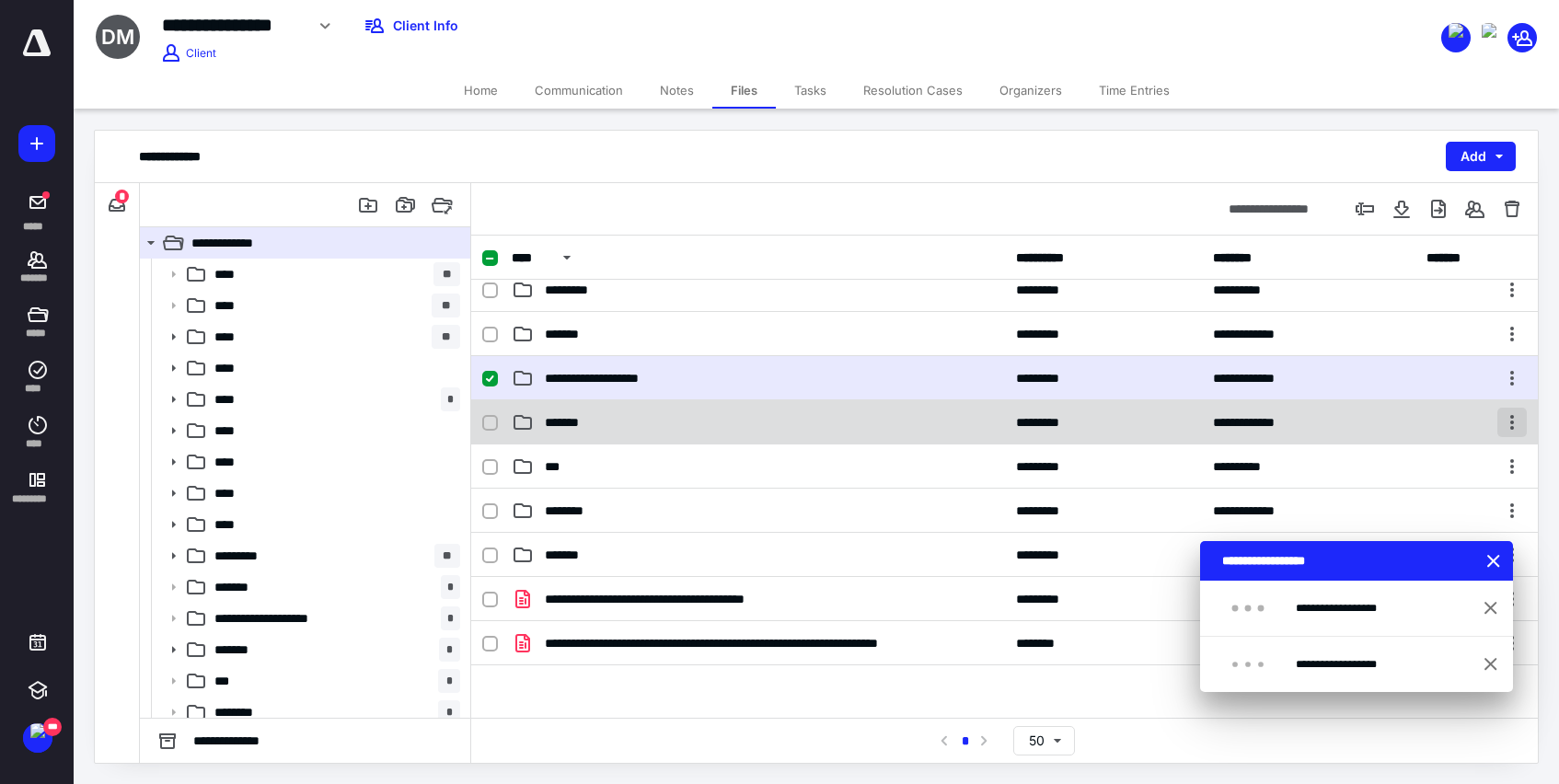 click at bounding box center (1512, 422) 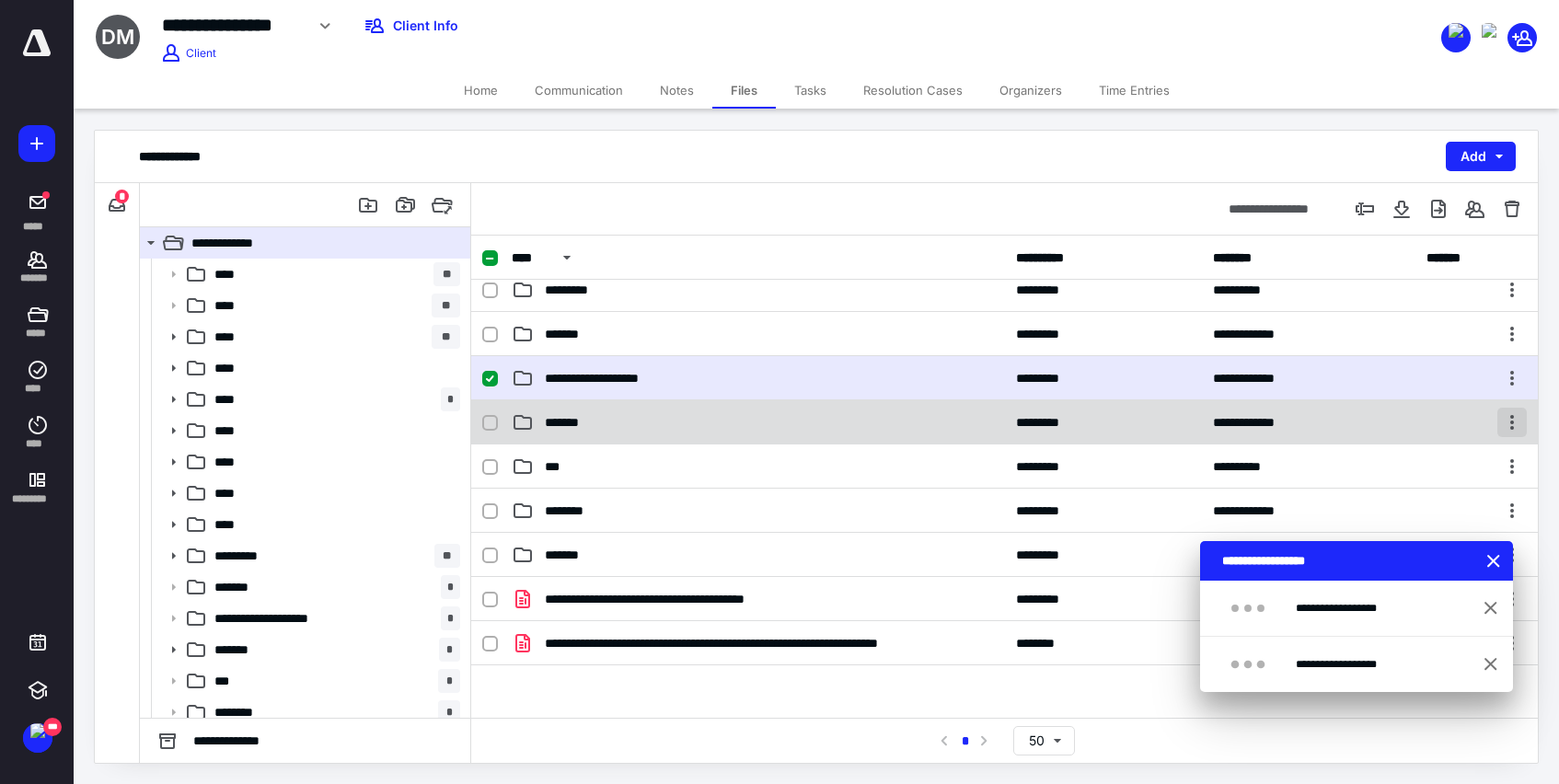 checkbox on "false" 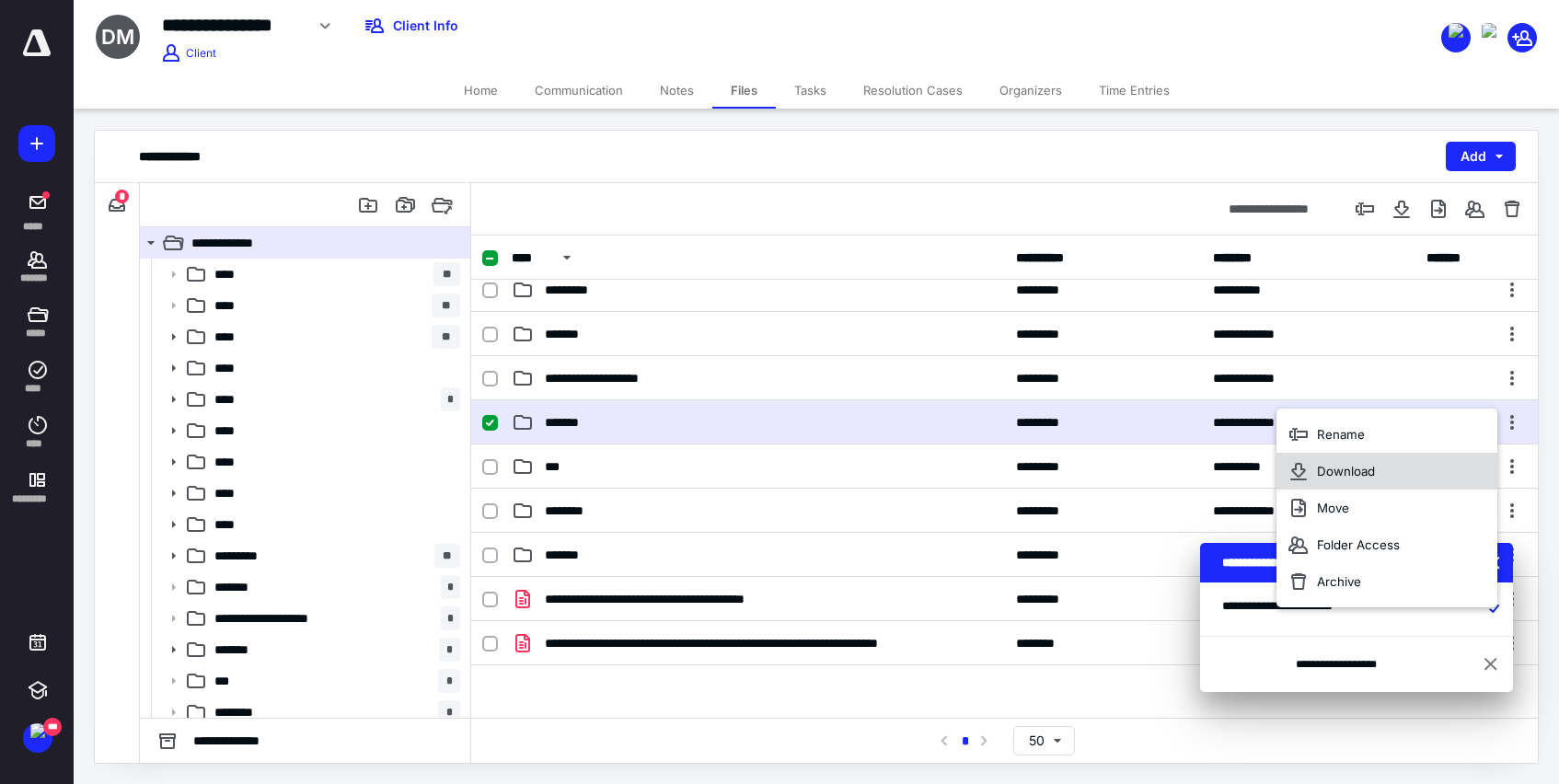 click on "Download" at bounding box center (1387, 471) 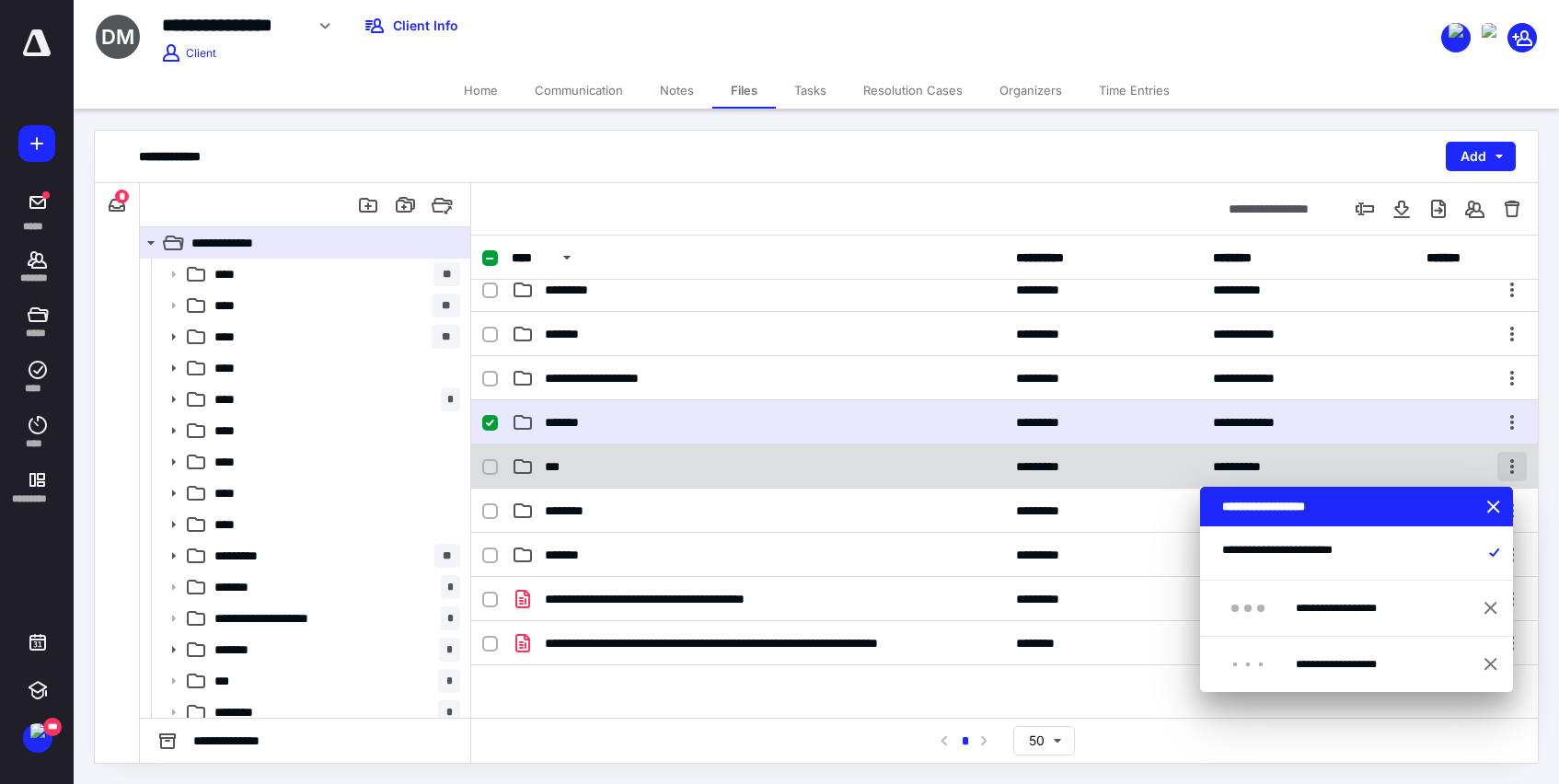 click at bounding box center (1512, 467) 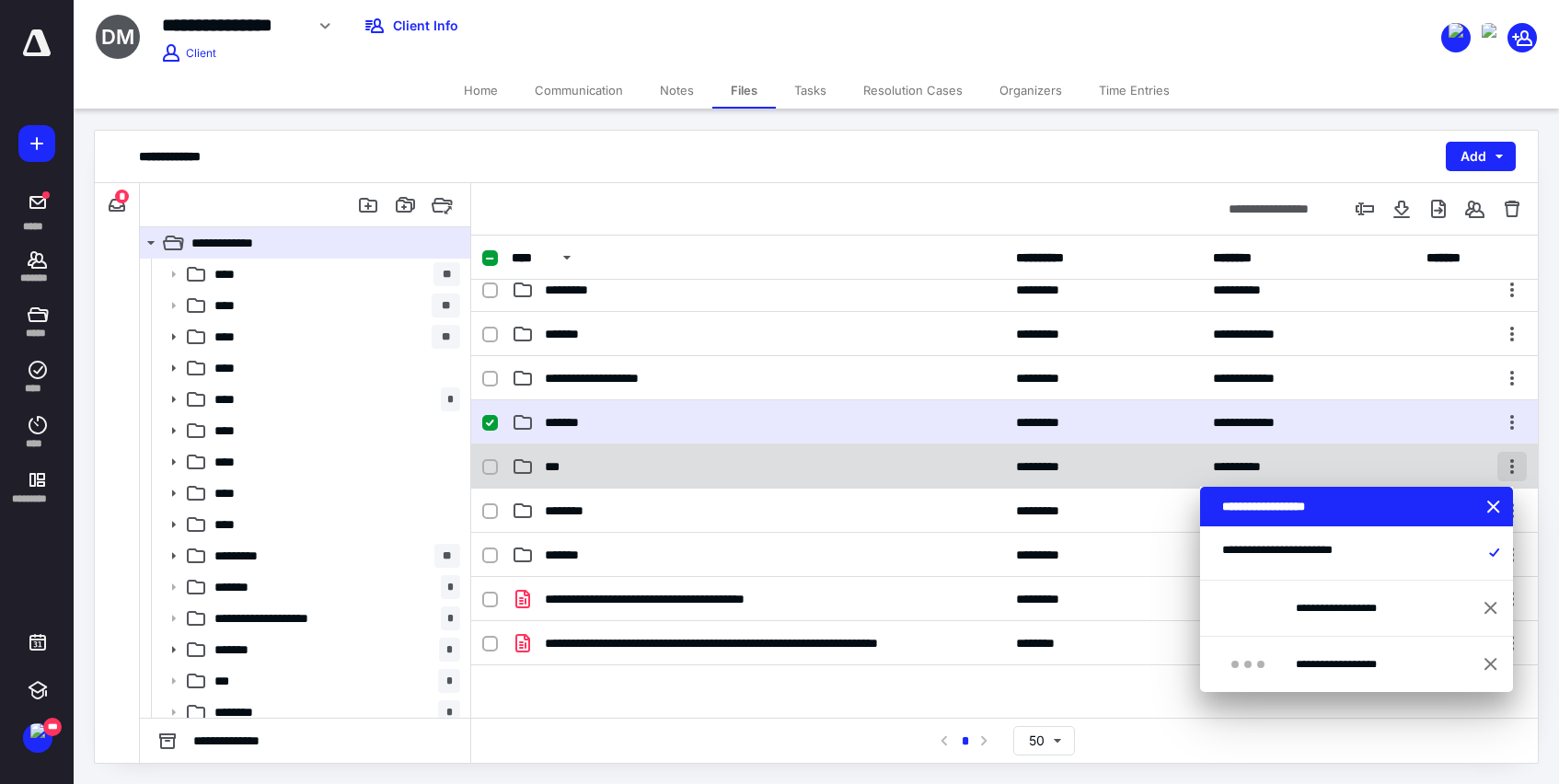 checkbox on "false" 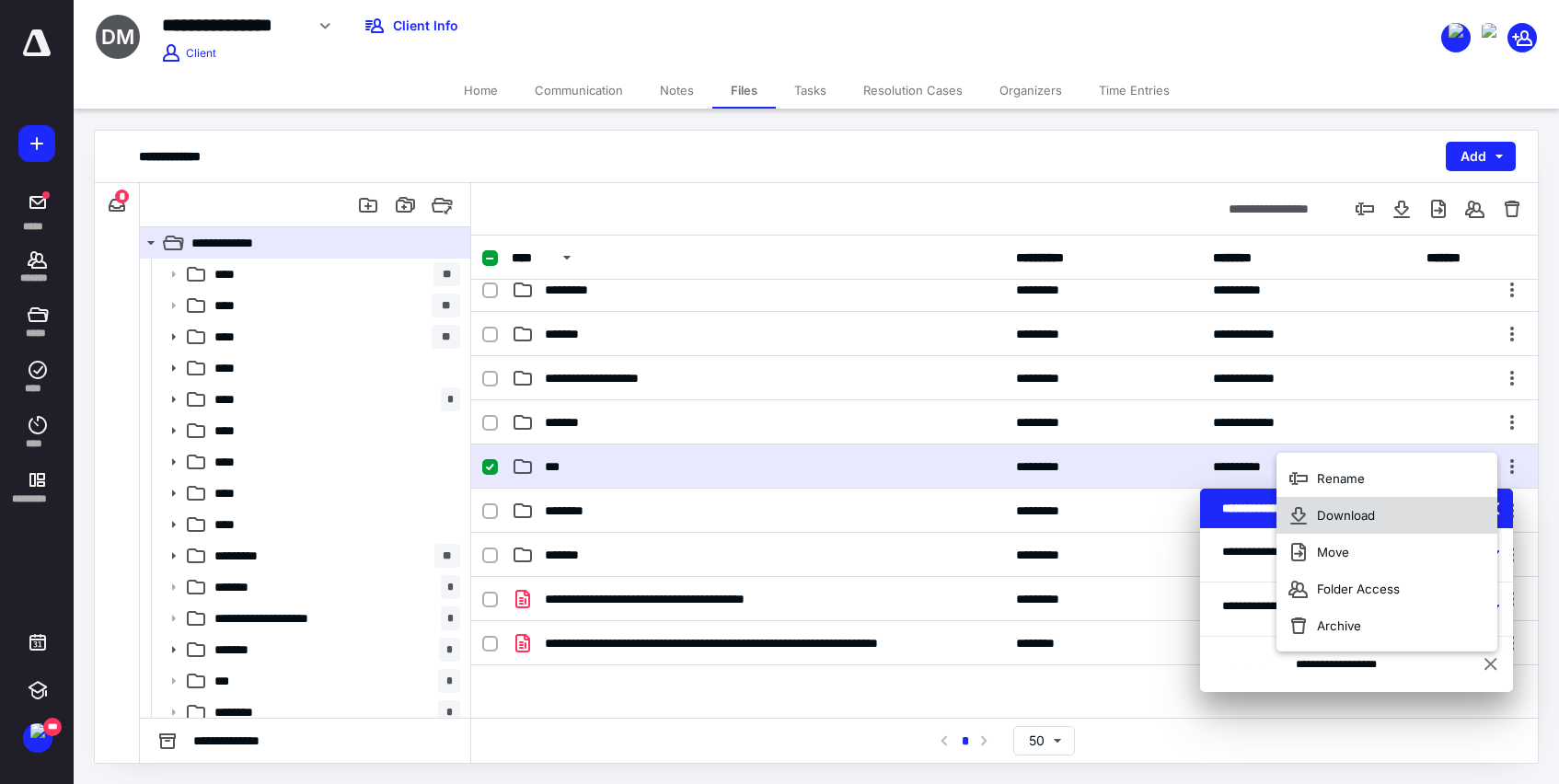 click on "Download" at bounding box center (1345, 515) 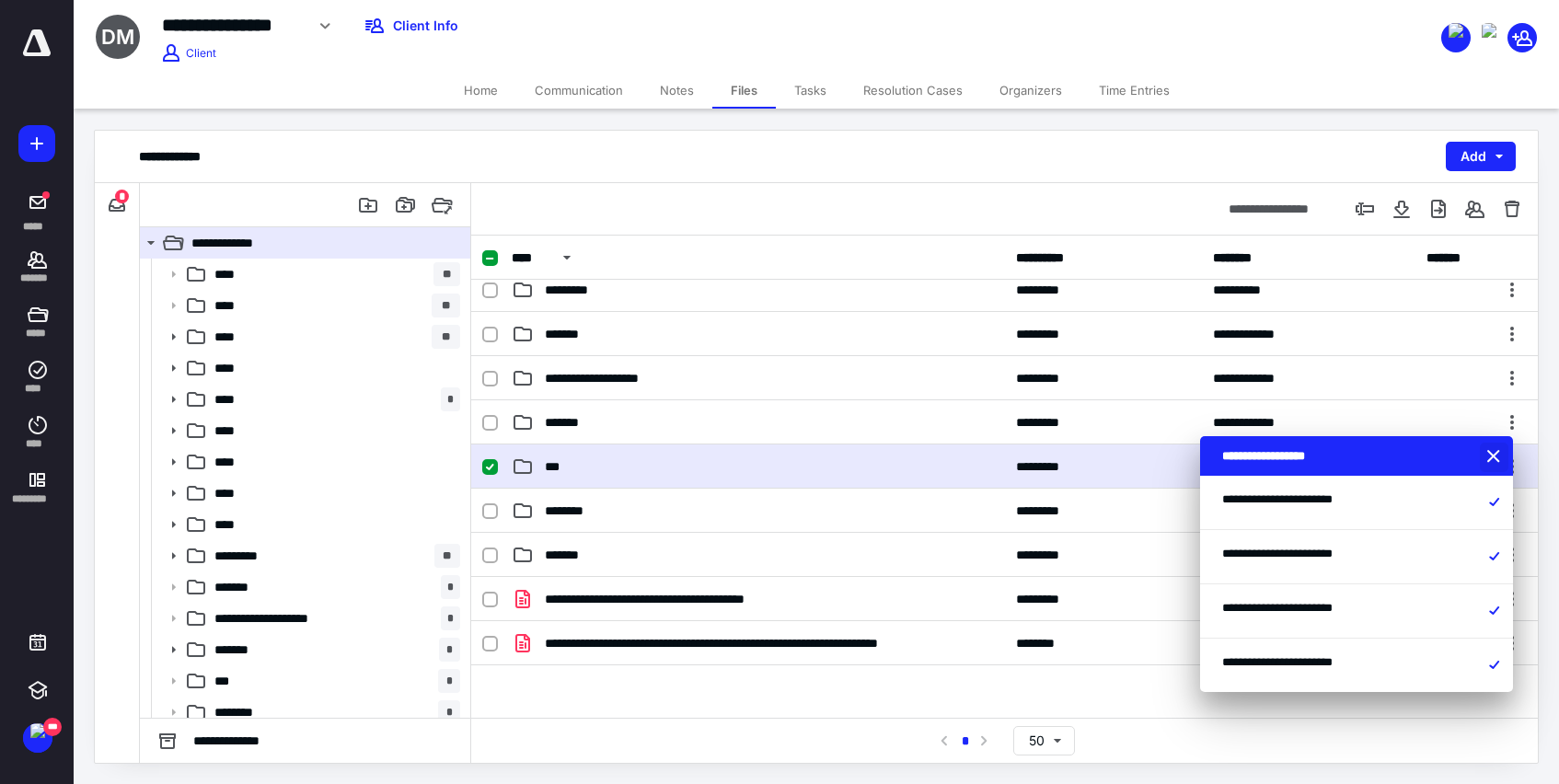 click at bounding box center [1495, 457] 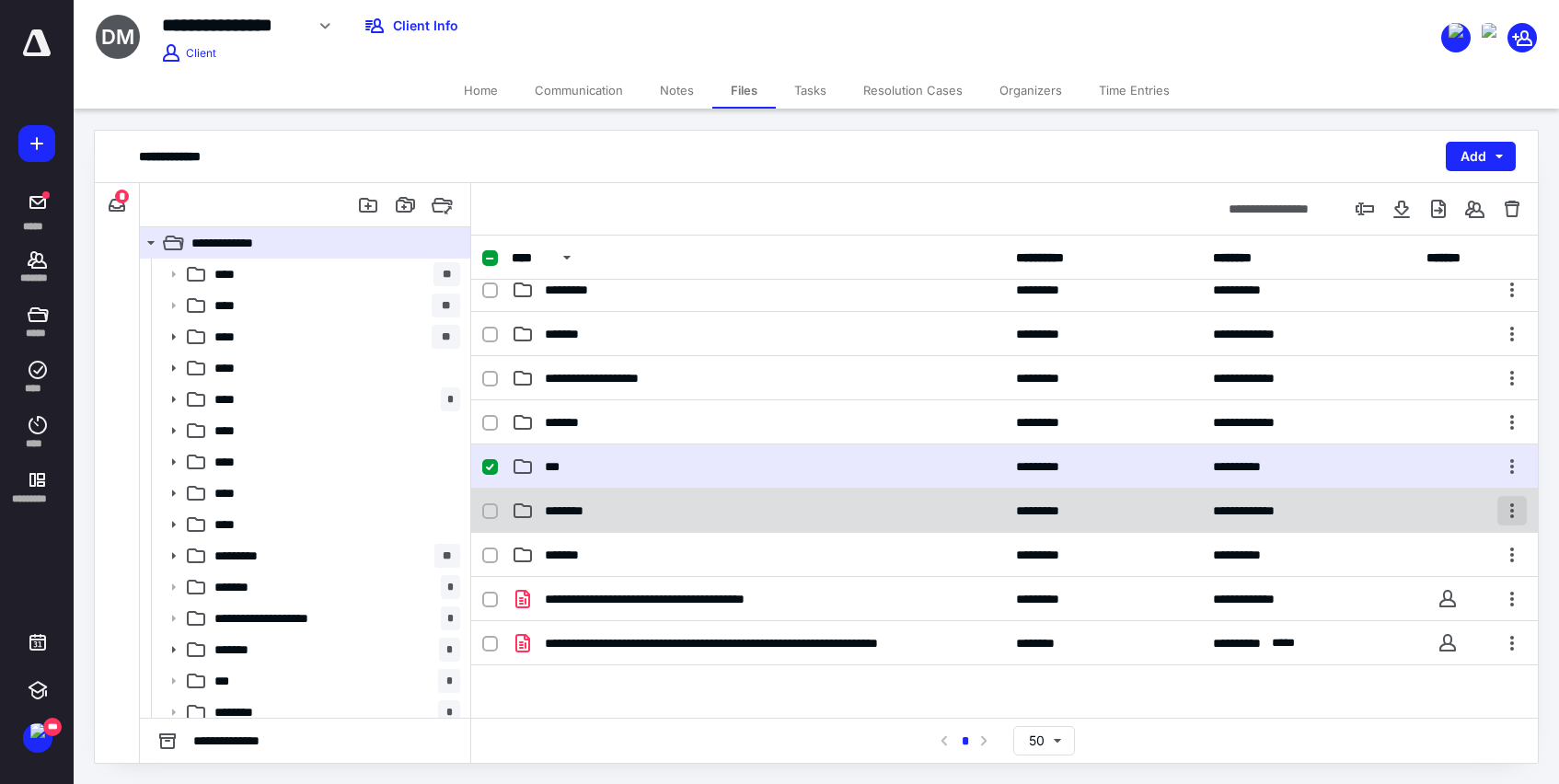 click at bounding box center (1512, 511) 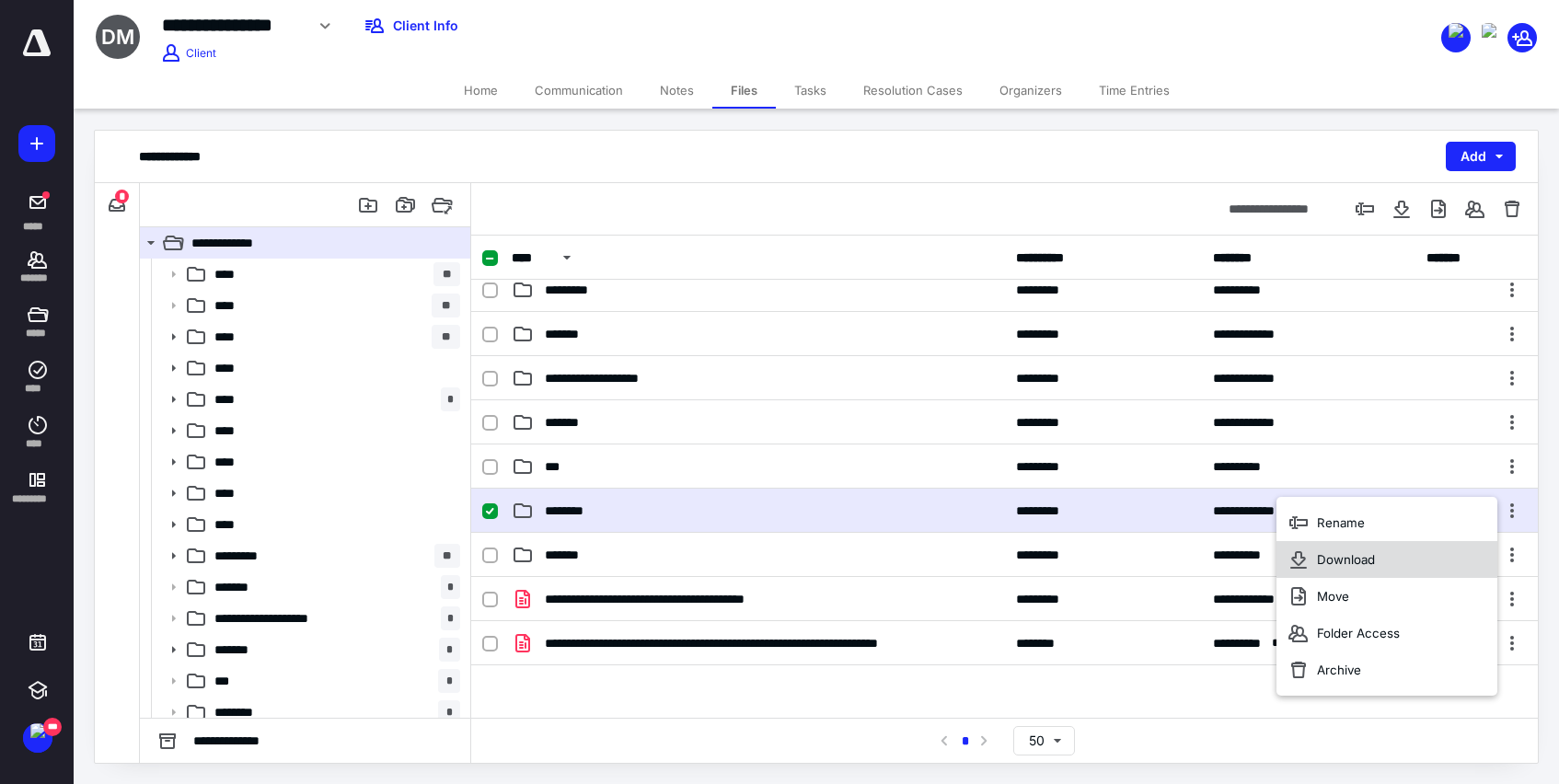 click on "Download" at bounding box center (1345, 559) 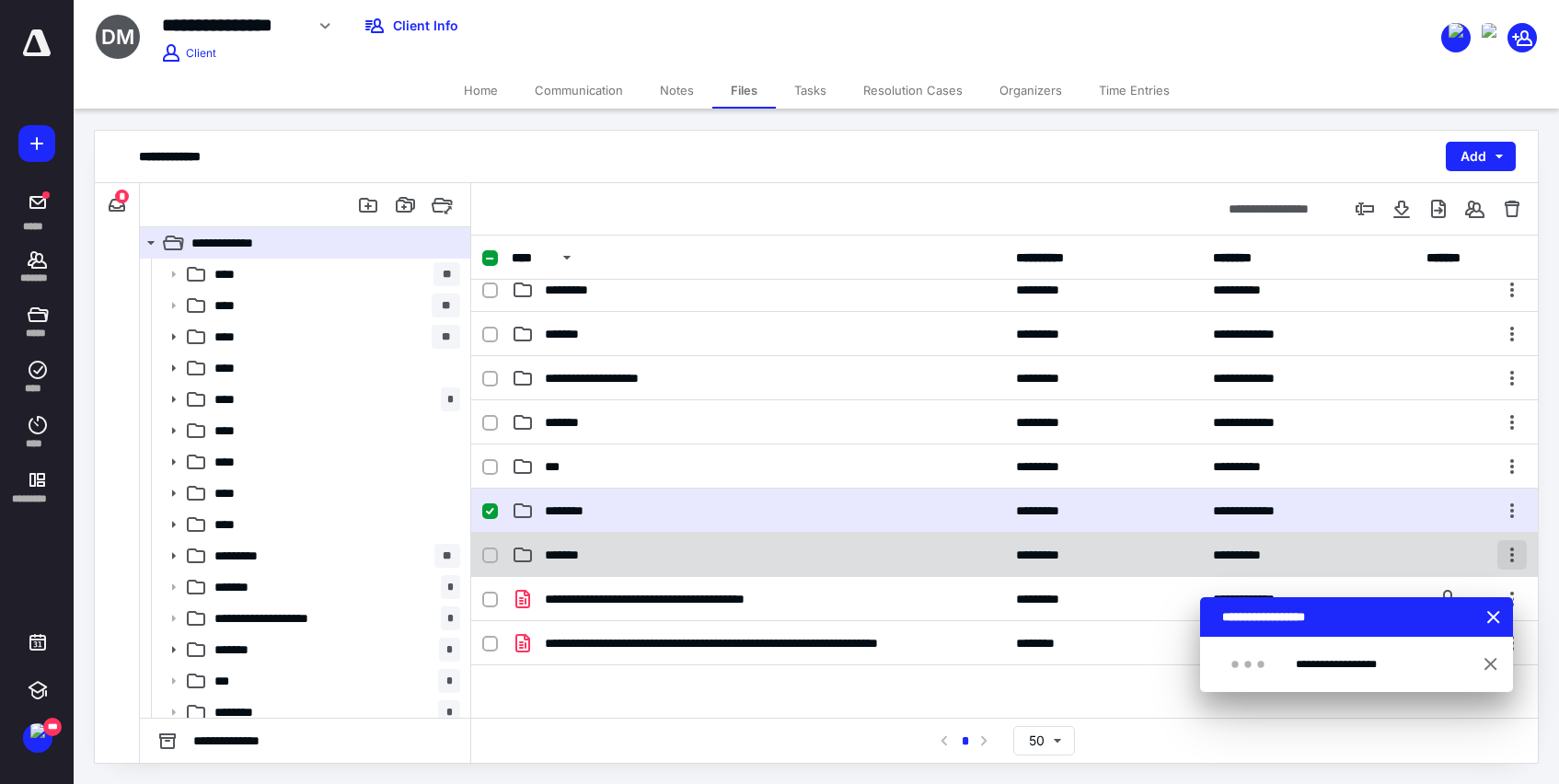 click at bounding box center (1512, 555) 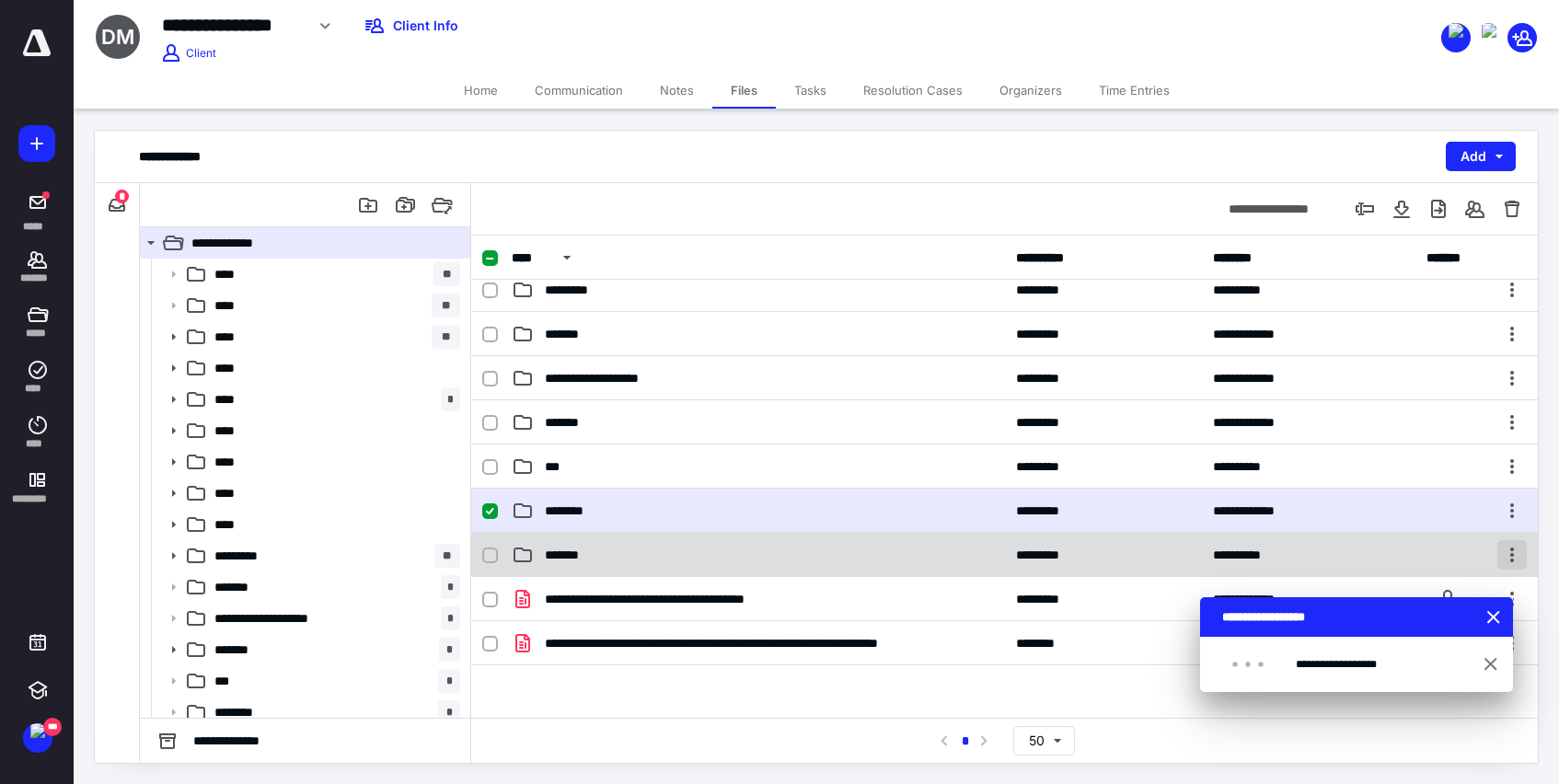checkbox on "false" 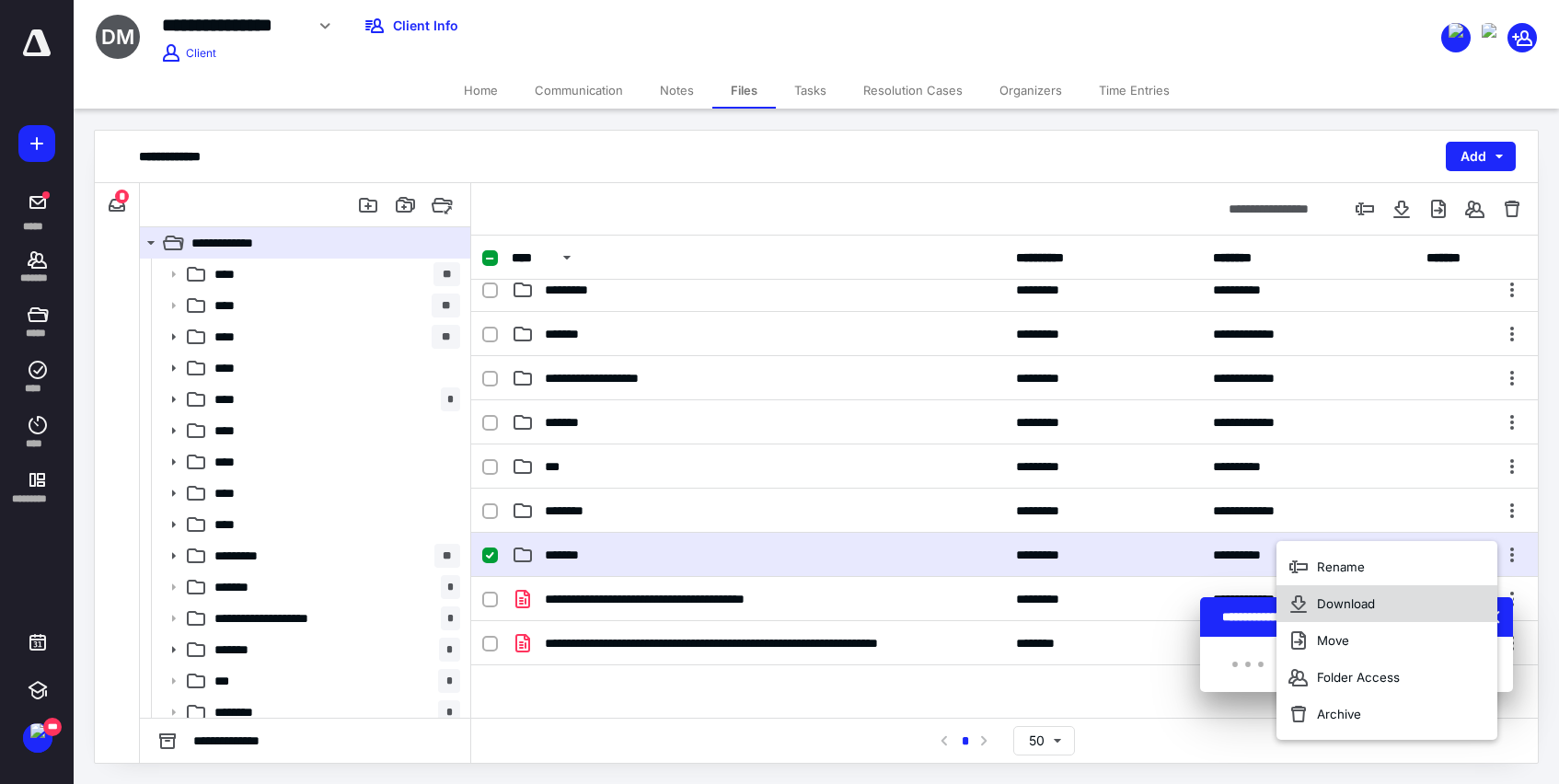 click on "Download" at bounding box center (1345, 604) 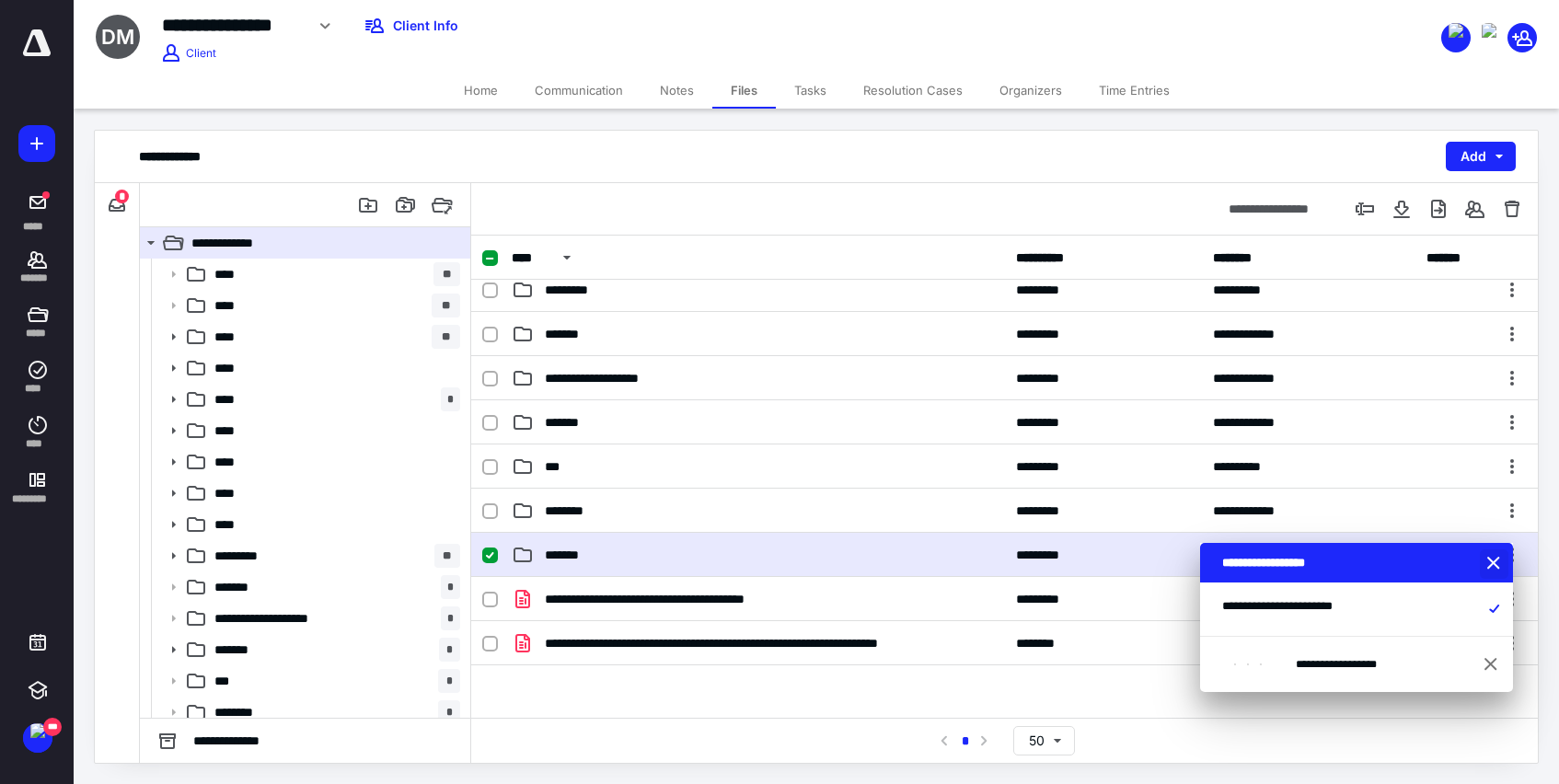 click at bounding box center (1495, 564) 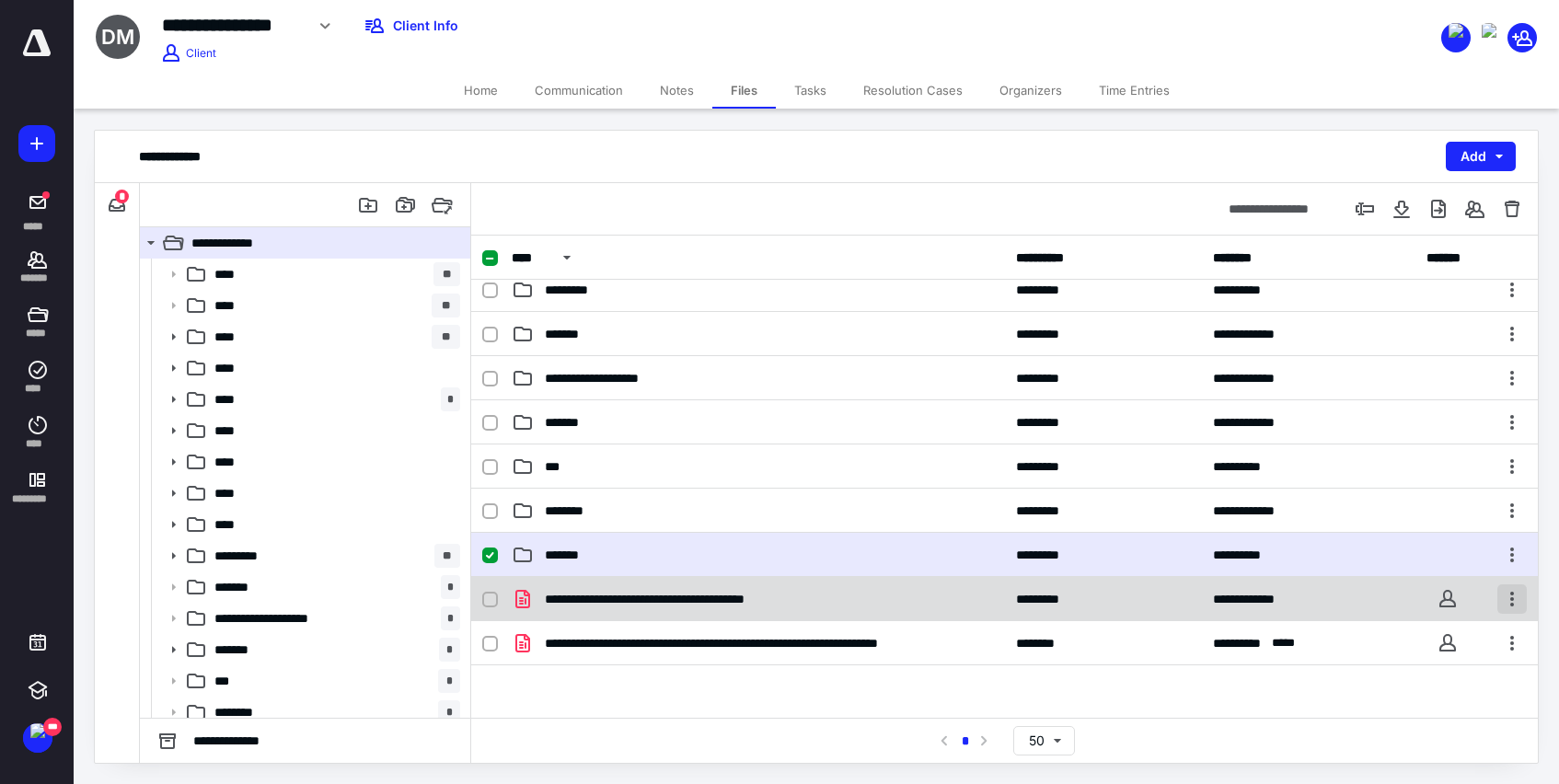 click at bounding box center [1512, 599] 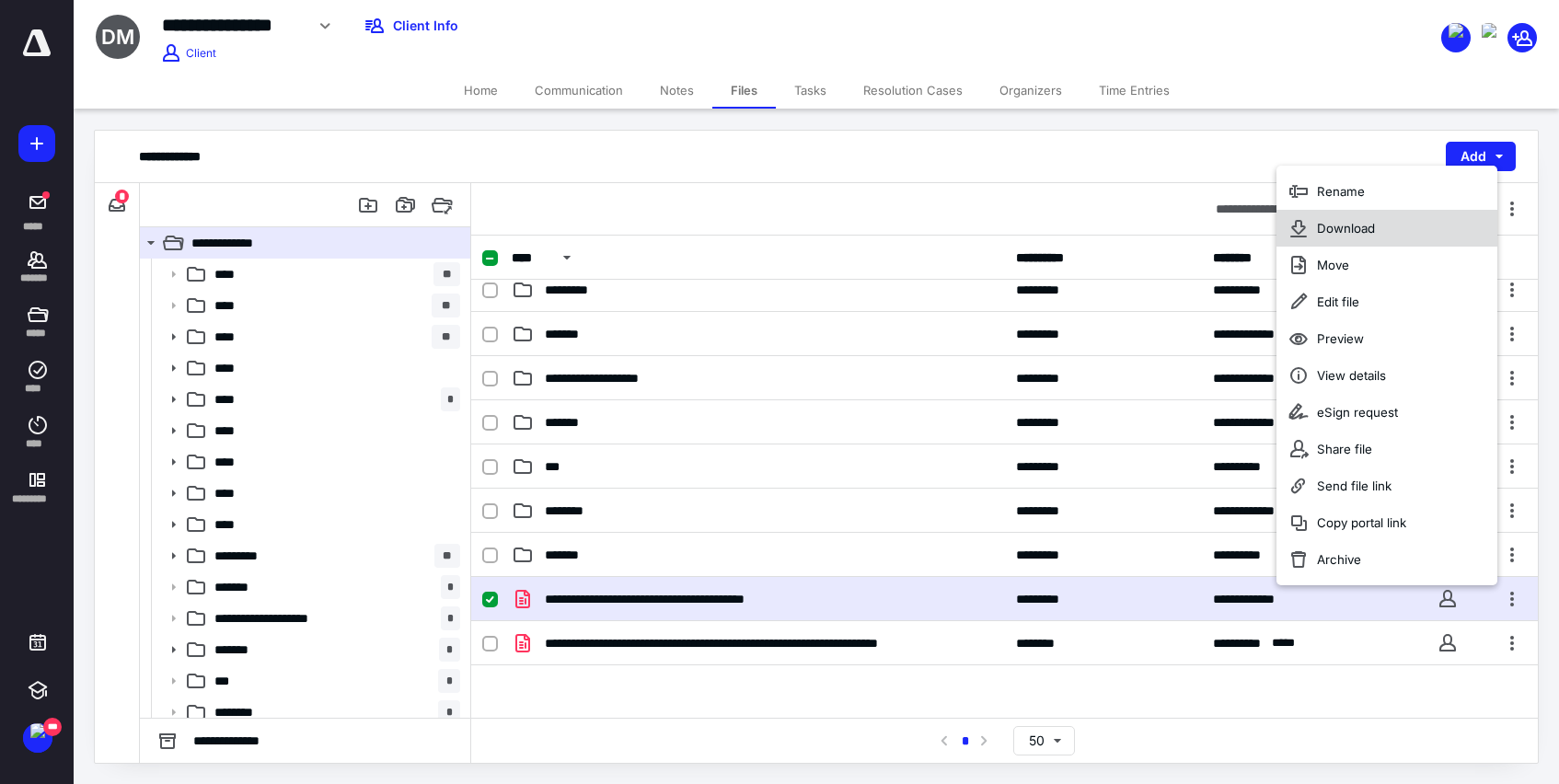 click on "Download" at bounding box center [1345, 228] 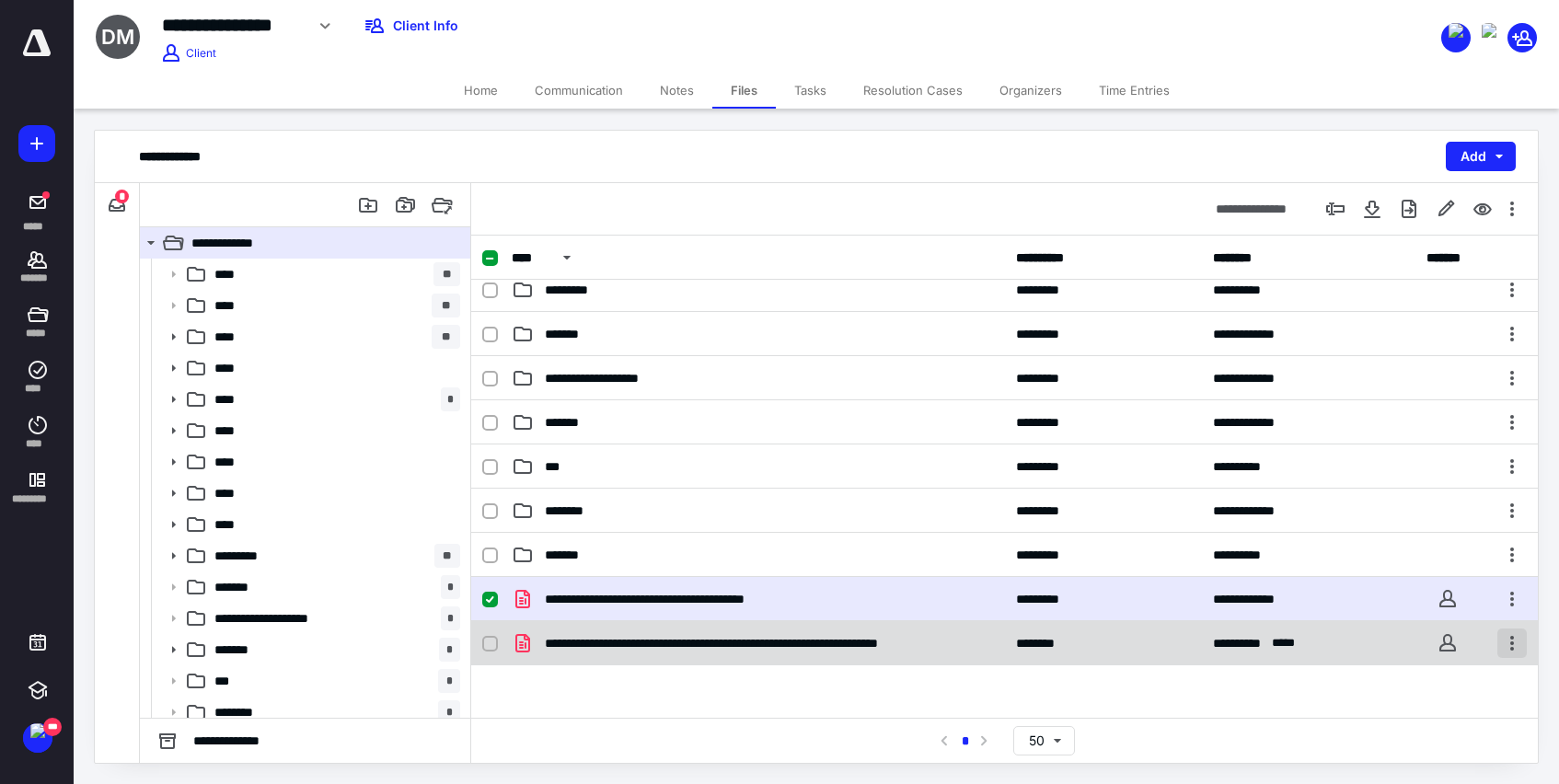 click at bounding box center [1512, 643] 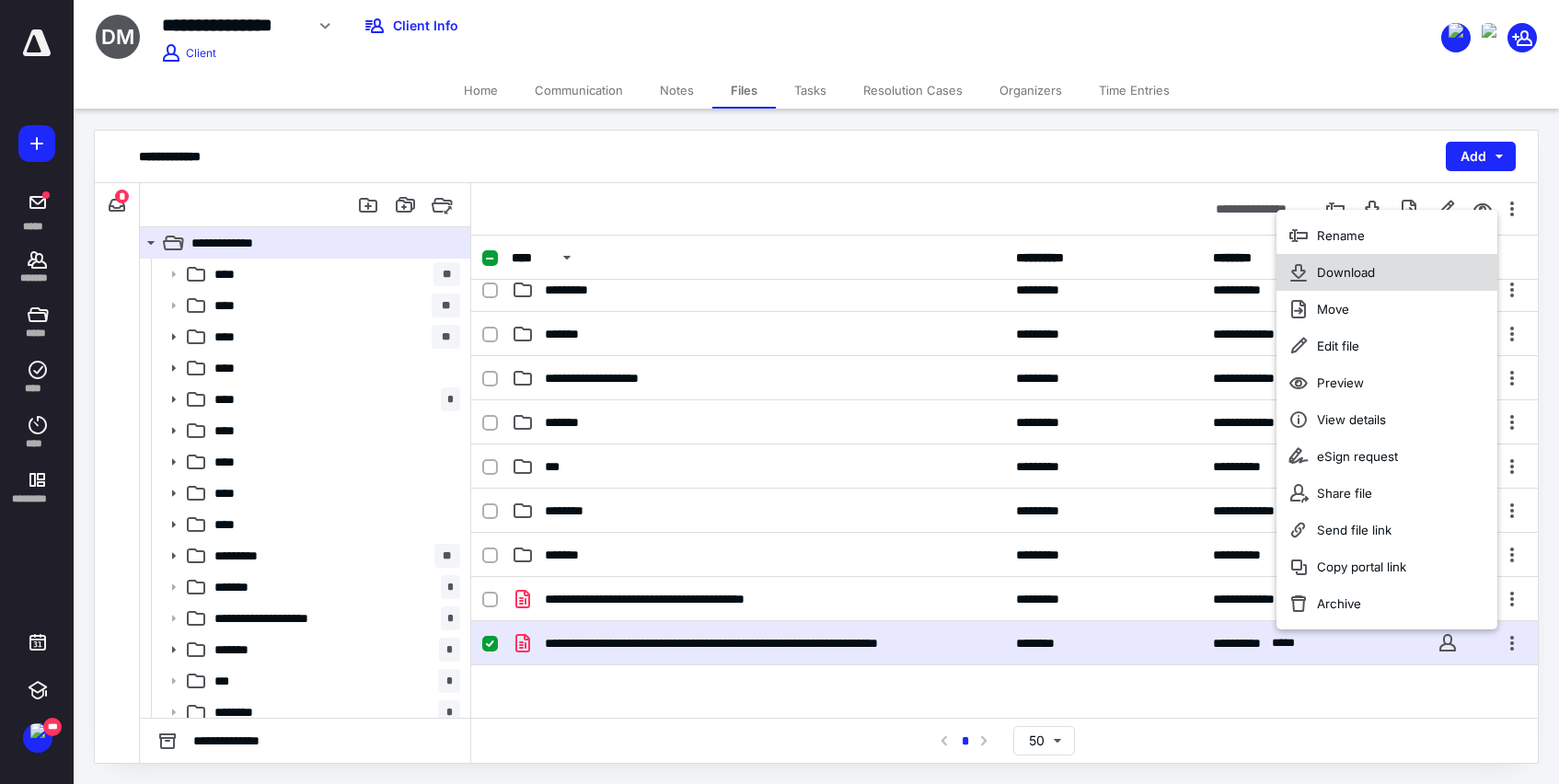 click on "Download" at bounding box center [1345, 272] 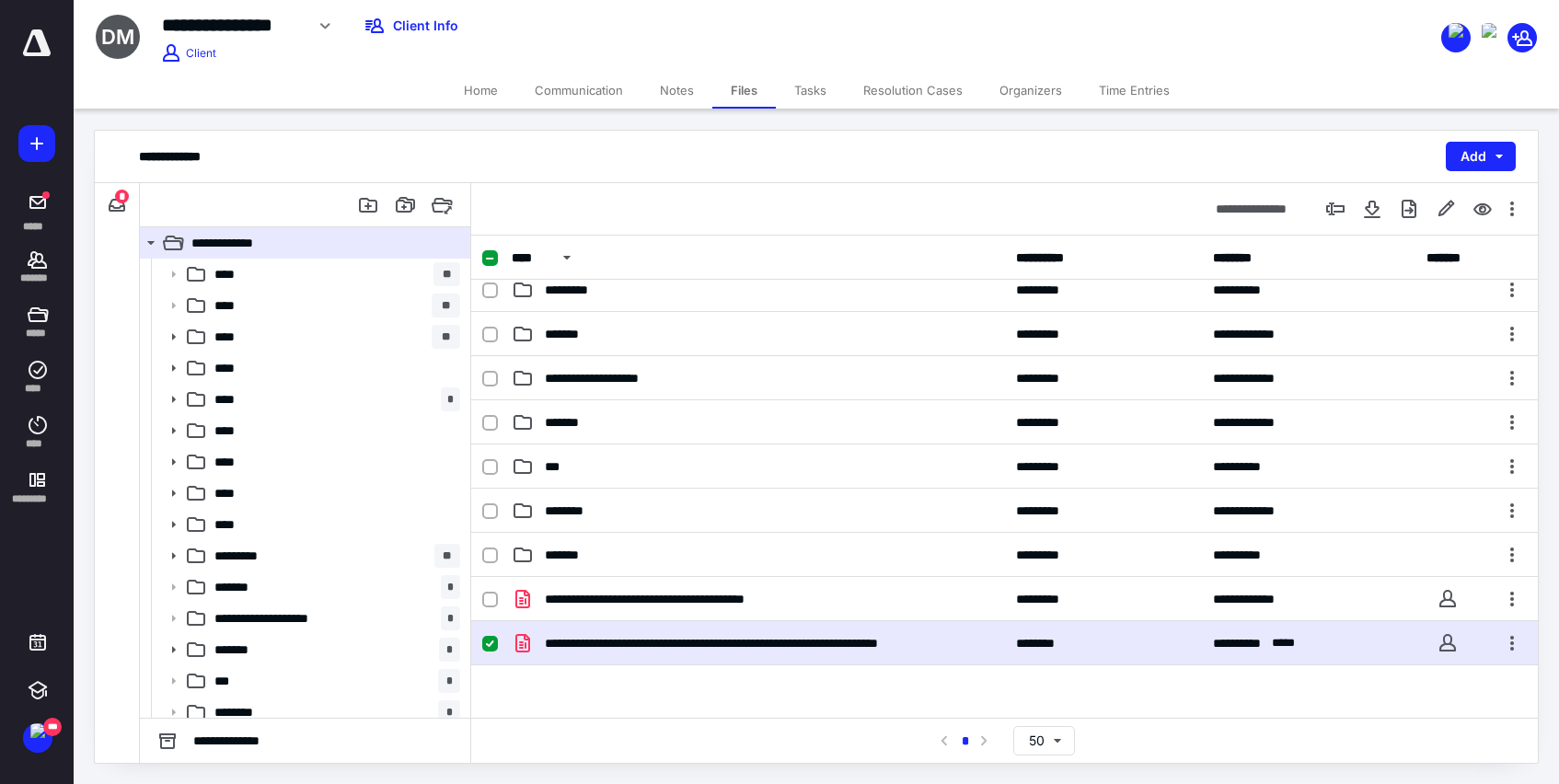 scroll, scrollTop: 0, scrollLeft: 0, axis: both 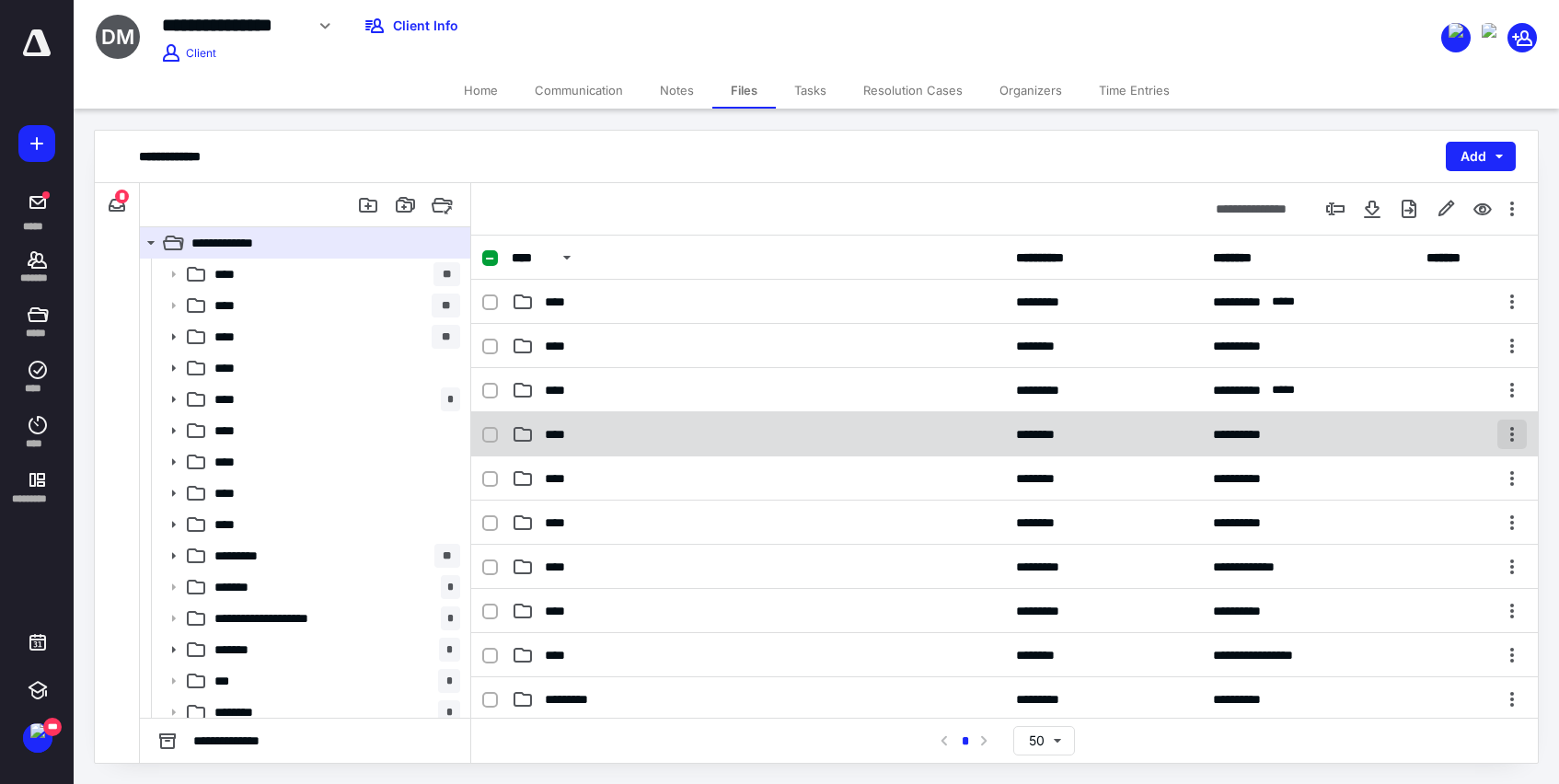 click at bounding box center (1512, 434) 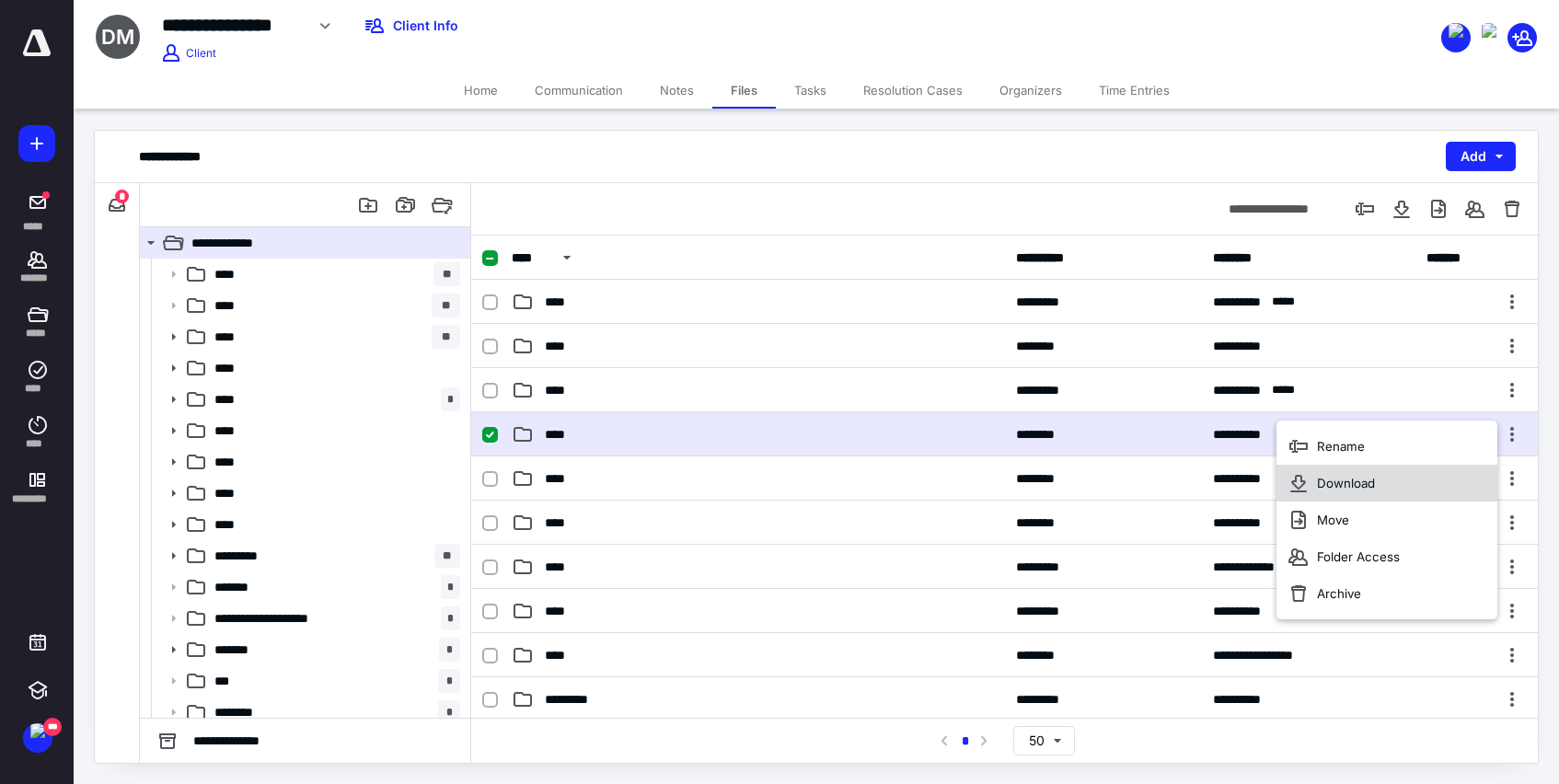 click on "Download" at bounding box center (1345, 483) 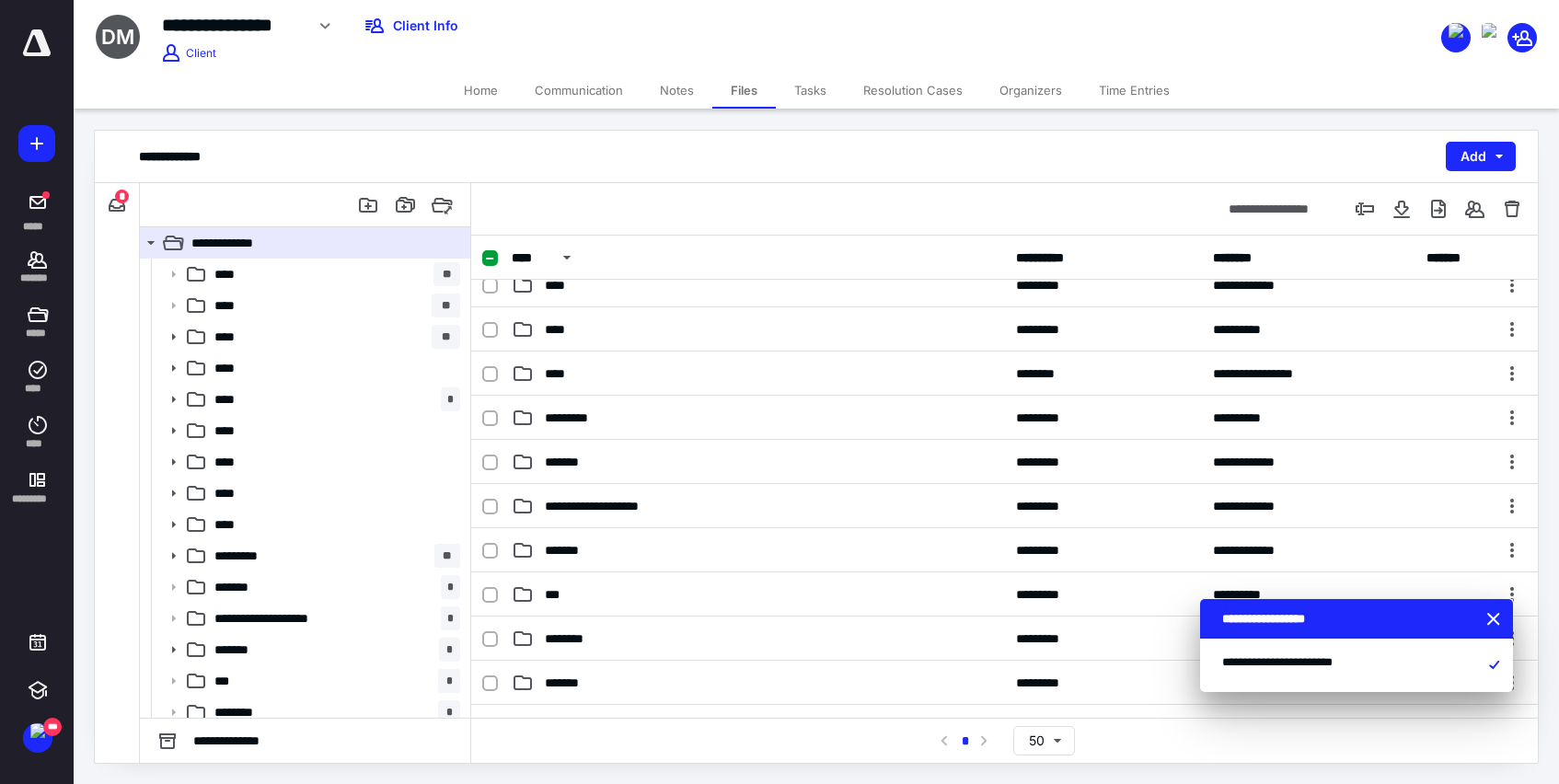 scroll, scrollTop: 283, scrollLeft: 0, axis: vertical 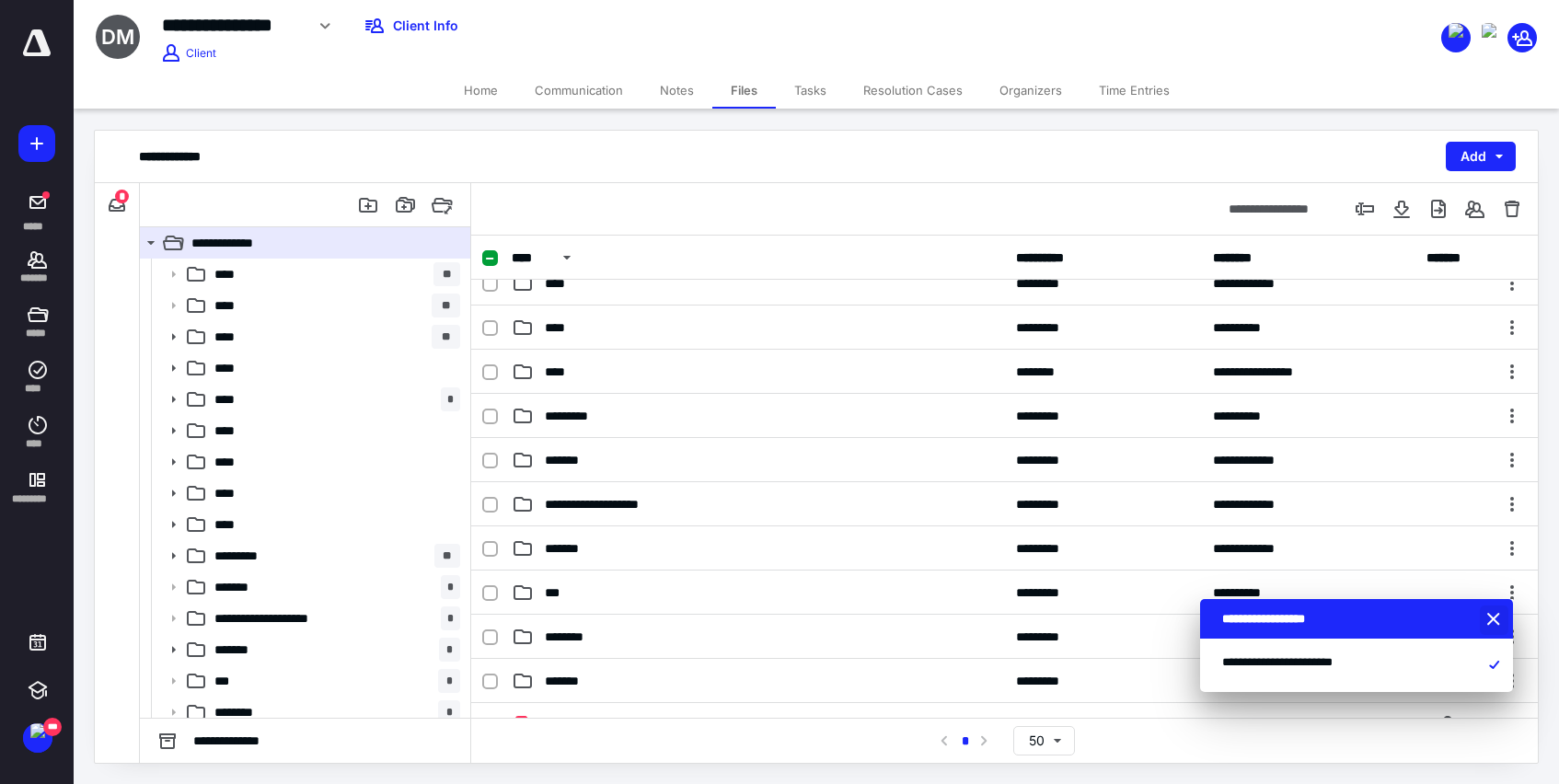 click at bounding box center (1495, 620) 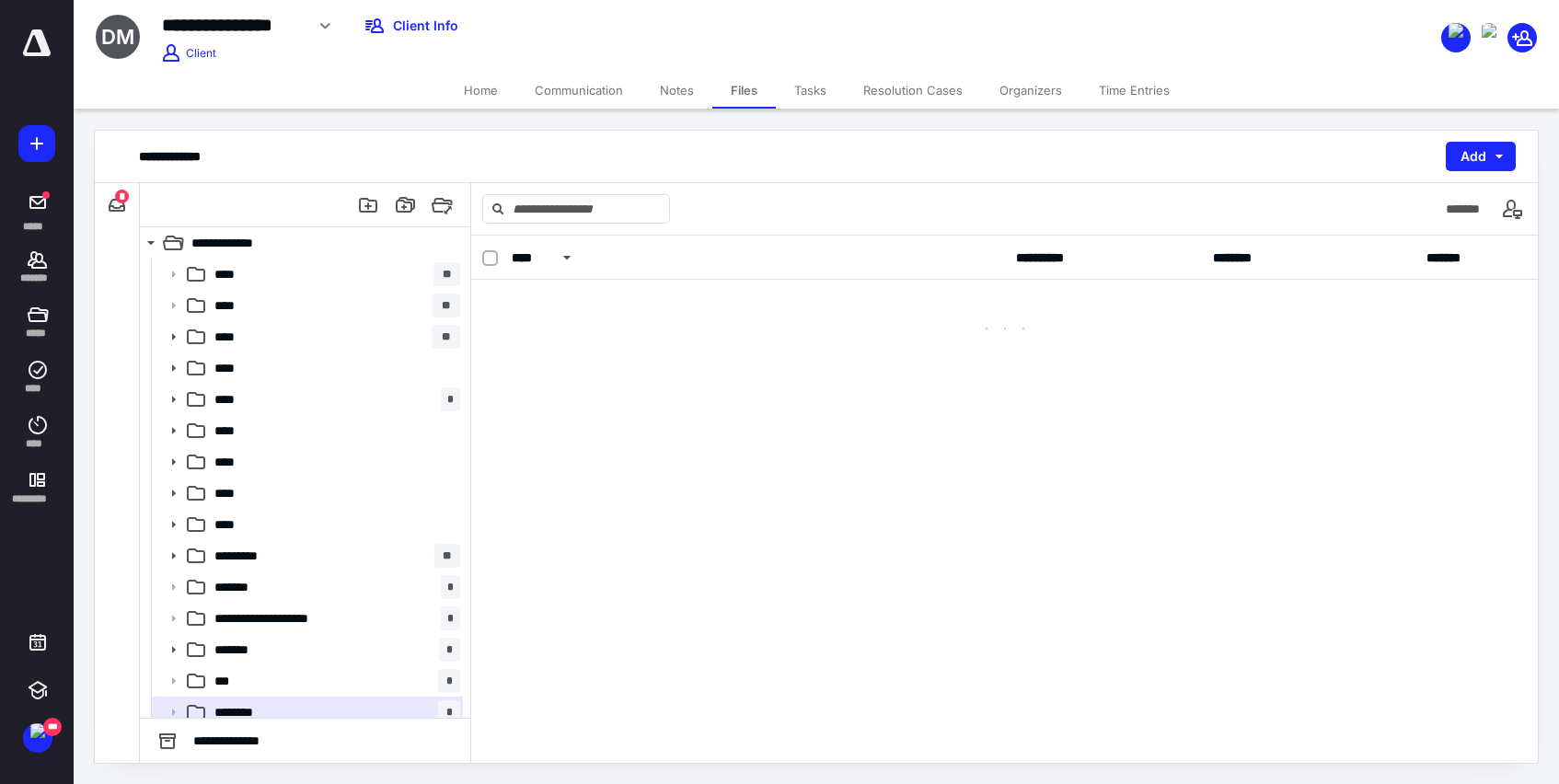 scroll, scrollTop: 0, scrollLeft: 0, axis: both 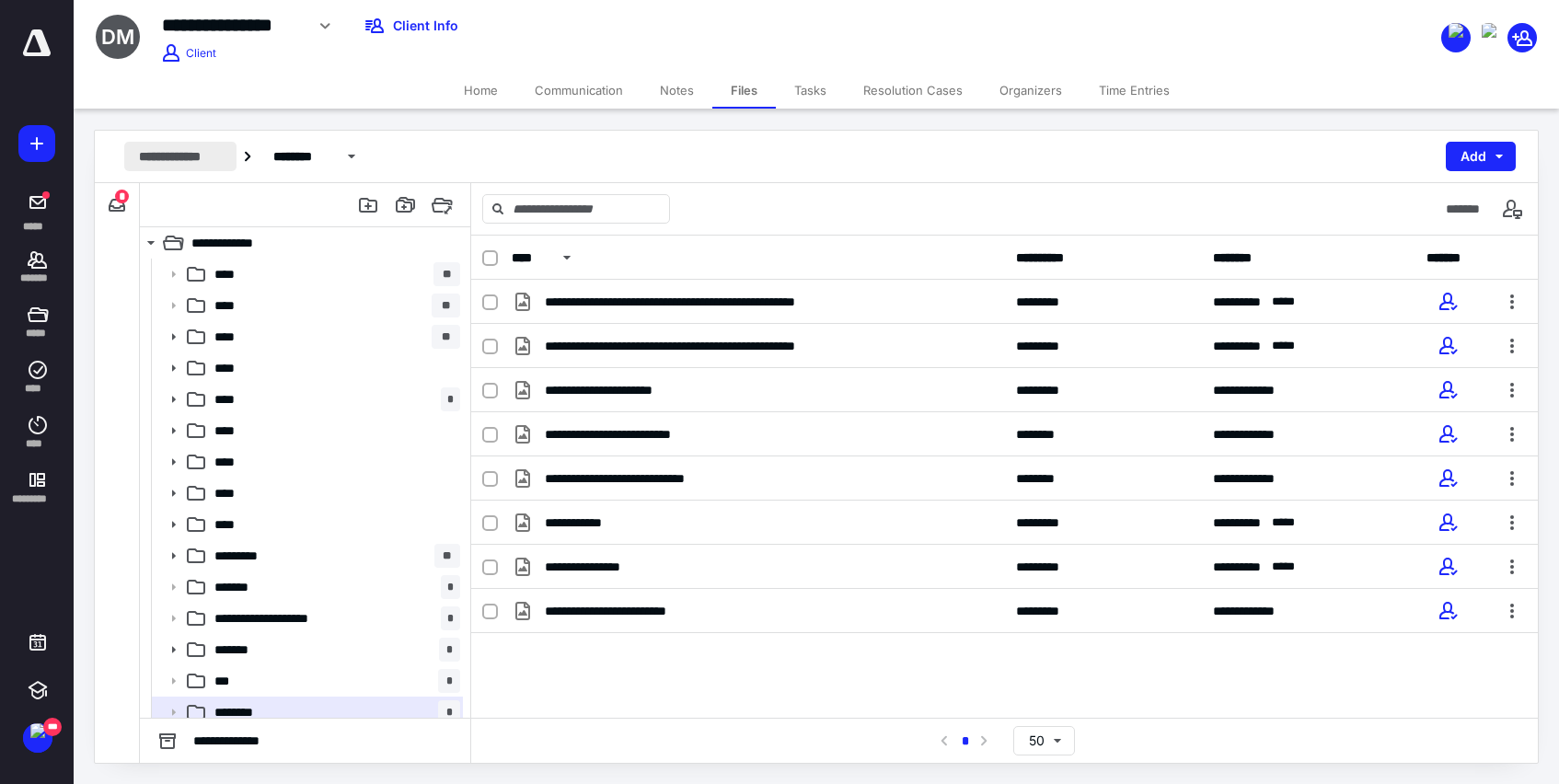 click on "**********" at bounding box center [180, 156] 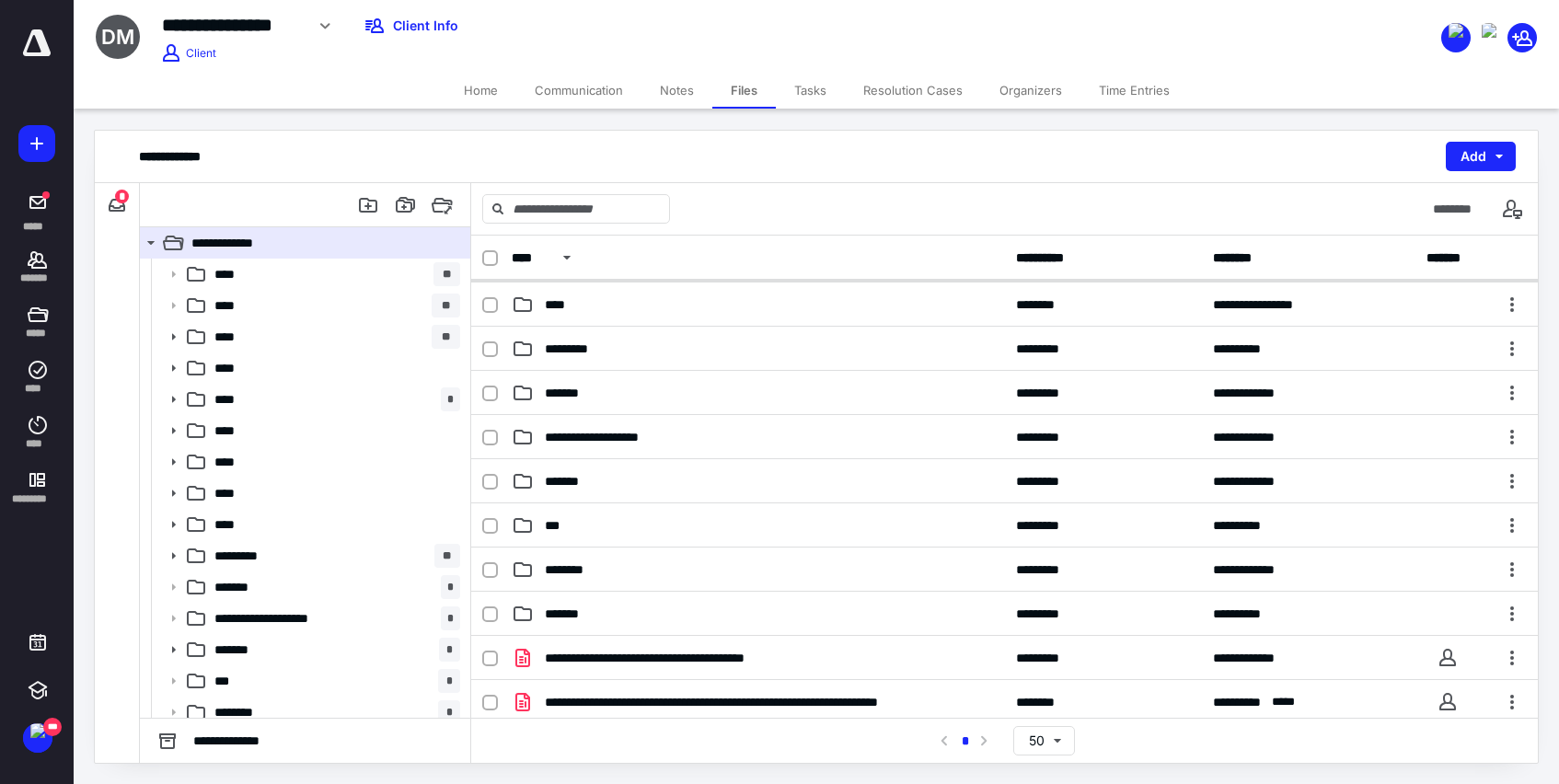 scroll, scrollTop: 395, scrollLeft: 0, axis: vertical 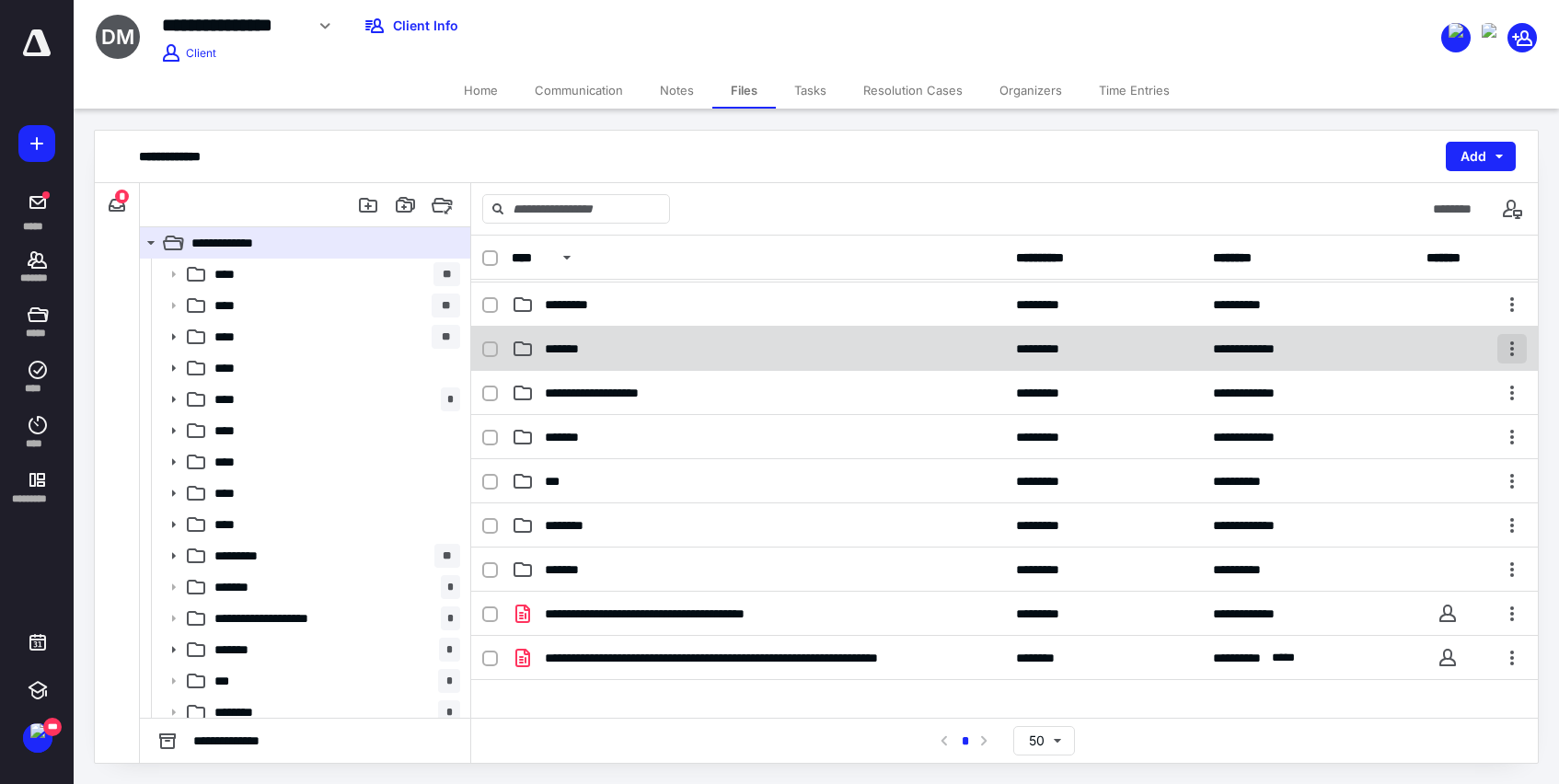 click at bounding box center [1512, 349] 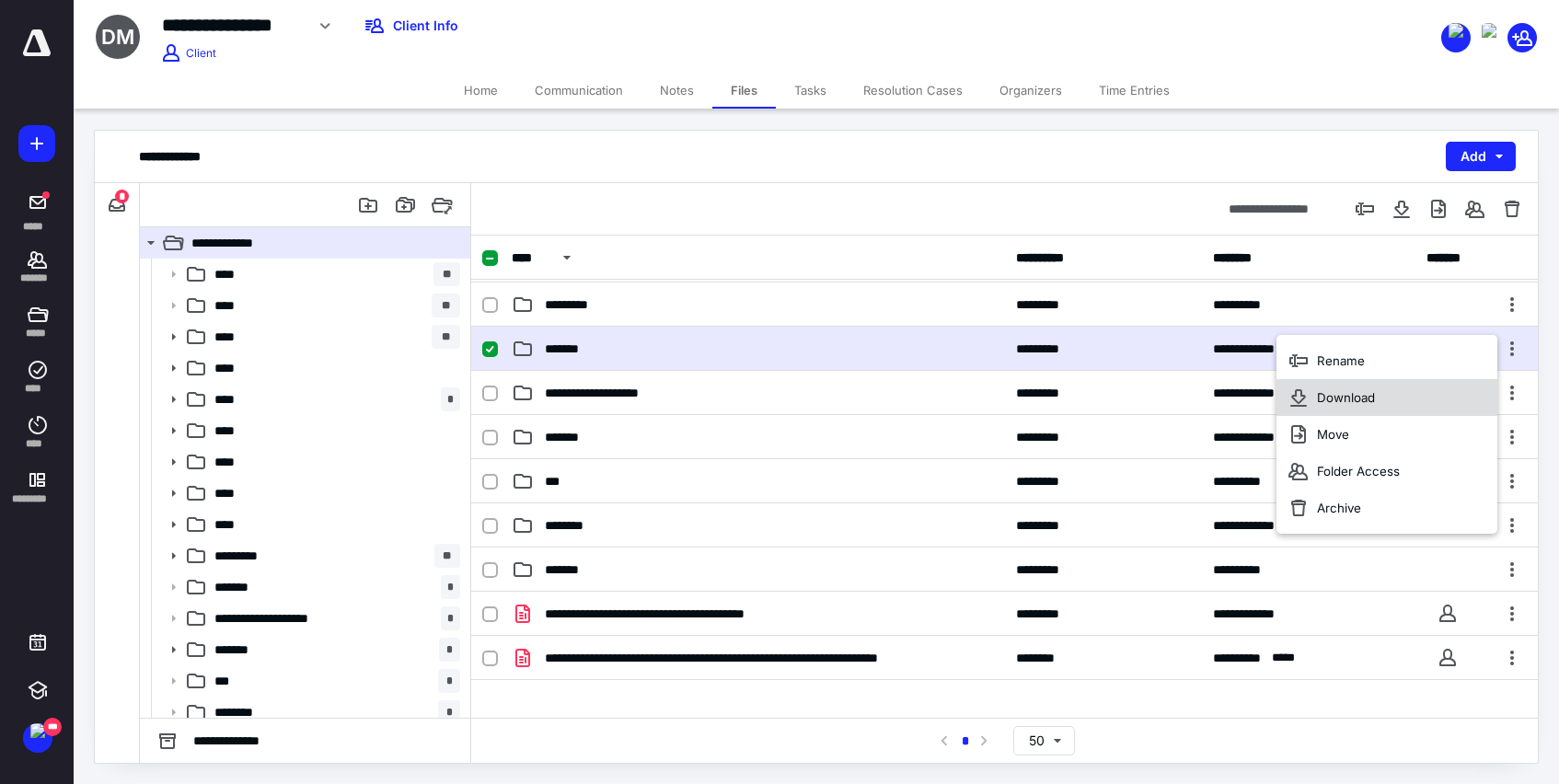 click on "Download" at bounding box center [1345, 398] 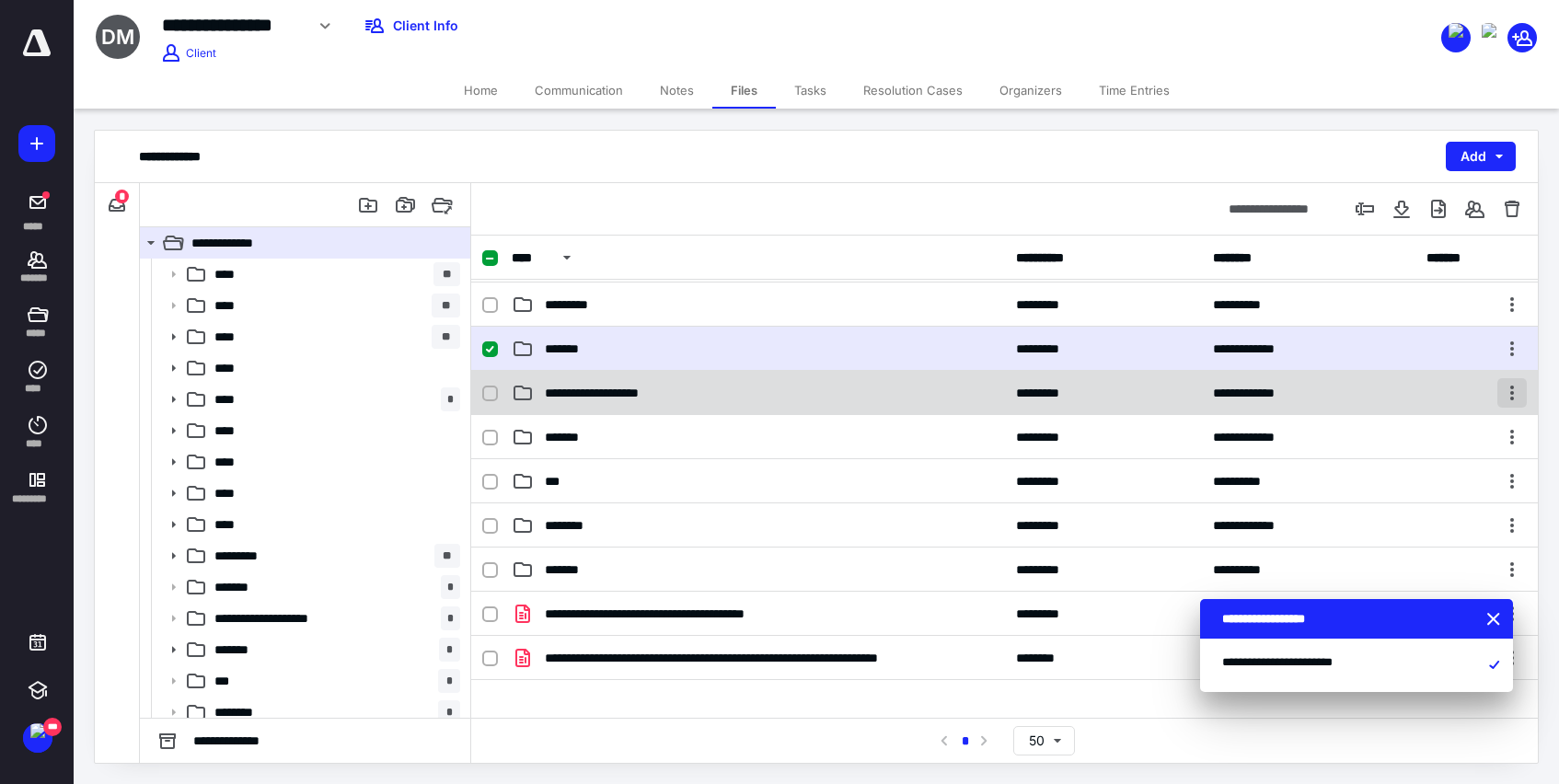 click at bounding box center (1512, 393) 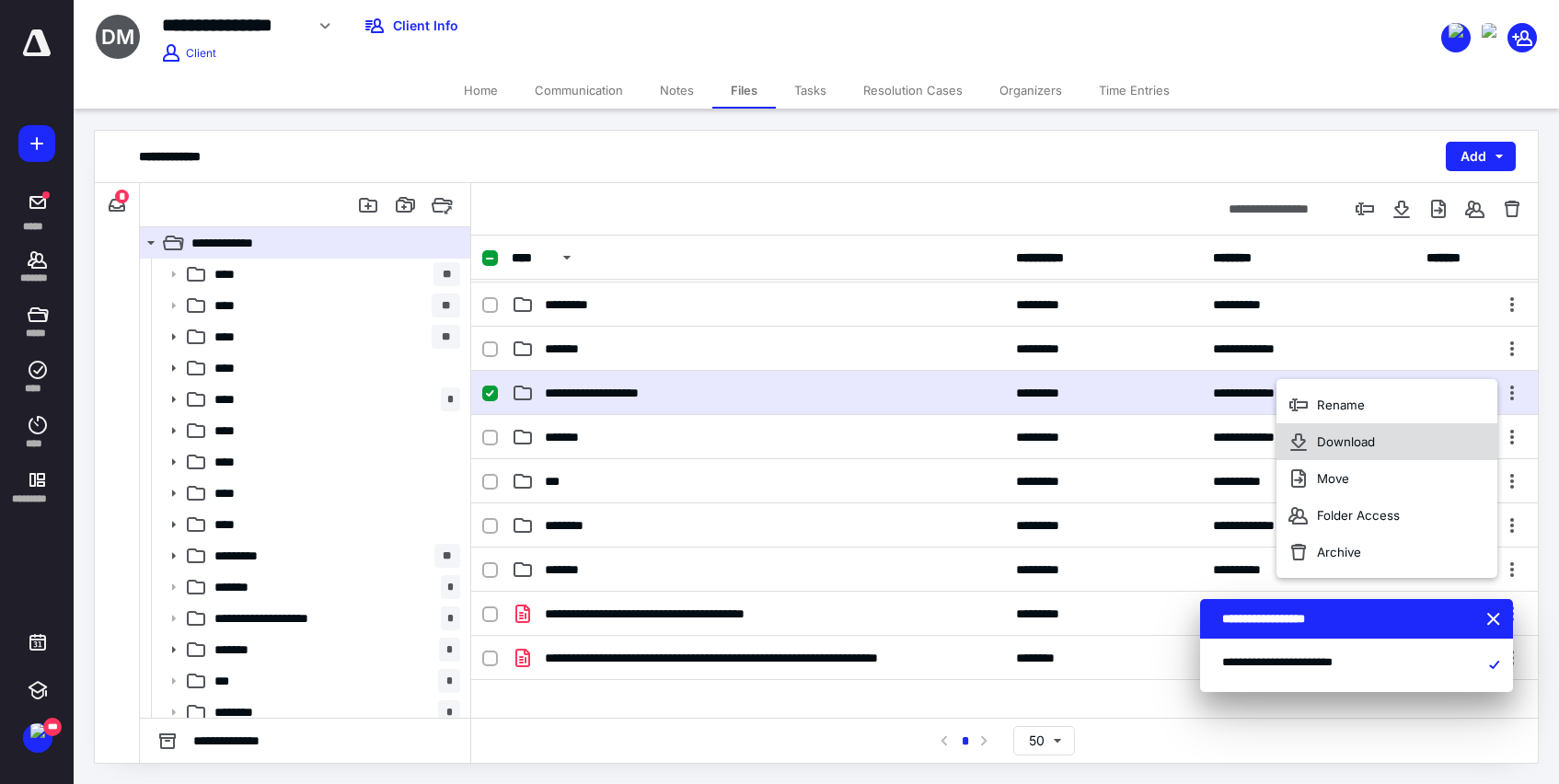 click on "Download" at bounding box center [1345, 442] 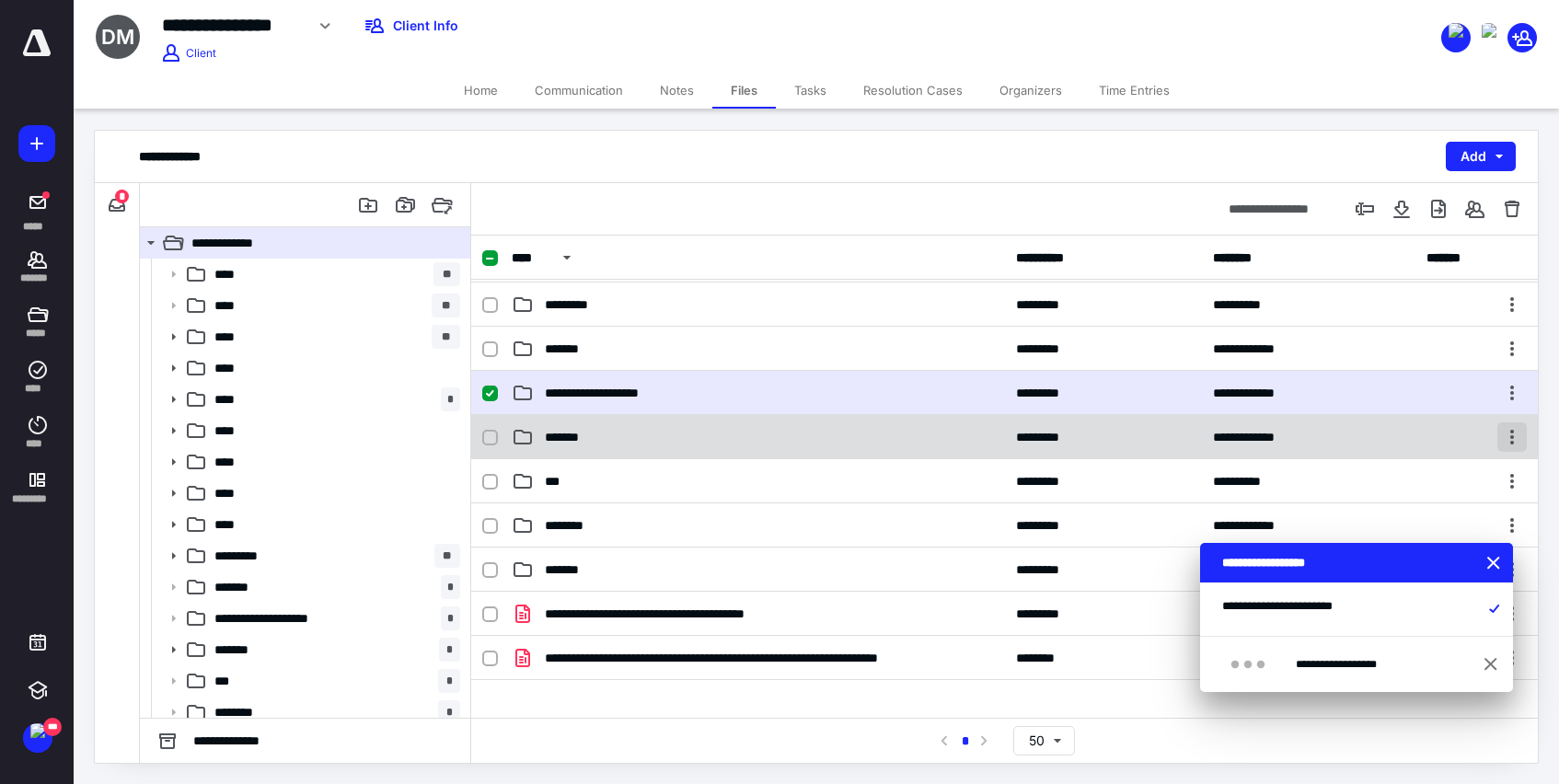 click at bounding box center (1512, 437) 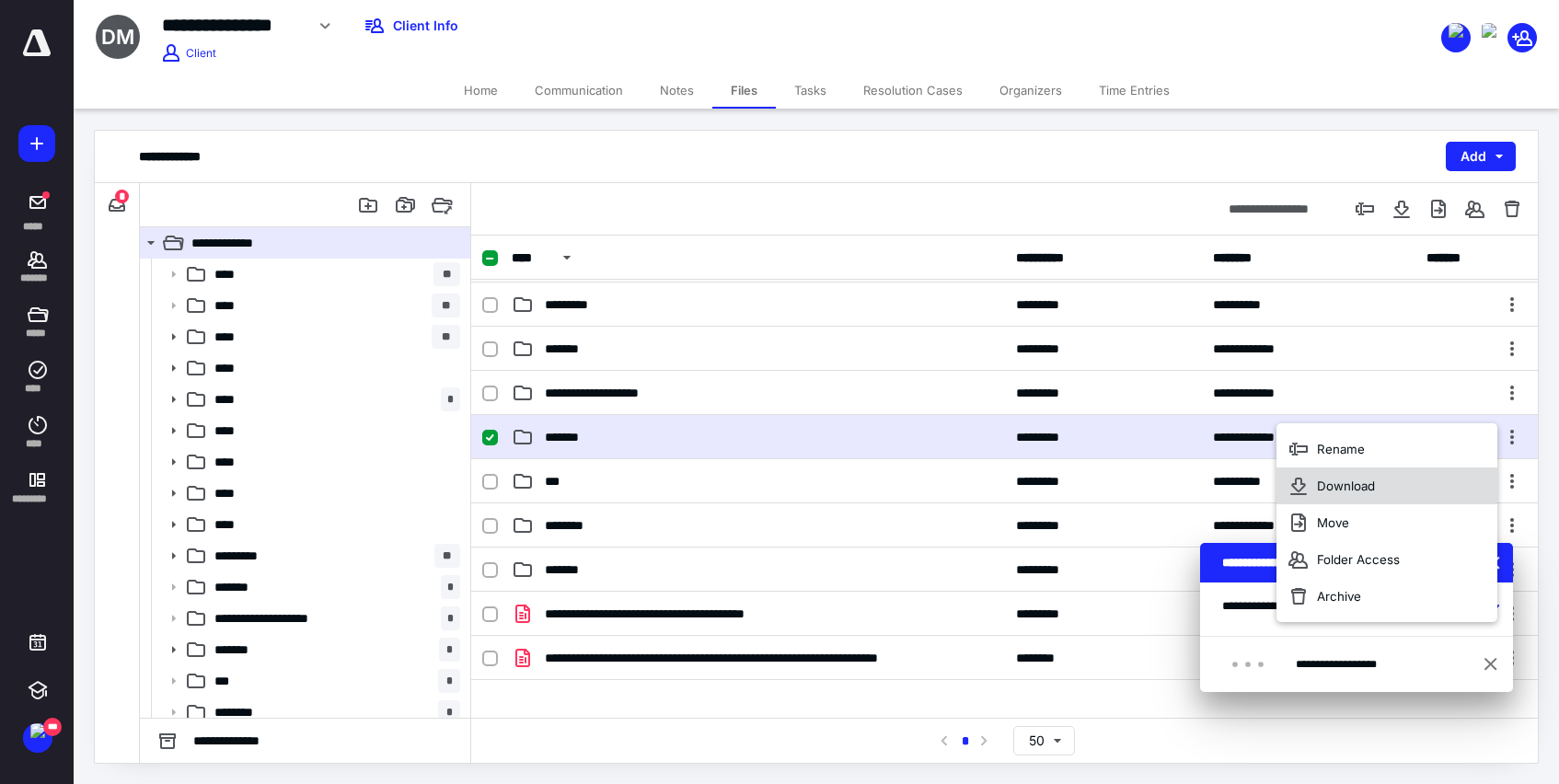 click on "Download" at bounding box center [1345, 486] 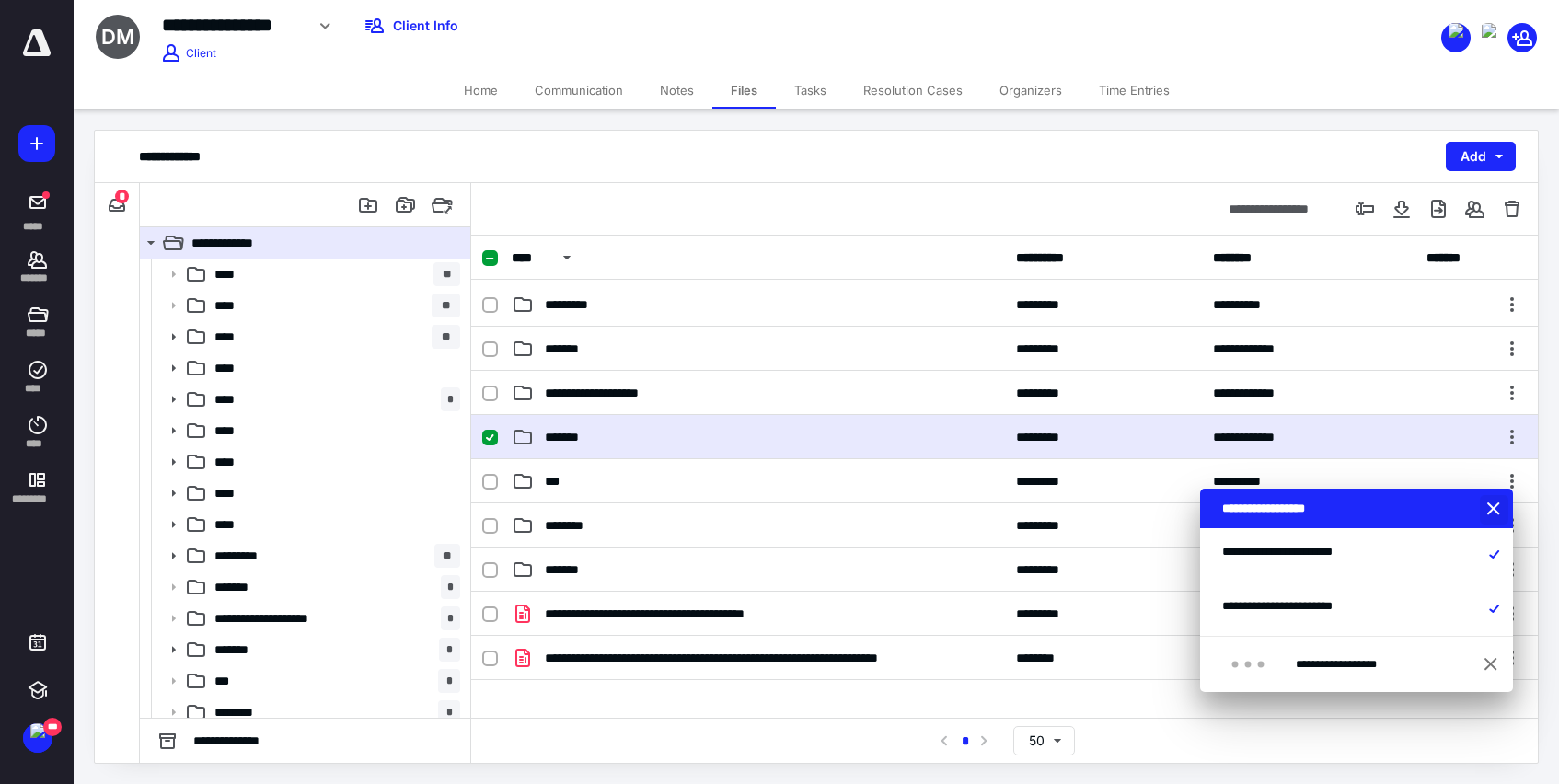 click at bounding box center (1495, 510) 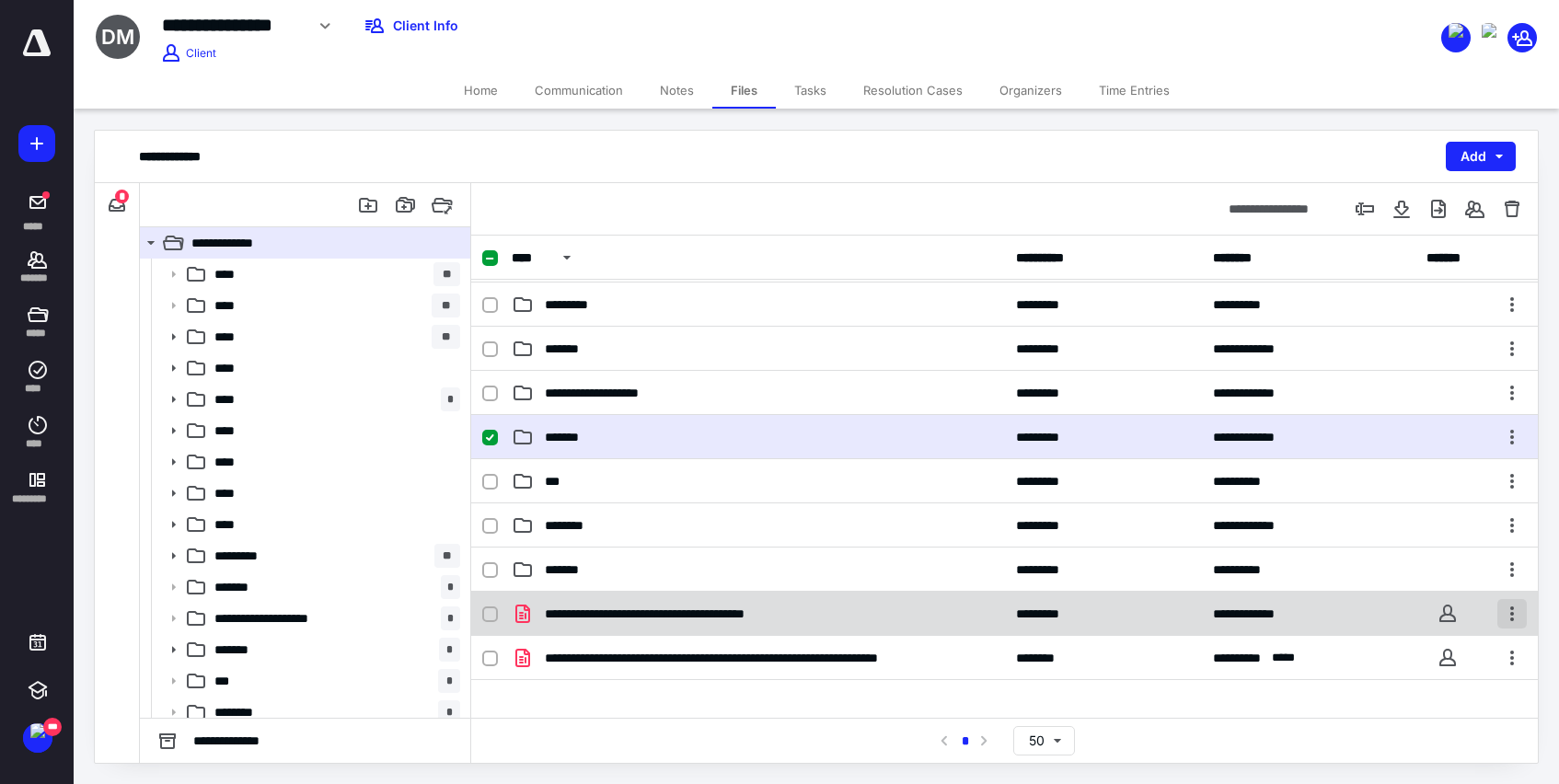 click at bounding box center [1512, 614] 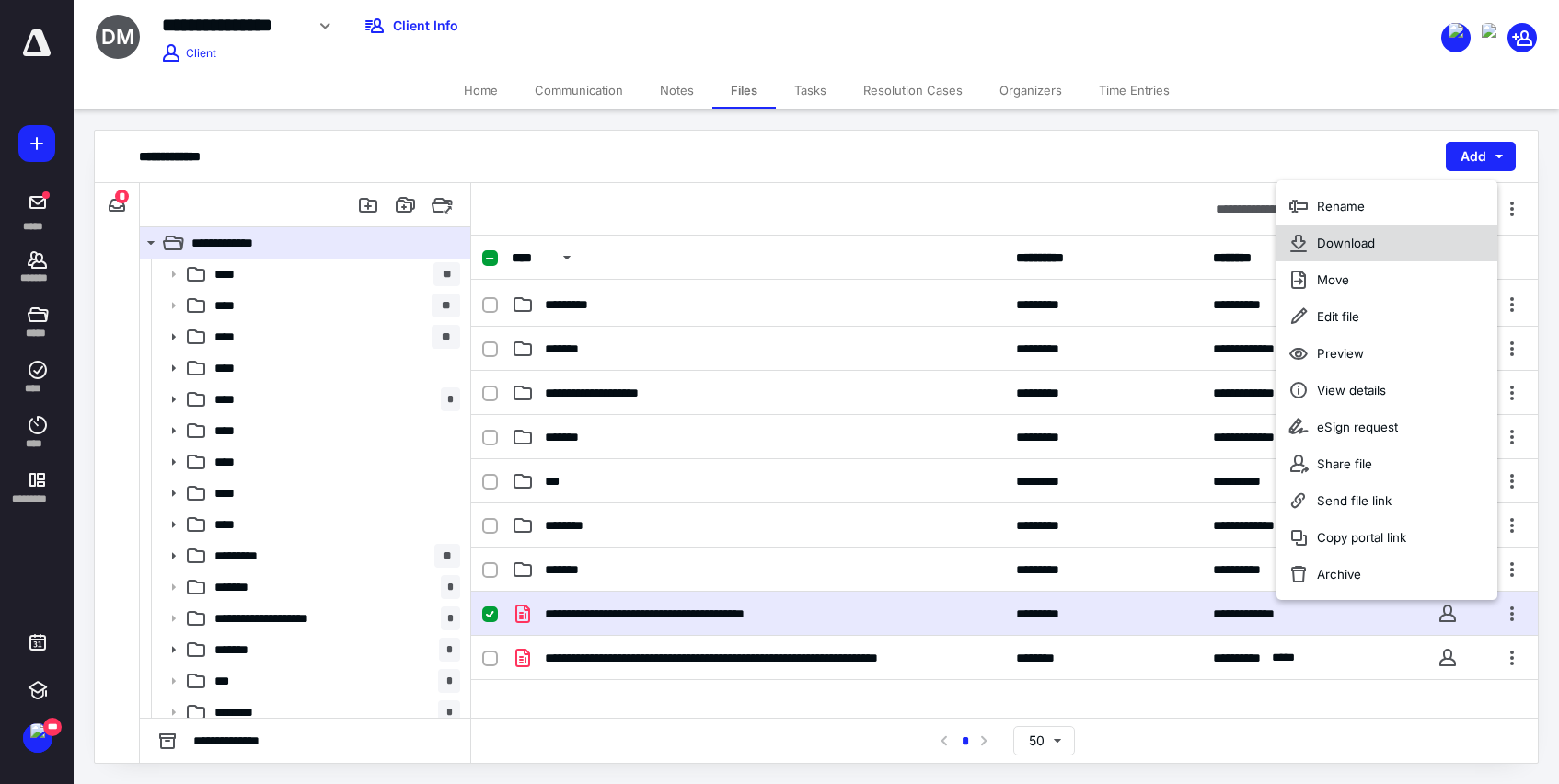 click on "Download" at bounding box center [1345, 243] 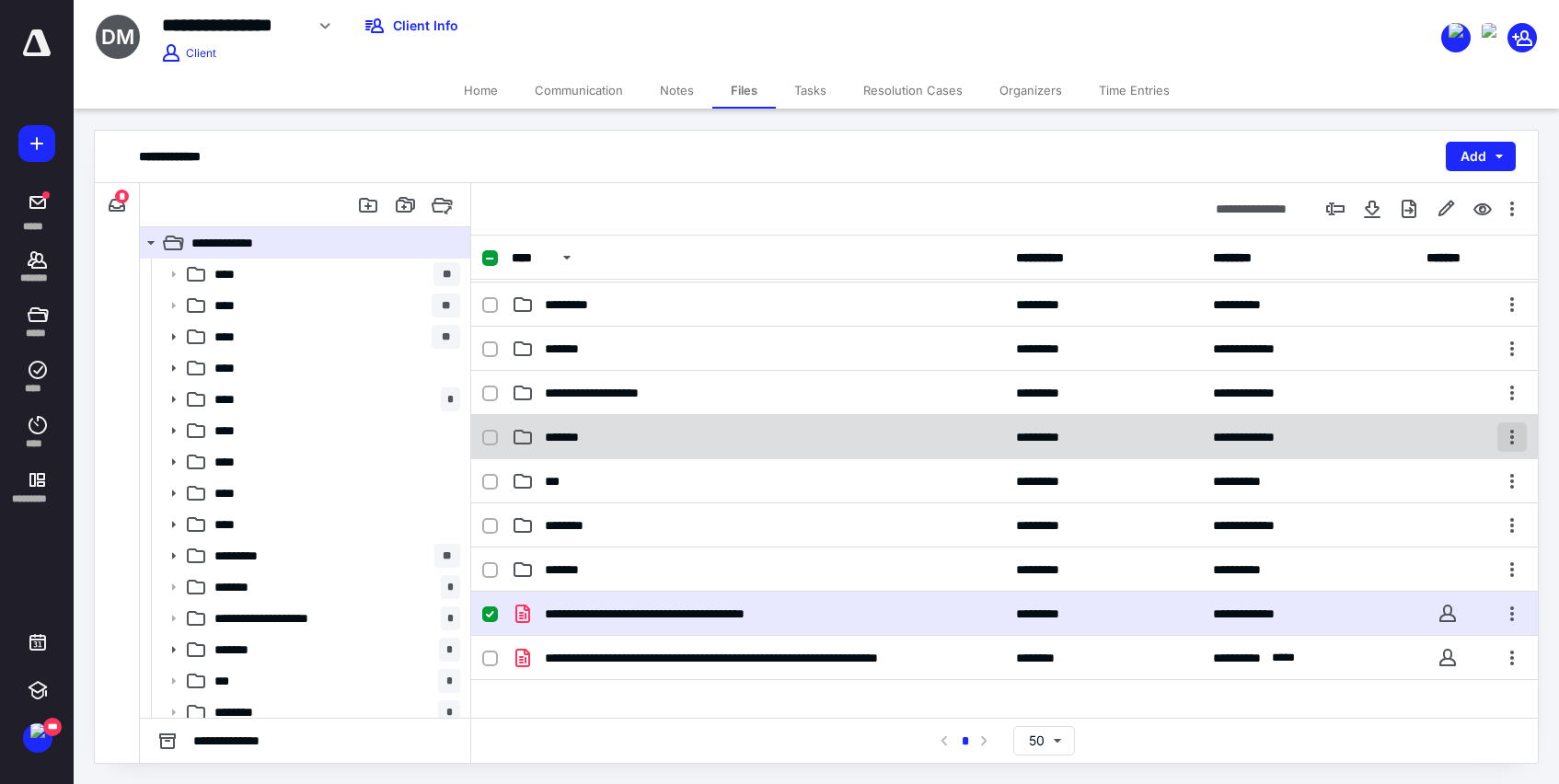 click at bounding box center [1512, 437] 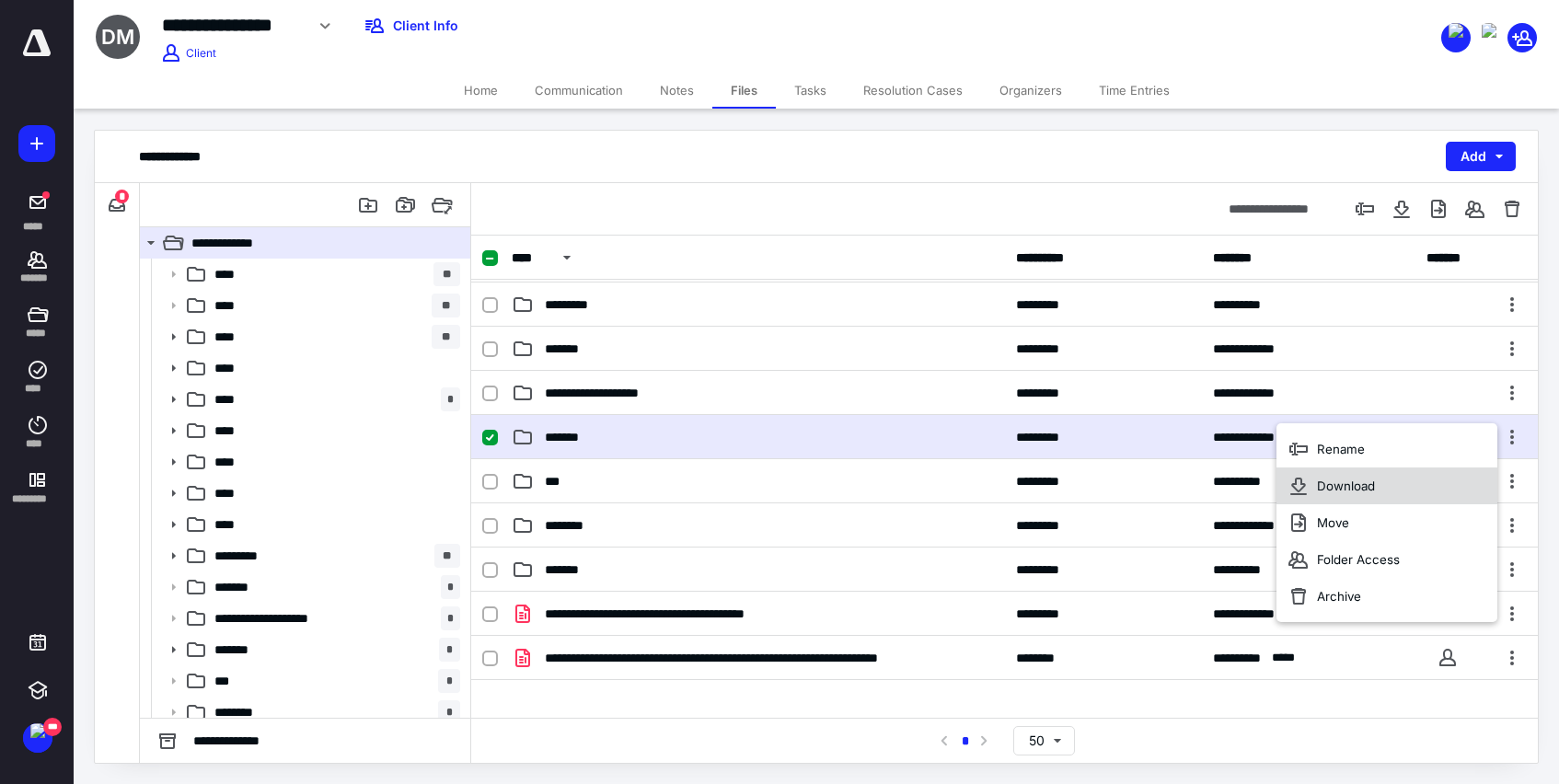 click on "Download" at bounding box center [1345, 486] 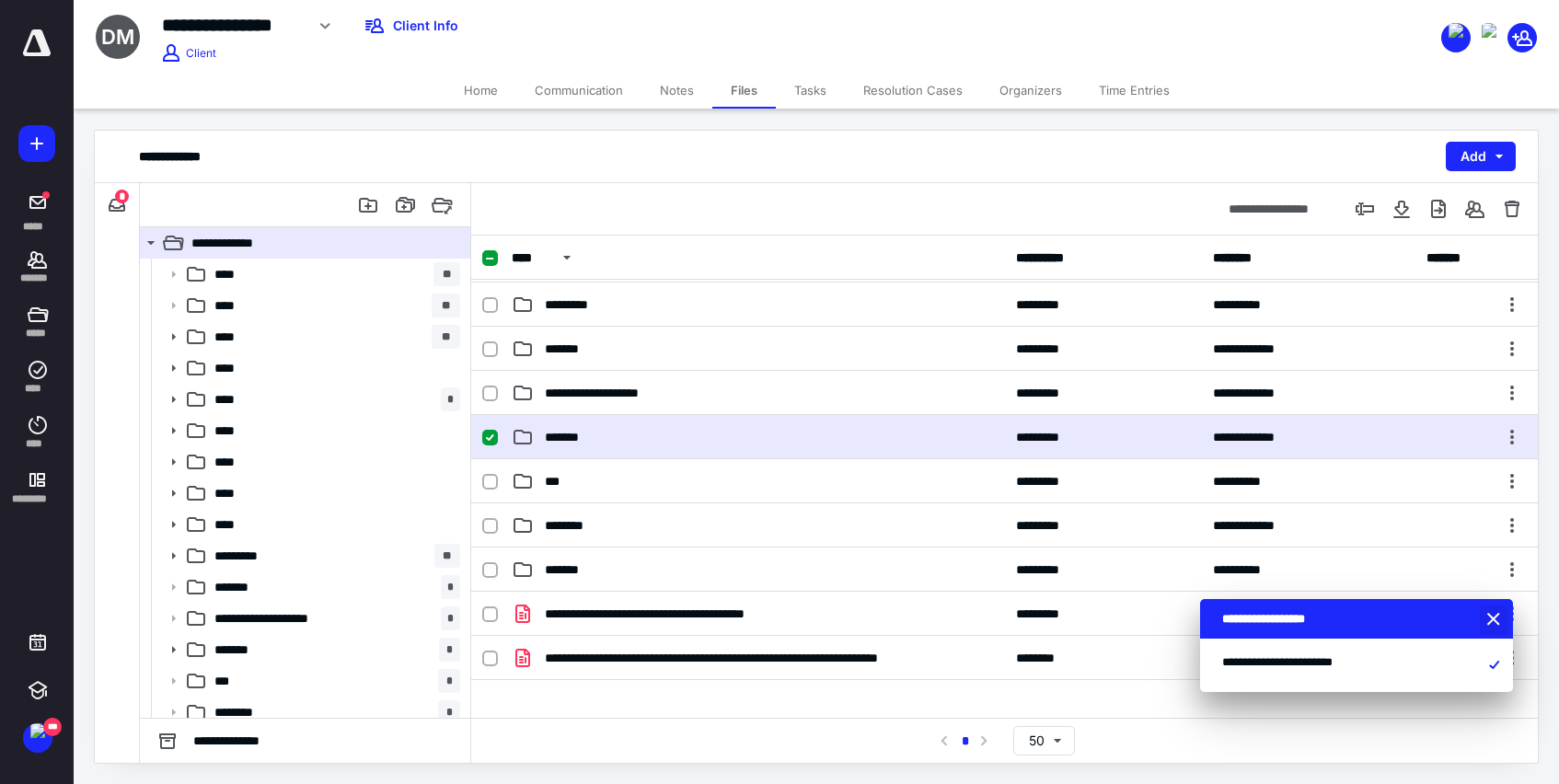 click at bounding box center (1495, 620) 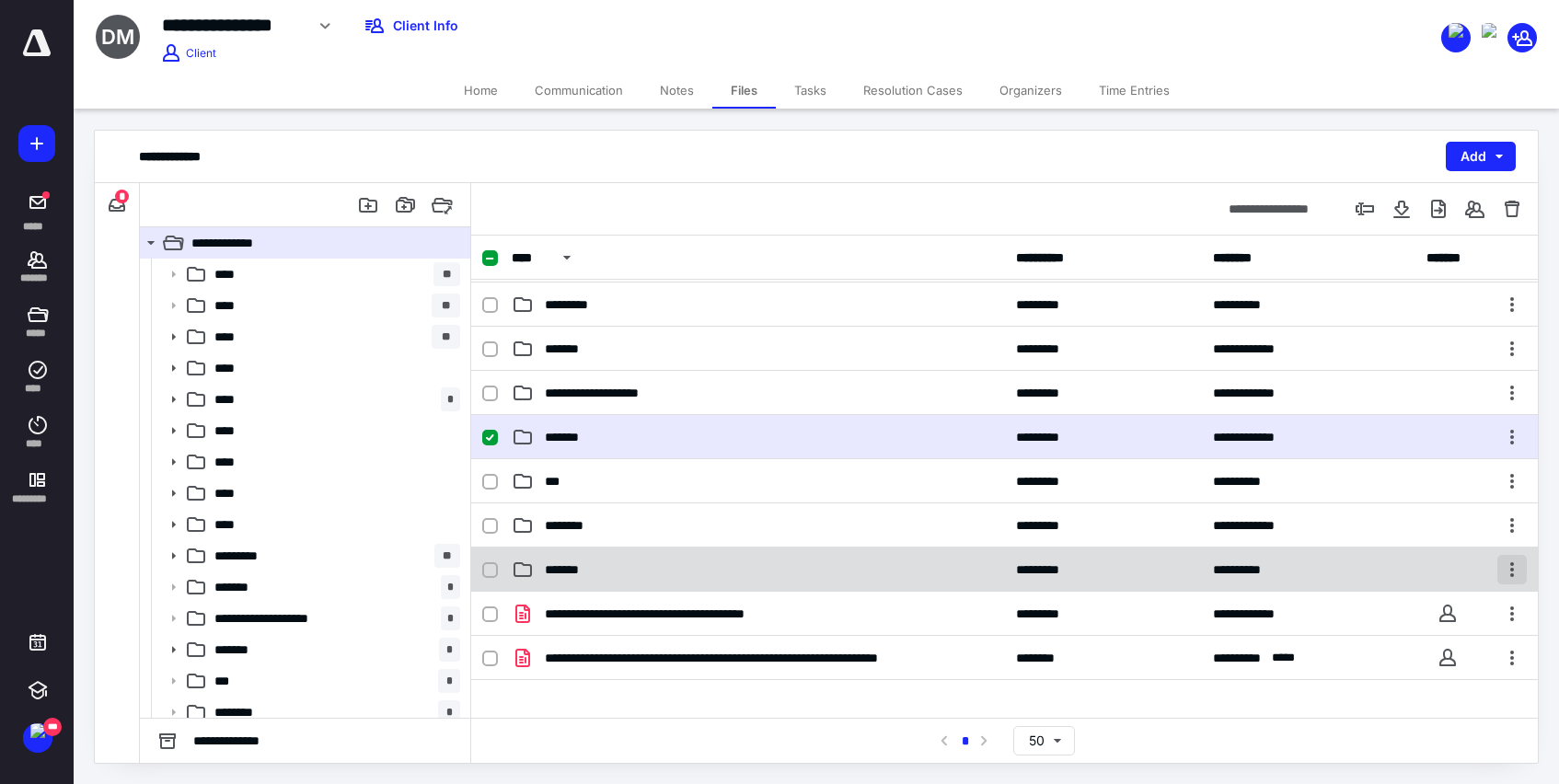 click at bounding box center (1512, 570) 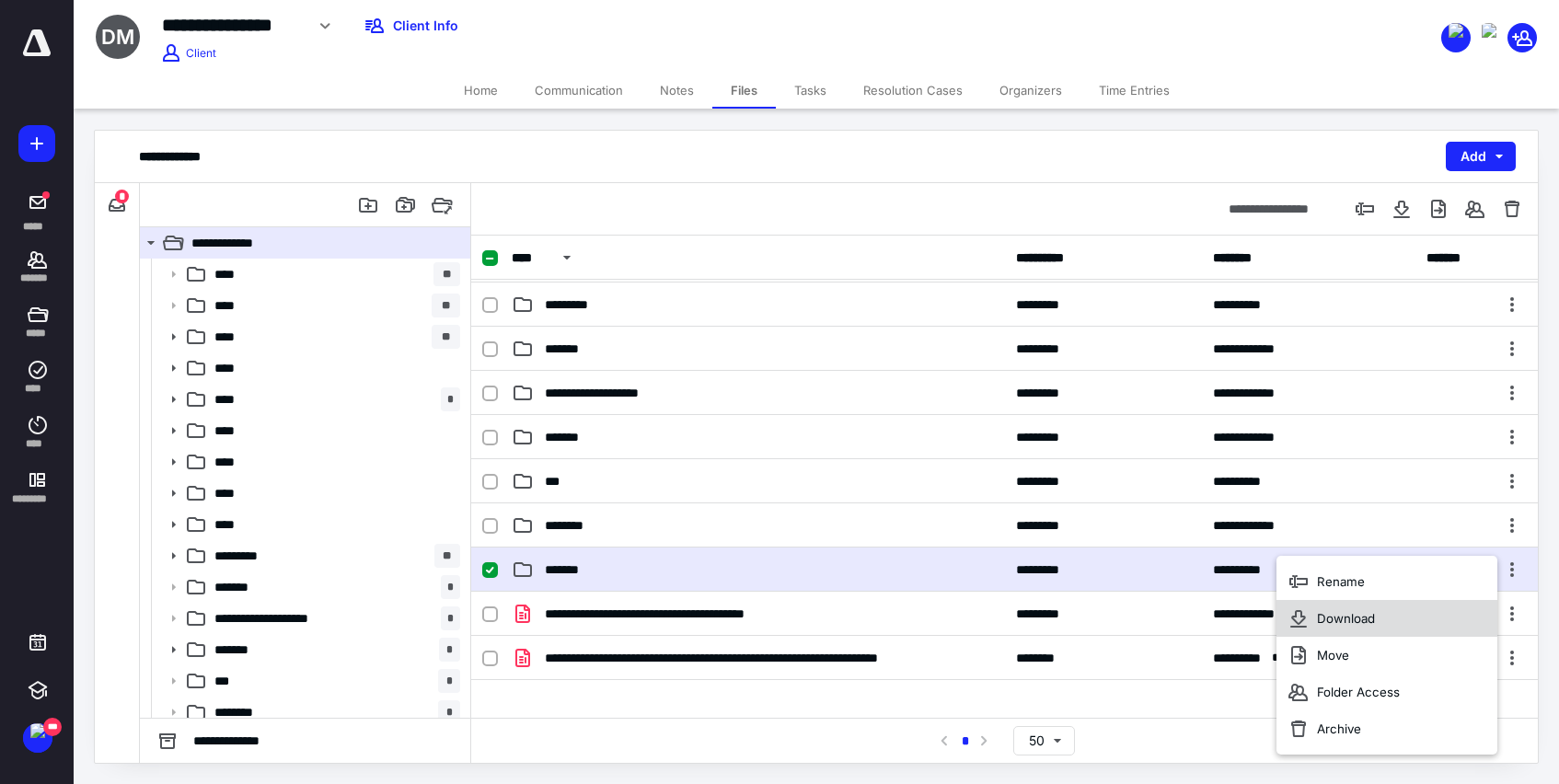 click on "Download" at bounding box center [1345, 618] 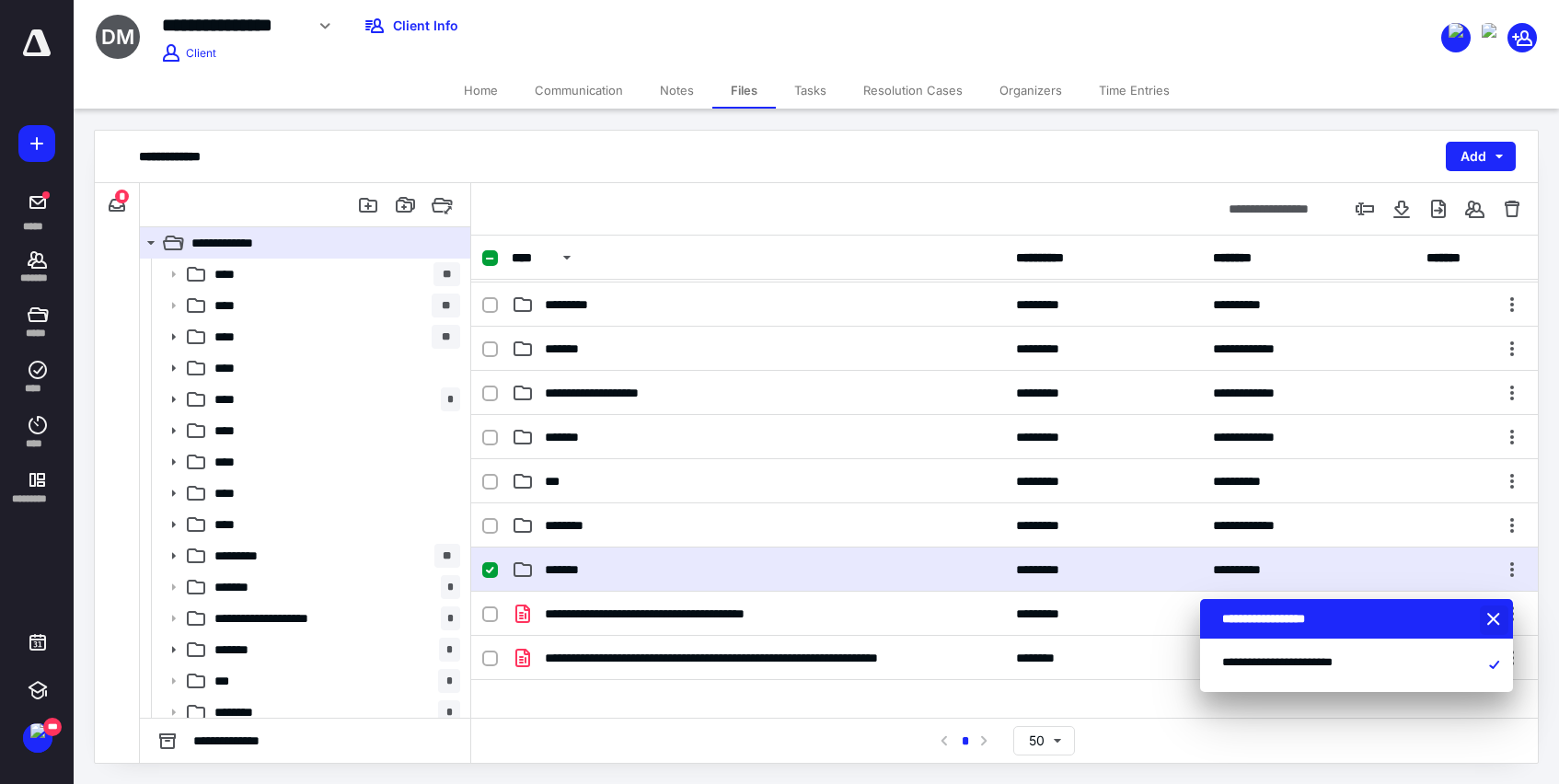 click at bounding box center (1495, 620) 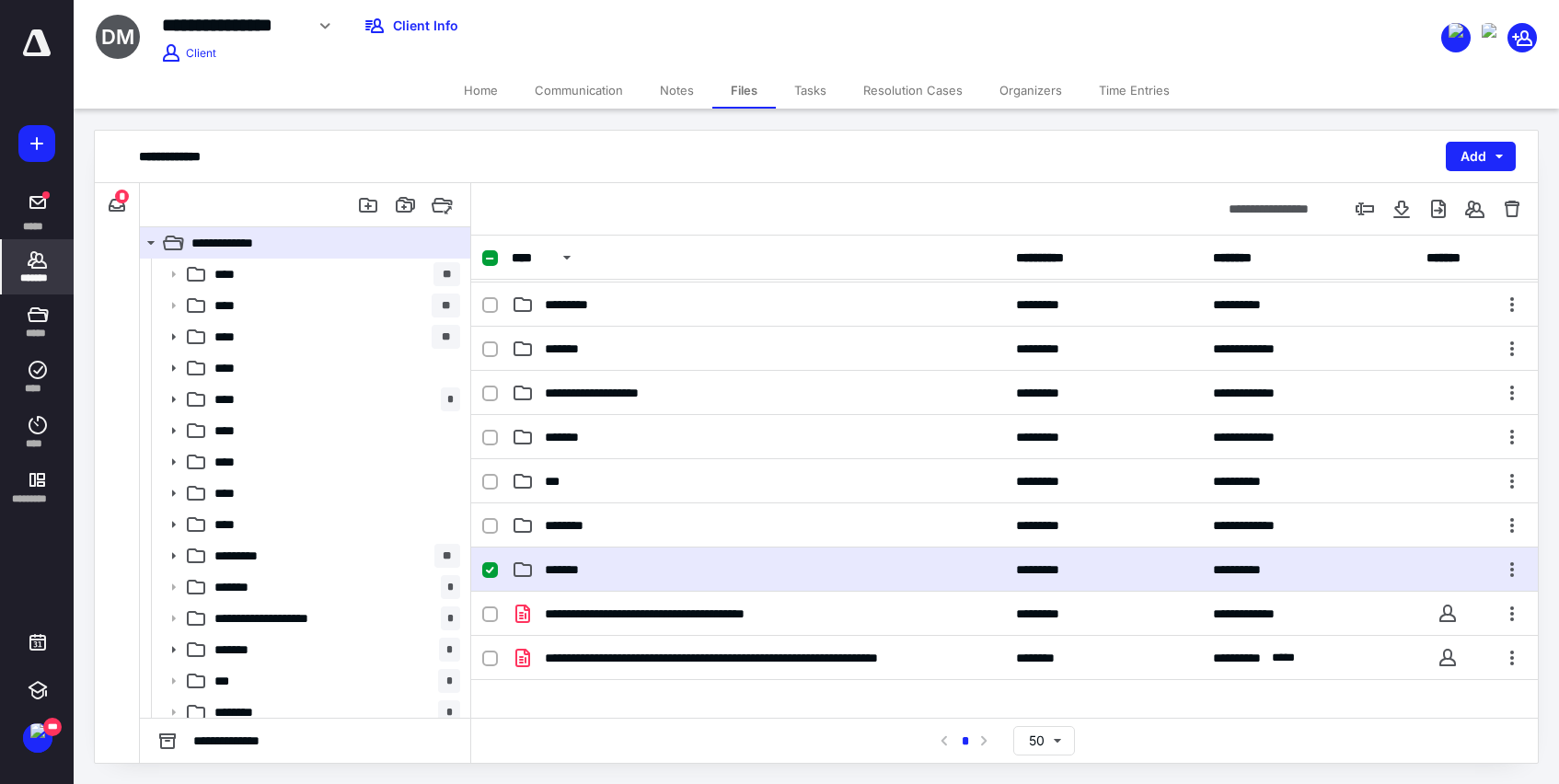 click 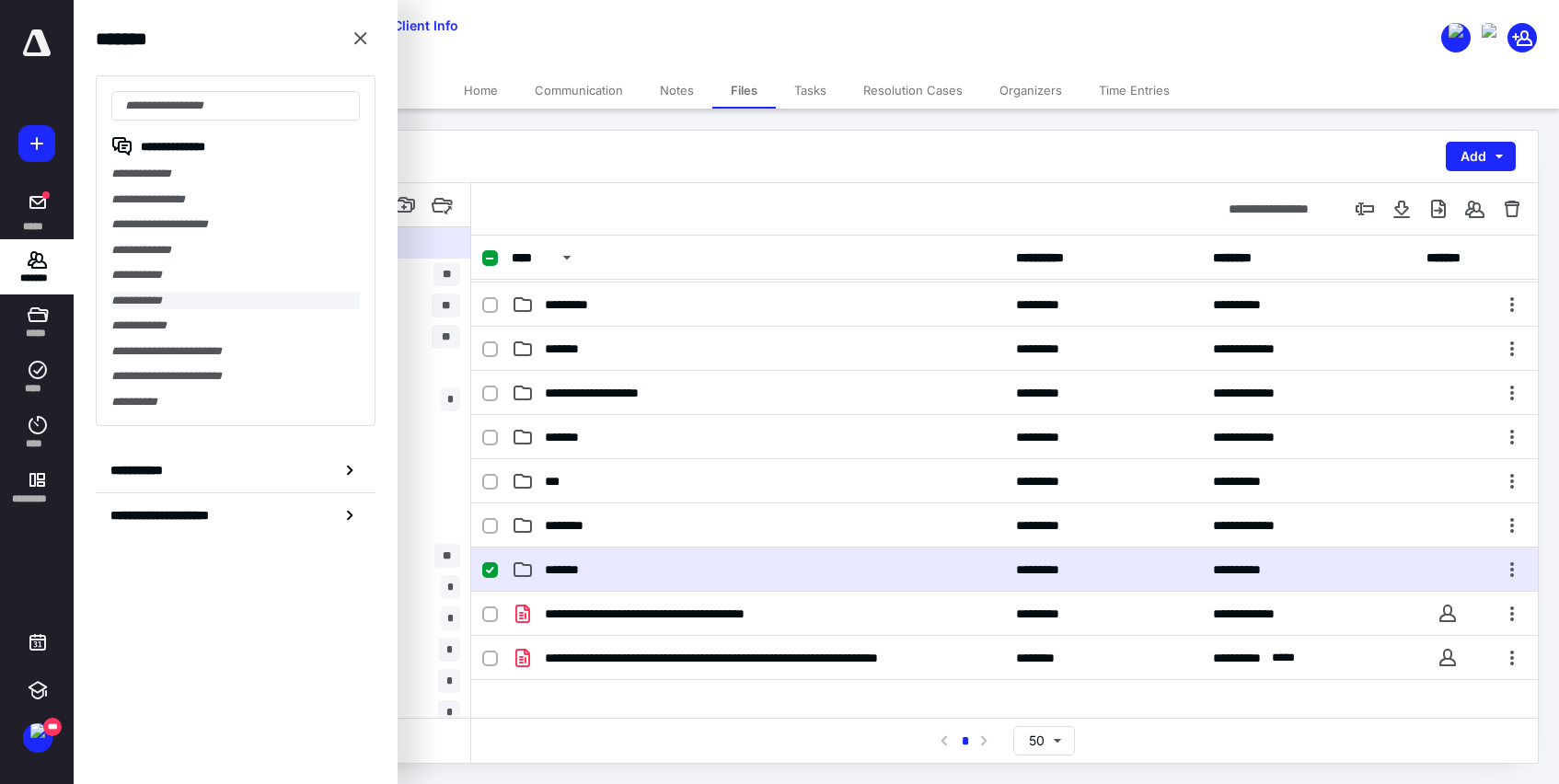 click on "**********" at bounding box center [236, 301] 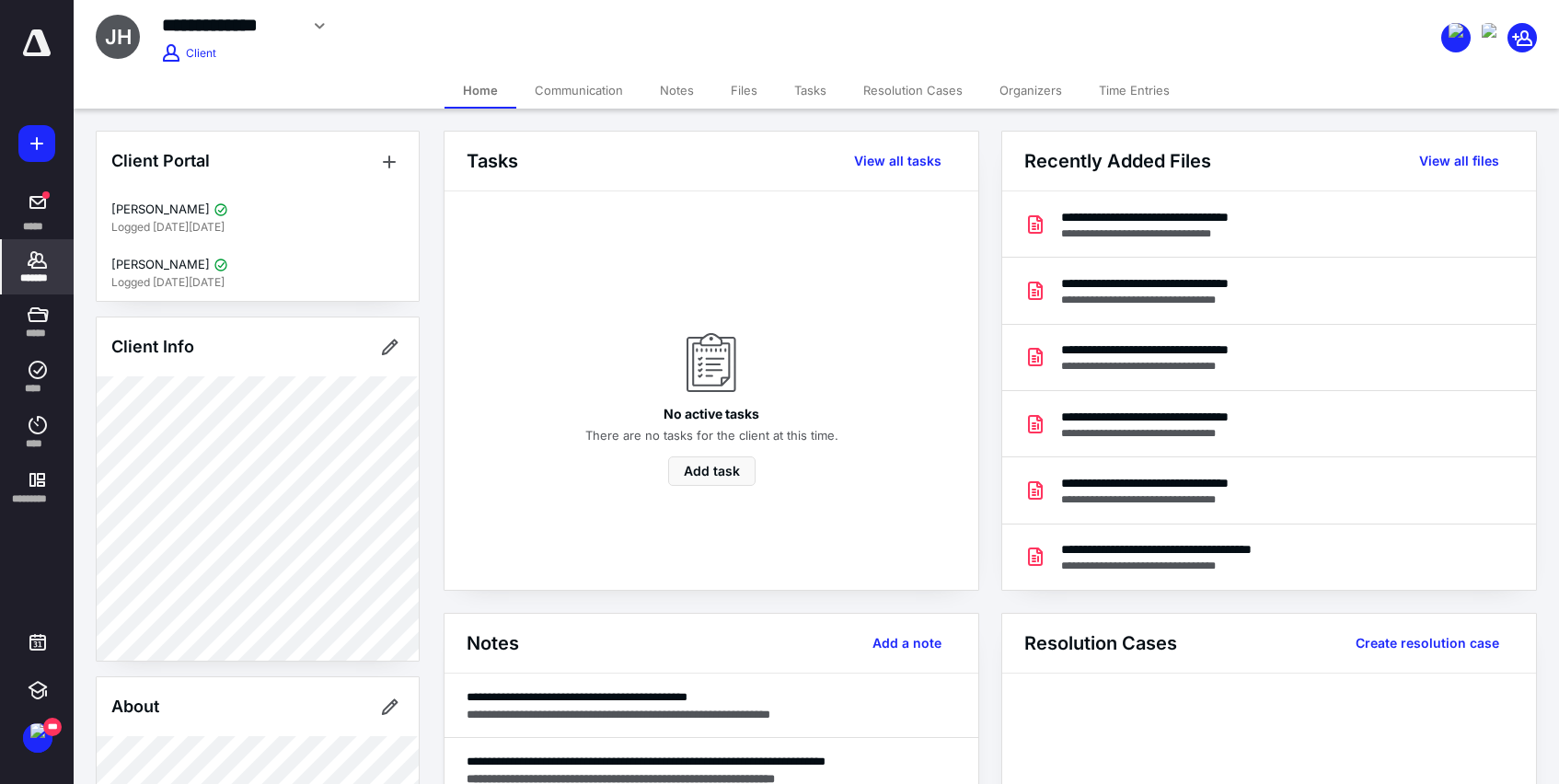 click on "Files" at bounding box center [744, 90] 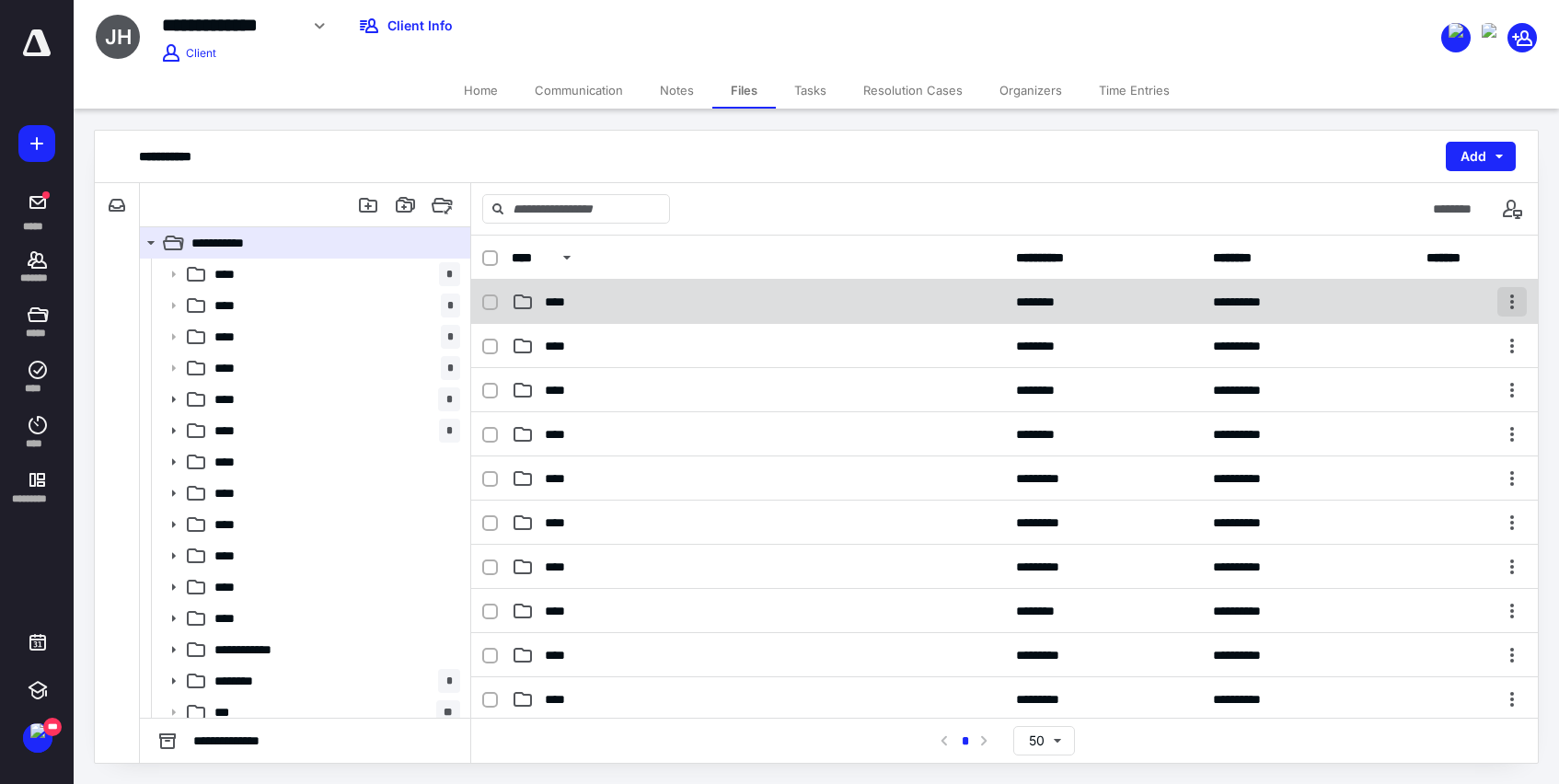 click at bounding box center (1512, 302) 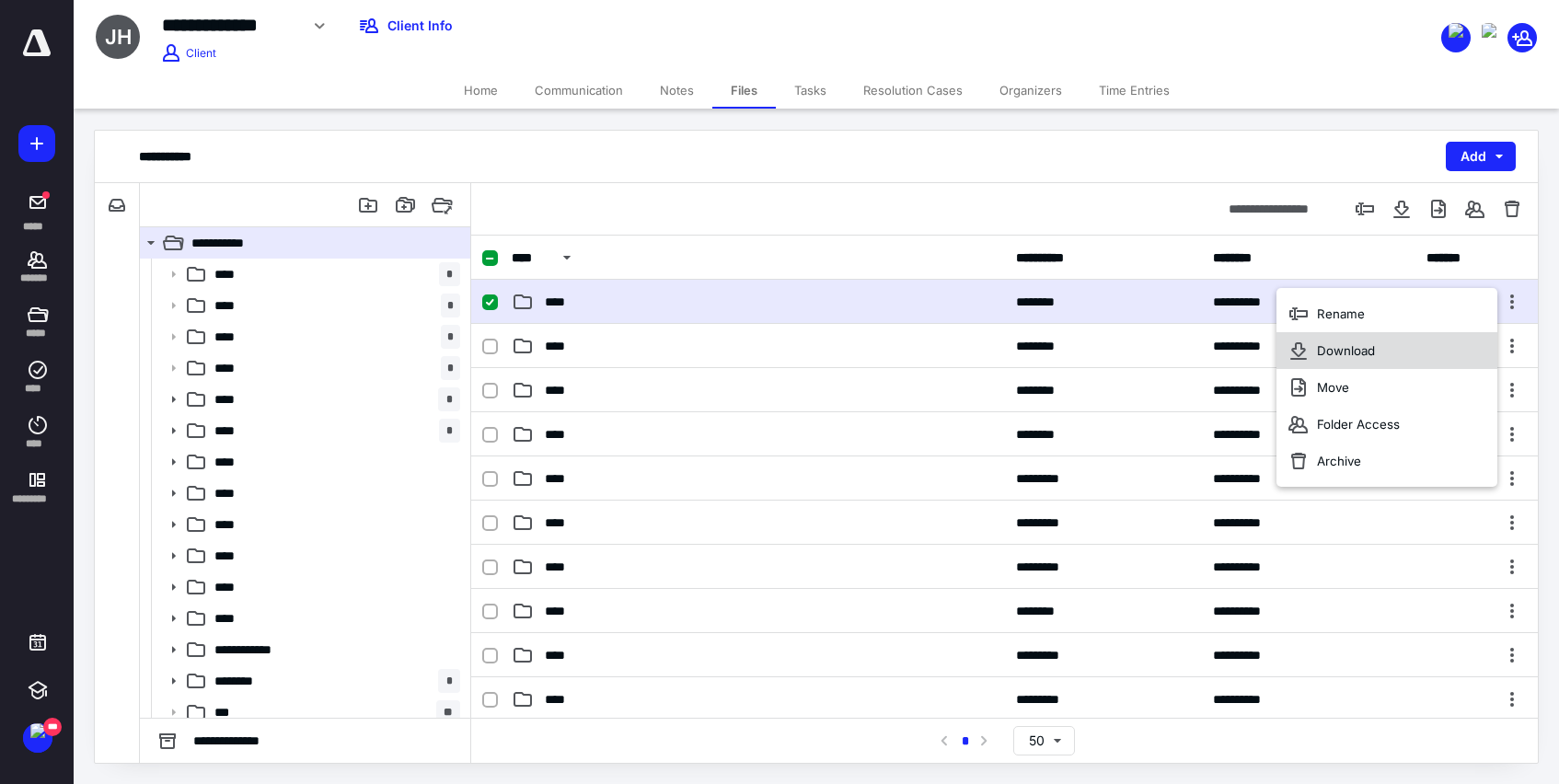 click on "Download" at bounding box center (1387, 351) 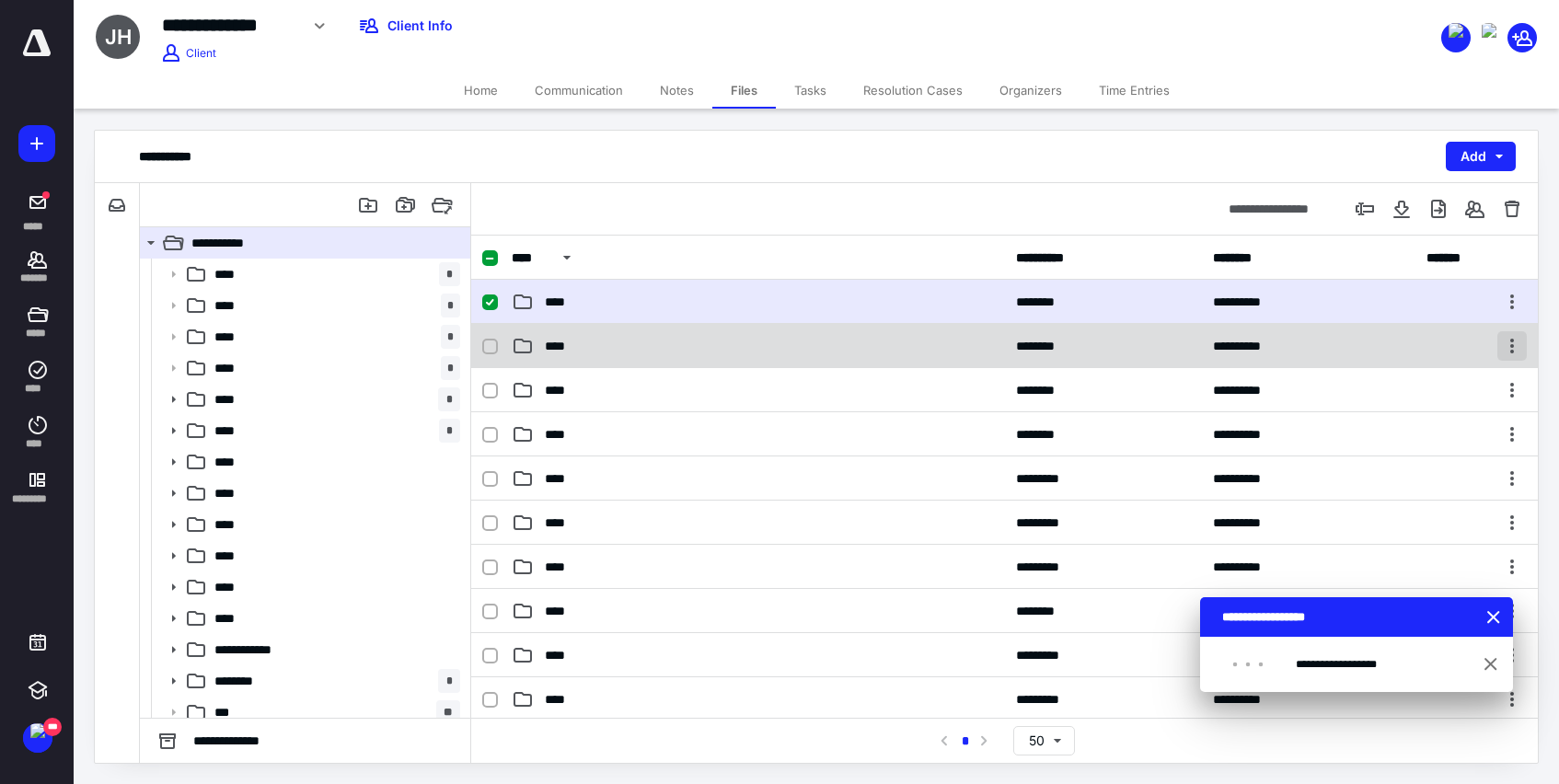 click at bounding box center [1512, 346] 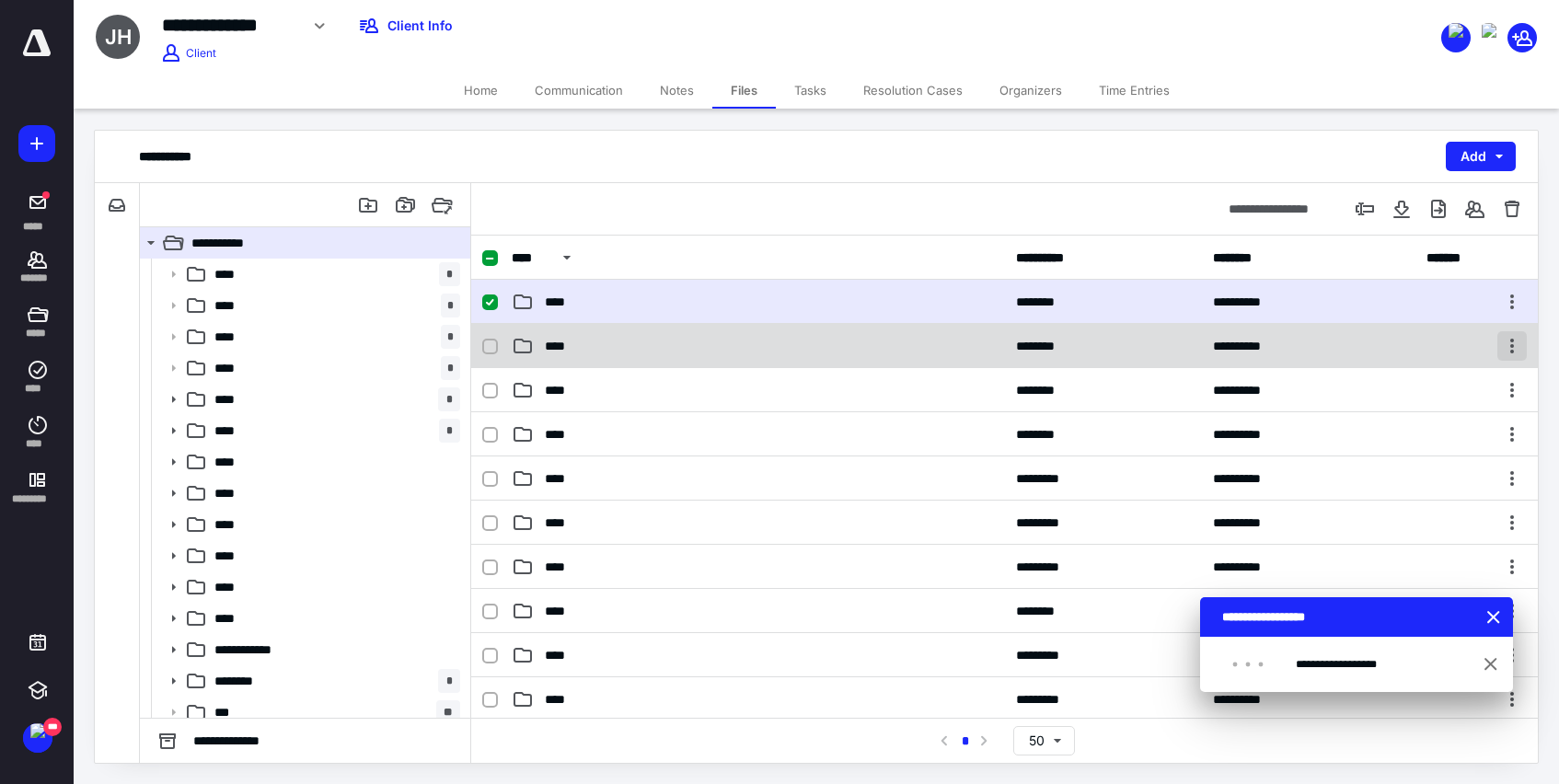 checkbox on "false" 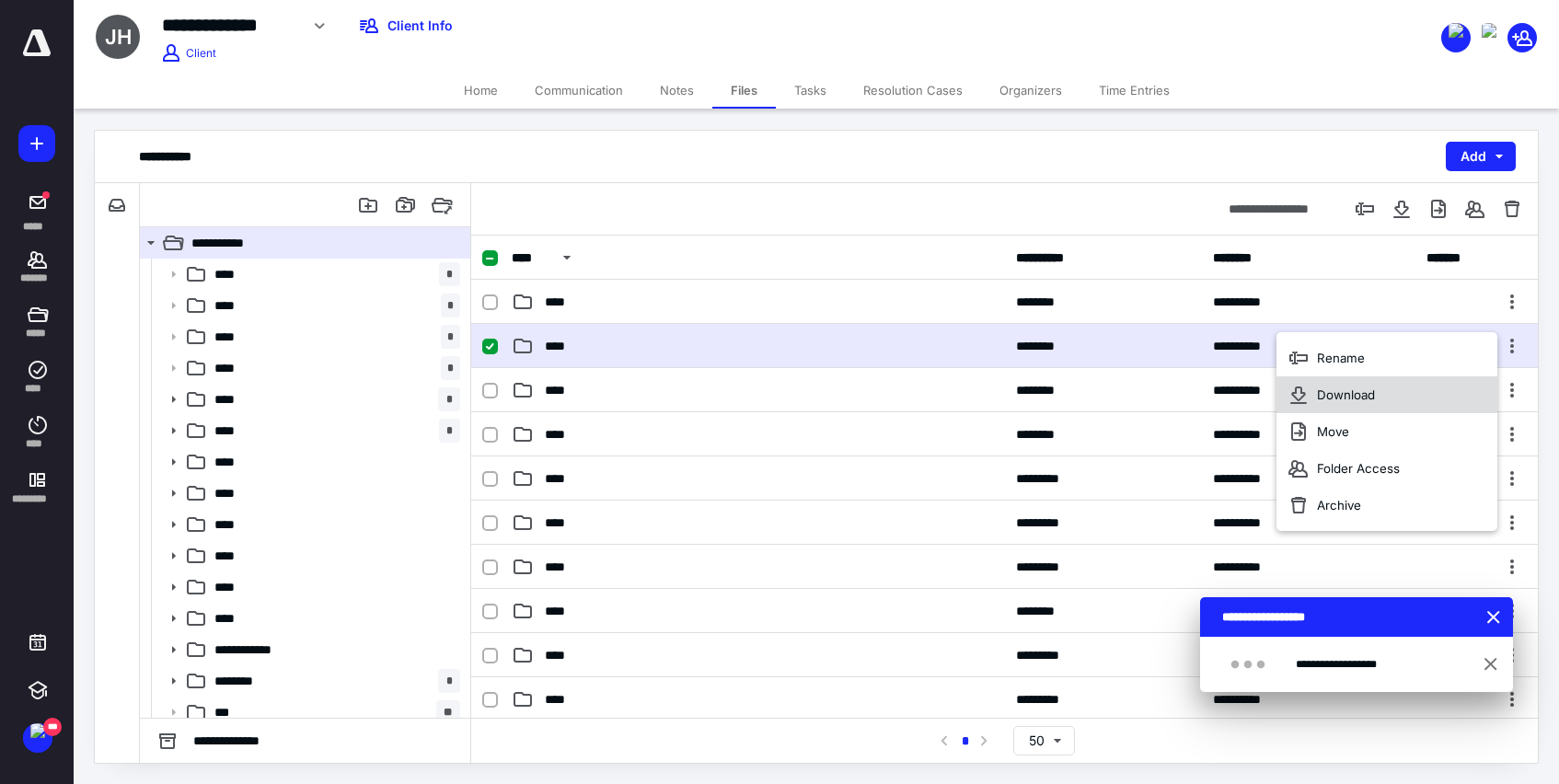 click on "Download" at bounding box center (1345, 395) 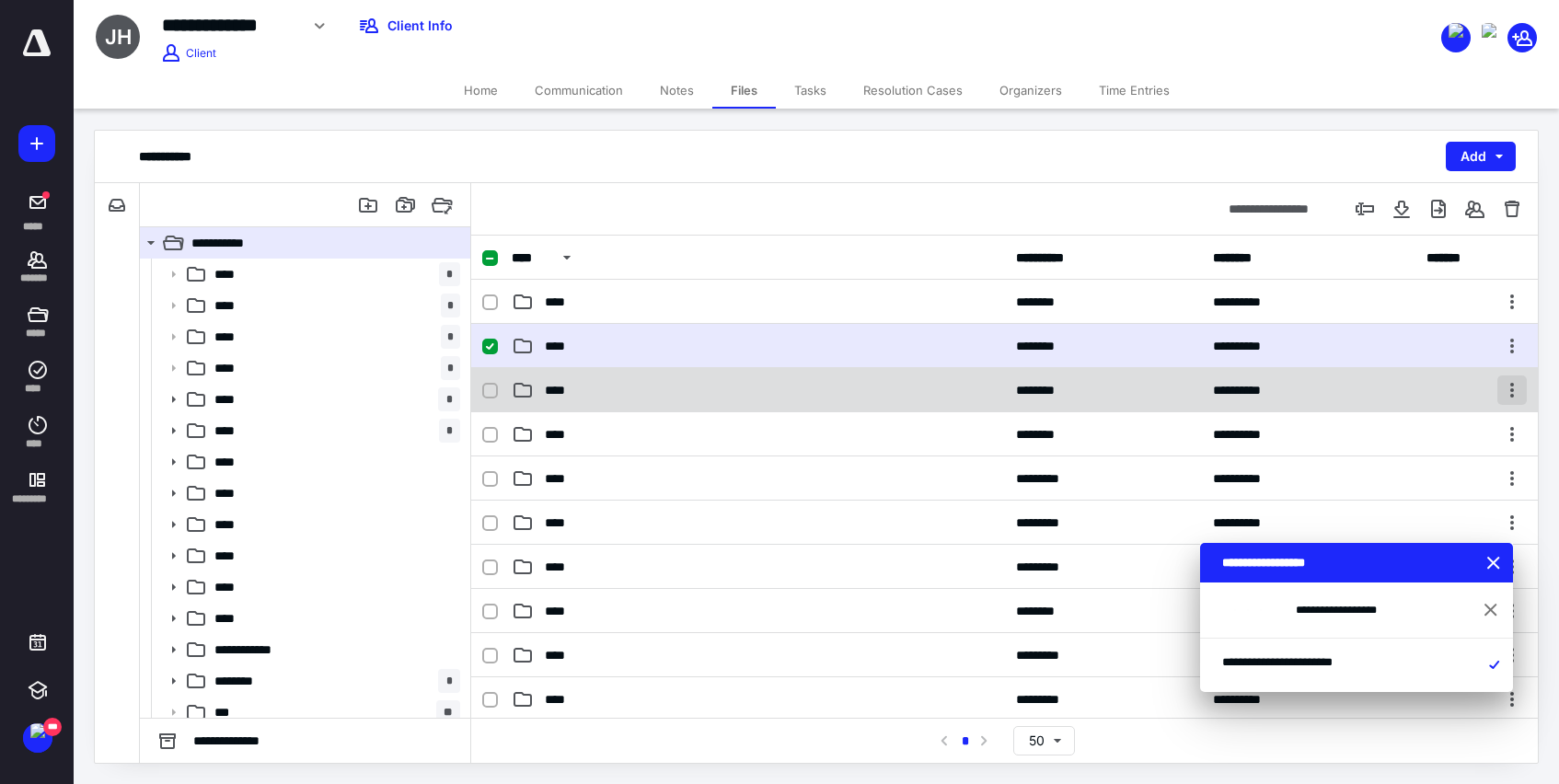 click at bounding box center (1512, 390) 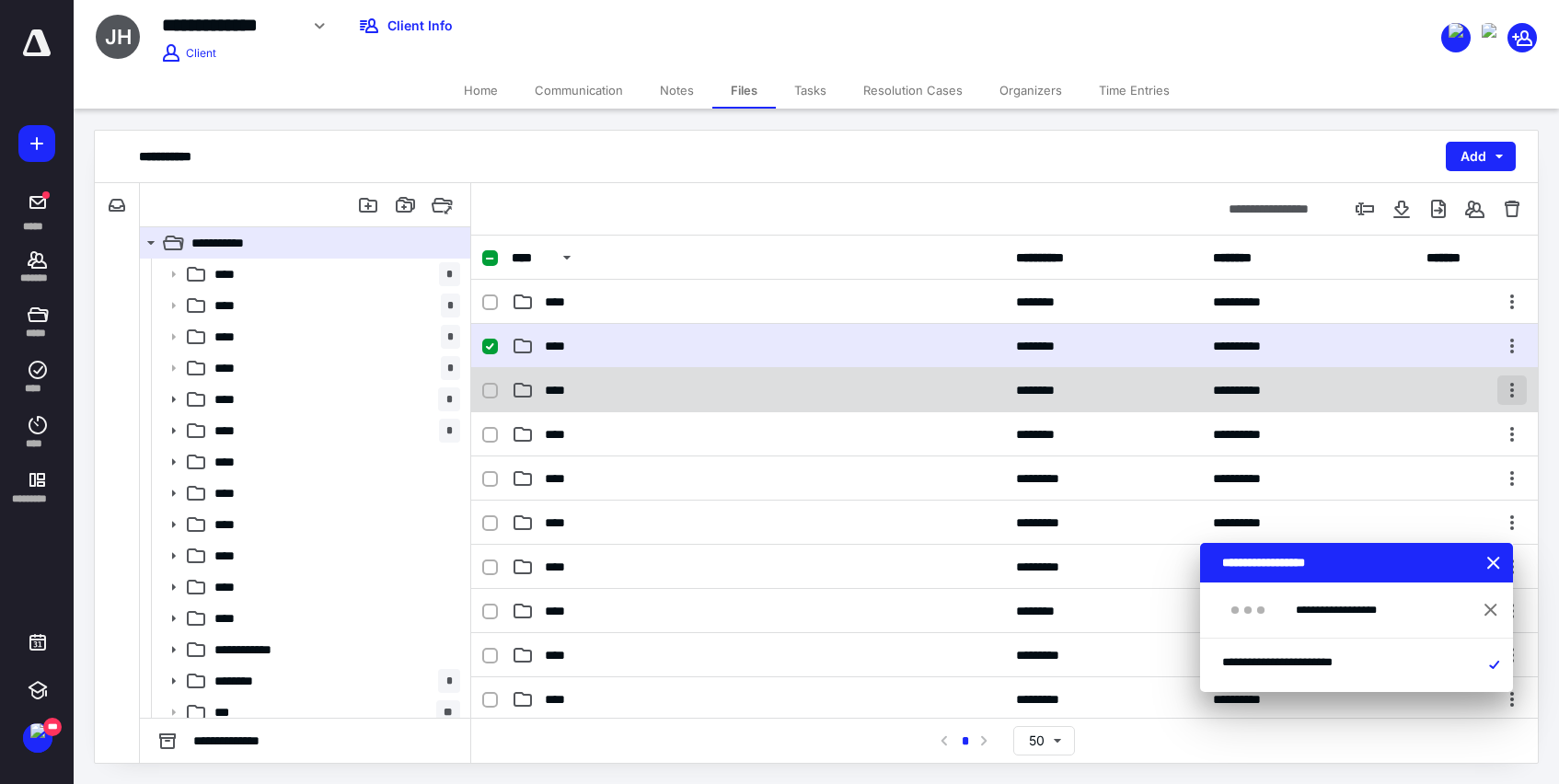 checkbox on "false" 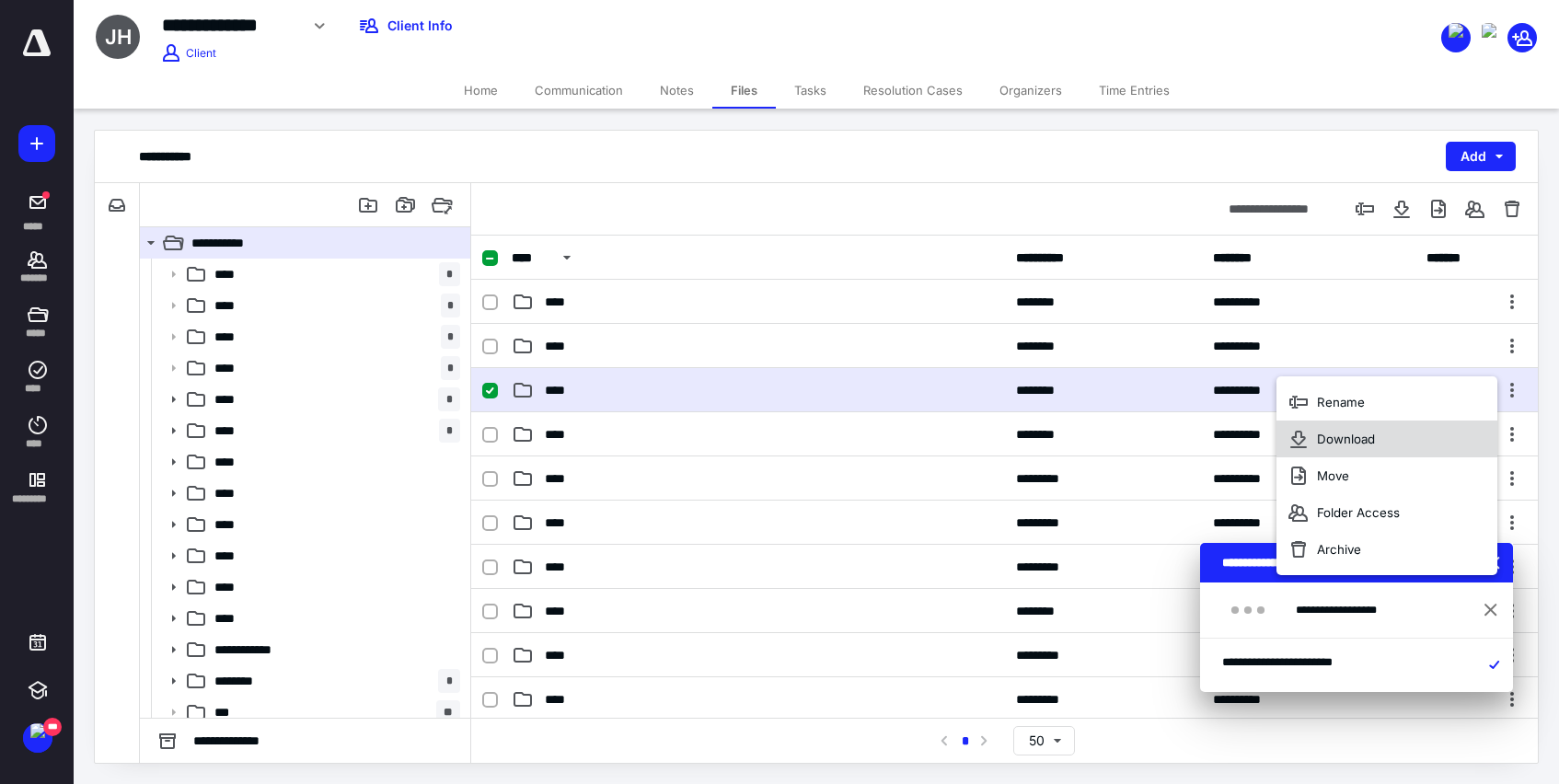 click on "Download" at bounding box center (1387, 439) 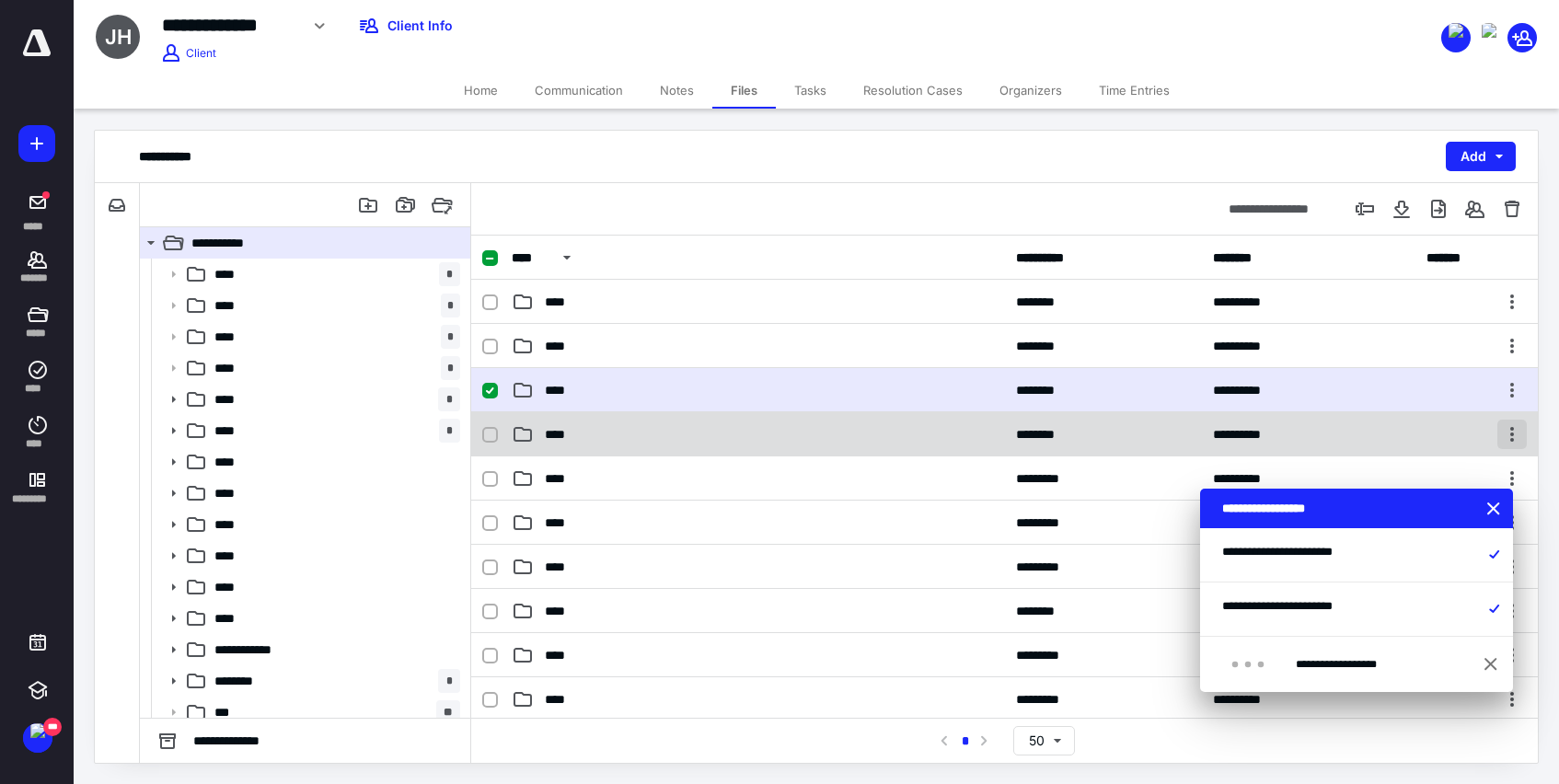 click at bounding box center (1512, 434) 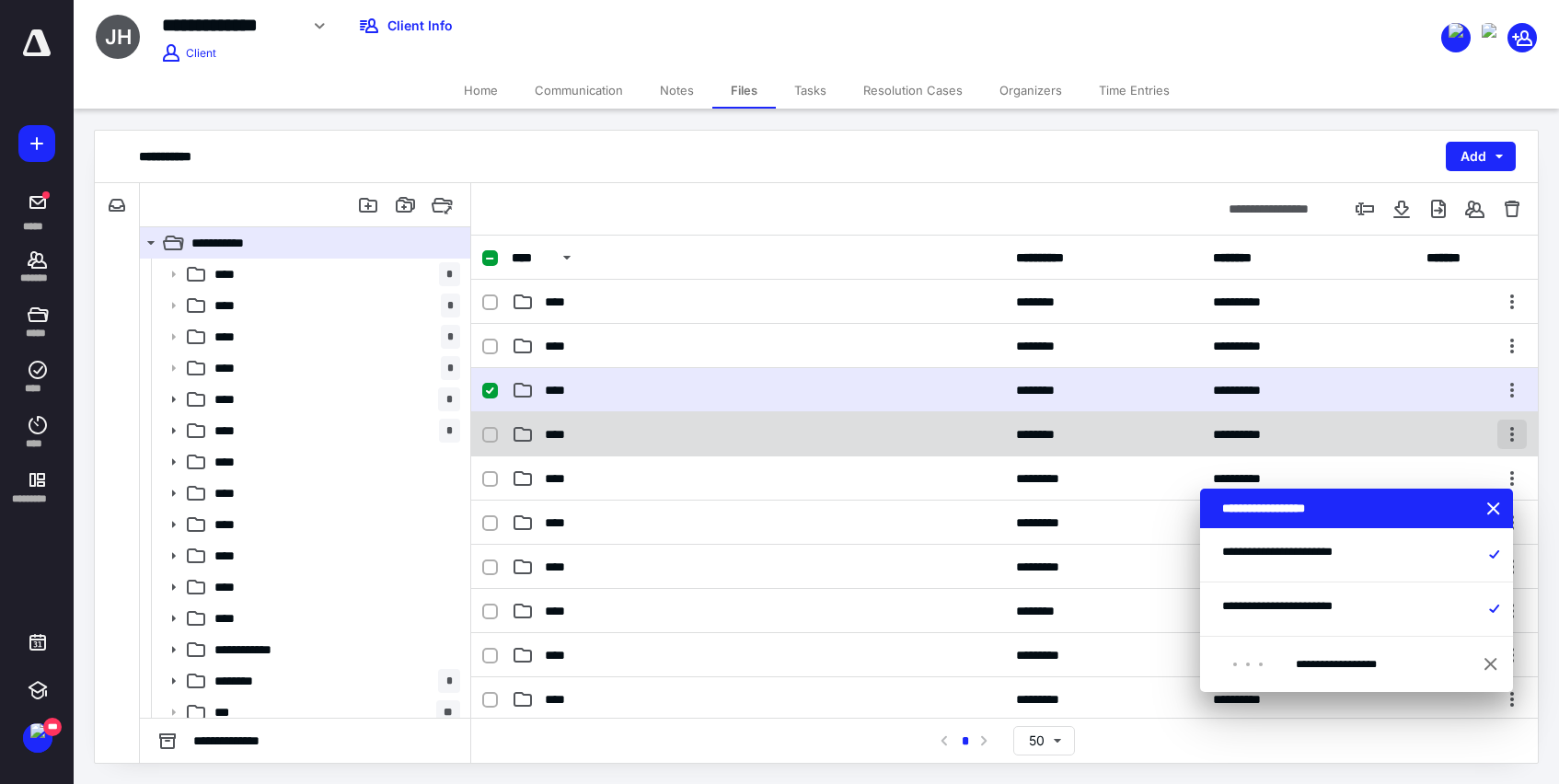 checkbox on "false" 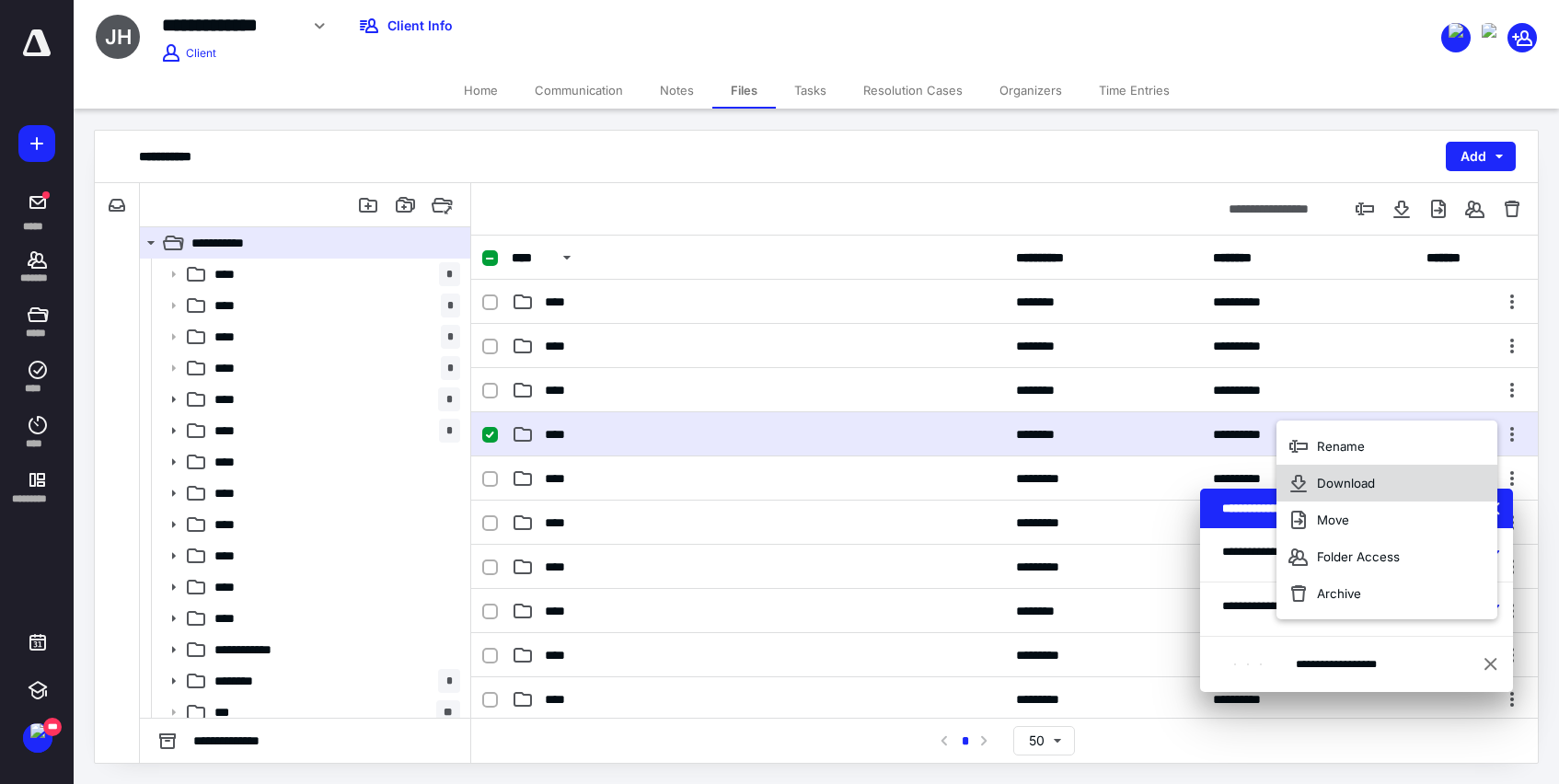 click on "Download" at bounding box center (1345, 483) 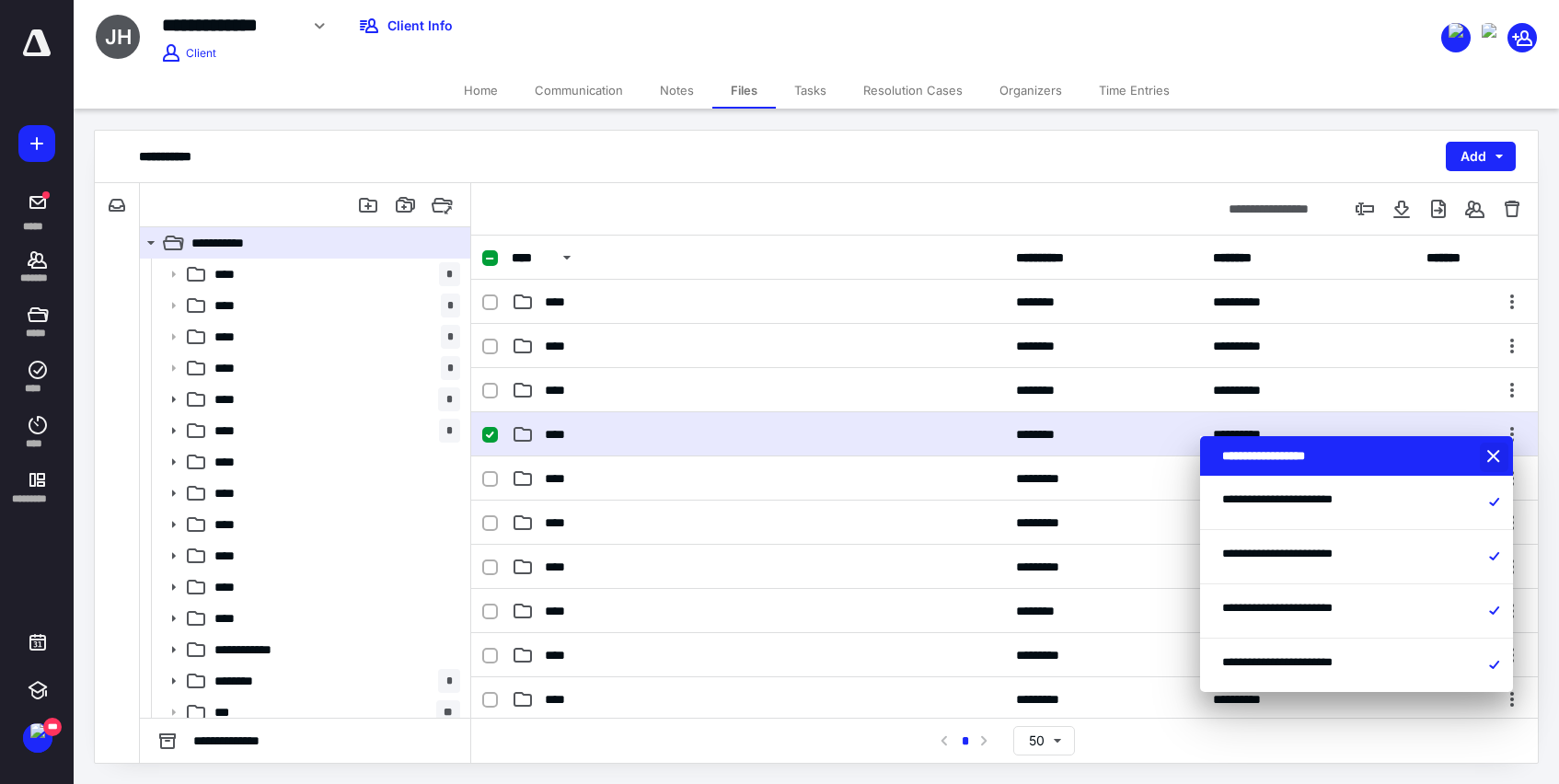 click at bounding box center (1495, 457) 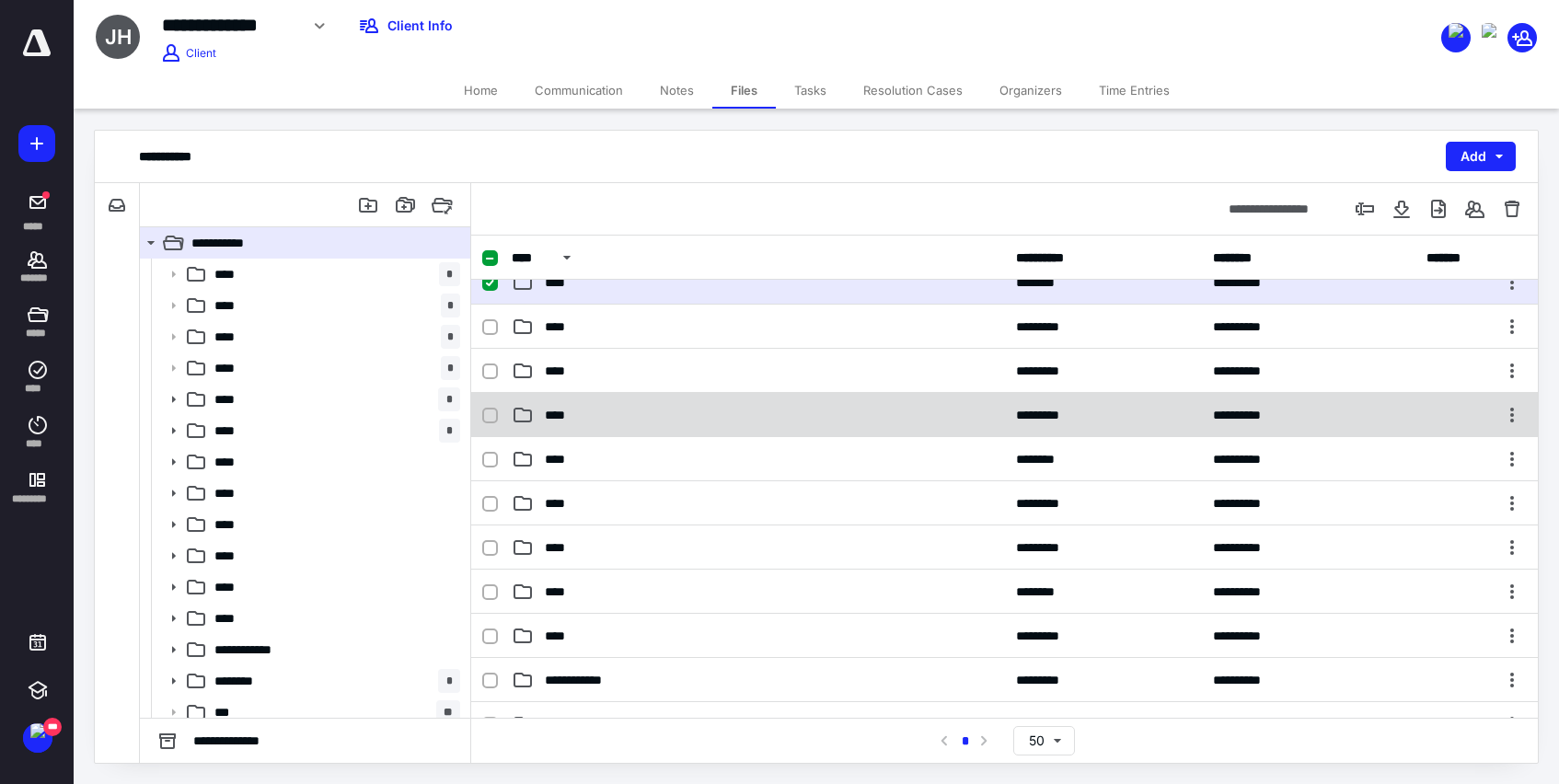 scroll, scrollTop: 156, scrollLeft: 0, axis: vertical 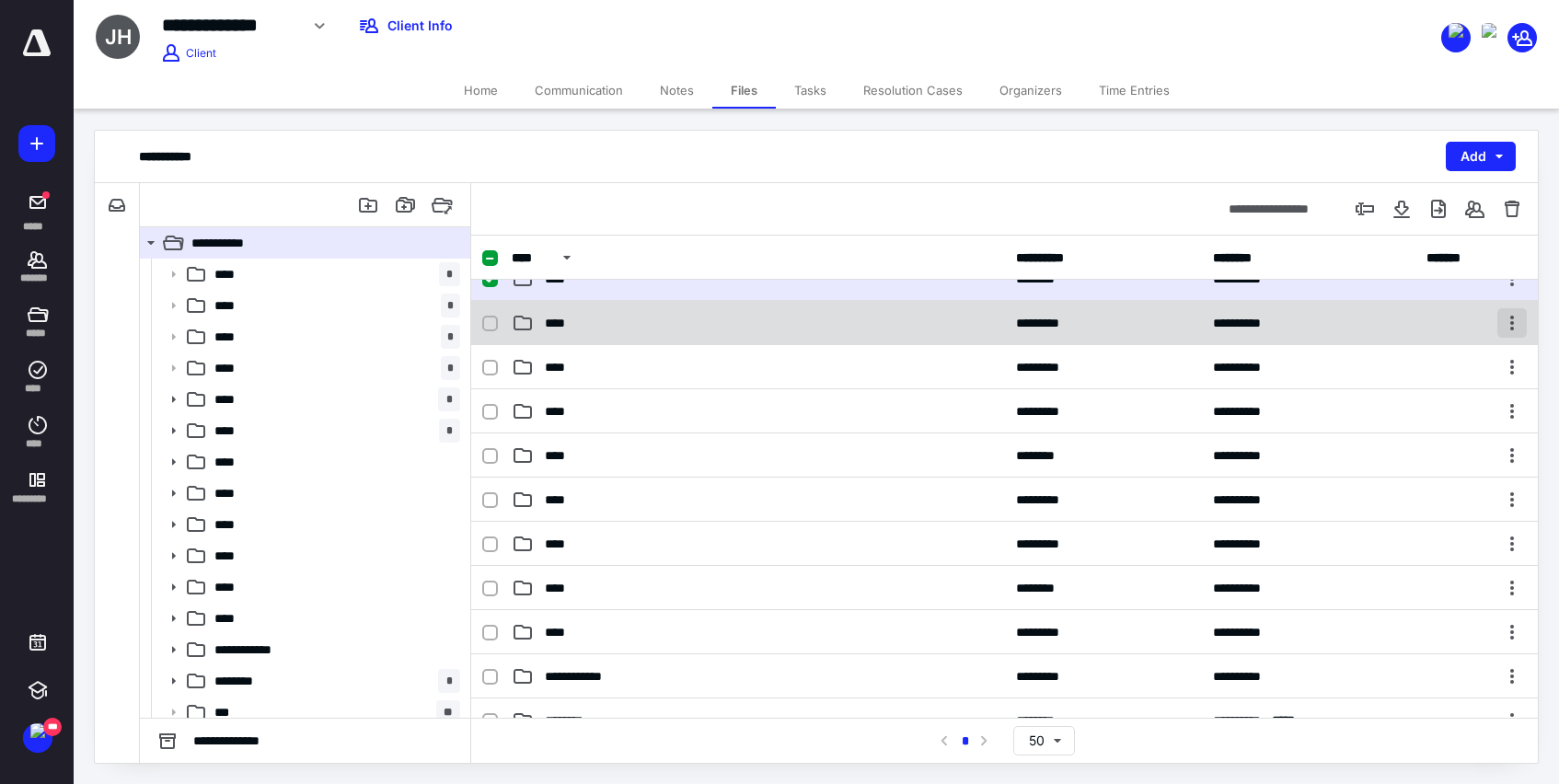 click at bounding box center (1512, 323) 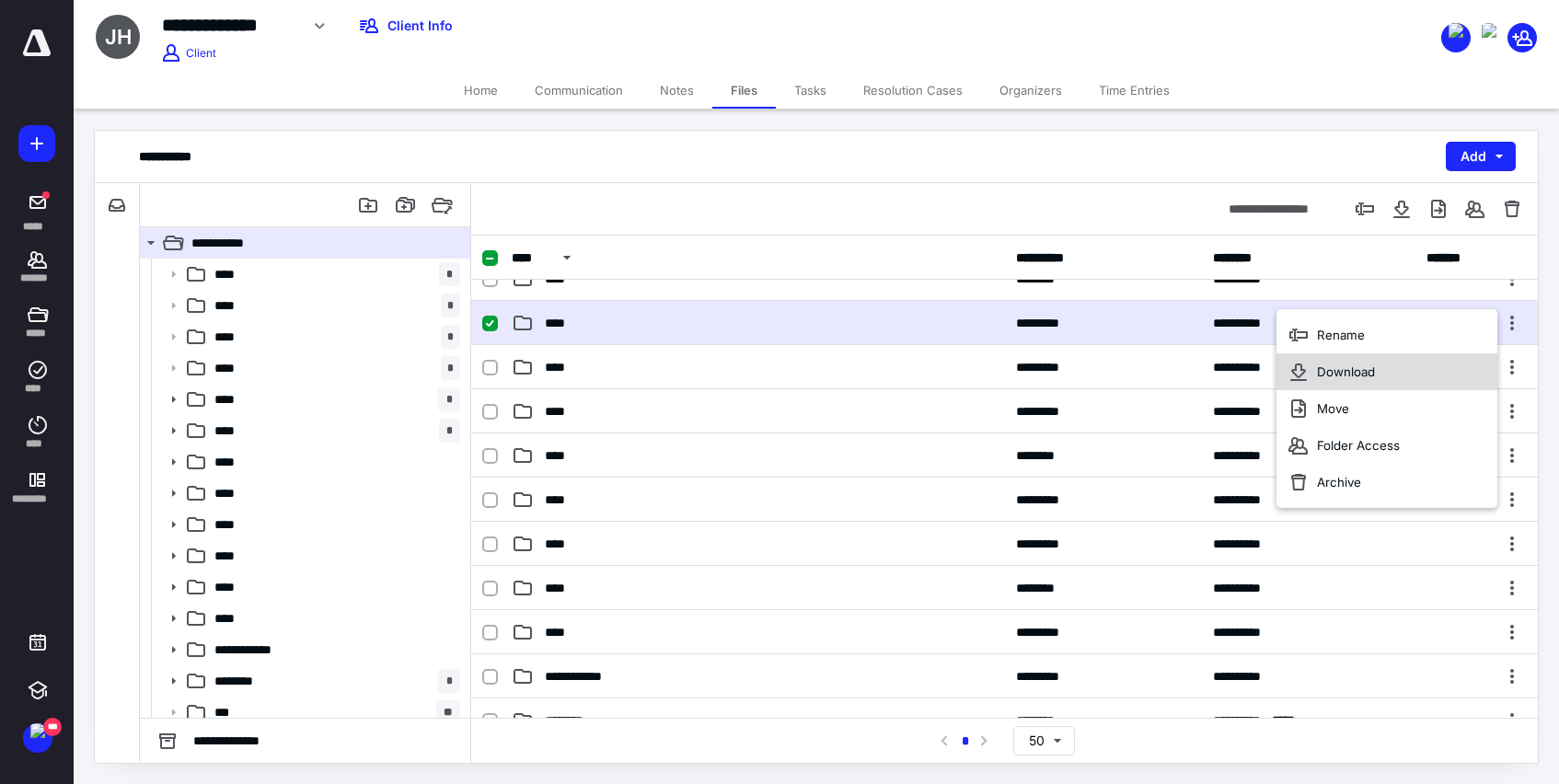 click on "Download" at bounding box center (1345, 372) 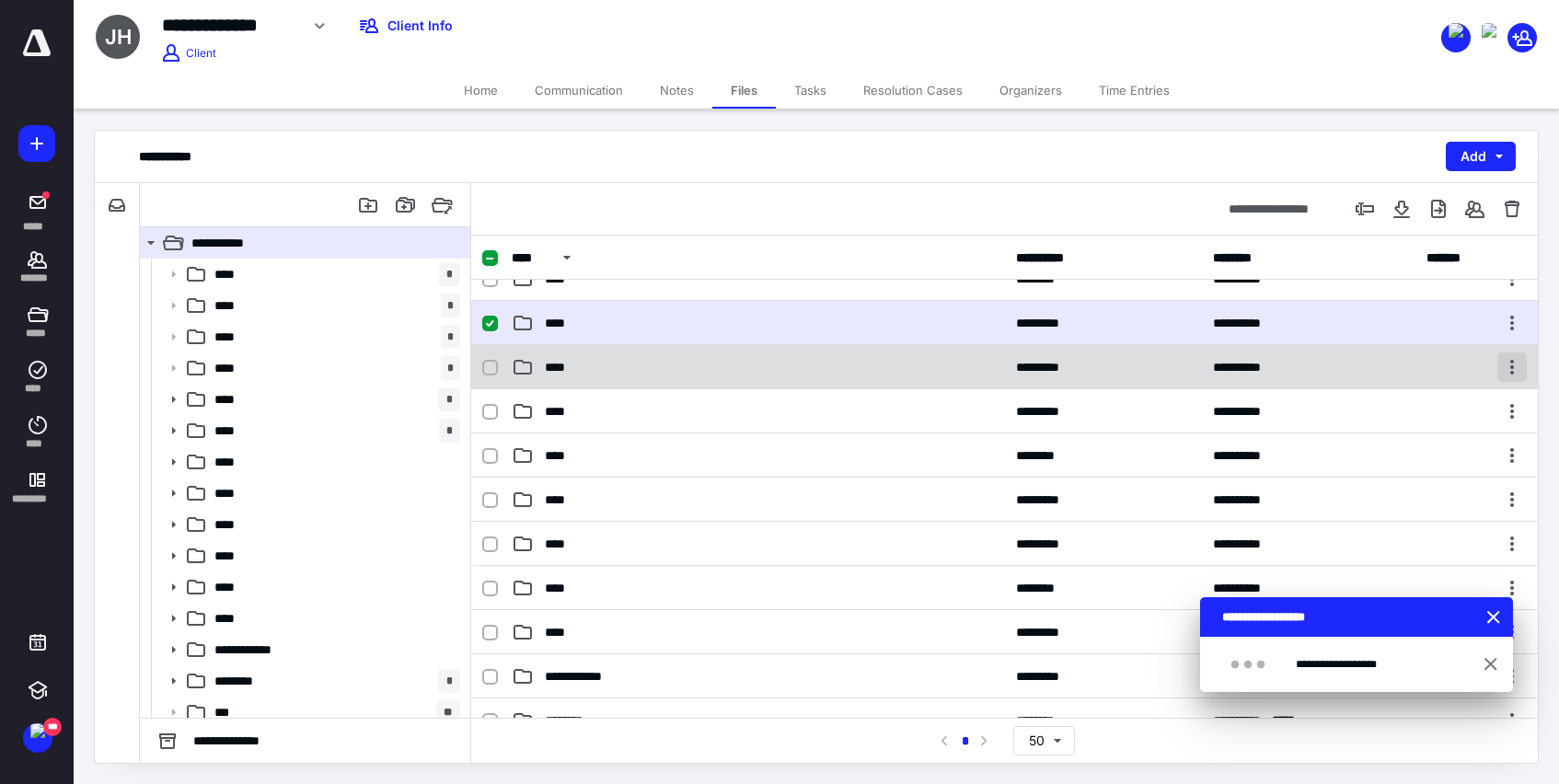 click at bounding box center (1512, 367) 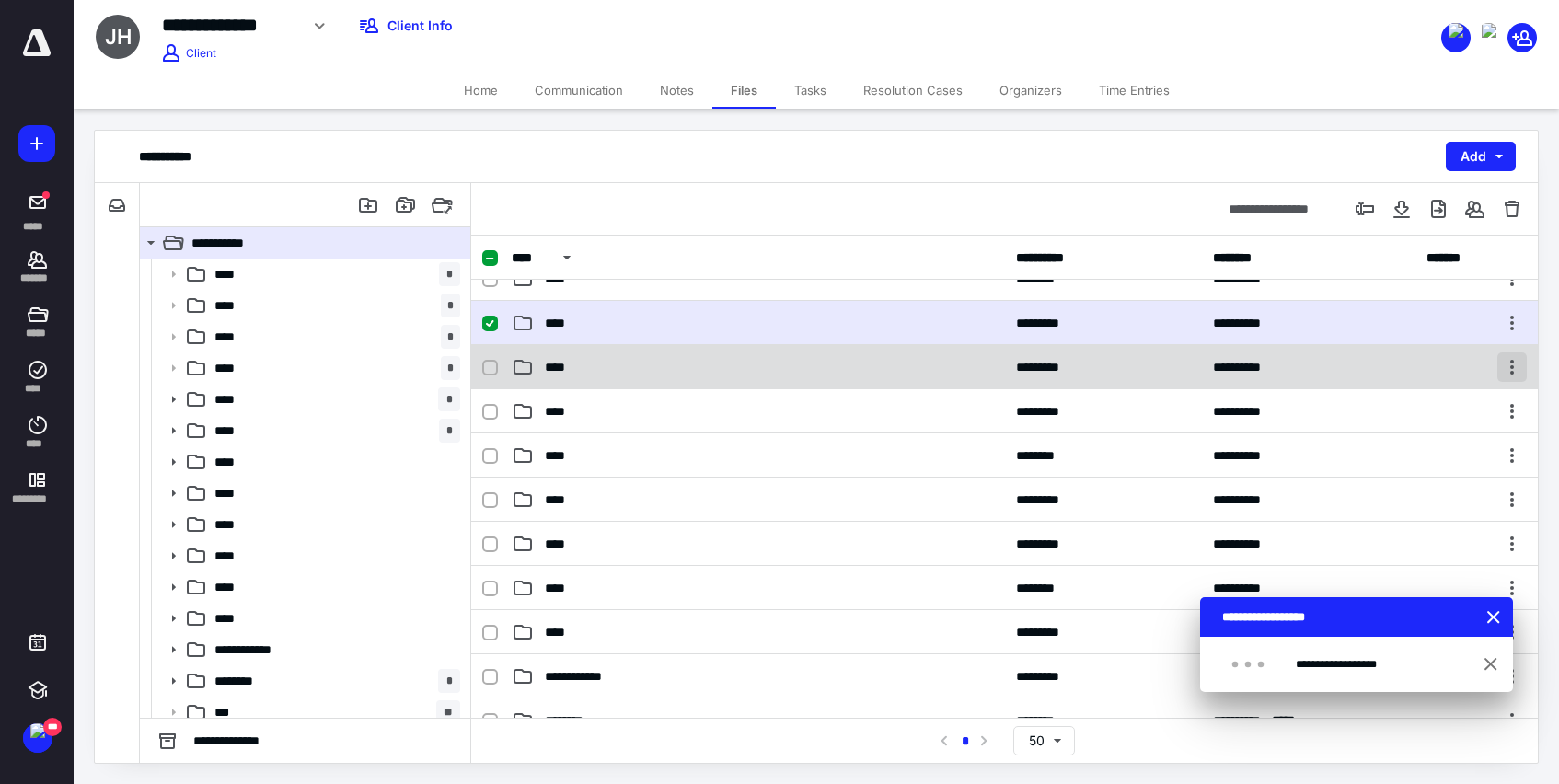 checkbox on "false" 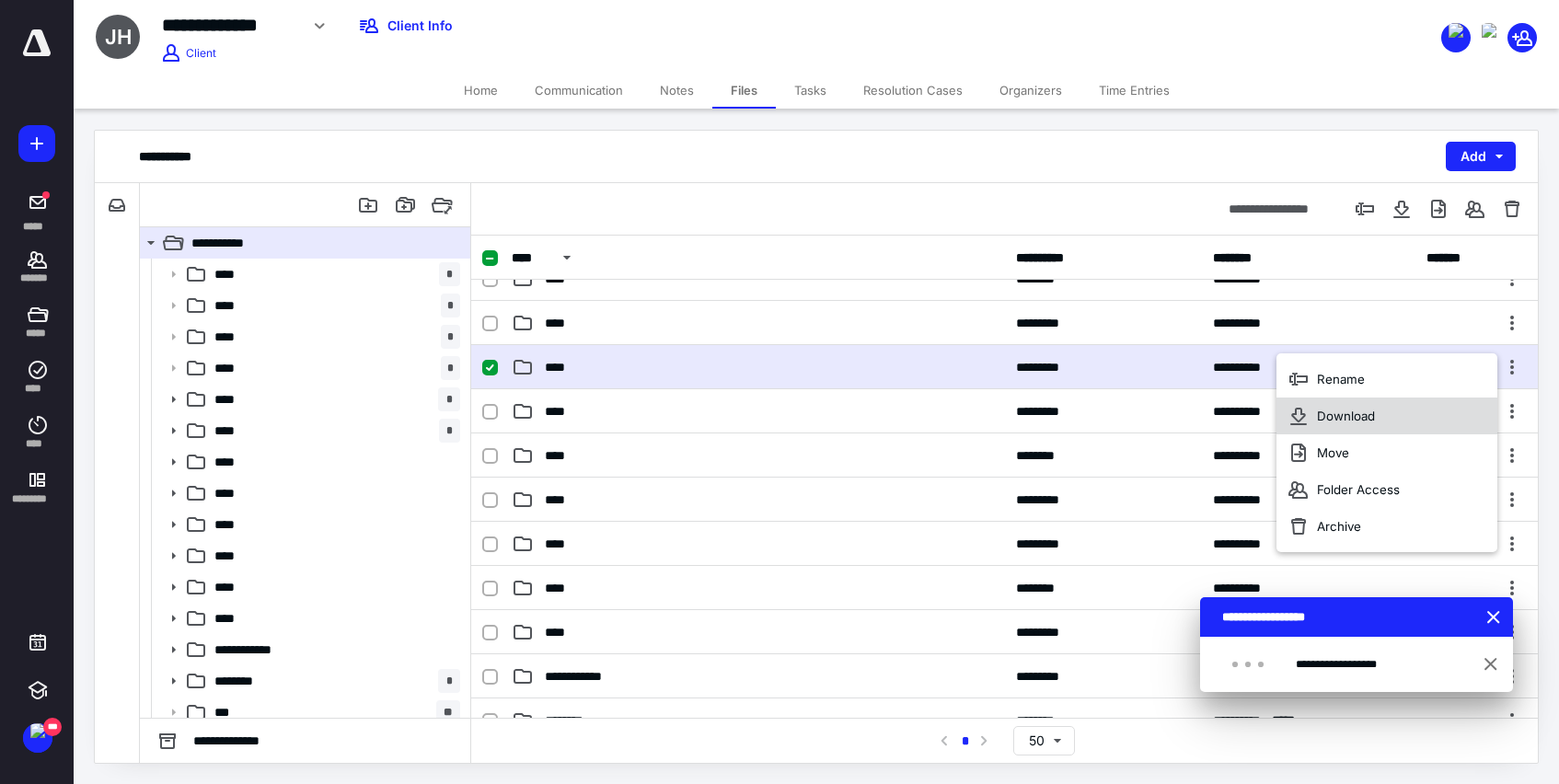 click on "Download" at bounding box center (1345, 416) 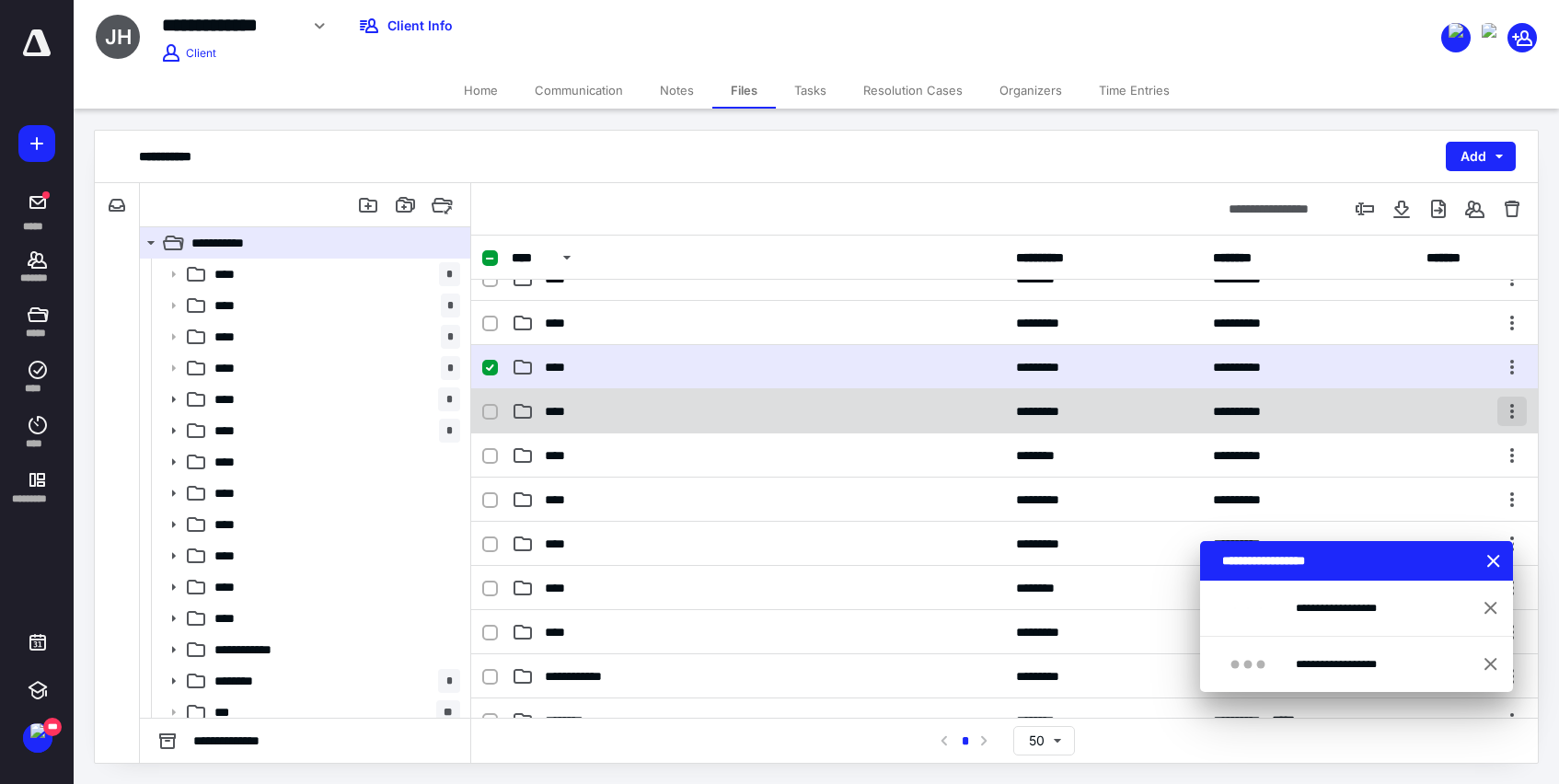 click at bounding box center (1512, 411) 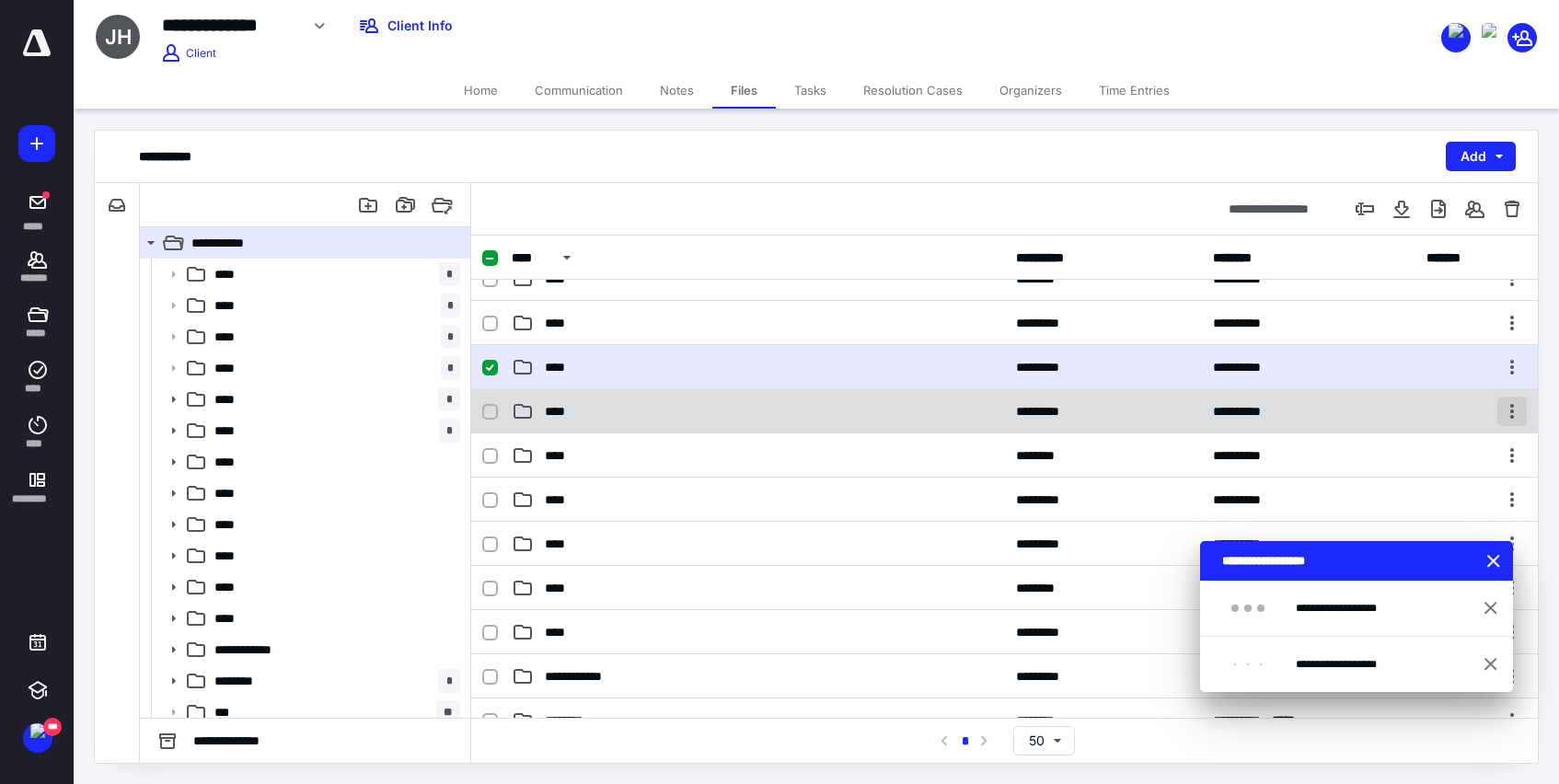 checkbox on "false" 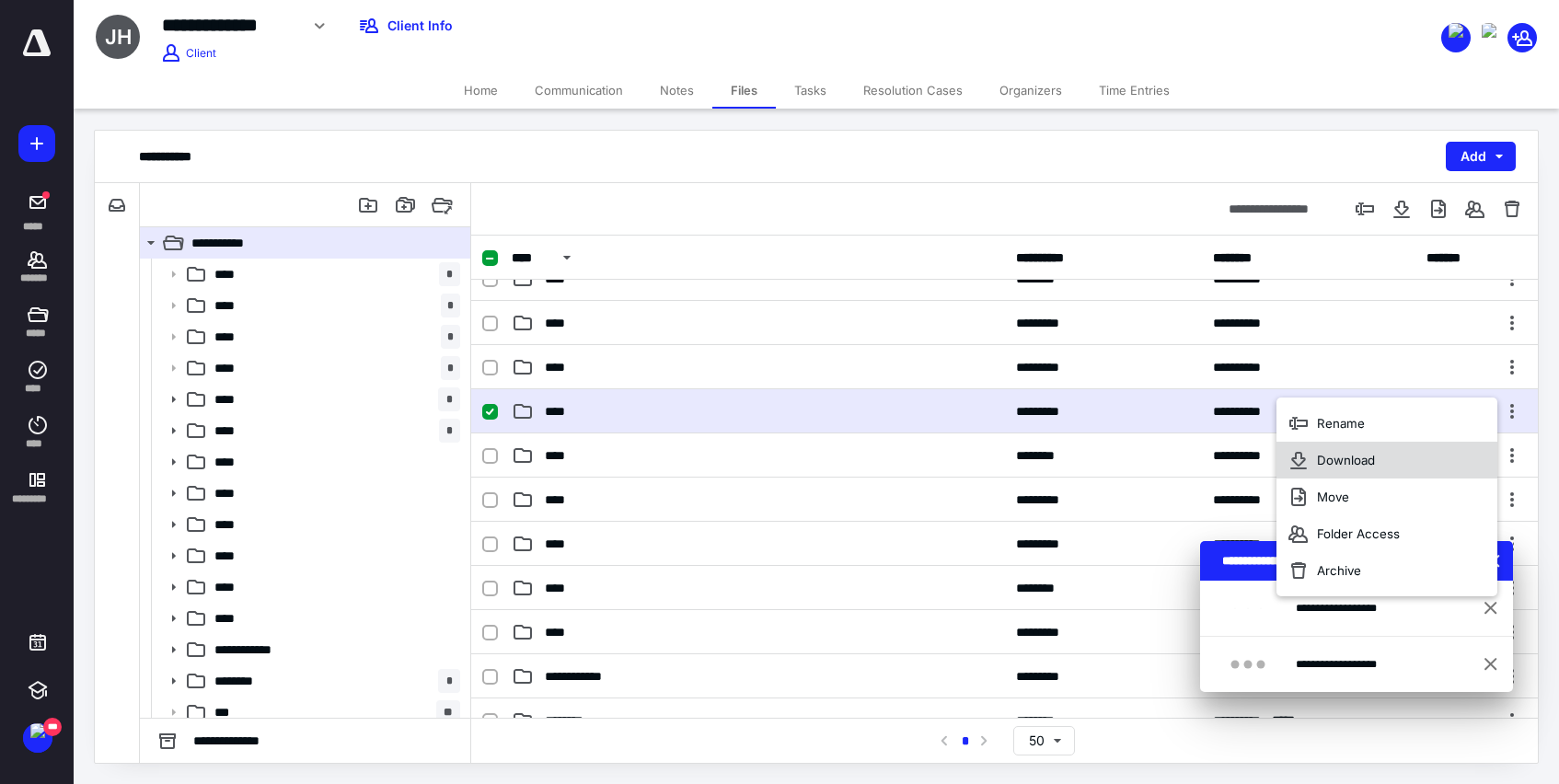 click on "Download" at bounding box center [1345, 460] 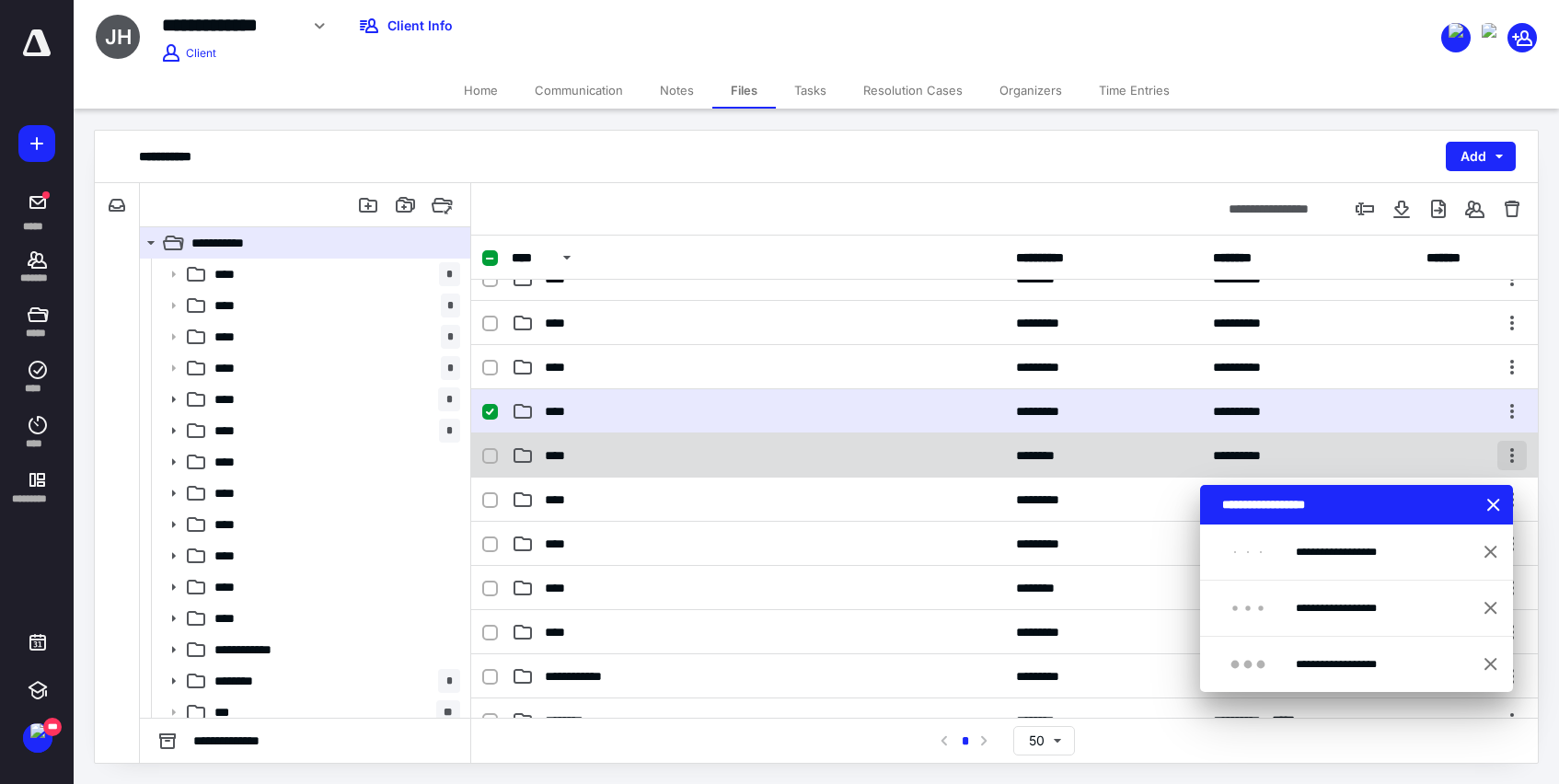 click at bounding box center [1512, 455] 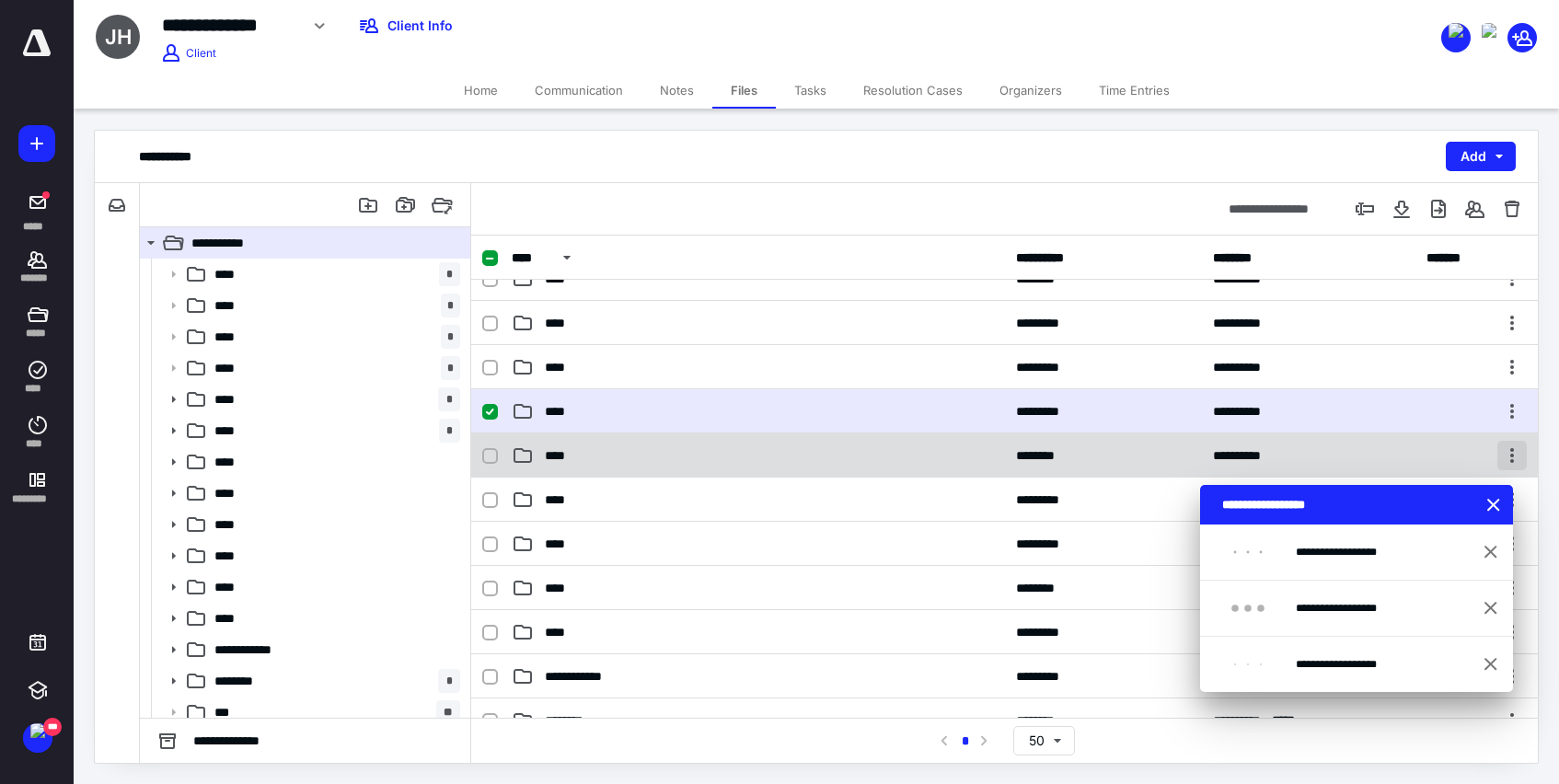 checkbox on "false" 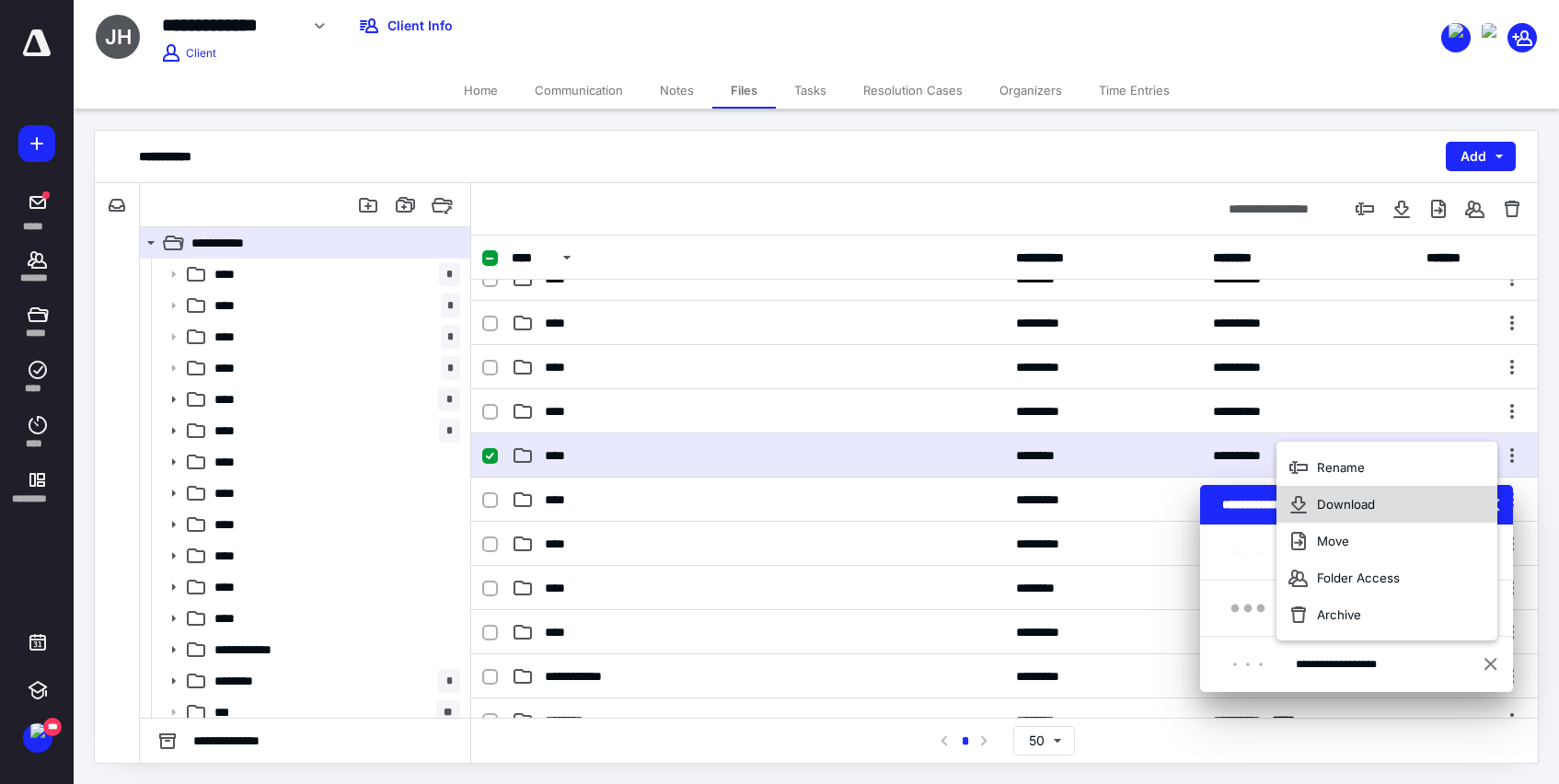click on "Download" at bounding box center [1345, 504] 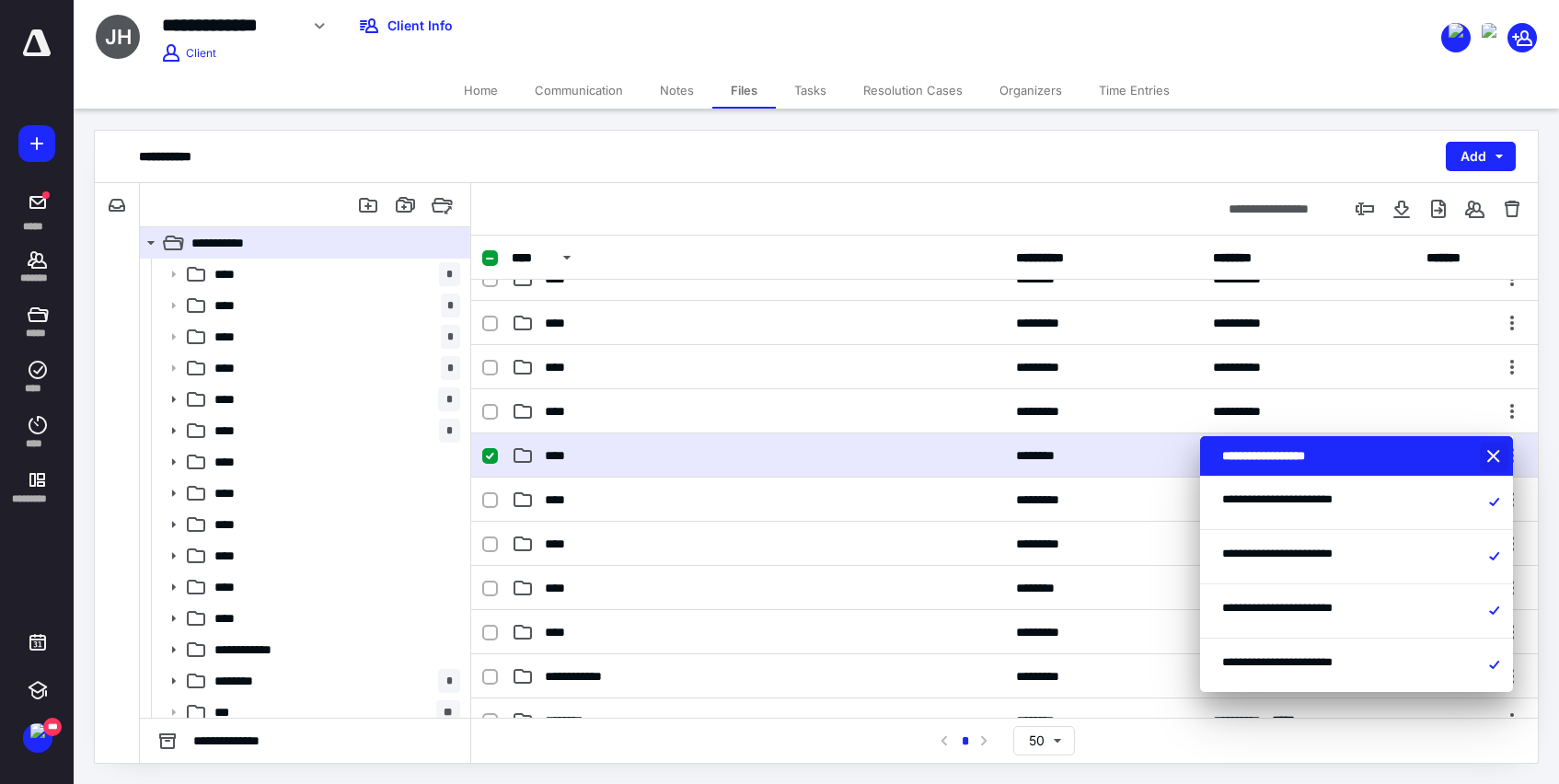 click at bounding box center (1495, 457) 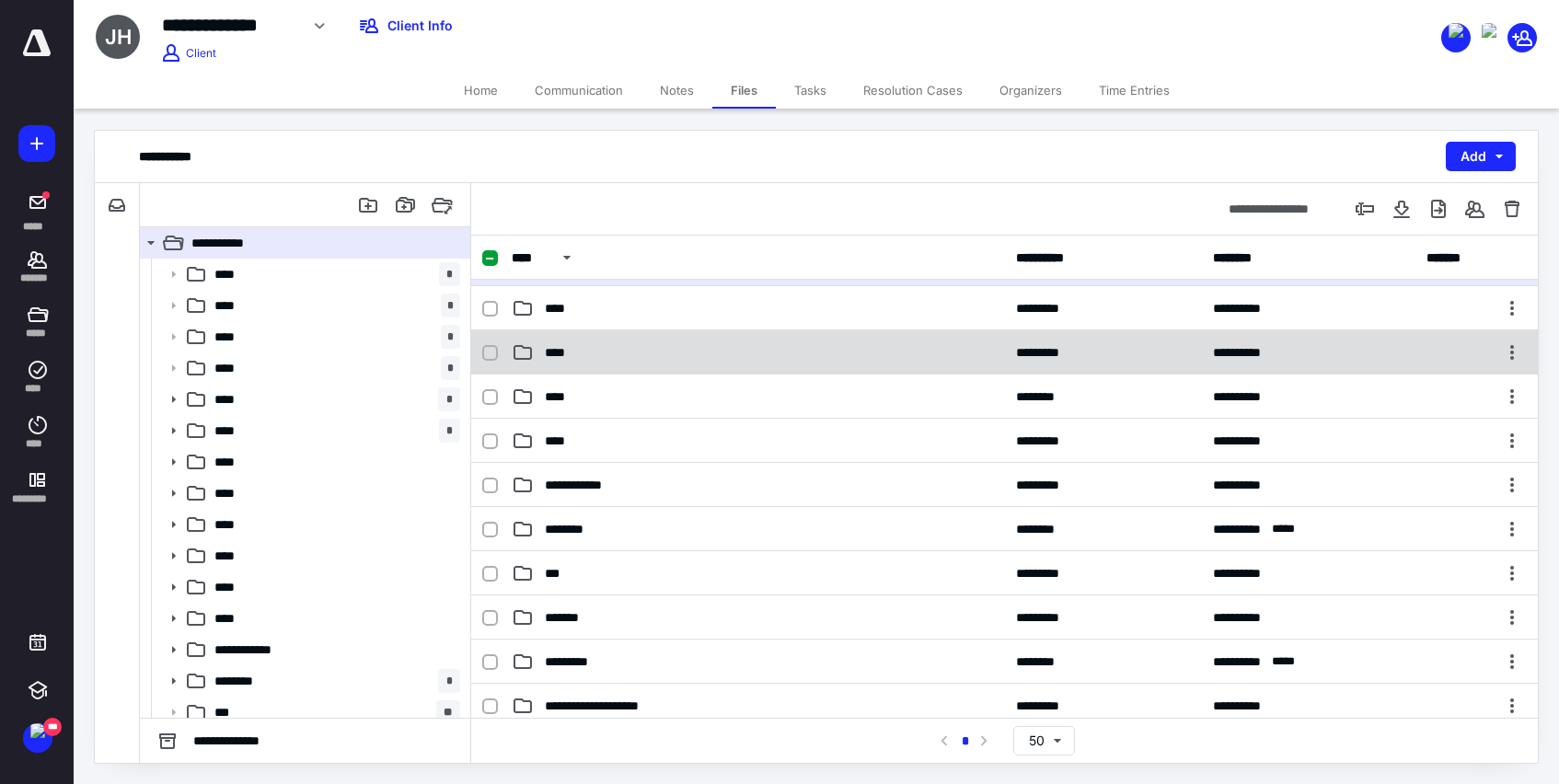 scroll, scrollTop: 352, scrollLeft: 0, axis: vertical 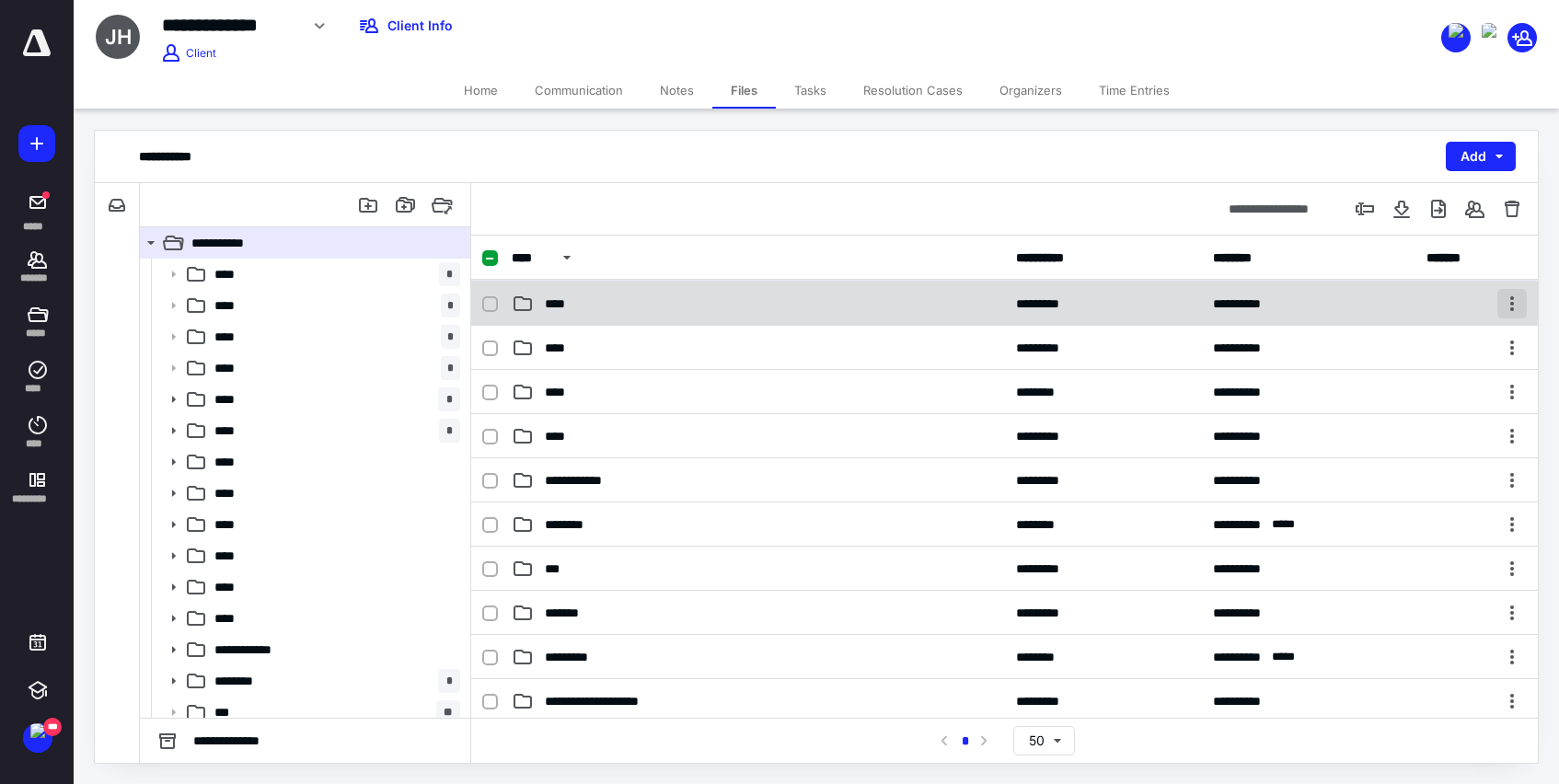 click at bounding box center (1512, 304) 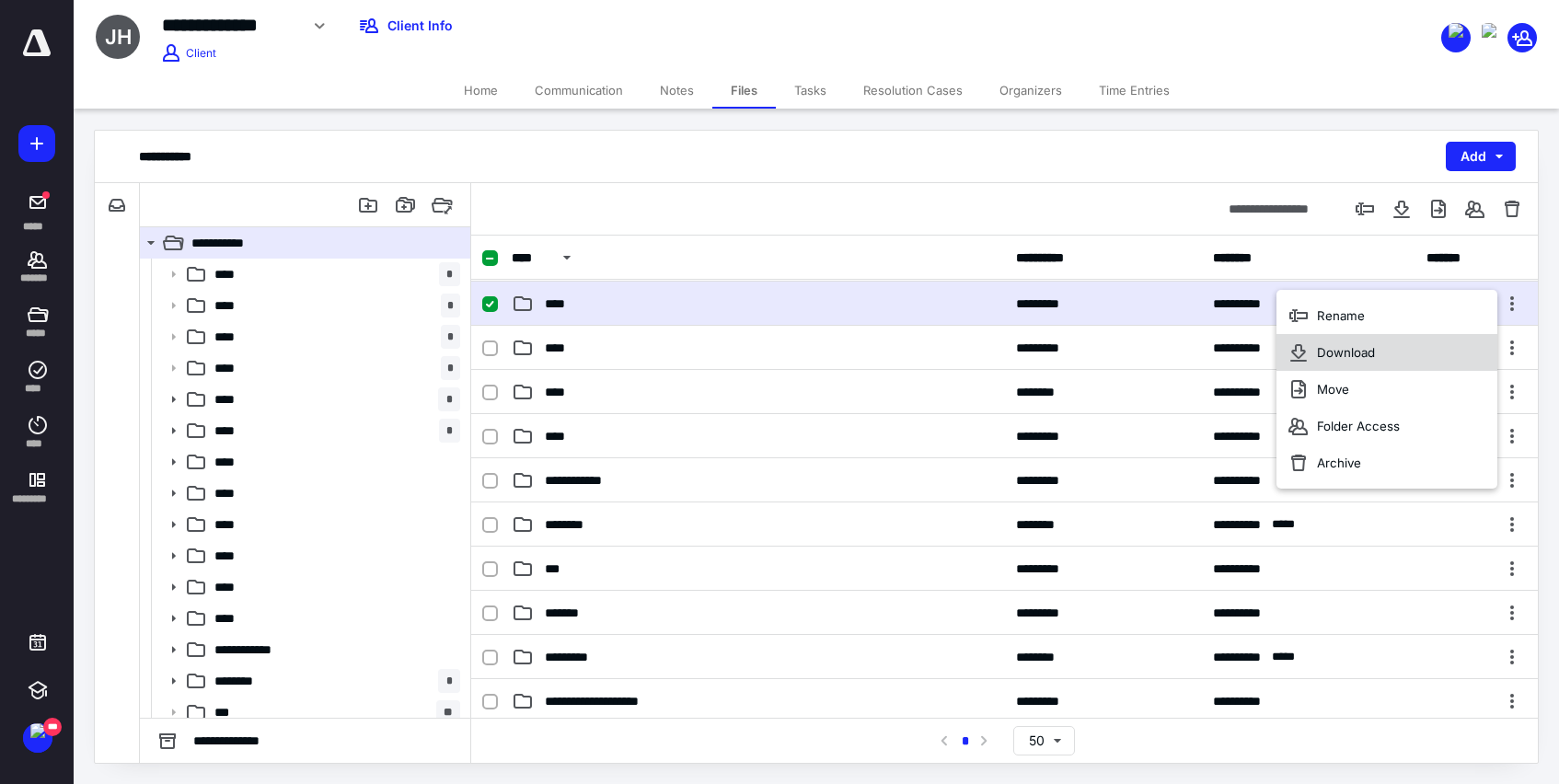 click on "Download" at bounding box center [1345, 352] 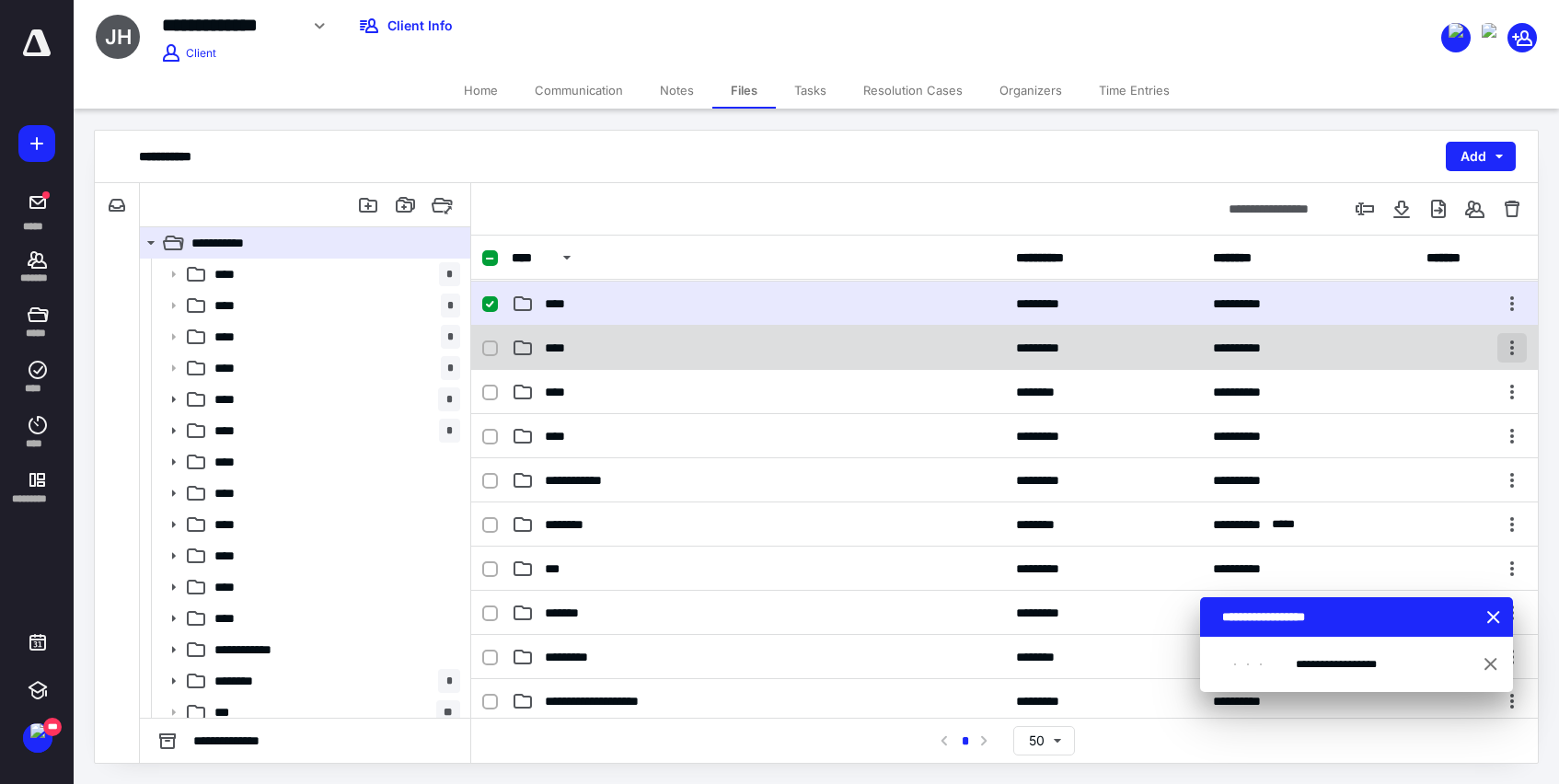 click at bounding box center [1512, 348] 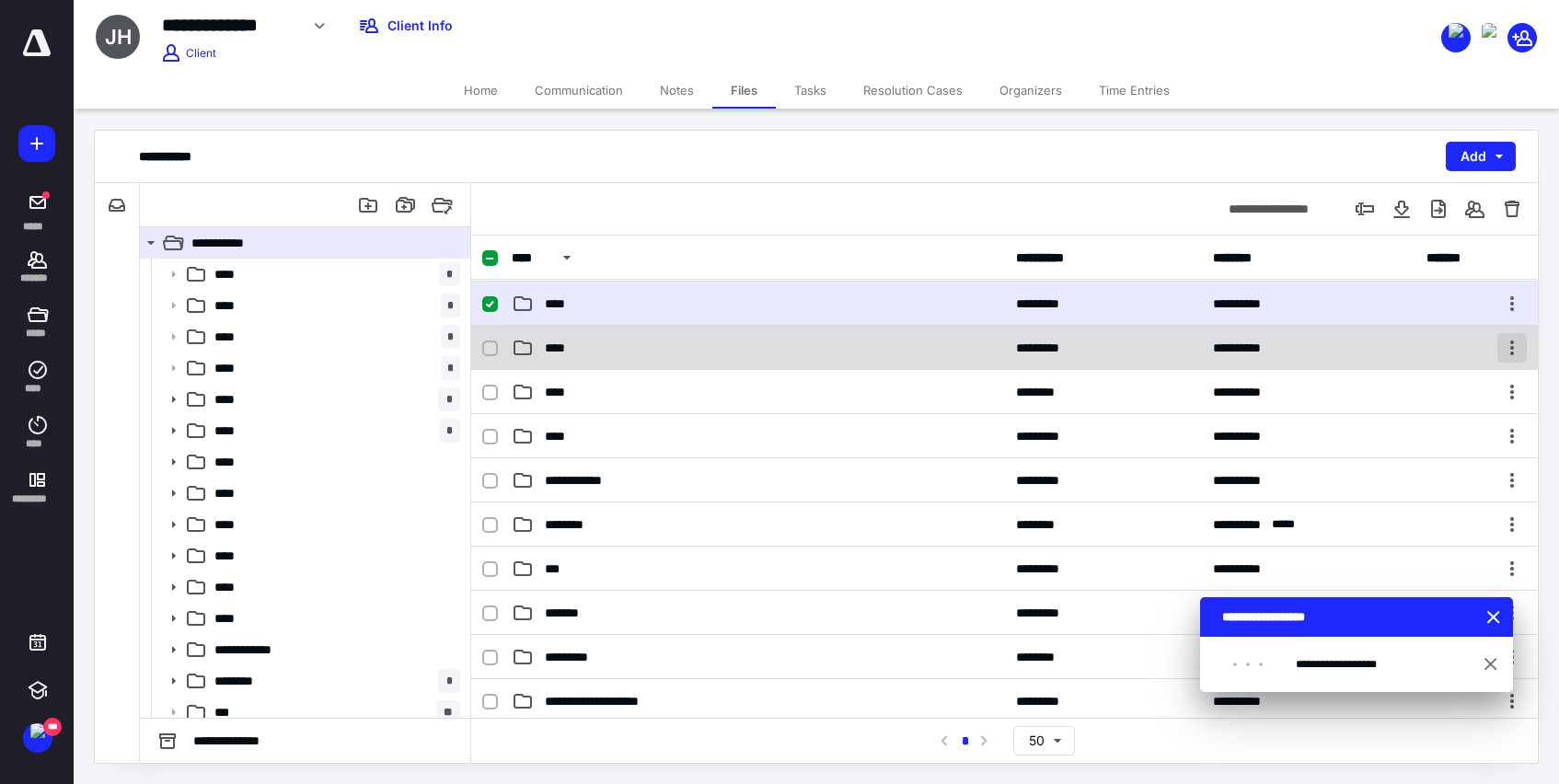 checkbox on "false" 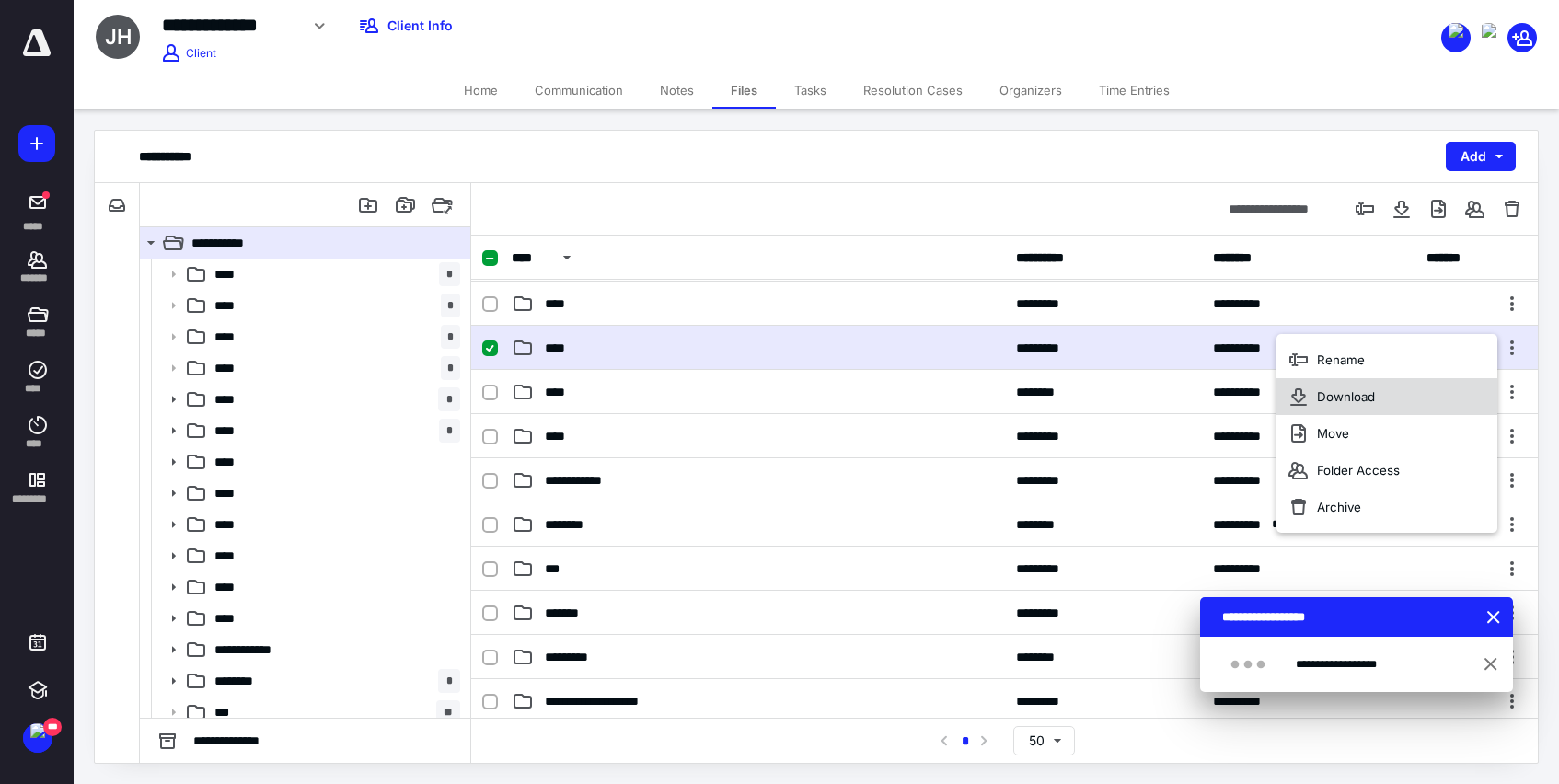 click on "Download" at bounding box center (1345, 397) 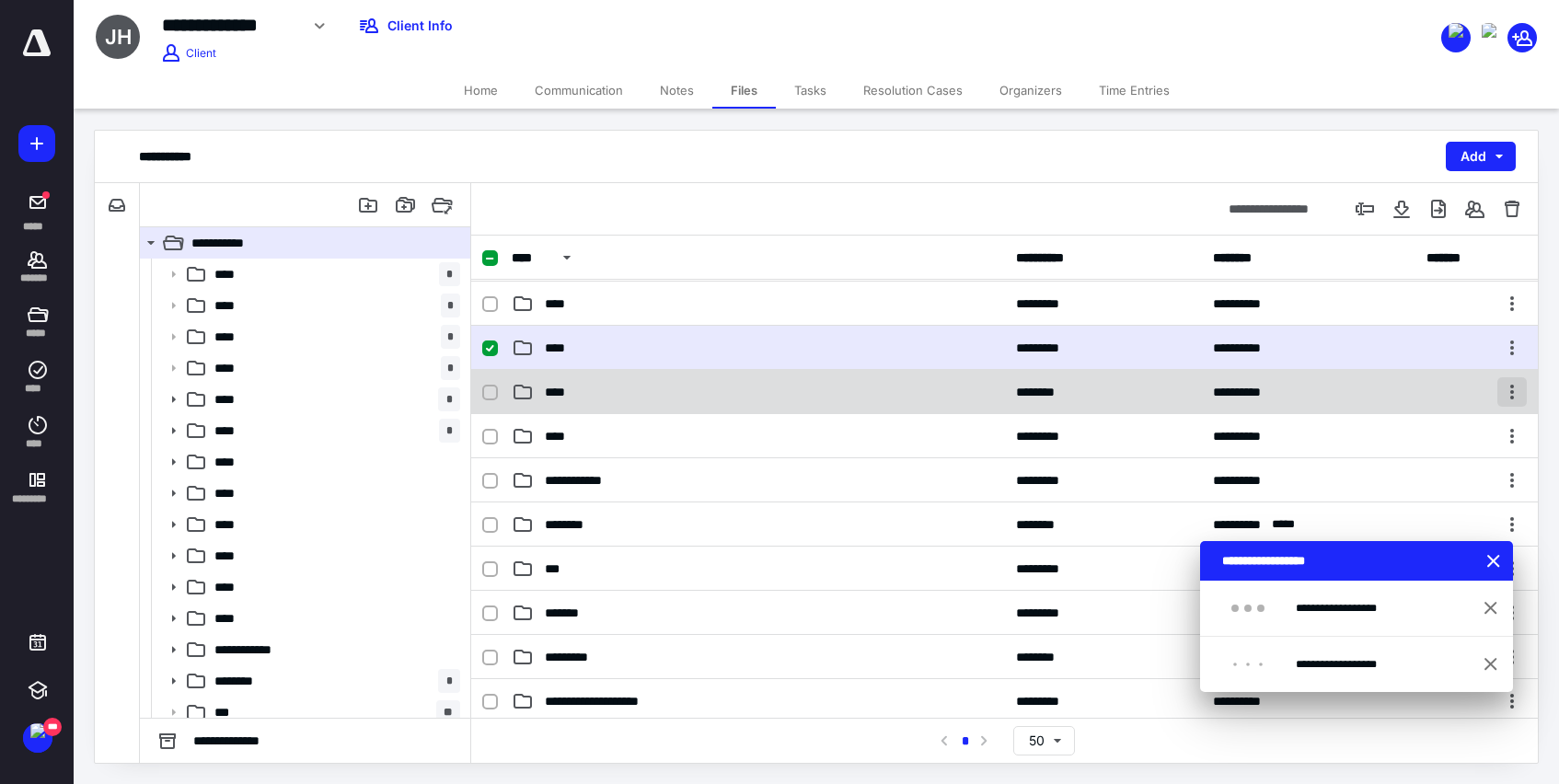 click at bounding box center (1512, 392) 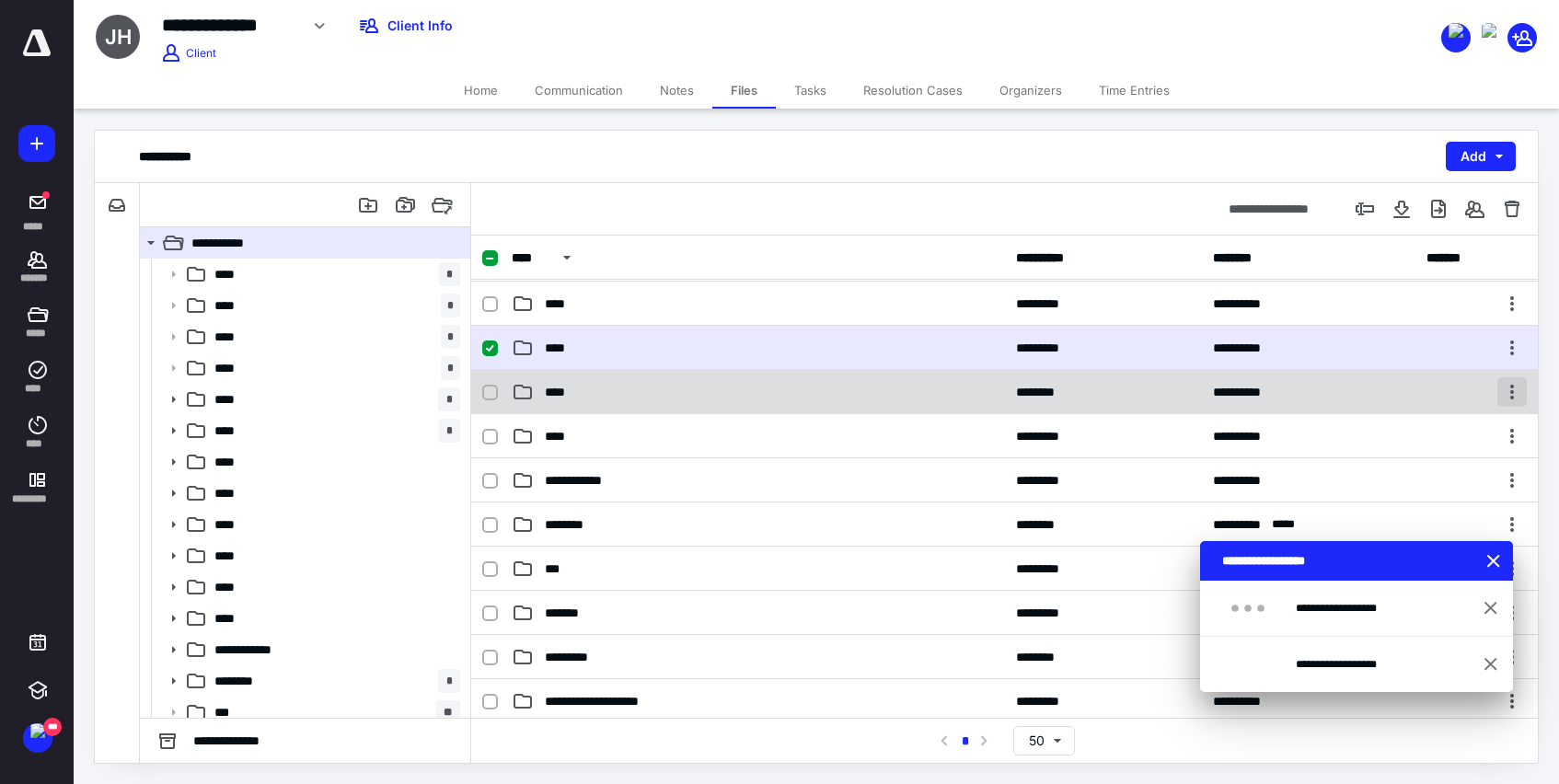 checkbox on "false" 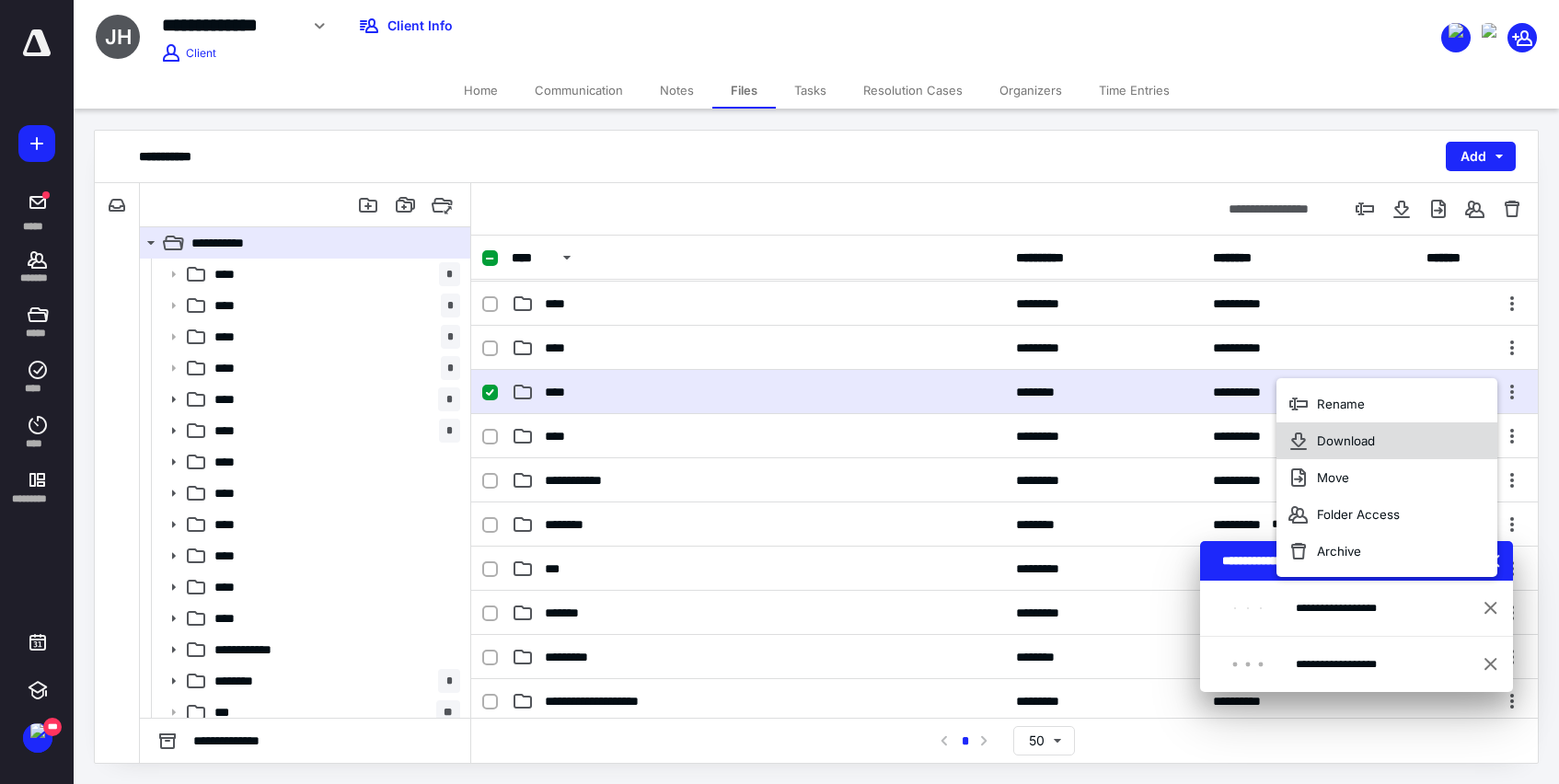 click on "Download" at bounding box center [1345, 441] 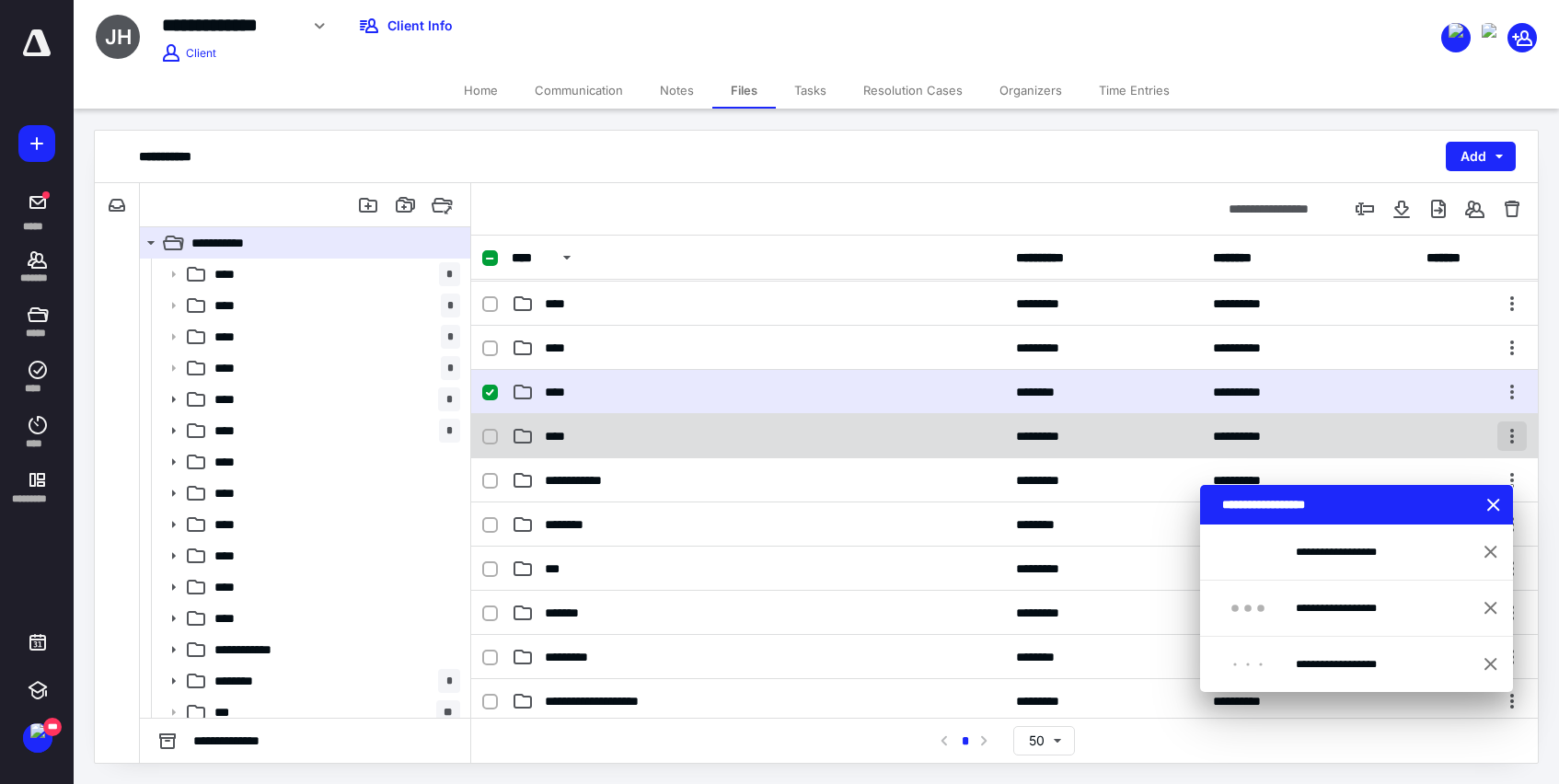 click at bounding box center [1512, 436] 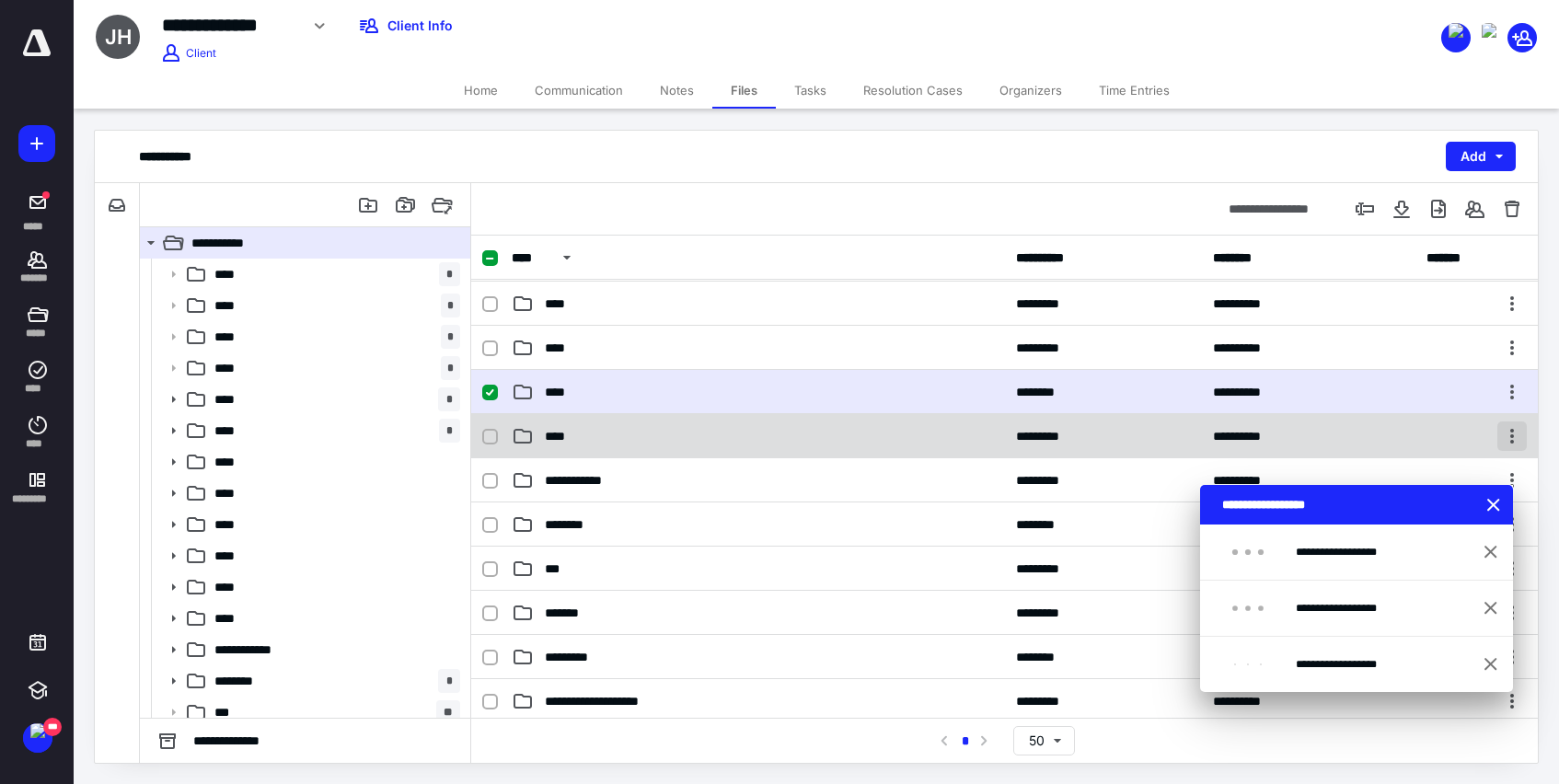 checkbox on "false" 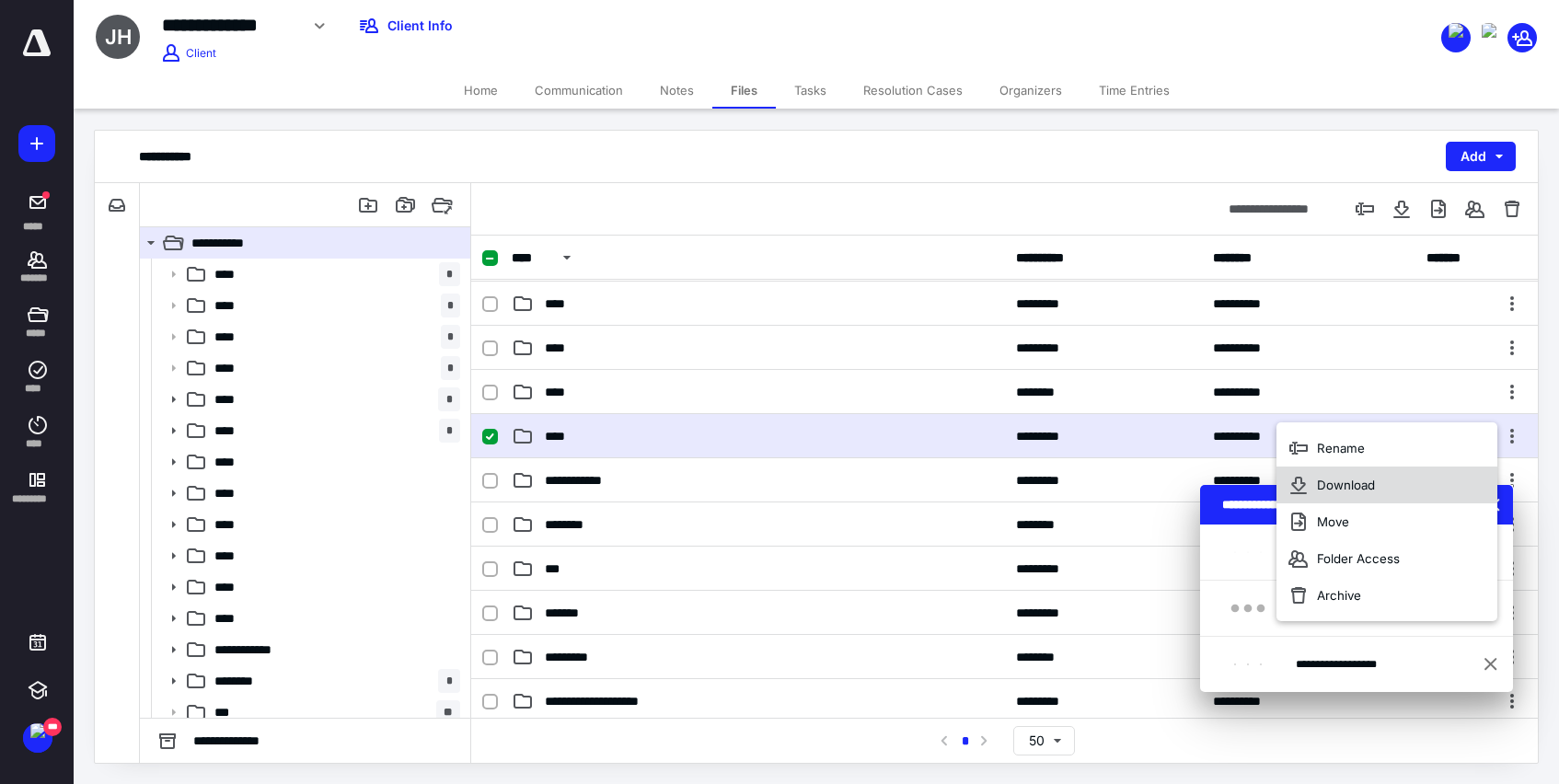 click on "Download" at bounding box center [1345, 485] 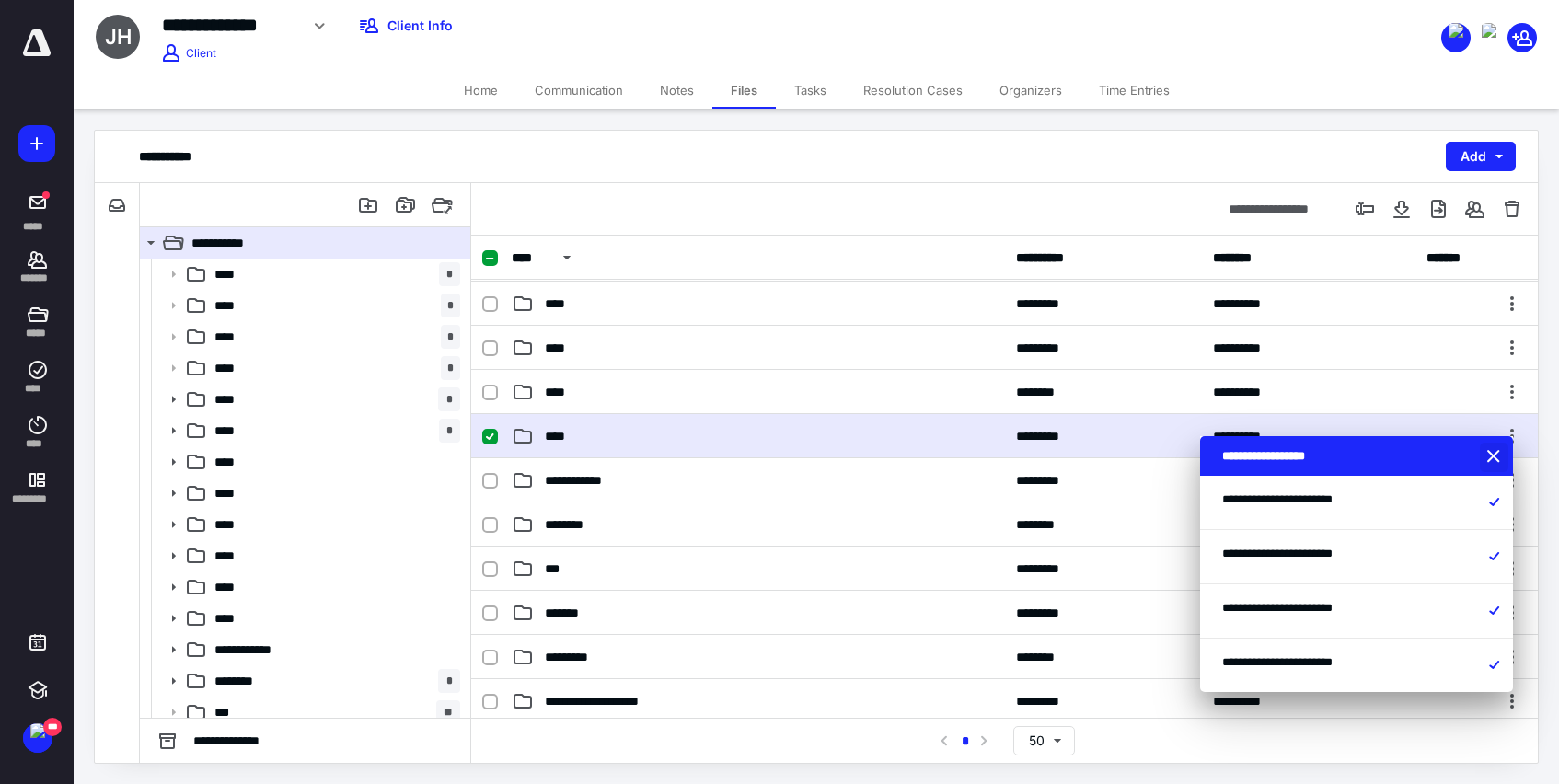 click at bounding box center [1495, 457] 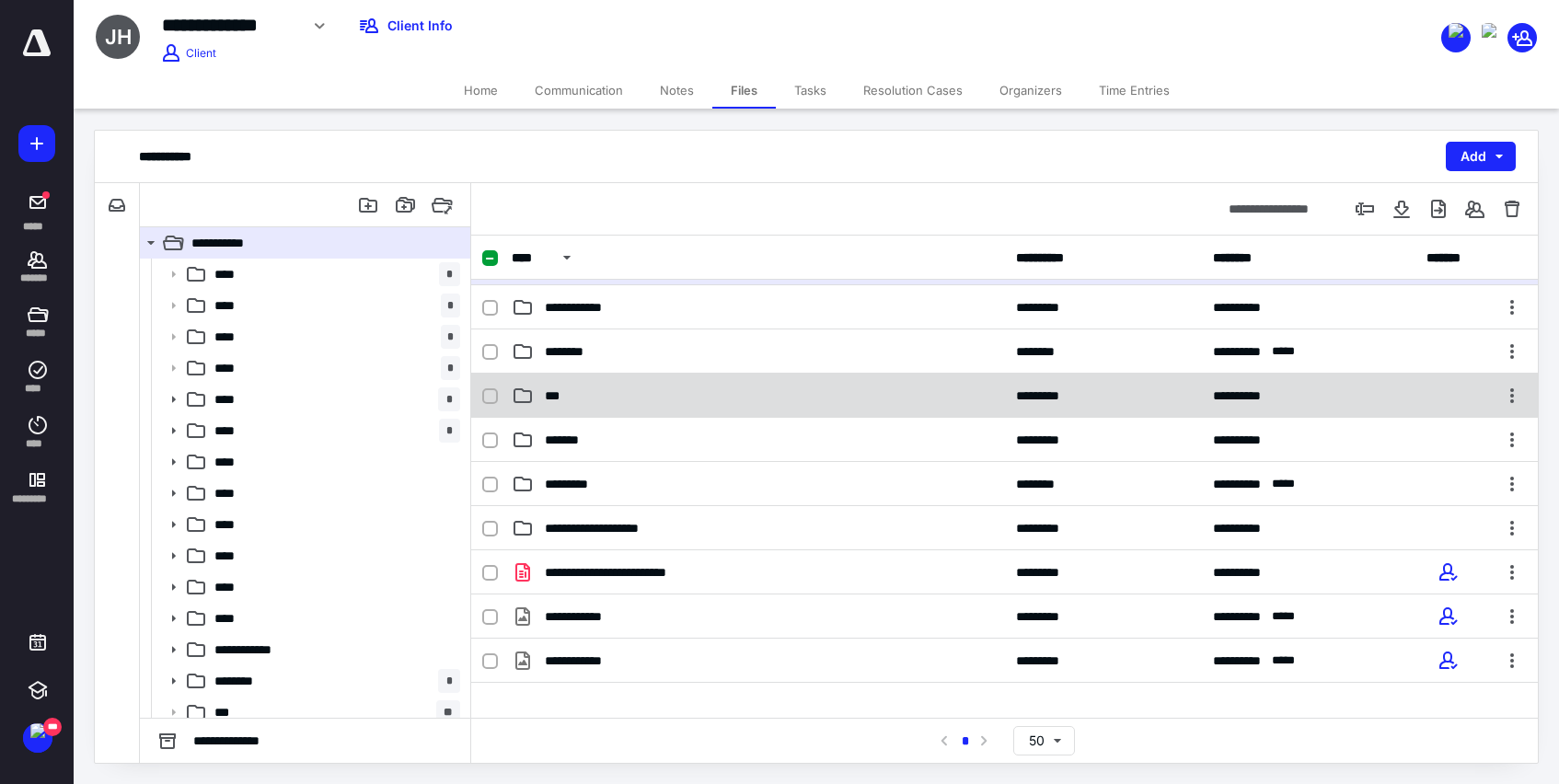 scroll, scrollTop: 523, scrollLeft: 0, axis: vertical 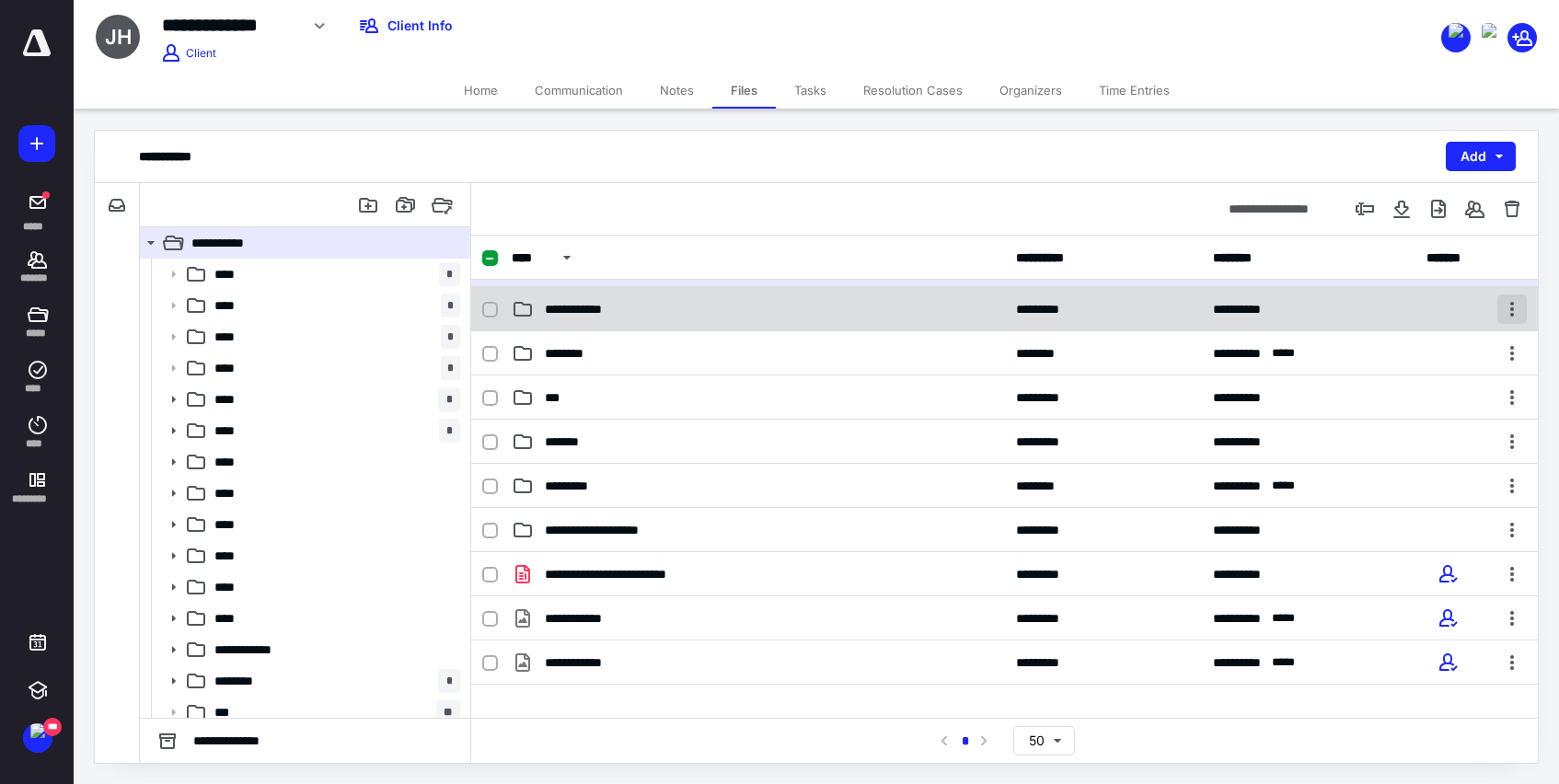 click at bounding box center (1512, 309) 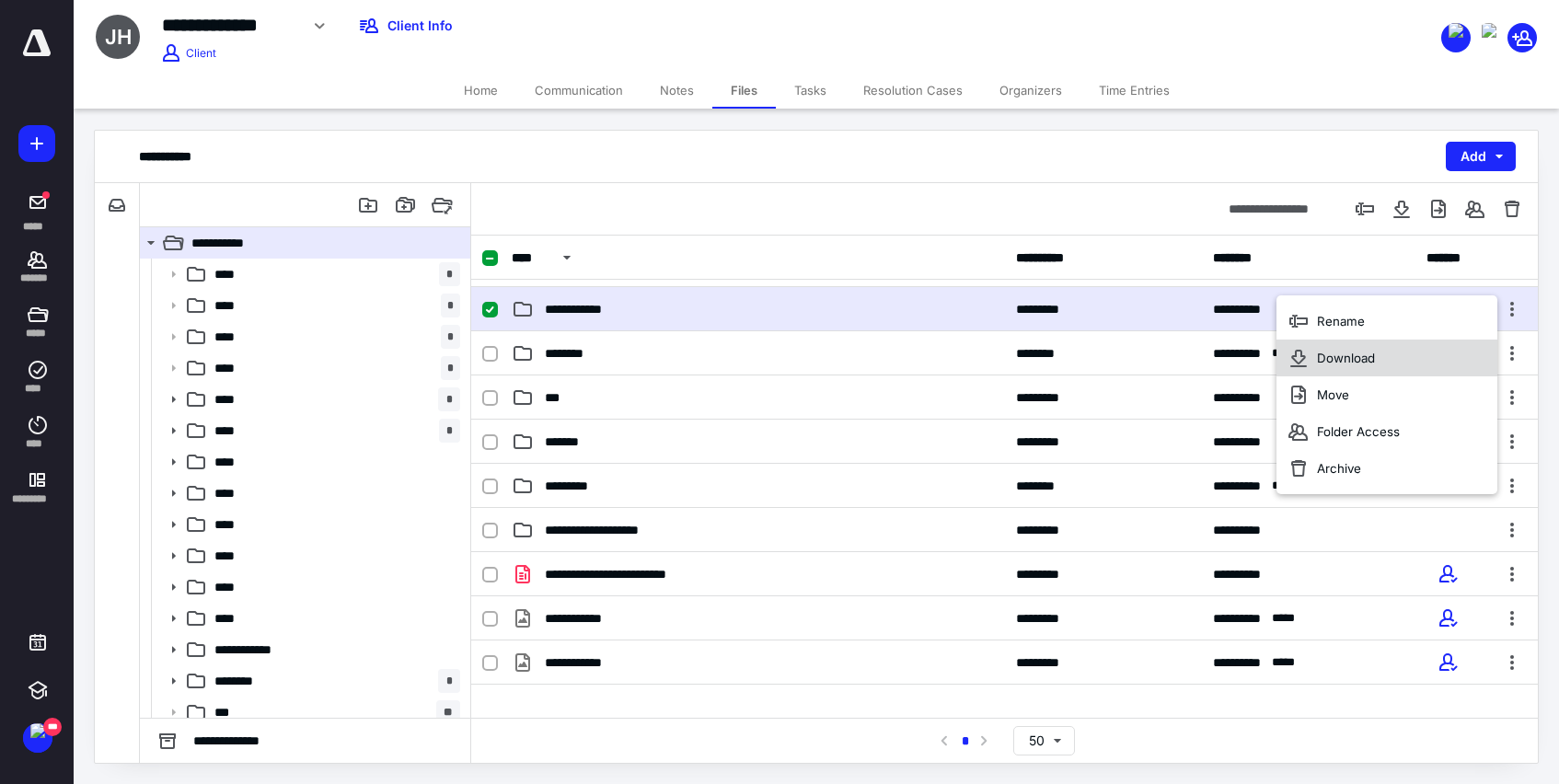 click on "Download" at bounding box center [1345, 358] 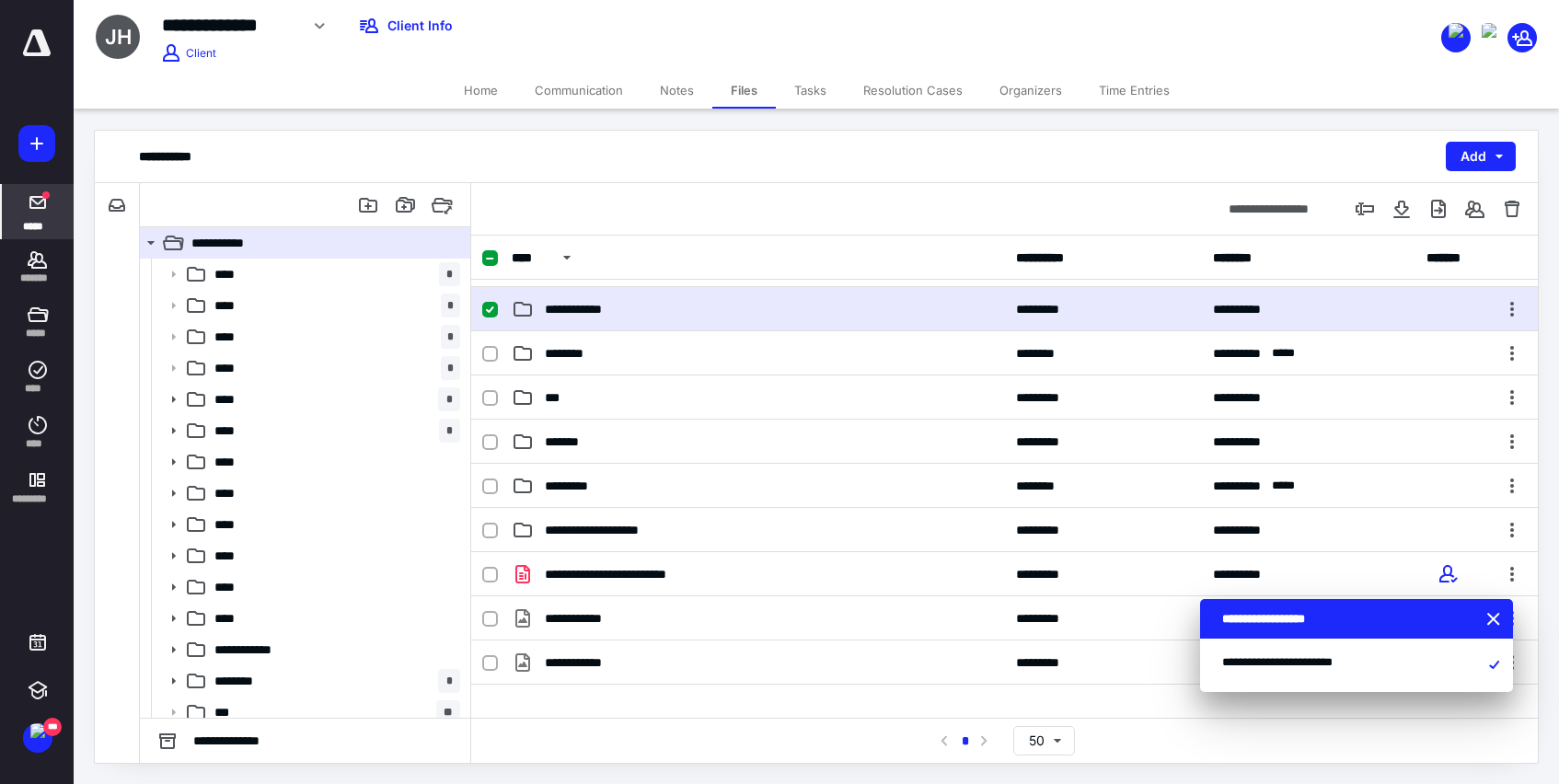 click 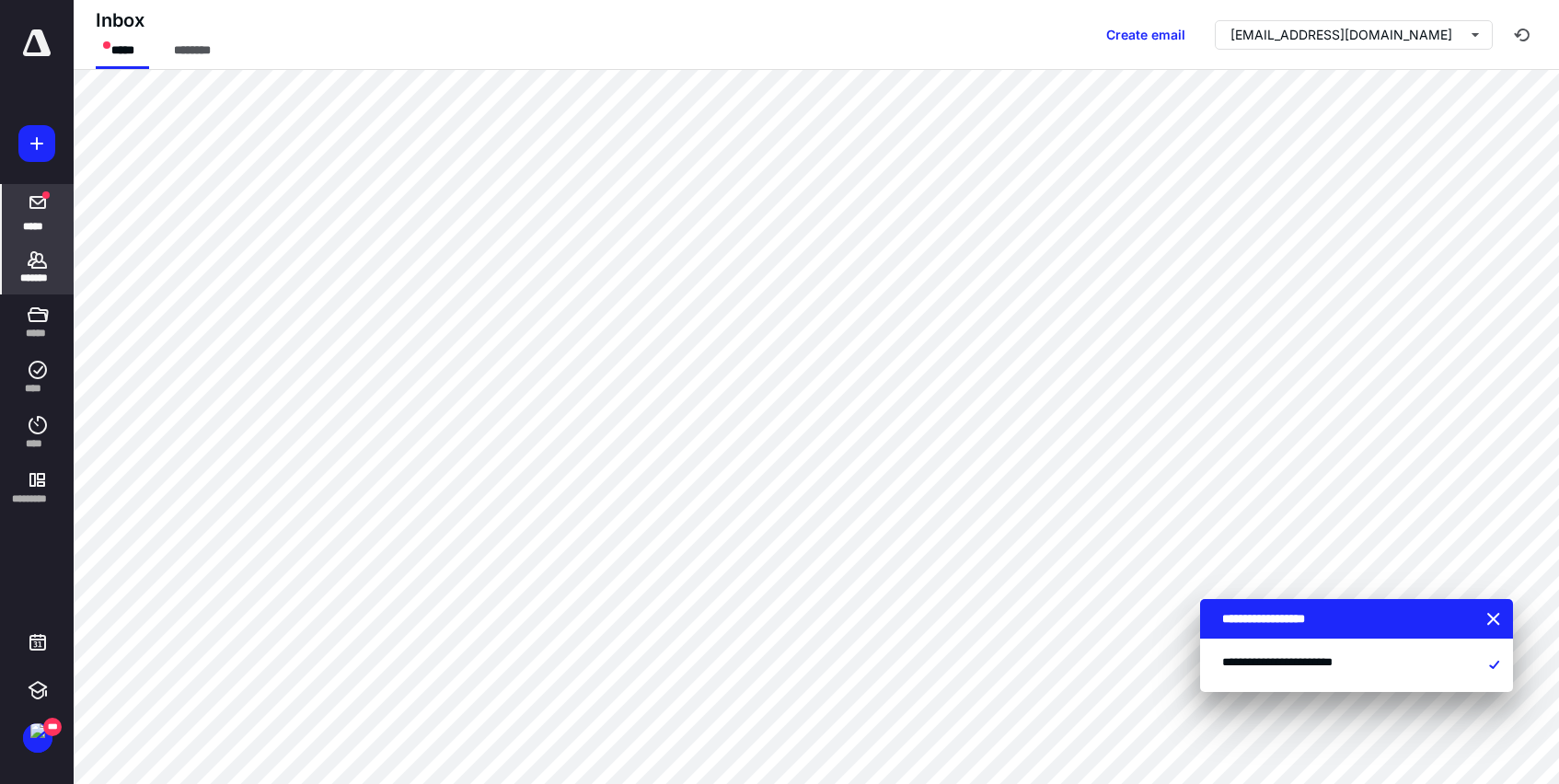 click 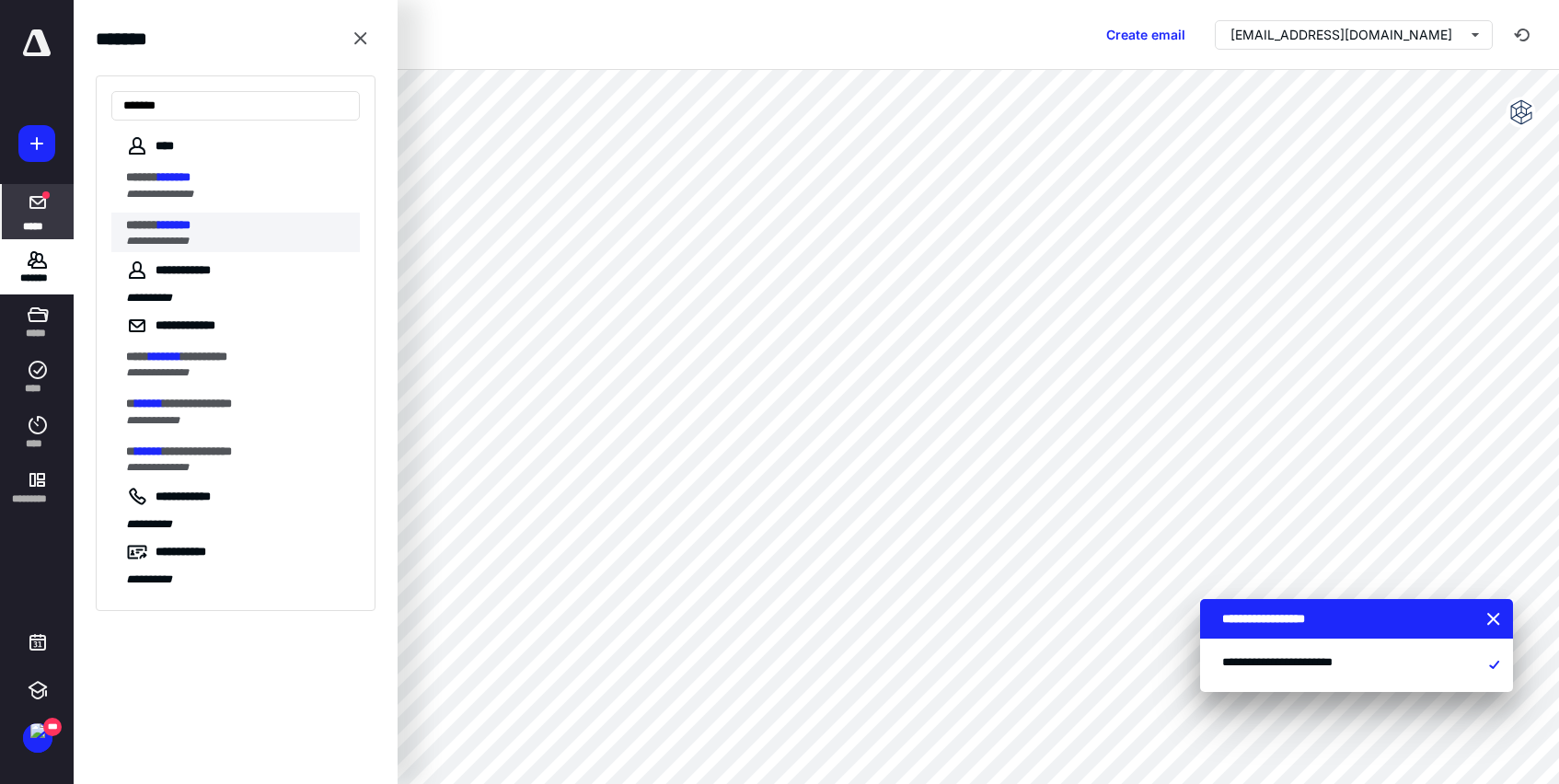 type on "*******" 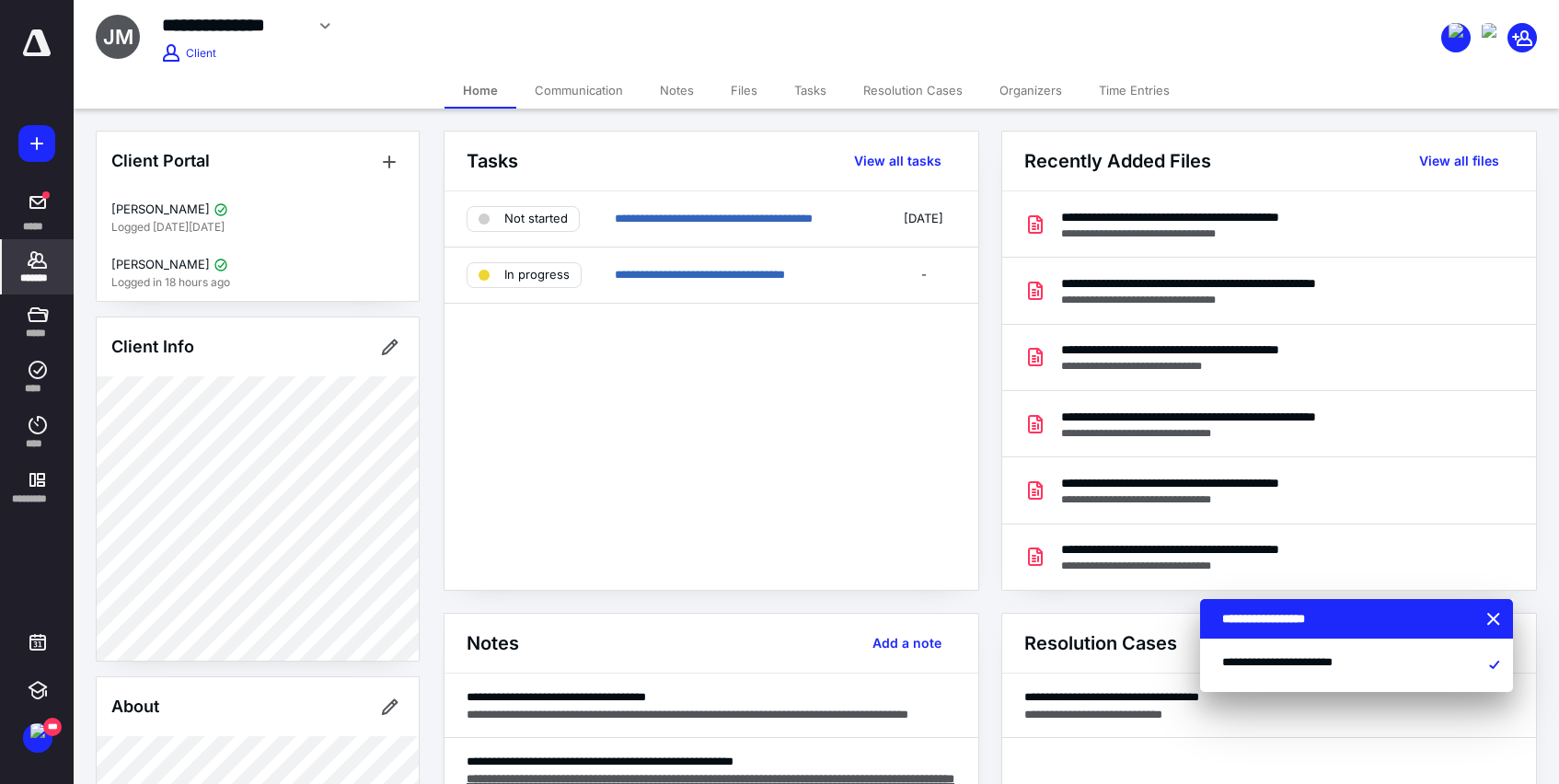 click on "Files" at bounding box center [744, 90] 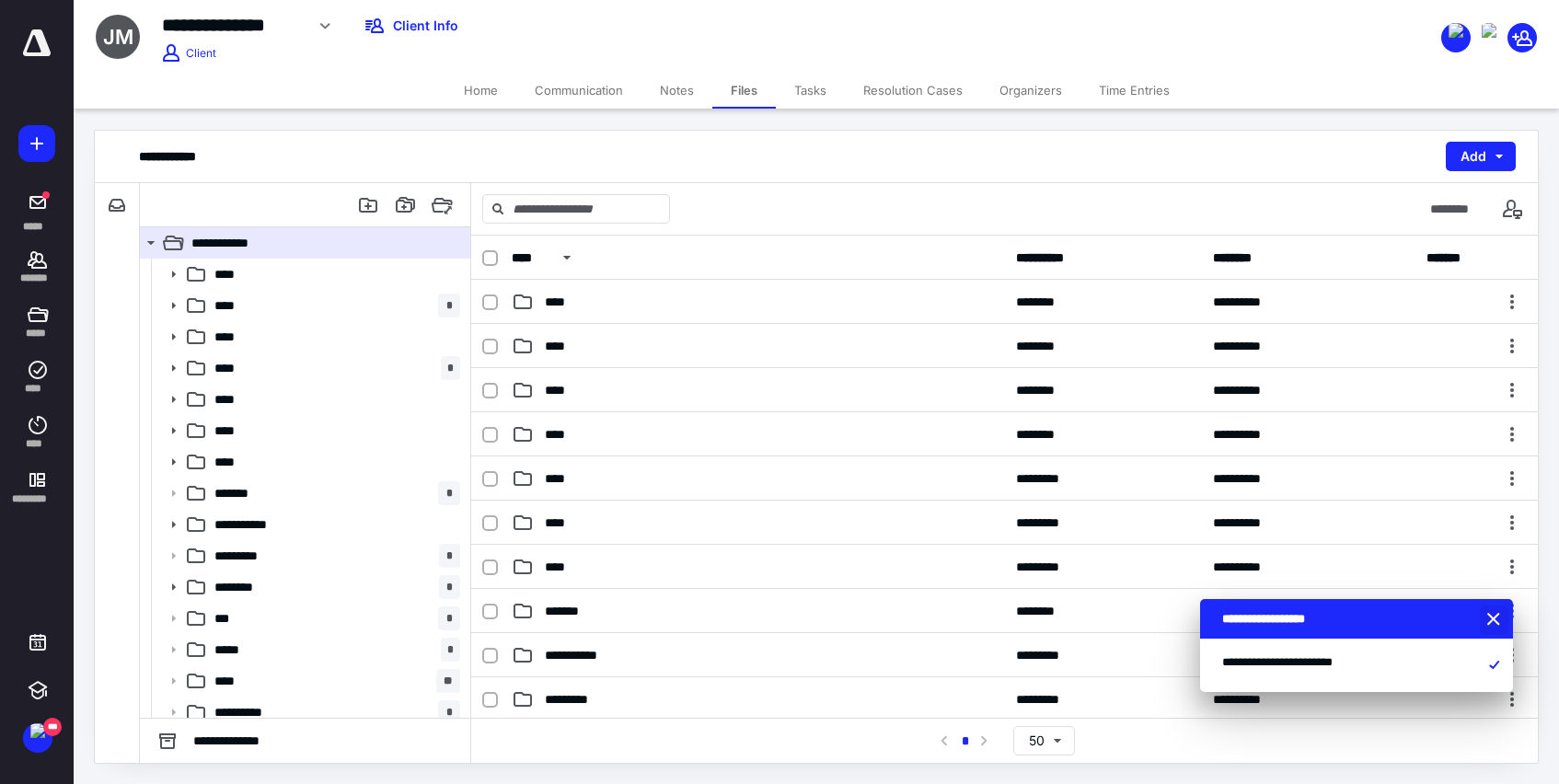 click at bounding box center [1495, 620] 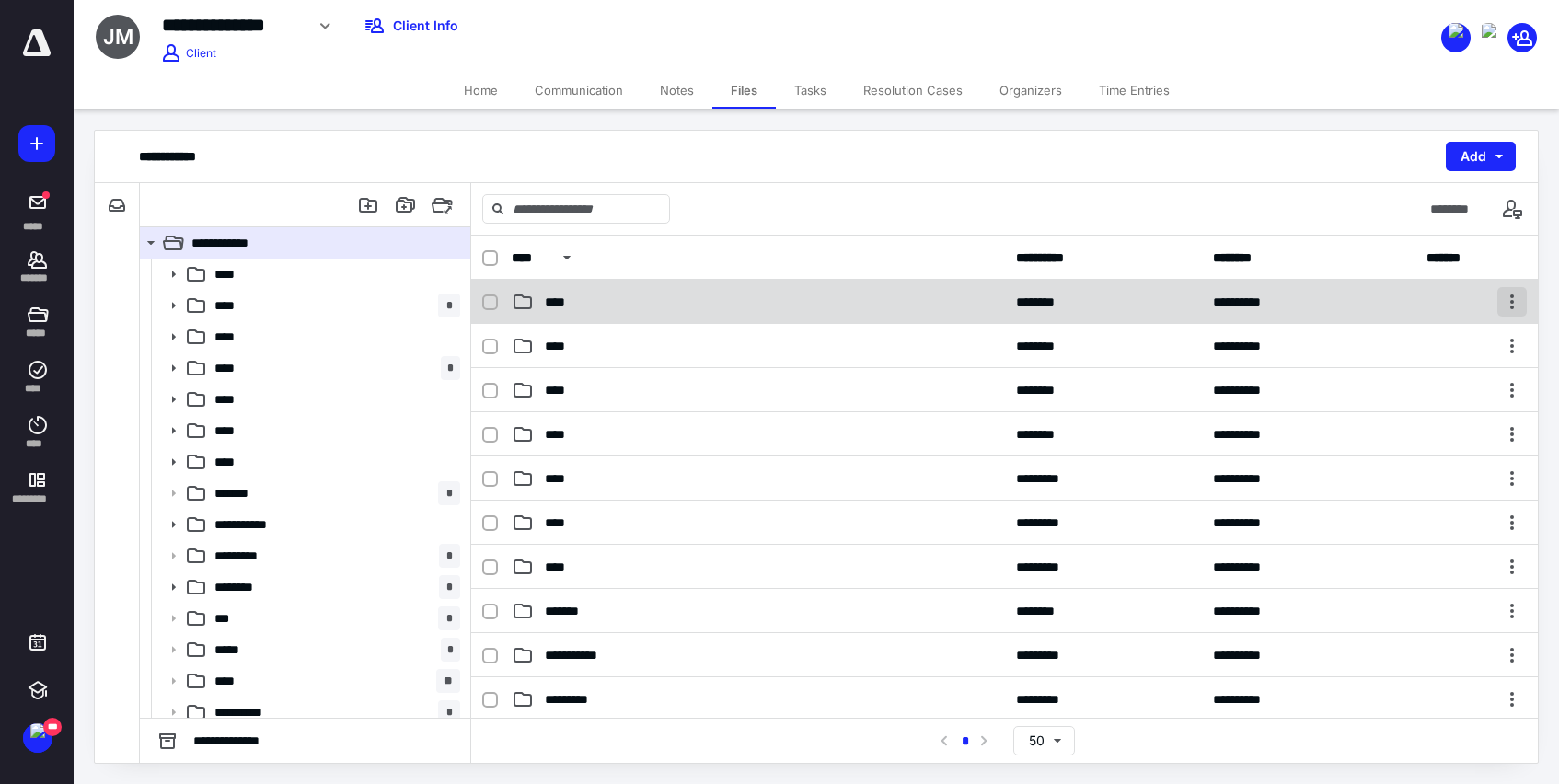 click at bounding box center [1512, 302] 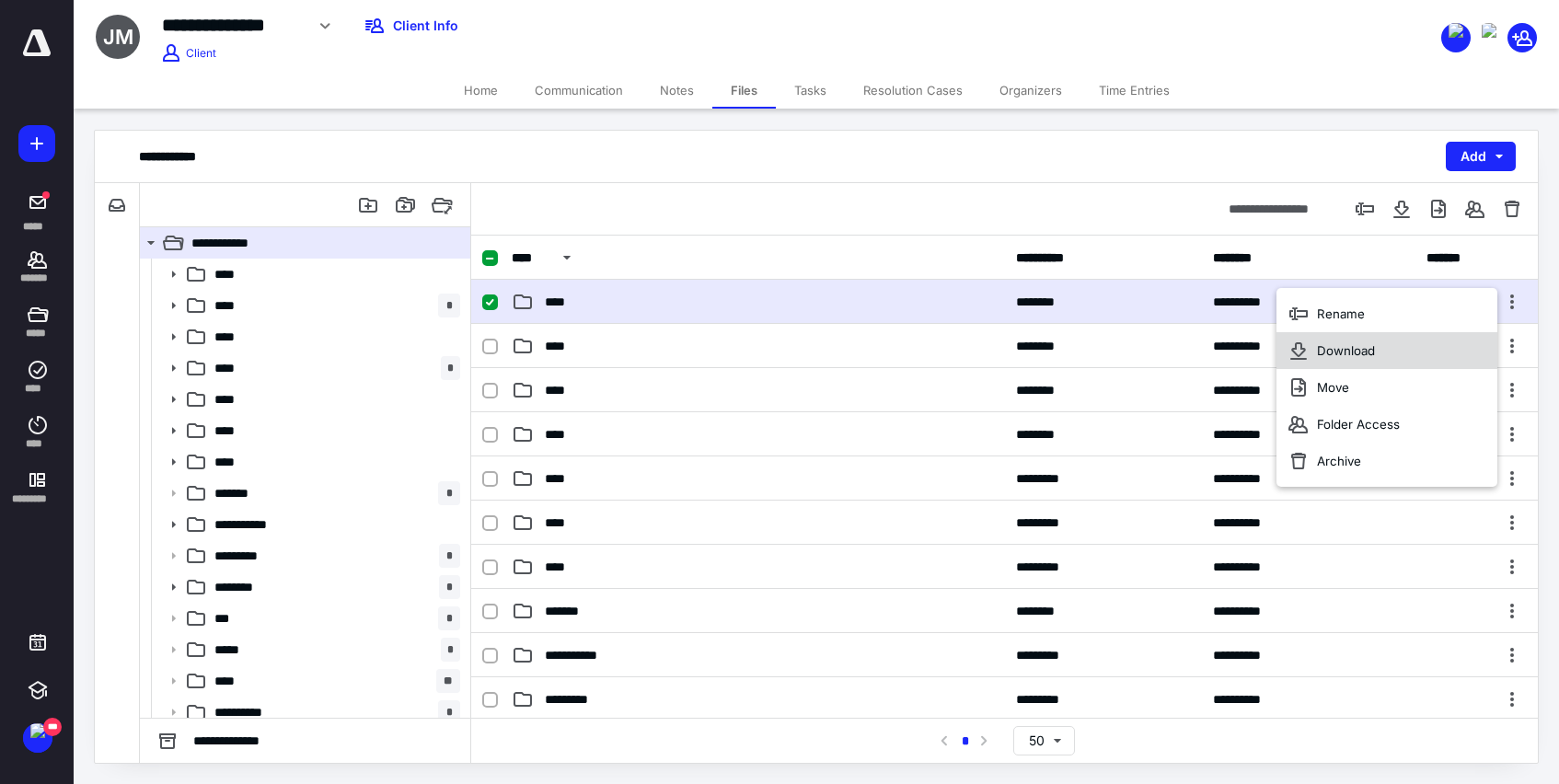 click on "Download" at bounding box center [1345, 351] 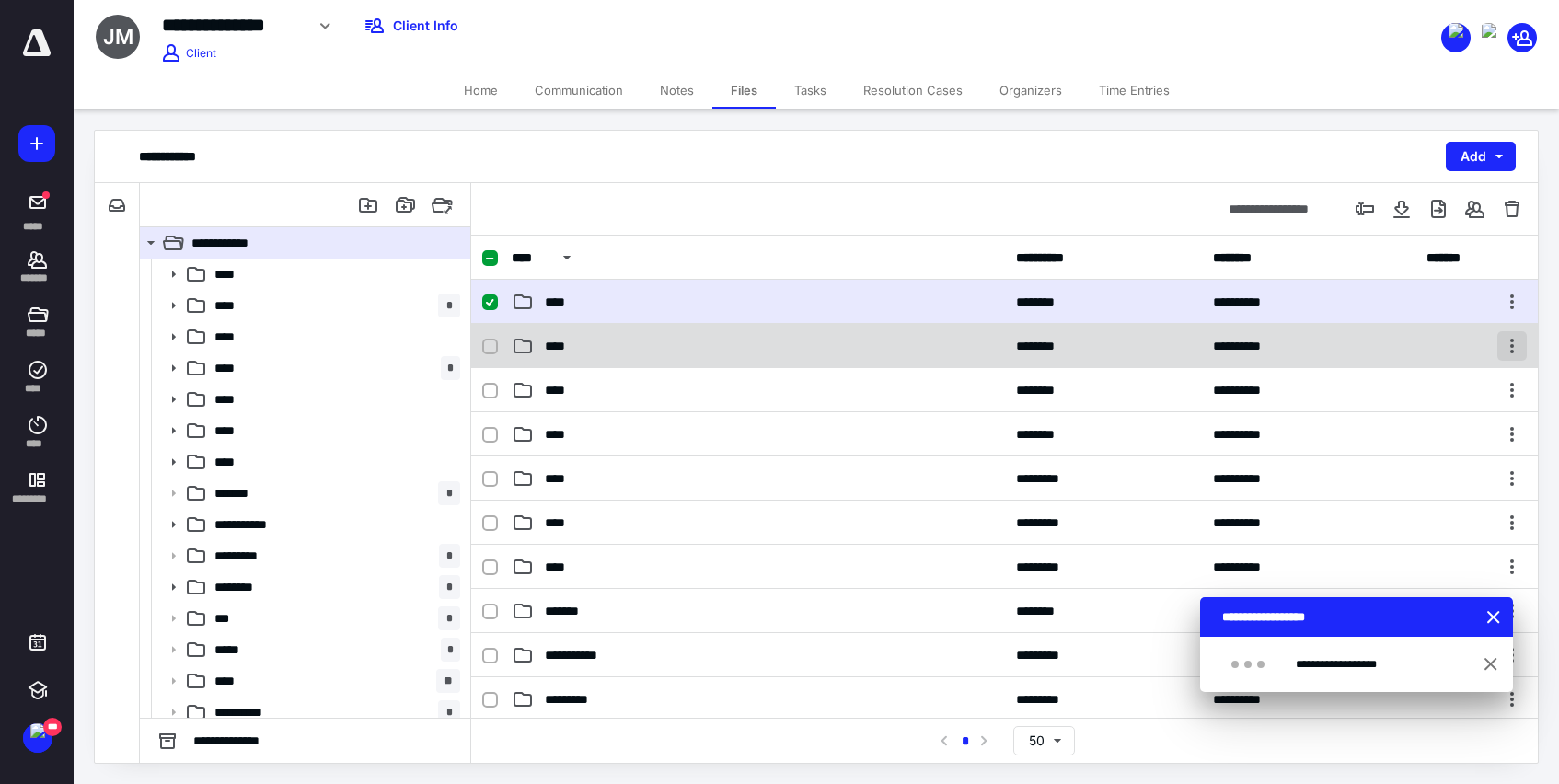 click at bounding box center (1512, 346) 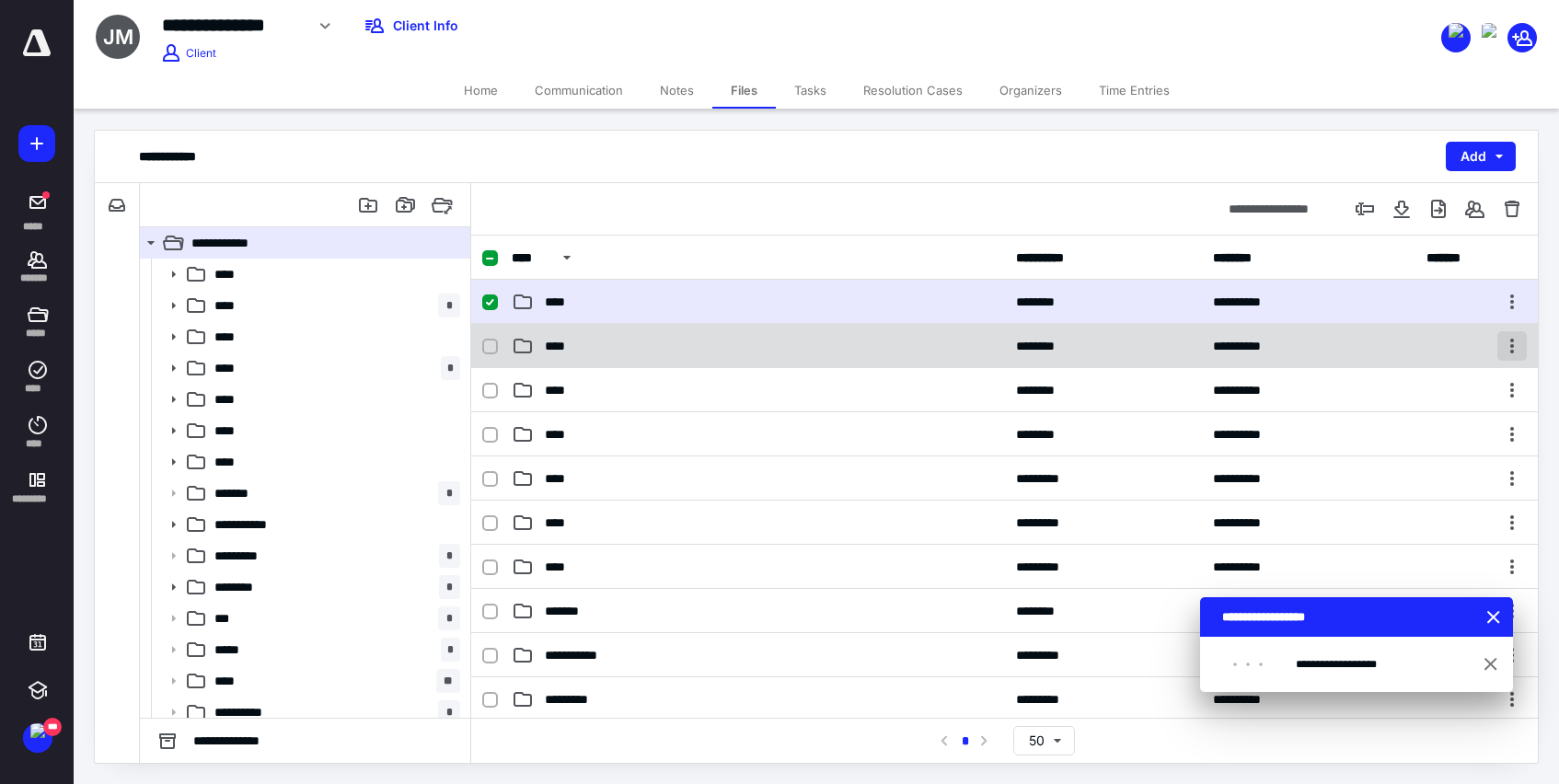 checkbox on "false" 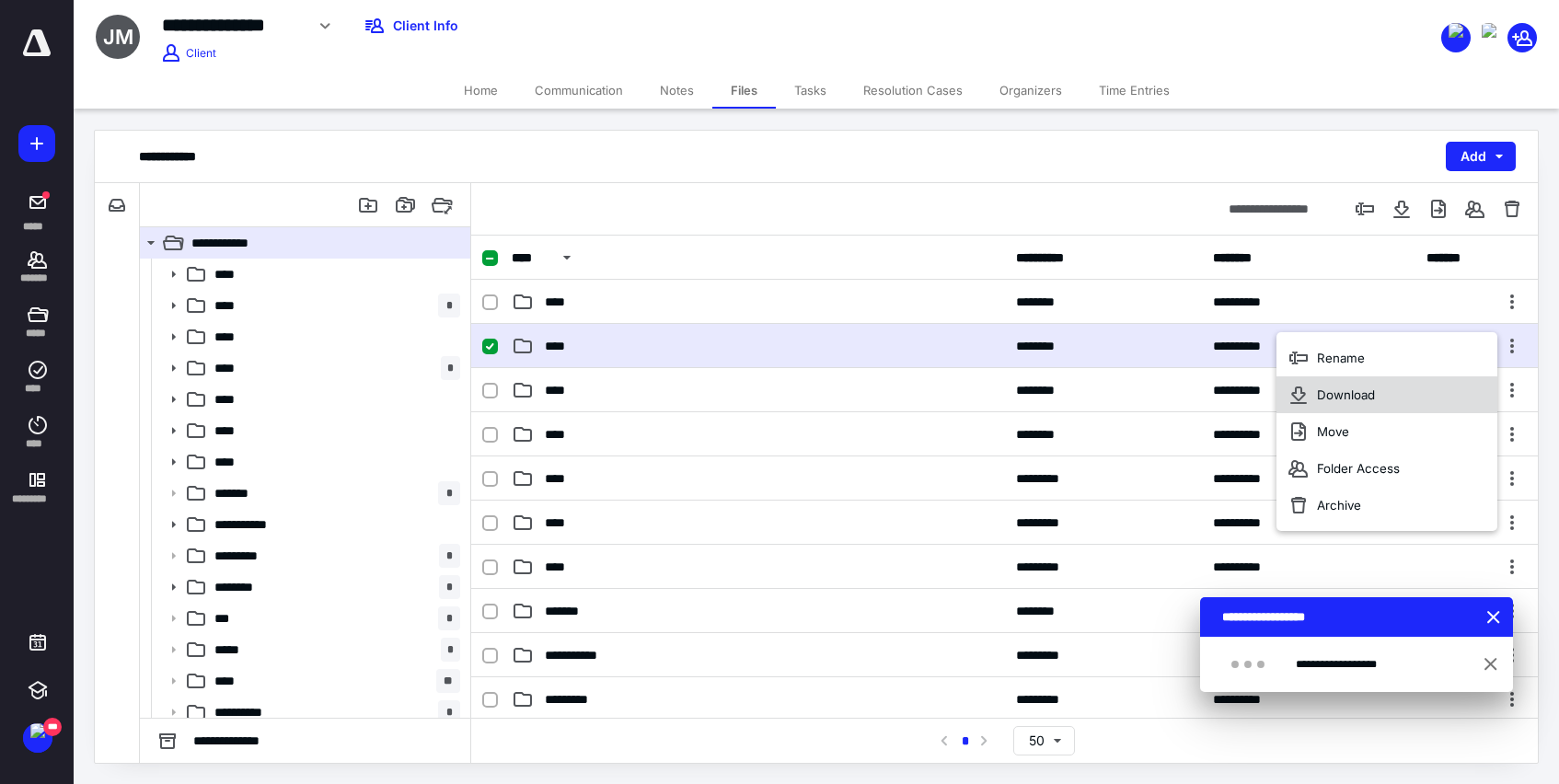 click on "Download" at bounding box center (1345, 395) 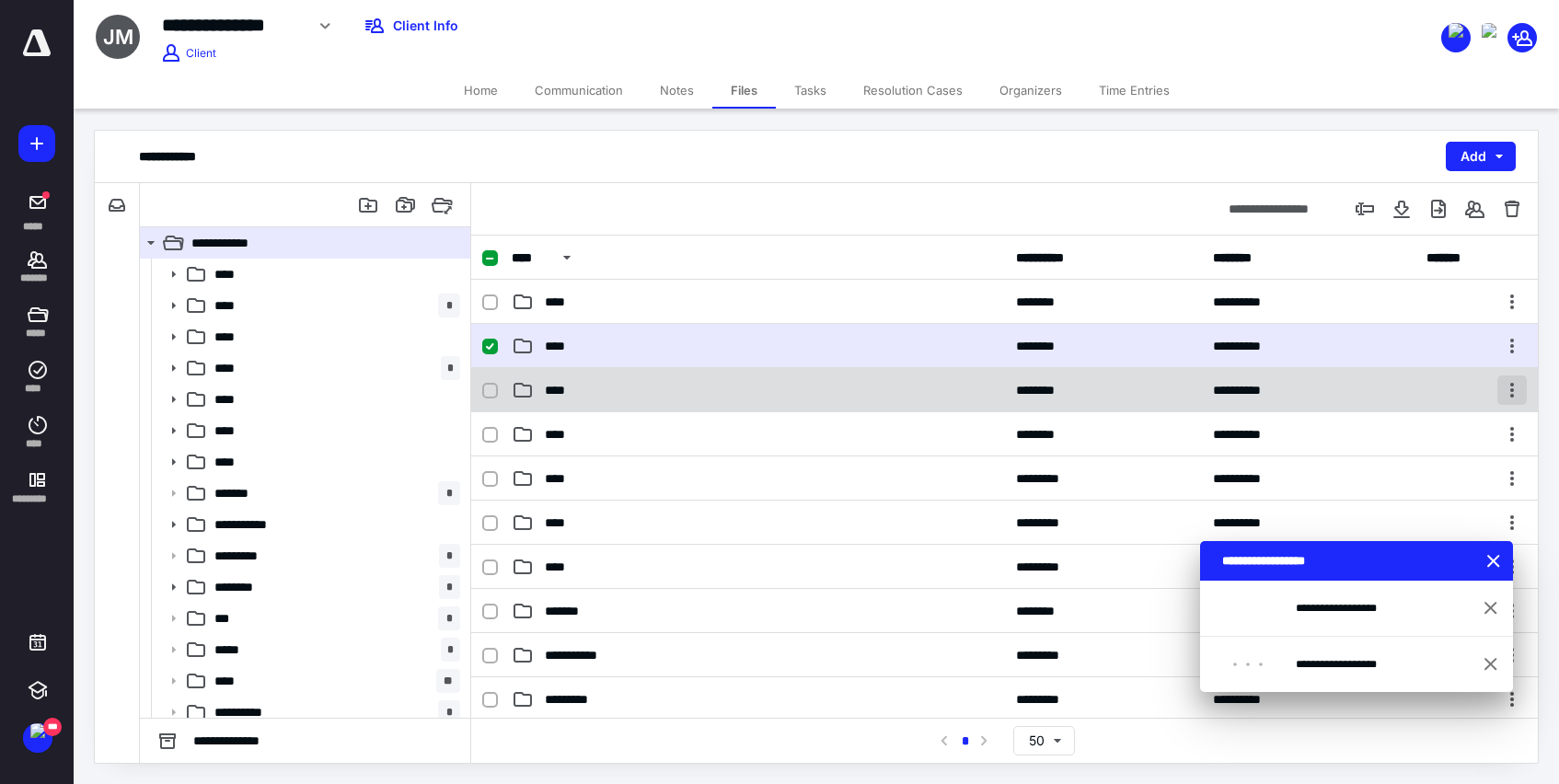 click at bounding box center (1512, 390) 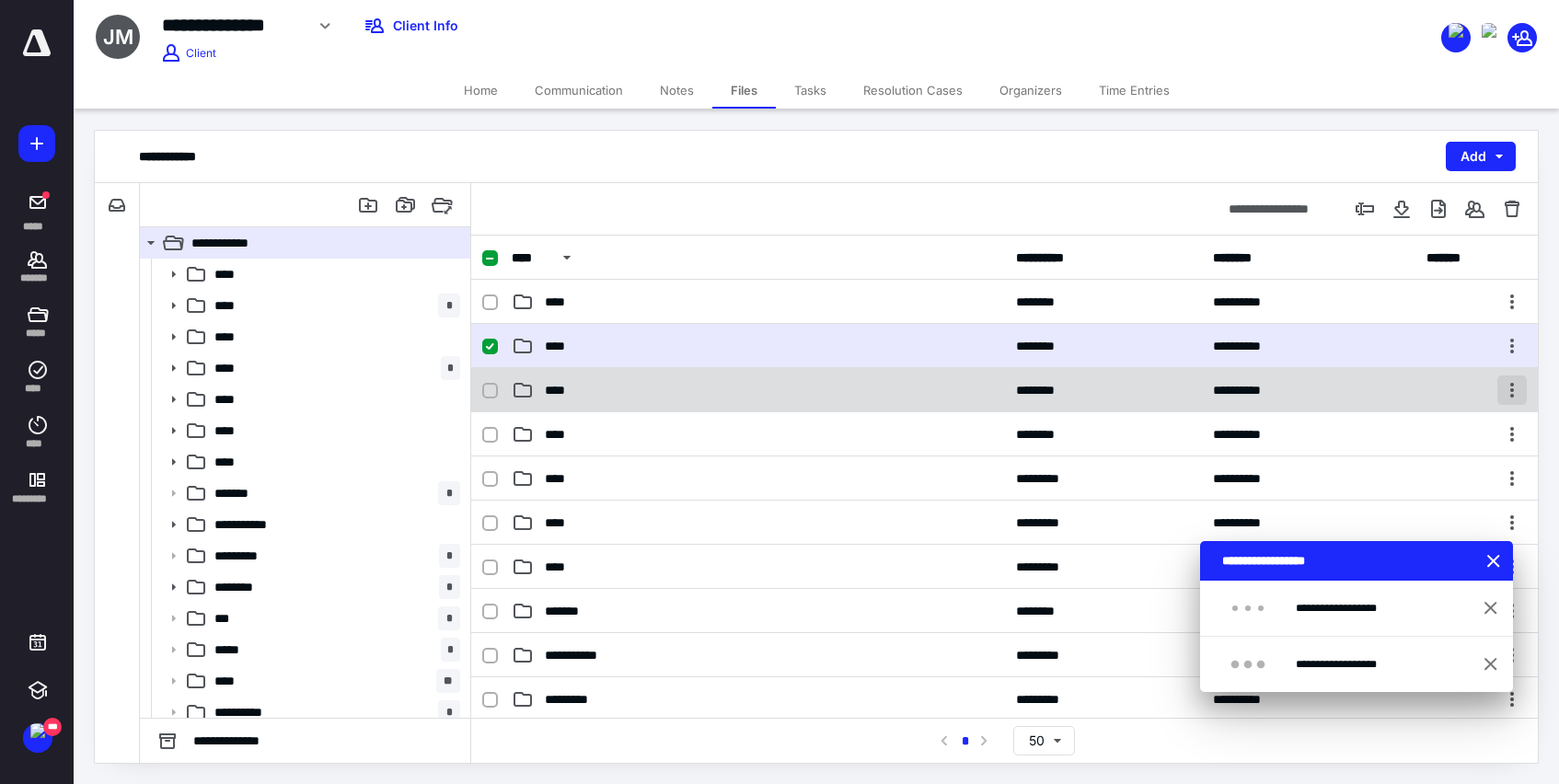 checkbox on "false" 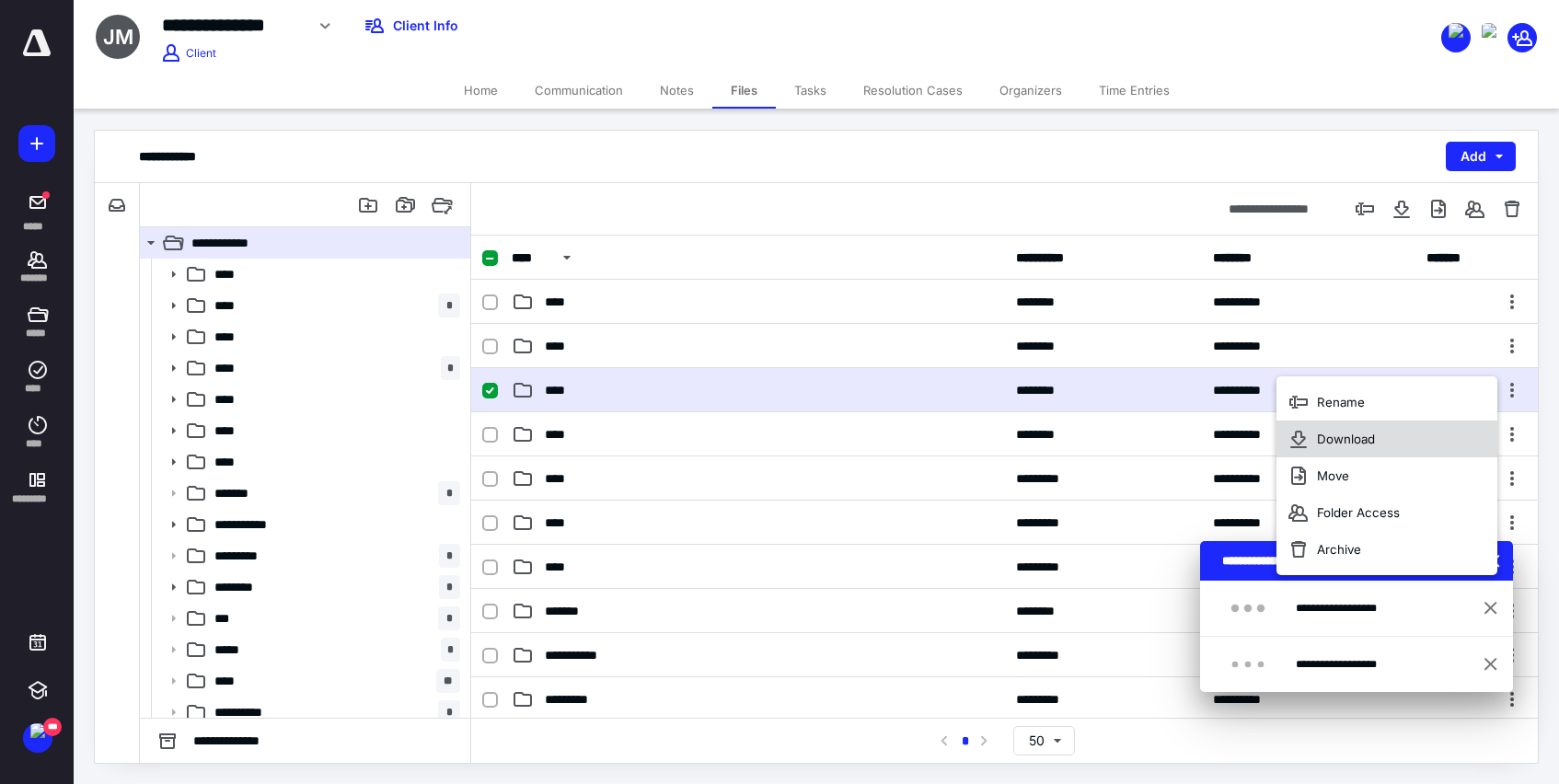 click on "Download" at bounding box center [1345, 439] 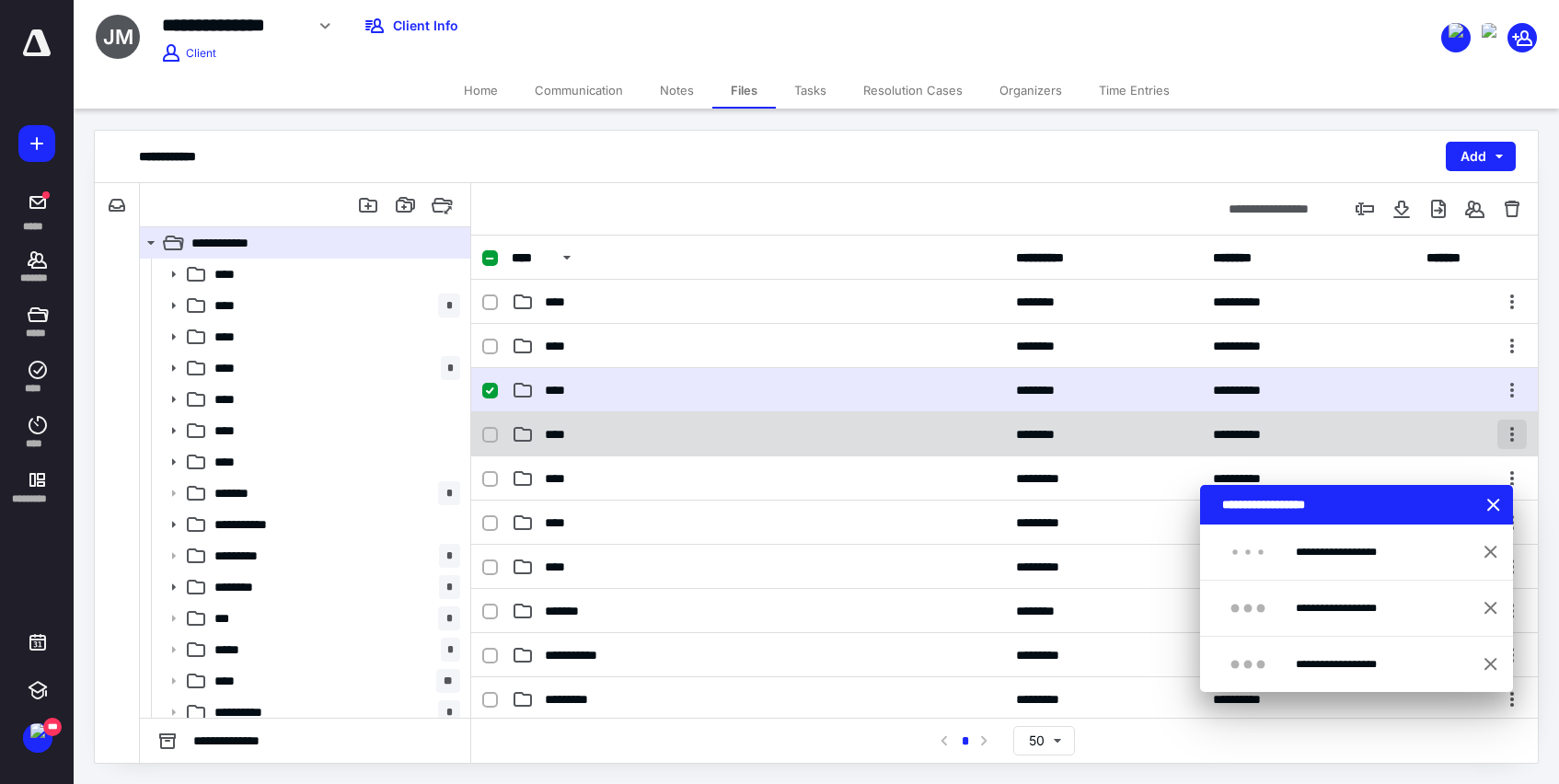 click at bounding box center [1512, 434] 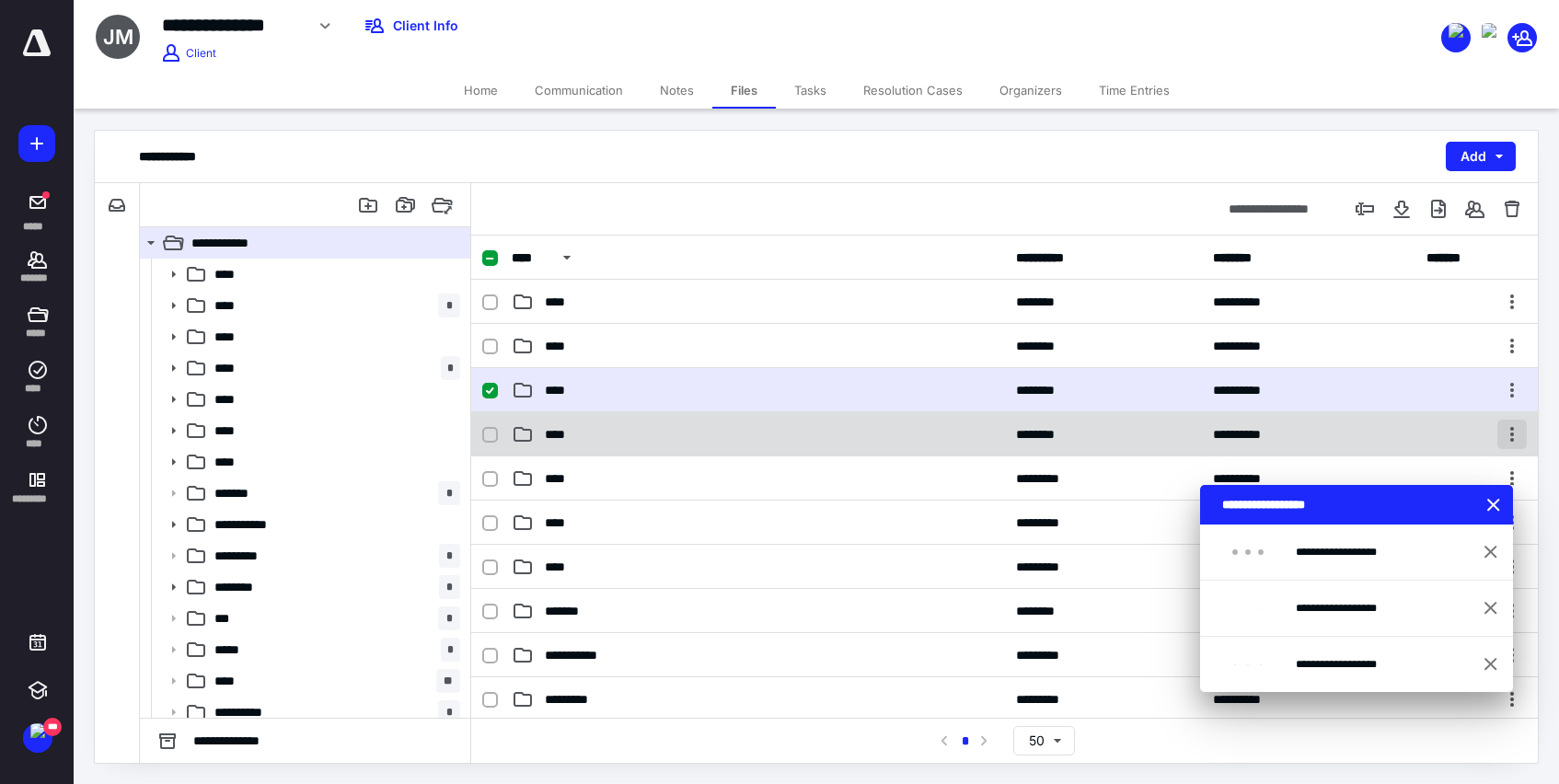 checkbox on "false" 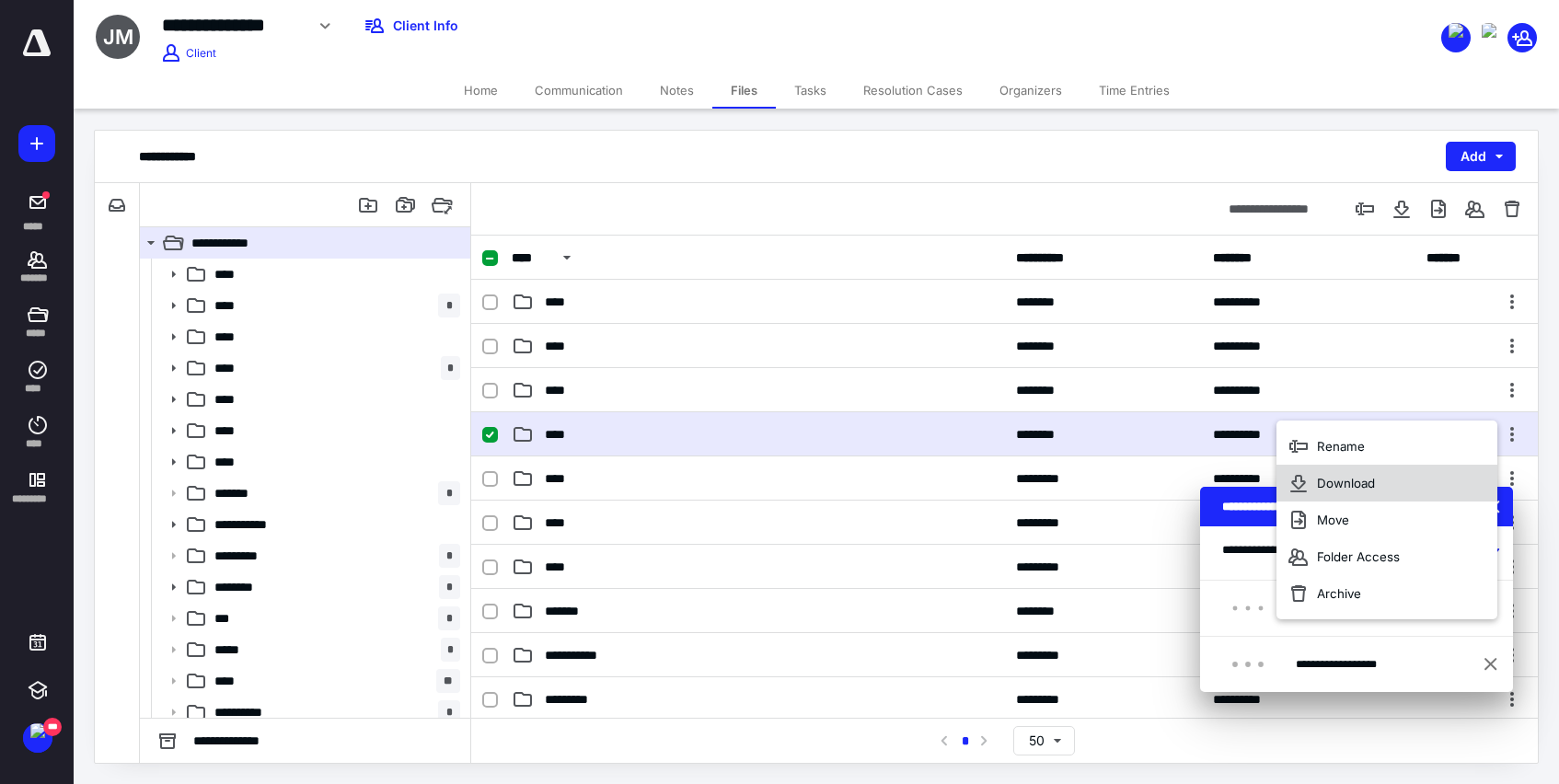 click on "Download" at bounding box center (1345, 483) 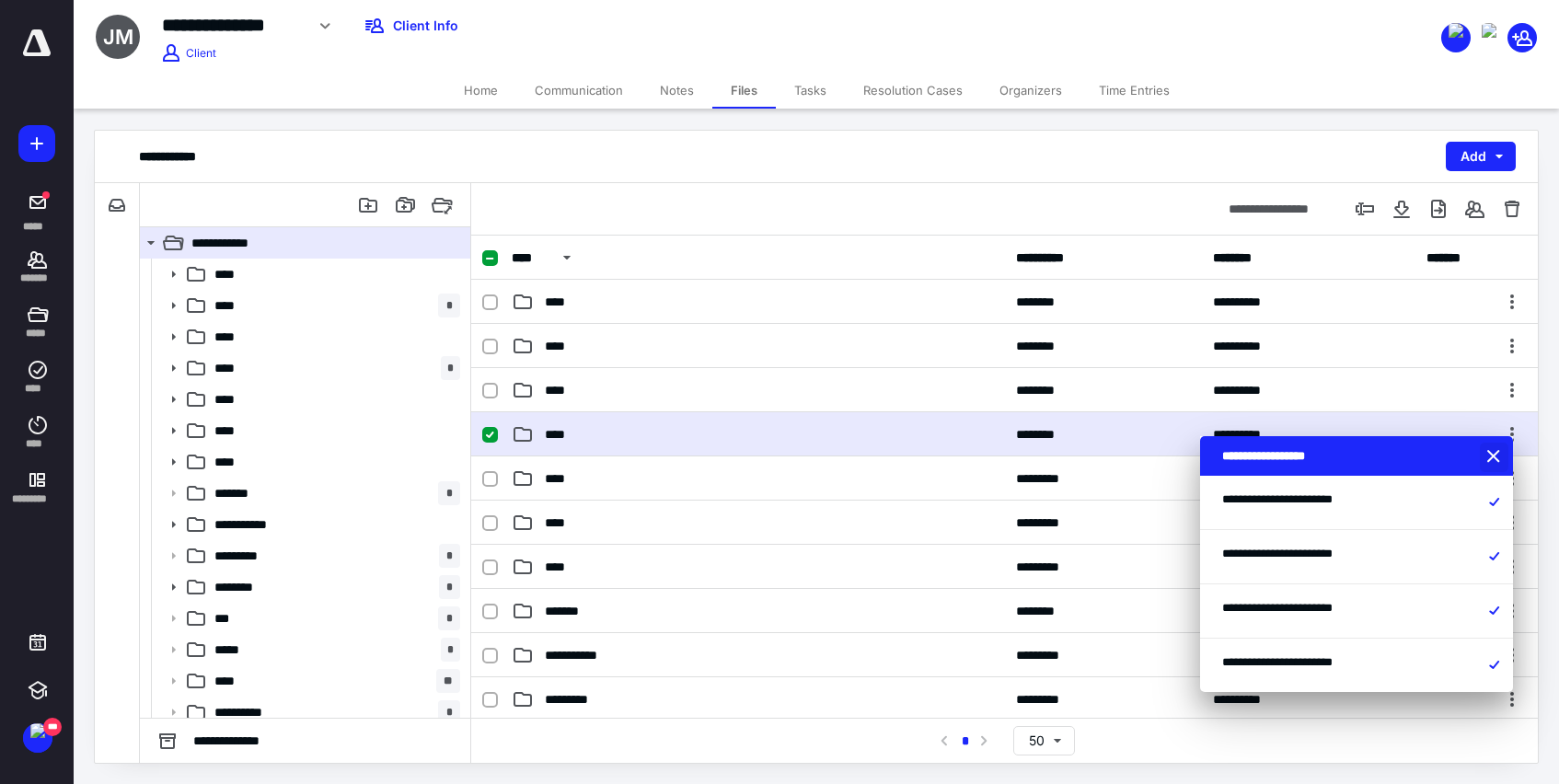 click at bounding box center [1495, 457] 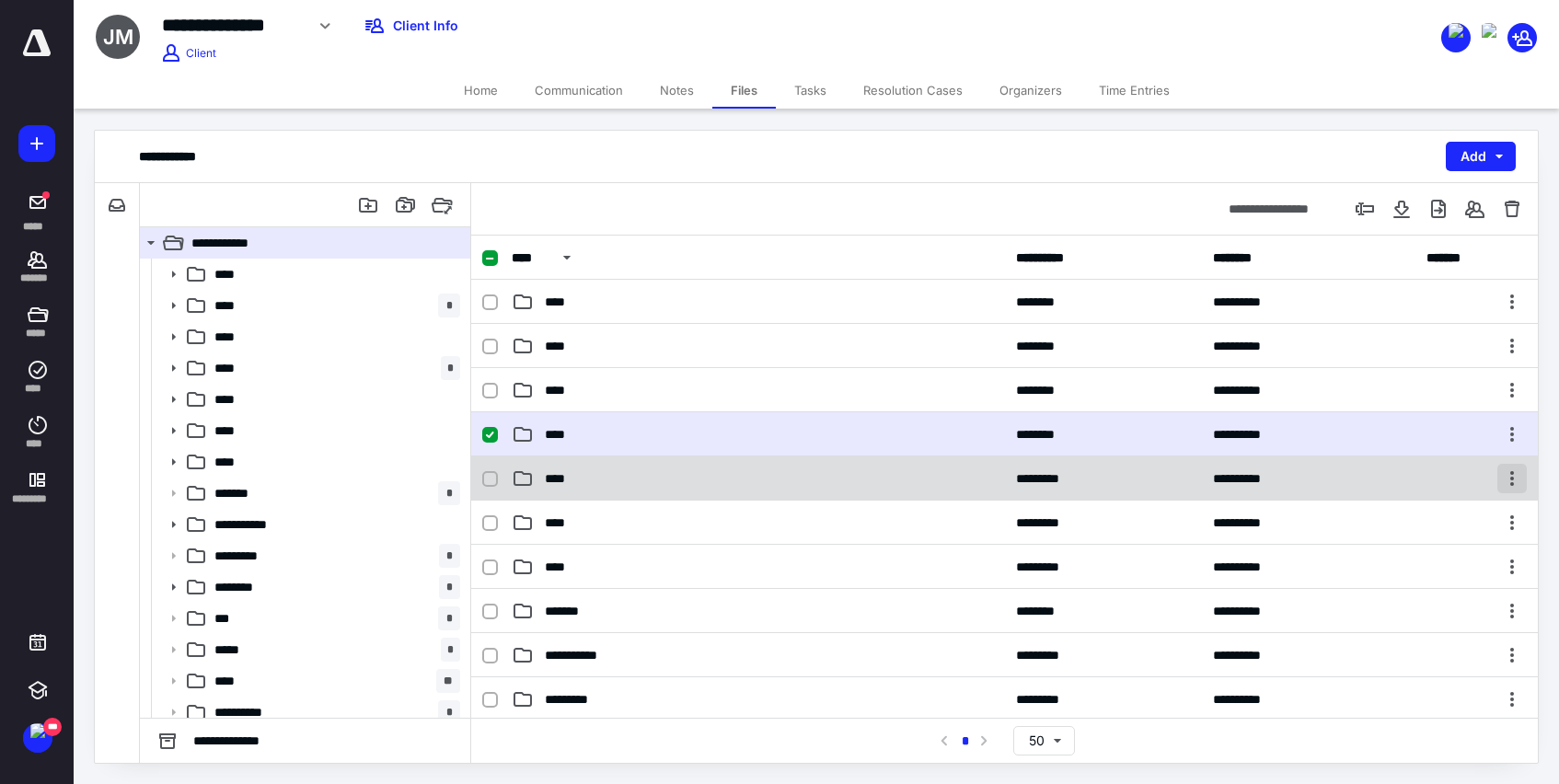 click at bounding box center (1512, 478) 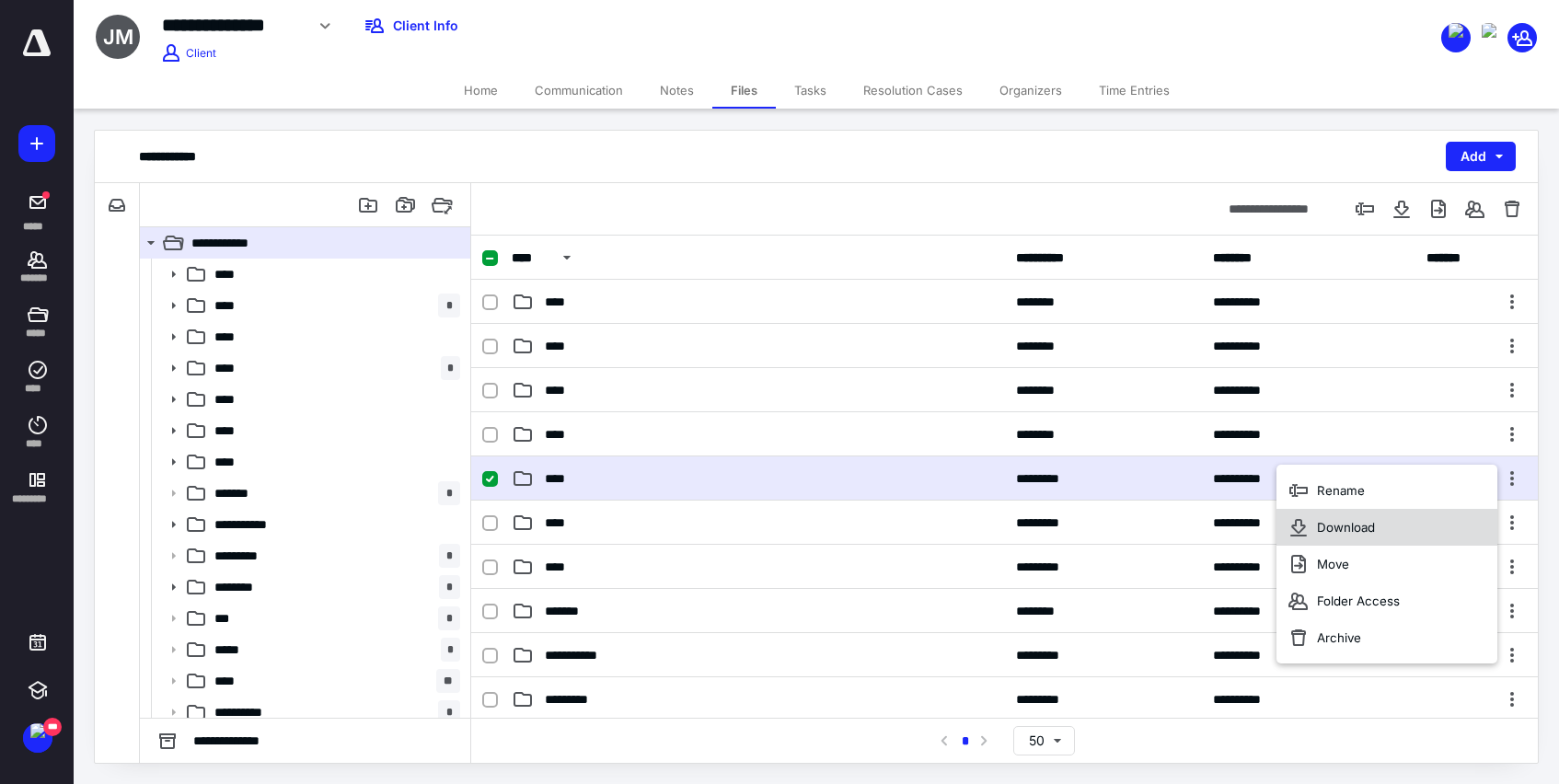 click on "Download" at bounding box center [1345, 527] 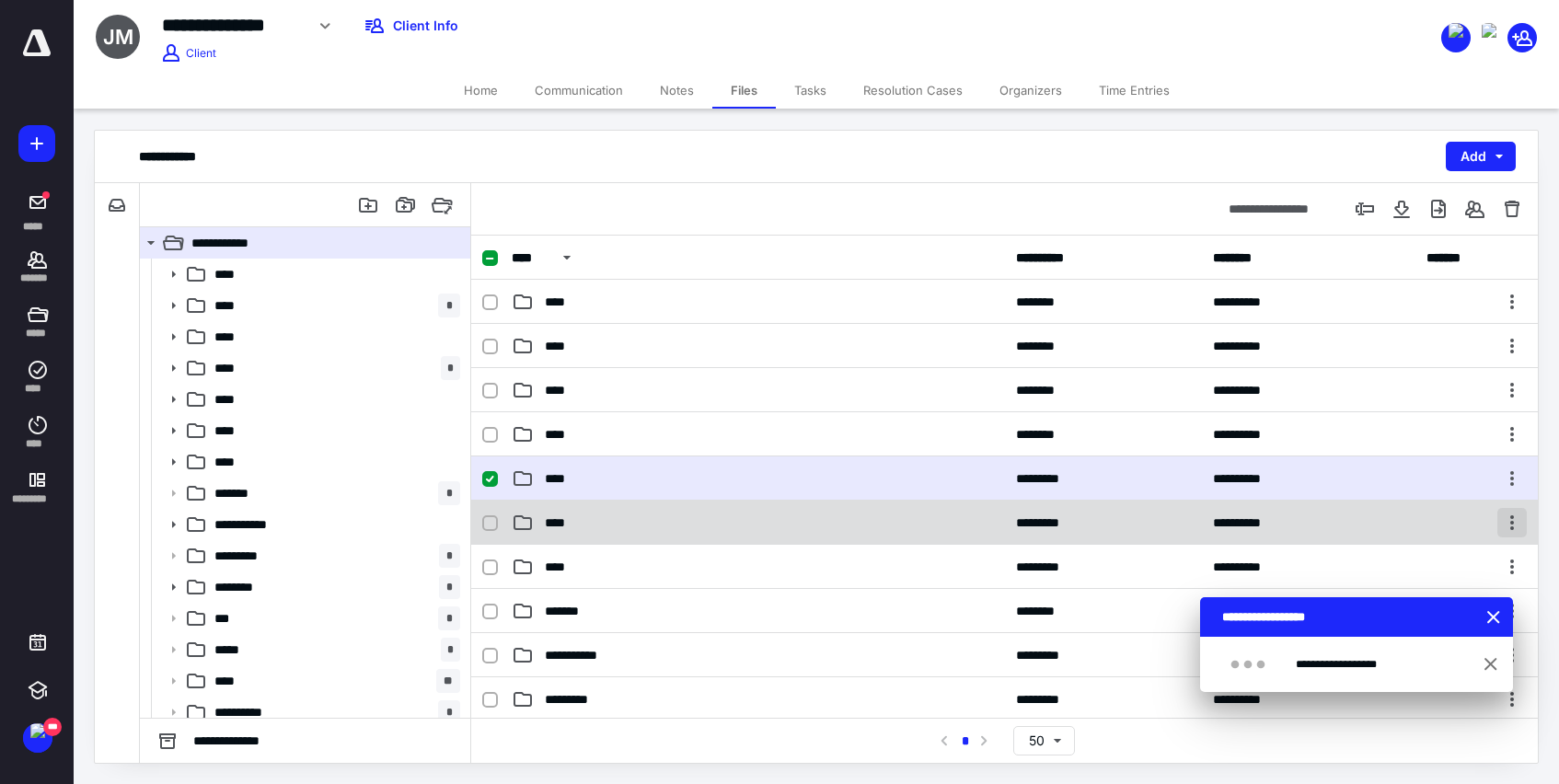 click at bounding box center (1512, 523) 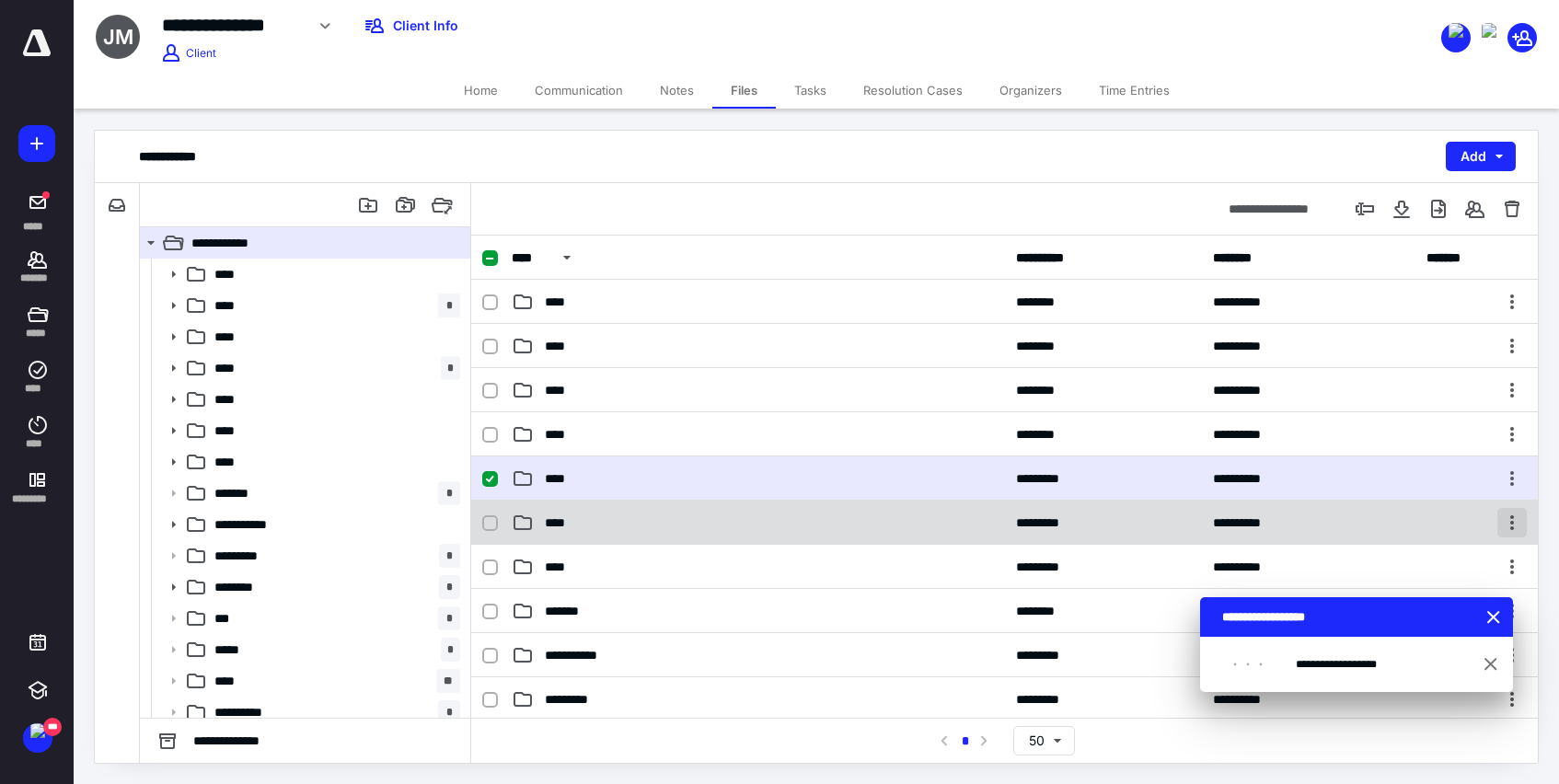 checkbox on "false" 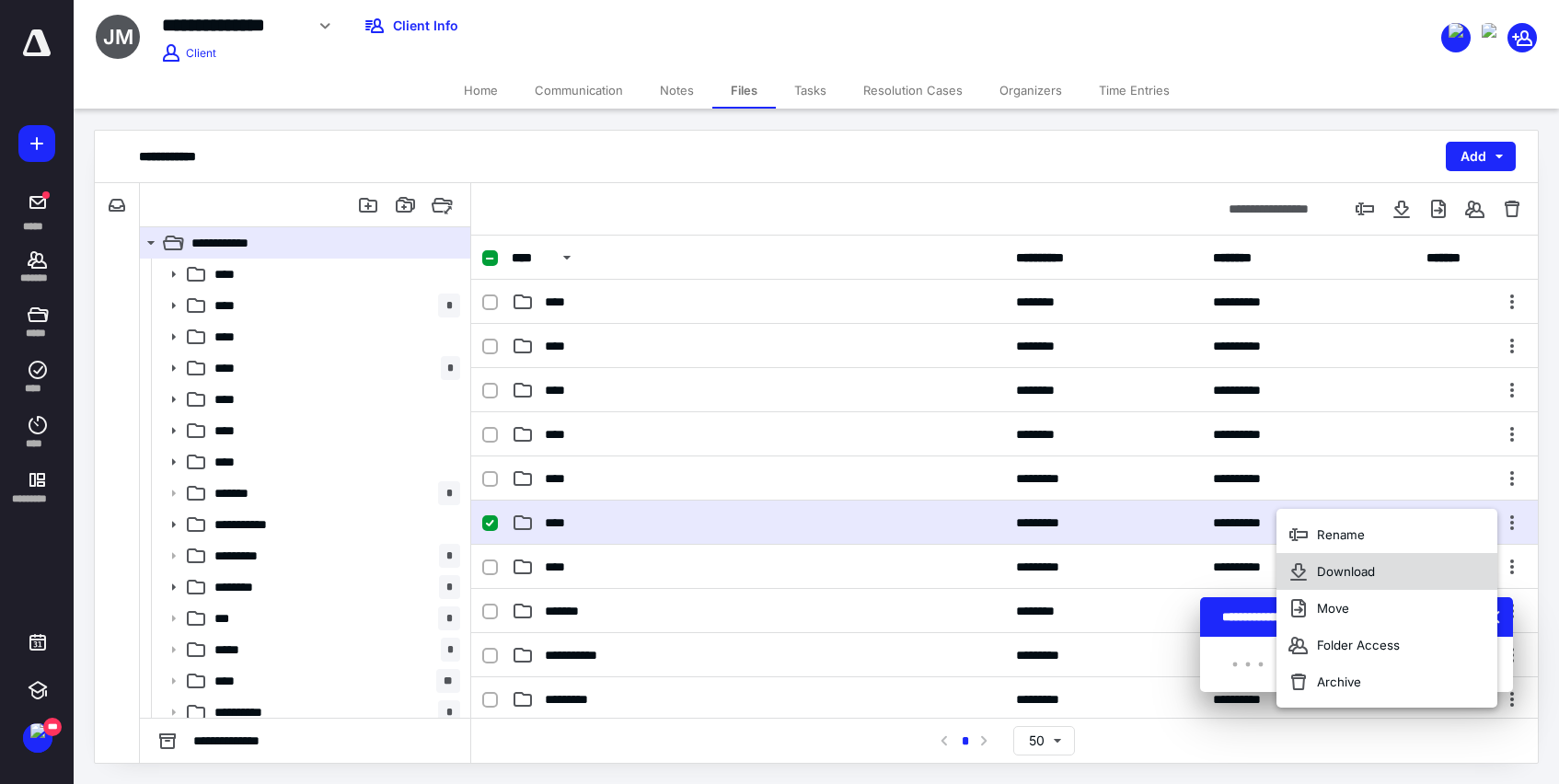 click on "Download" at bounding box center (1345, 571) 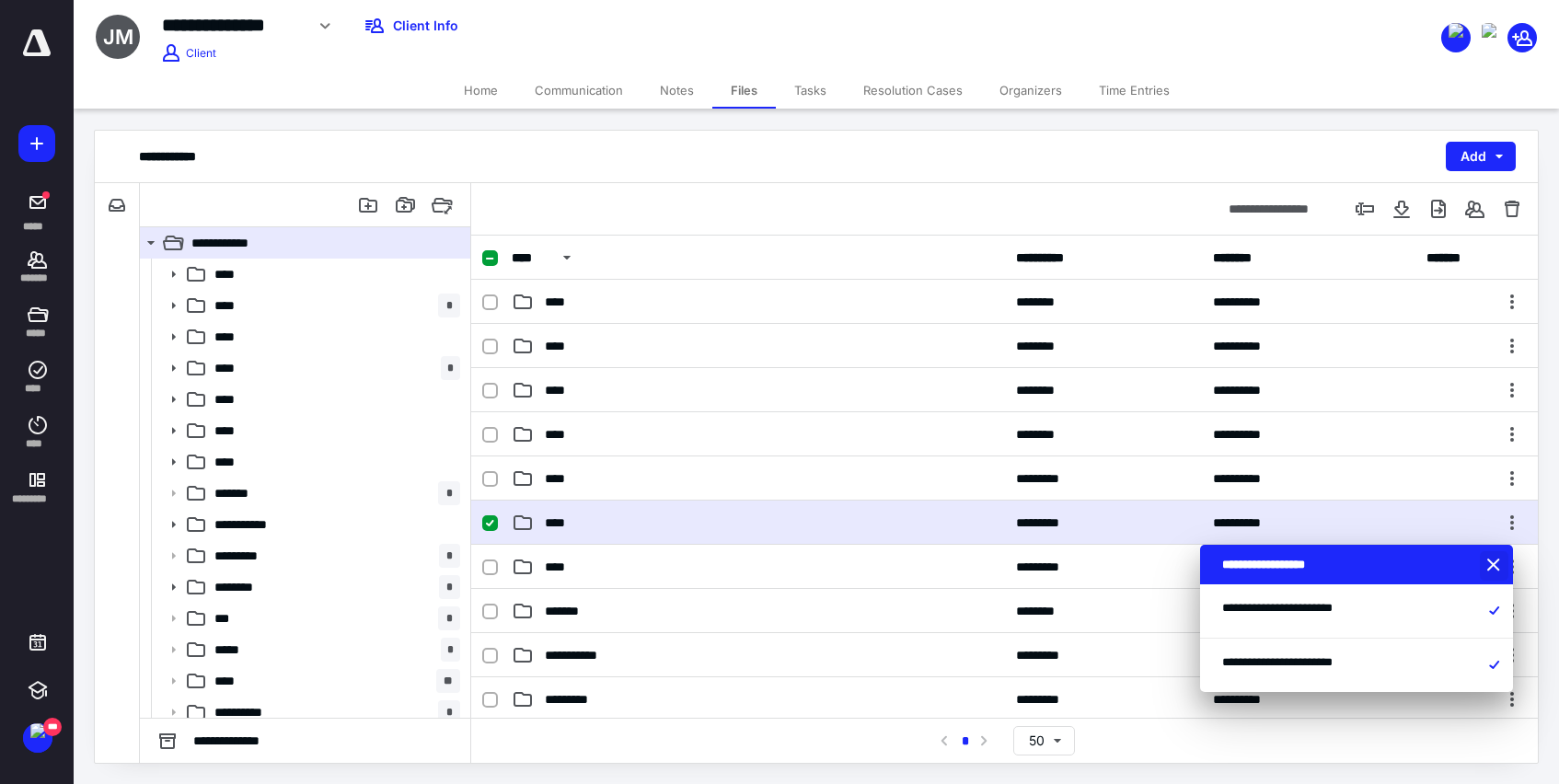 click at bounding box center (1495, 566) 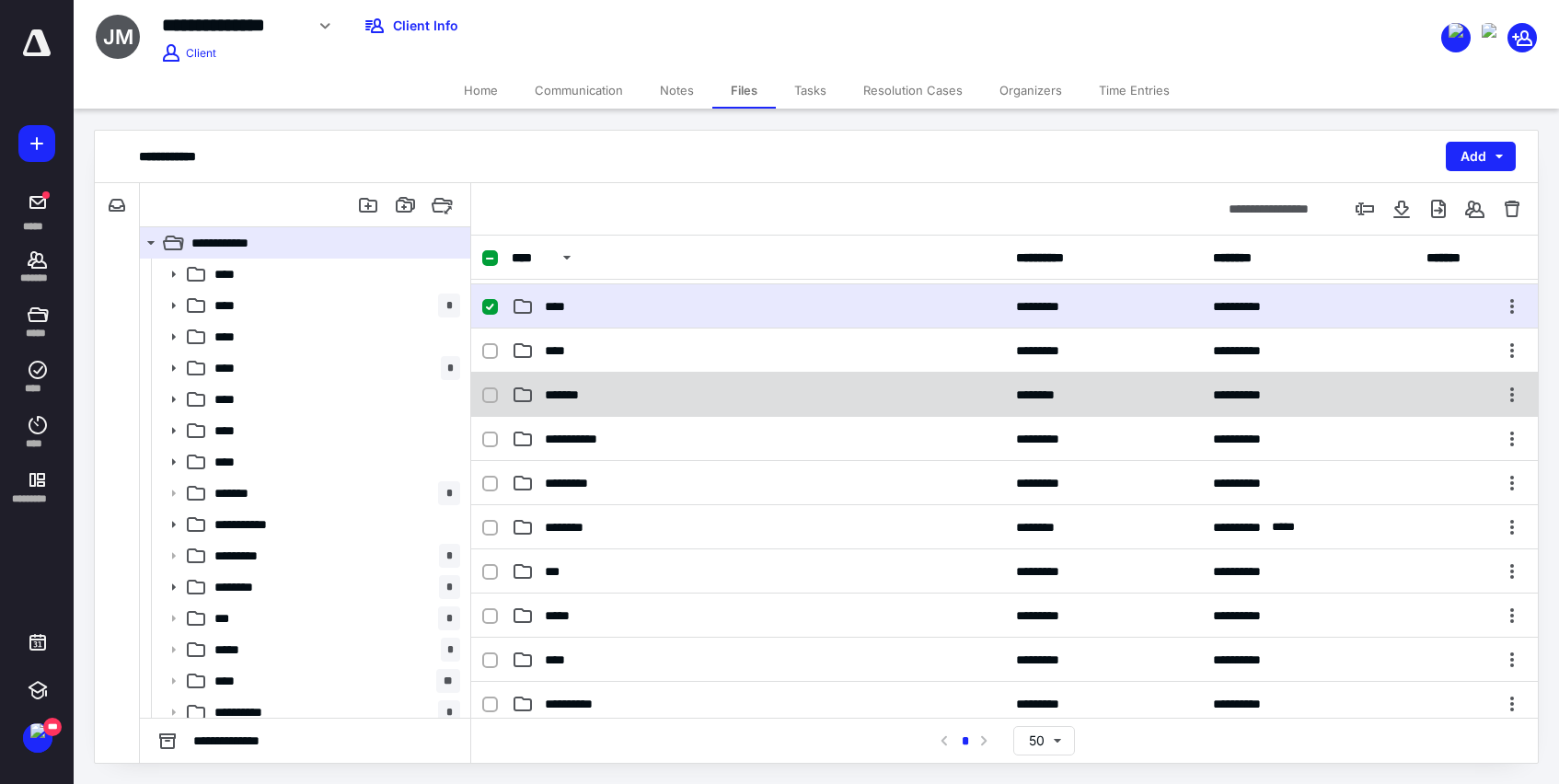 scroll, scrollTop: 225, scrollLeft: 0, axis: vertical 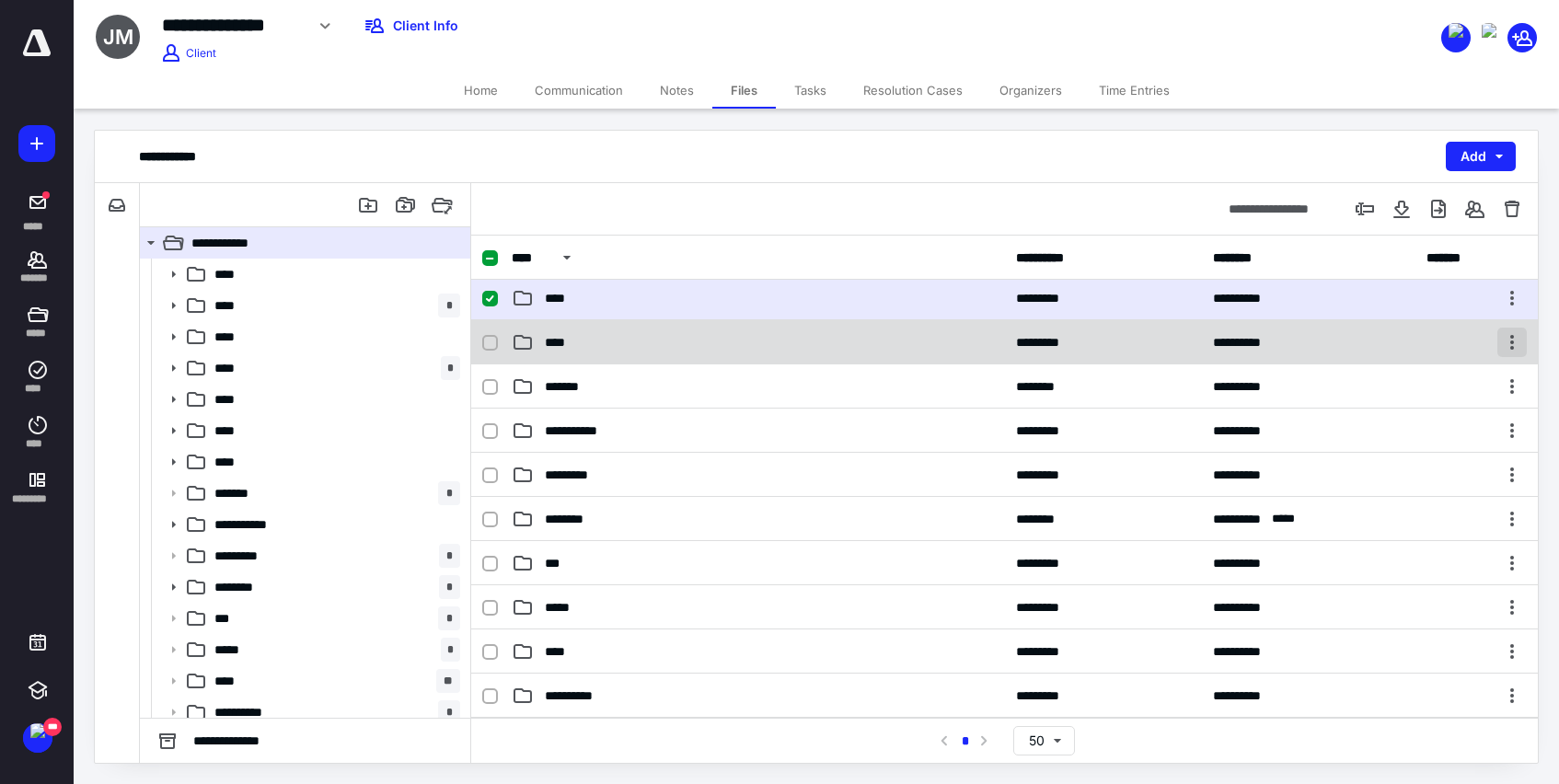 click at bounding box center [1512, 342] 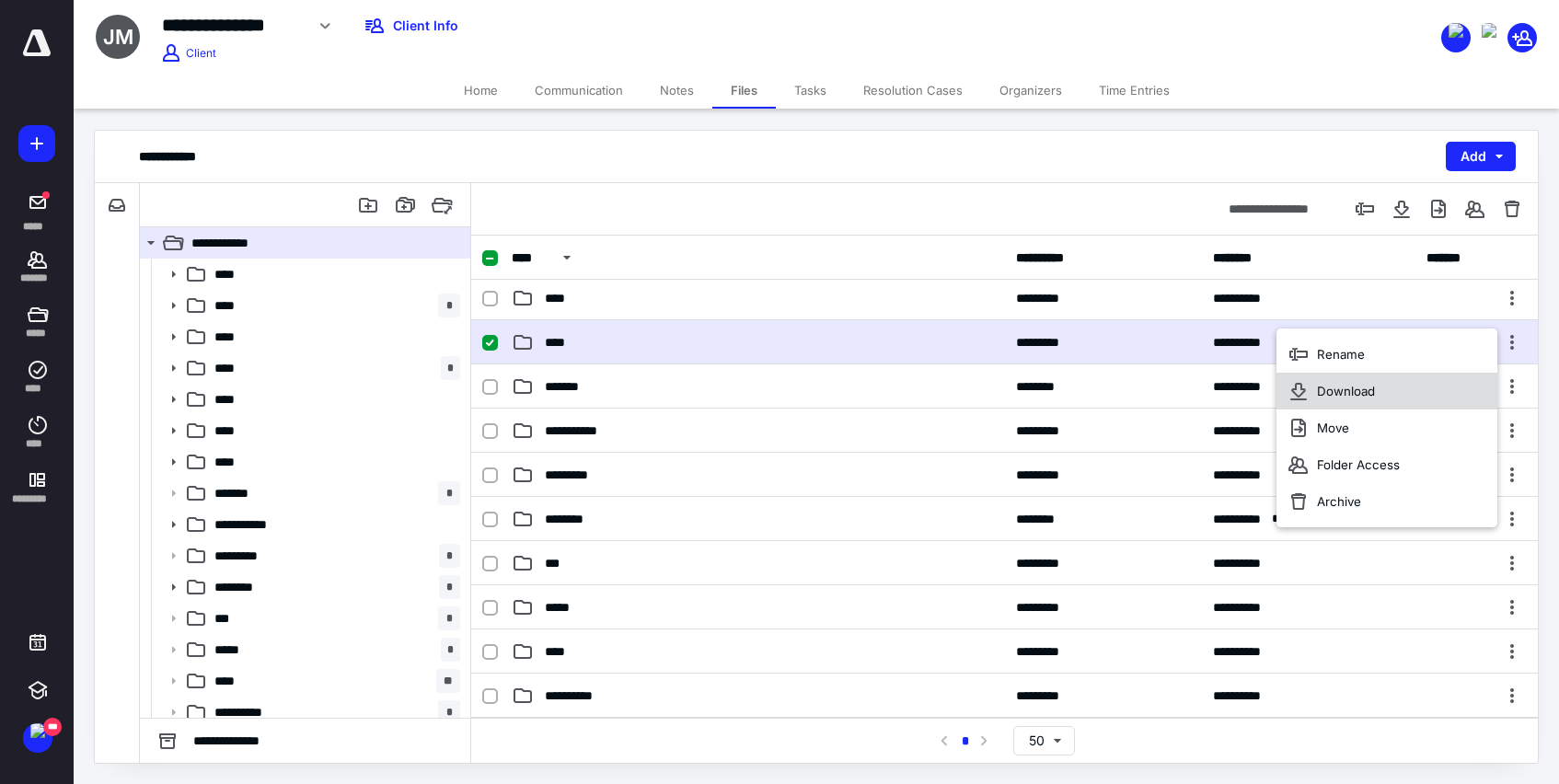 click on "Download" at bounding box center (1345, 391) 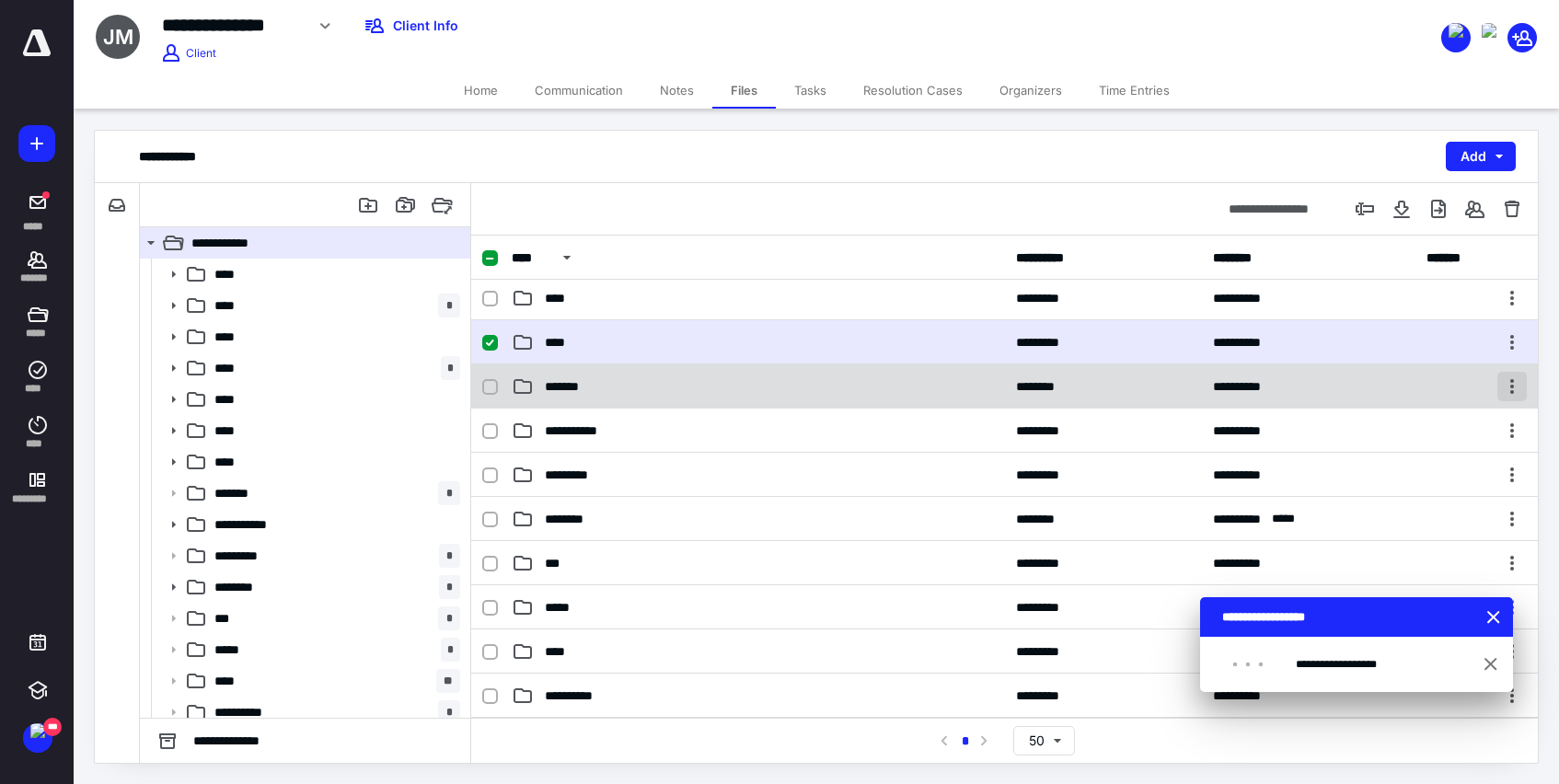 click at bounding box center (1512, 386) 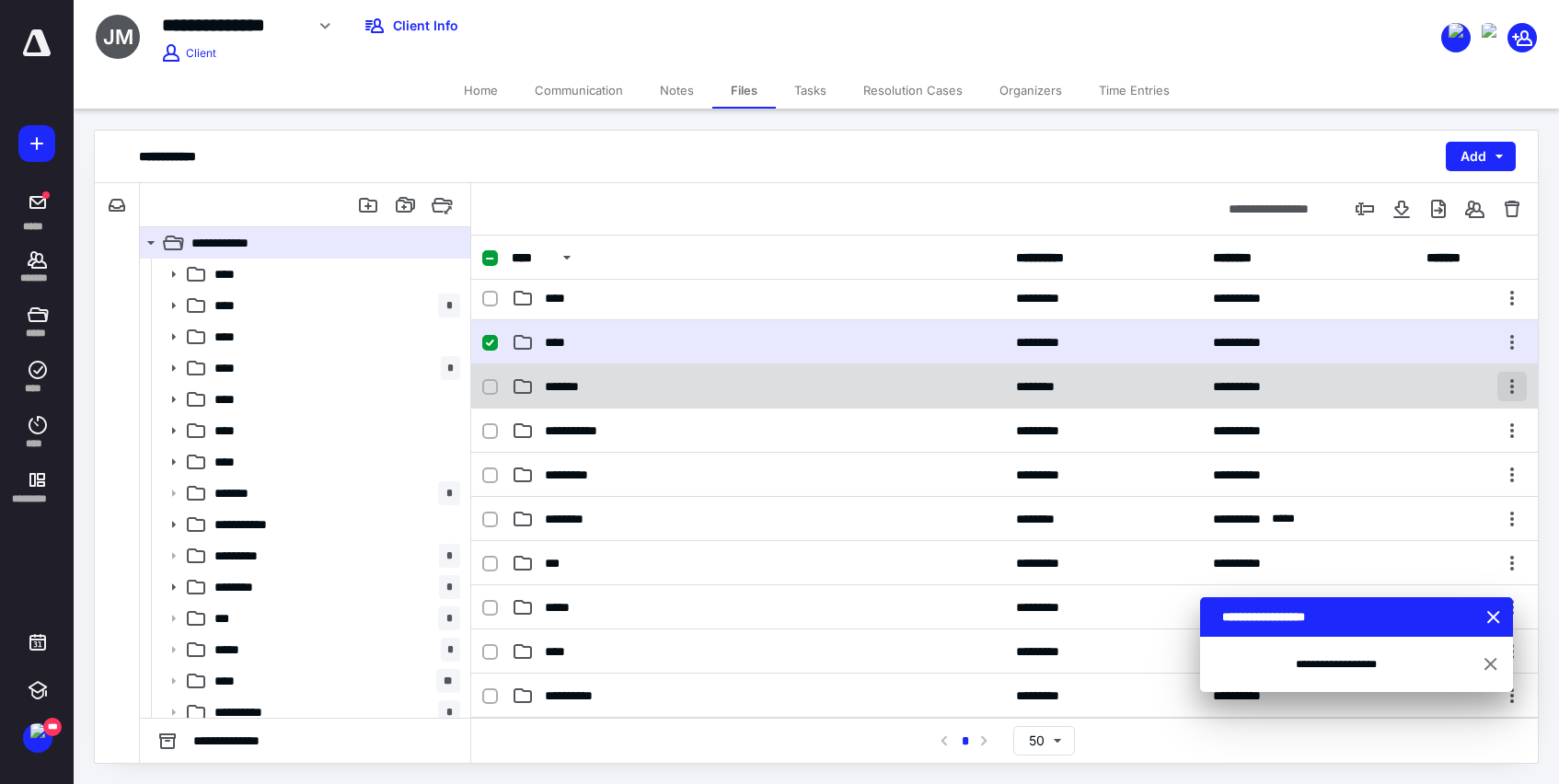 checkbox on "false" 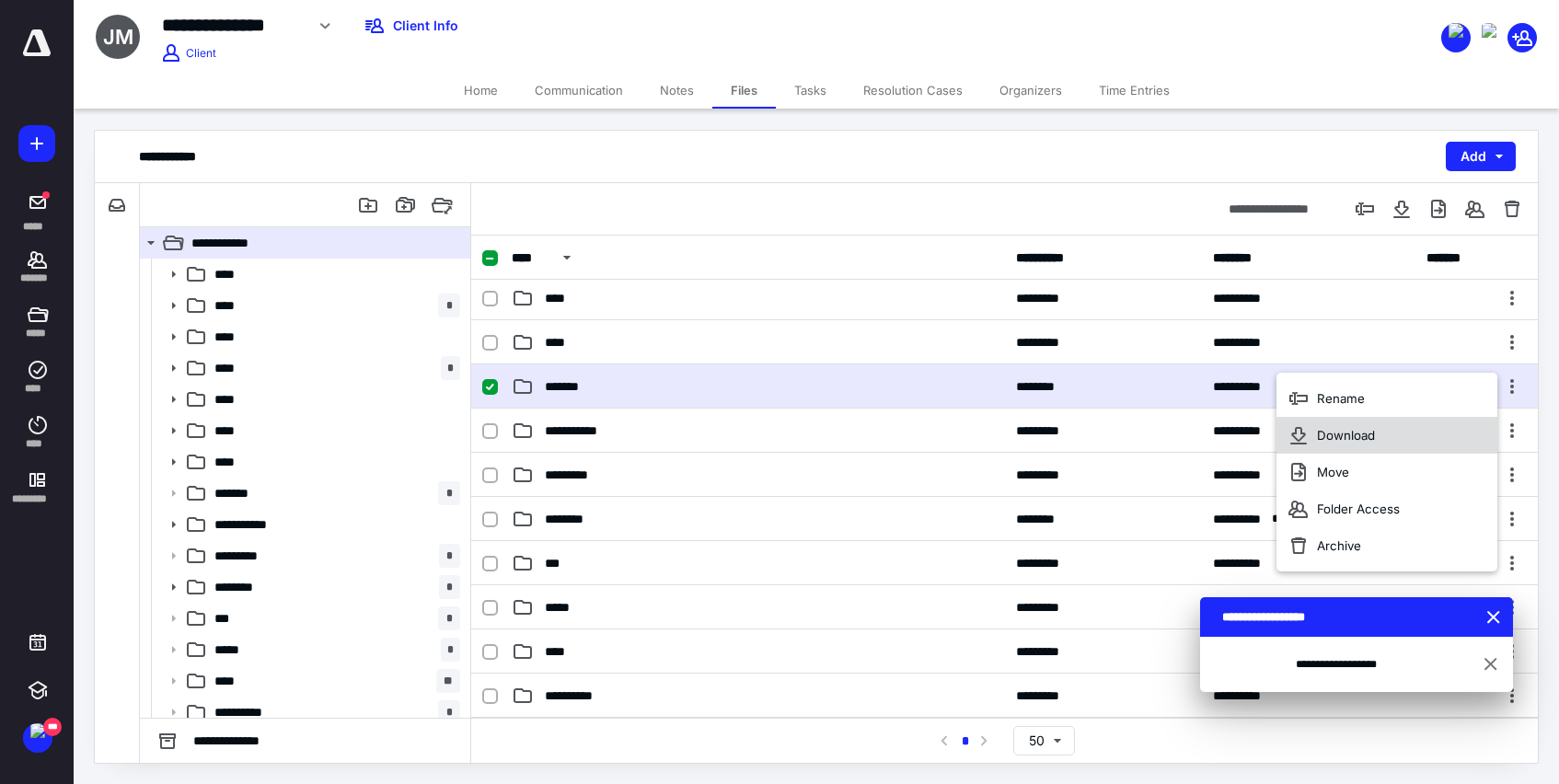 click on "Download" at bounding box center [1345, 435] 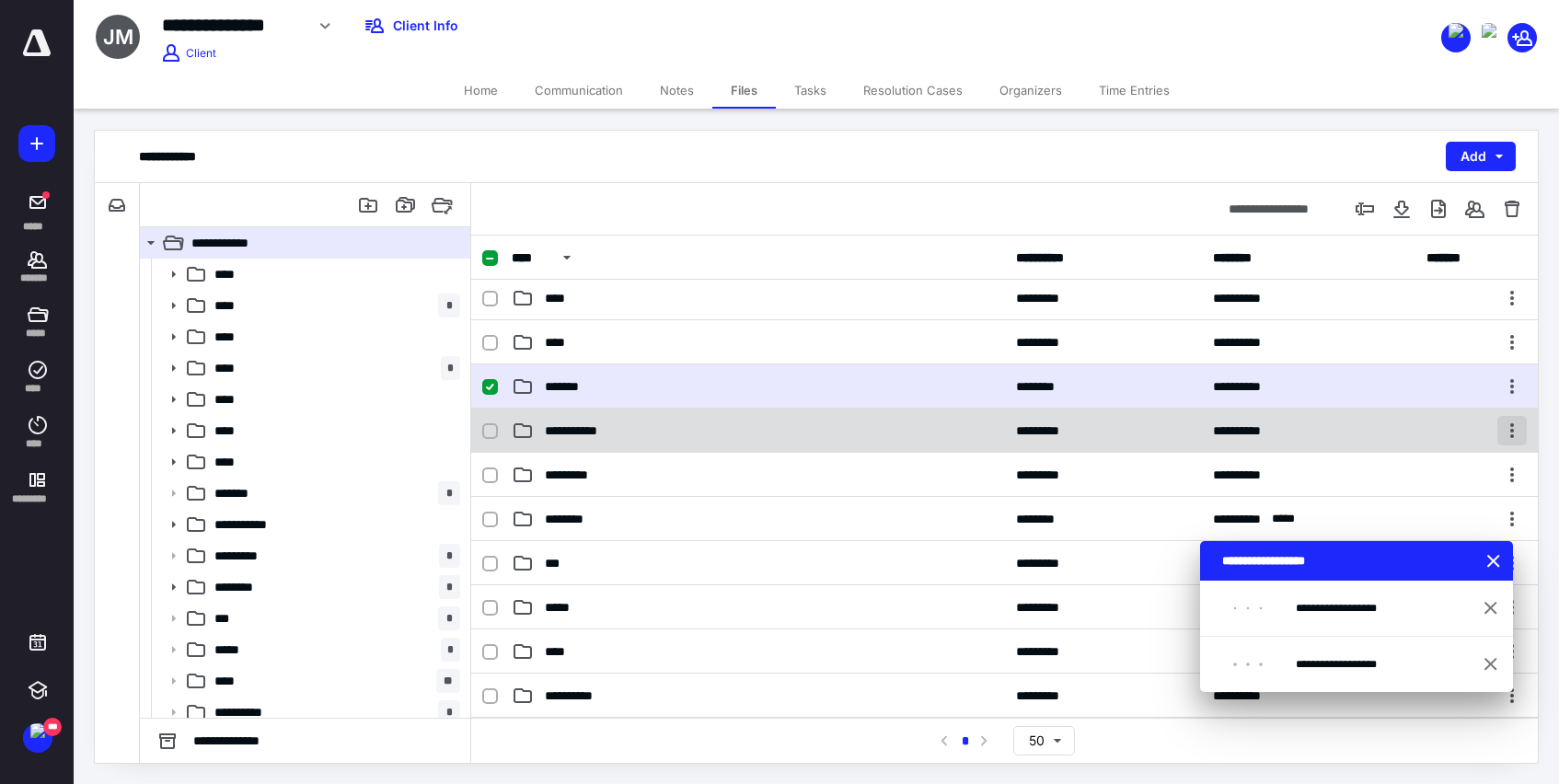 click at bounding box center (1512, 431) 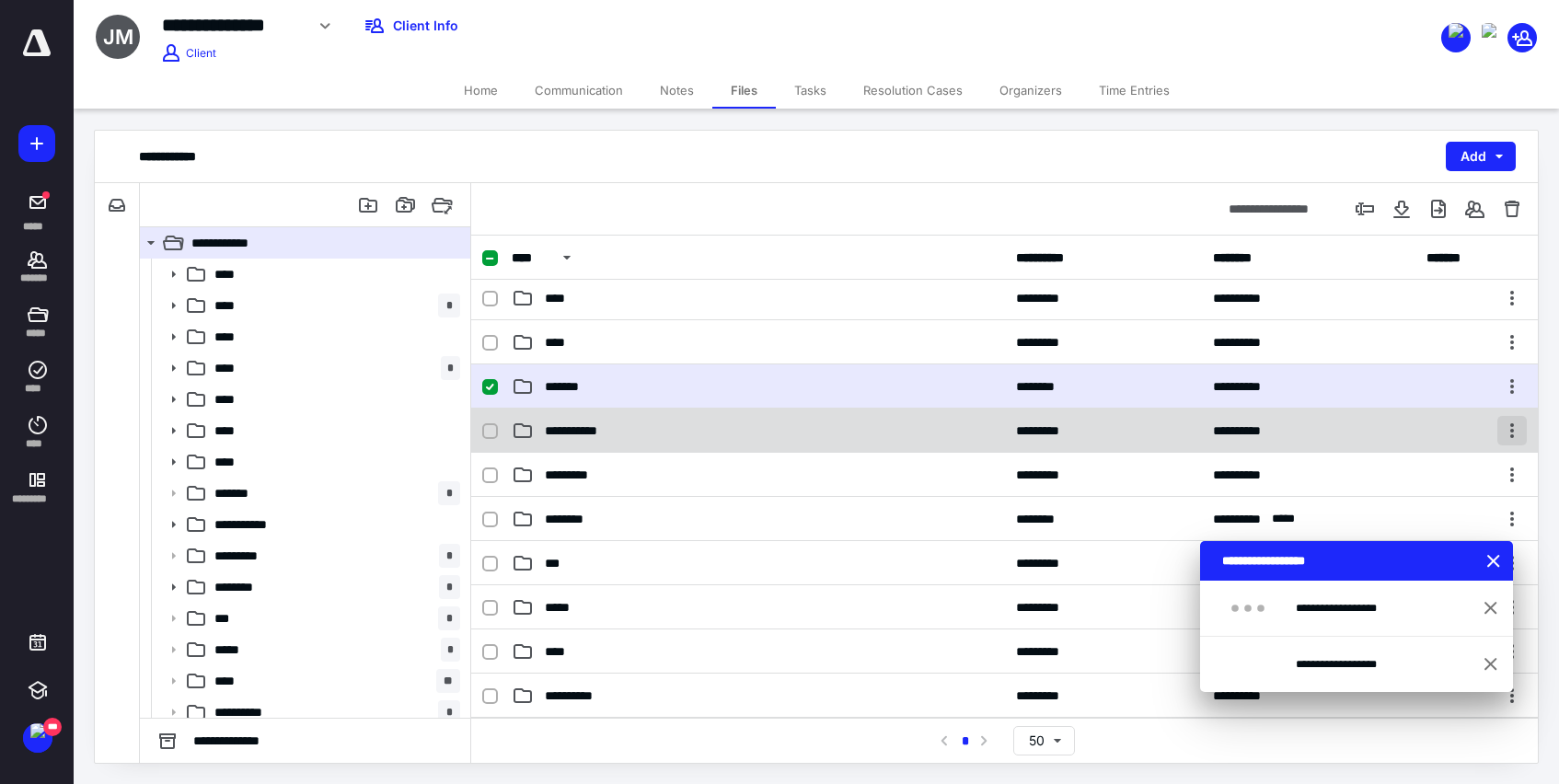 checkbox on "false" 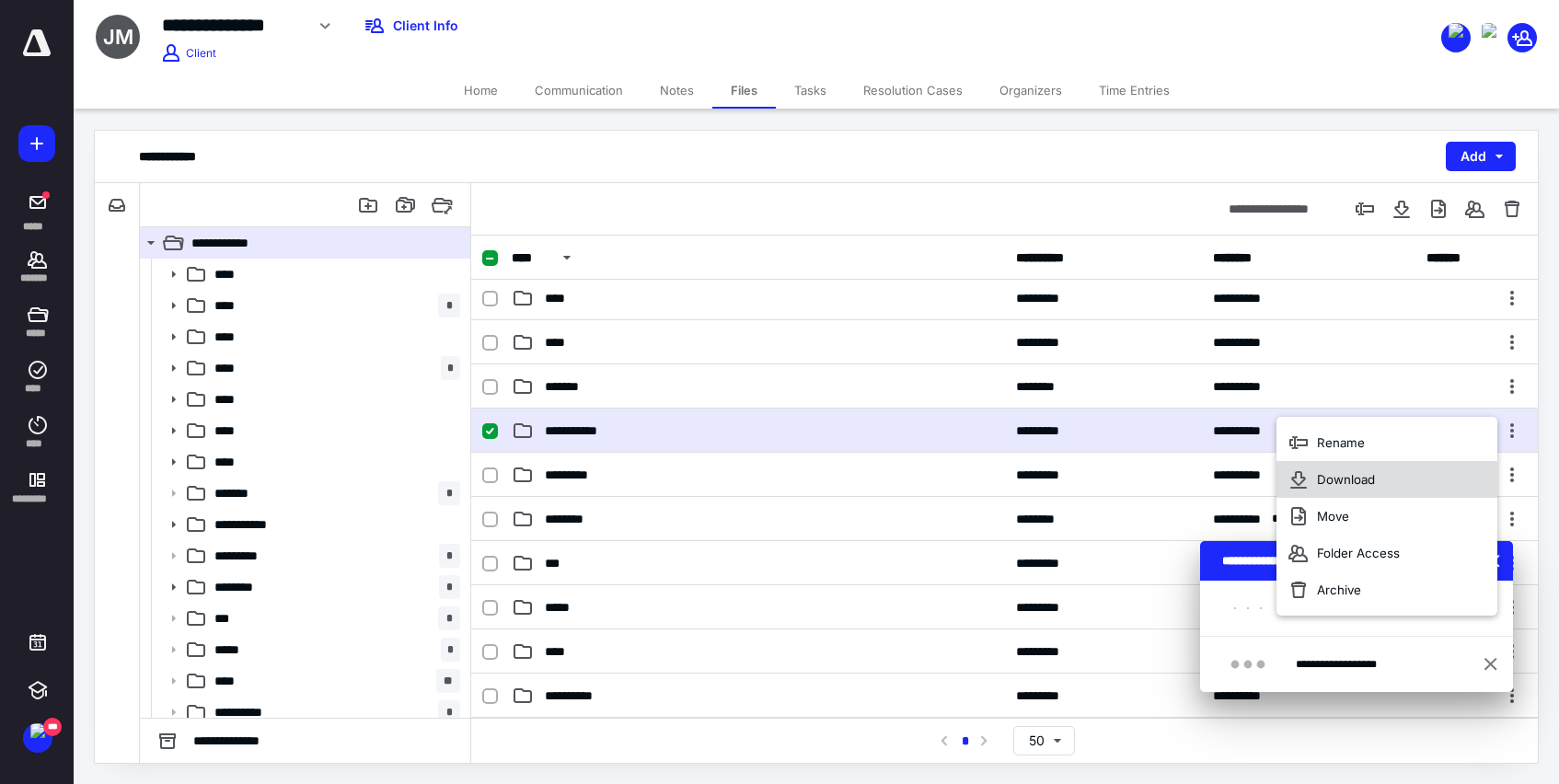 click on "Download" at bounding box center (1345, 479) 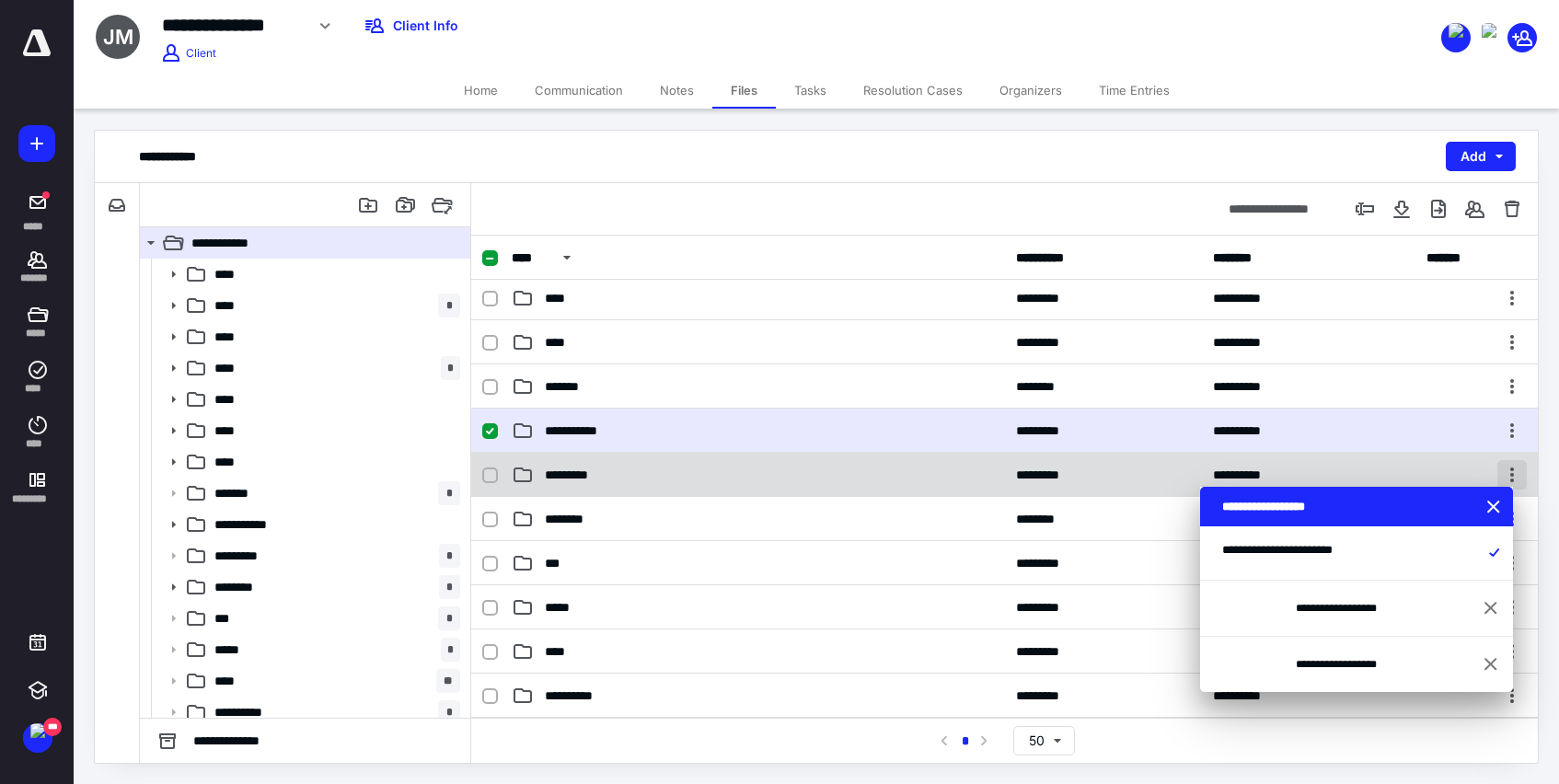 click at bounding box center [1512, 475] 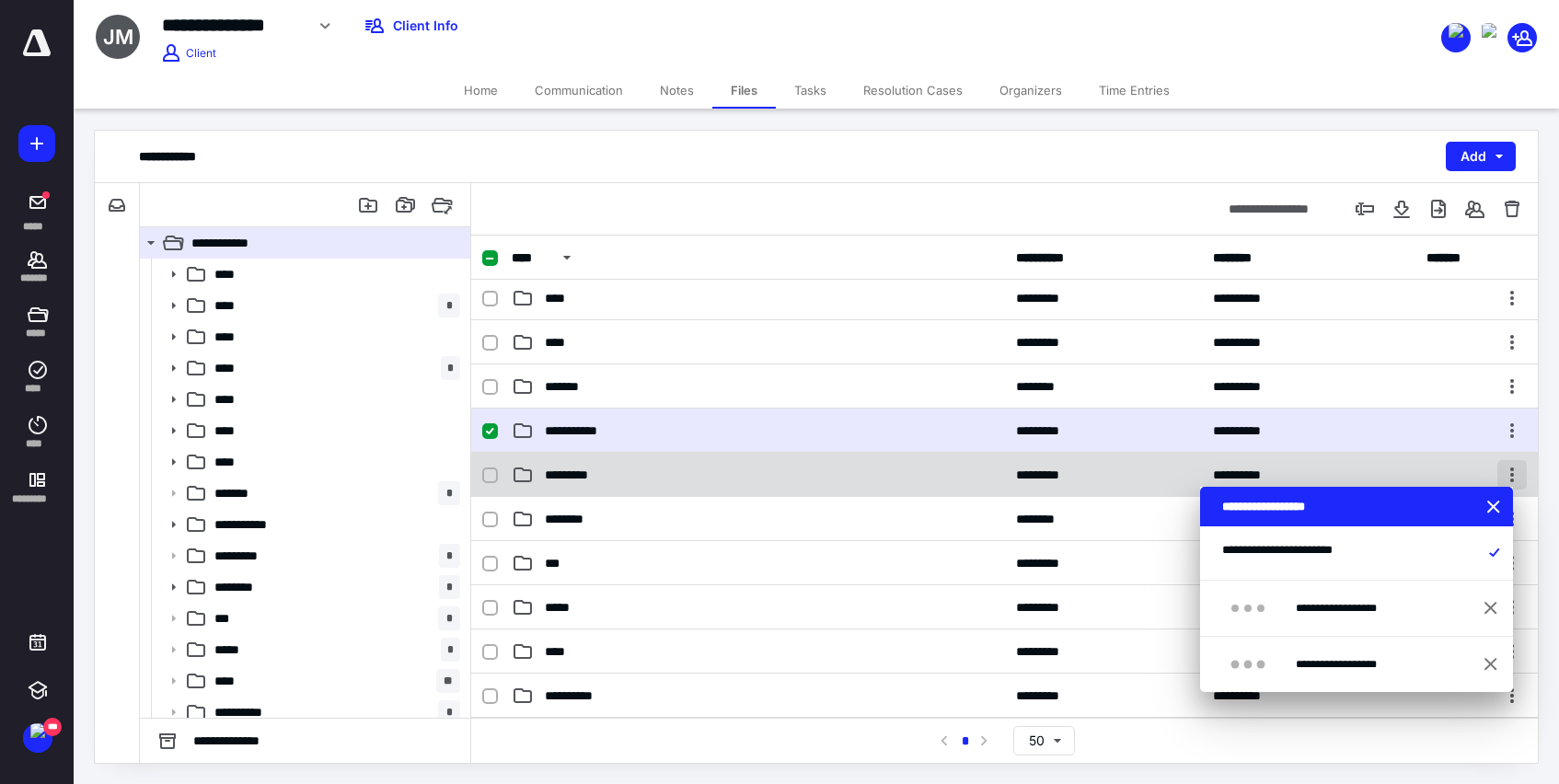 checkbox on "false" 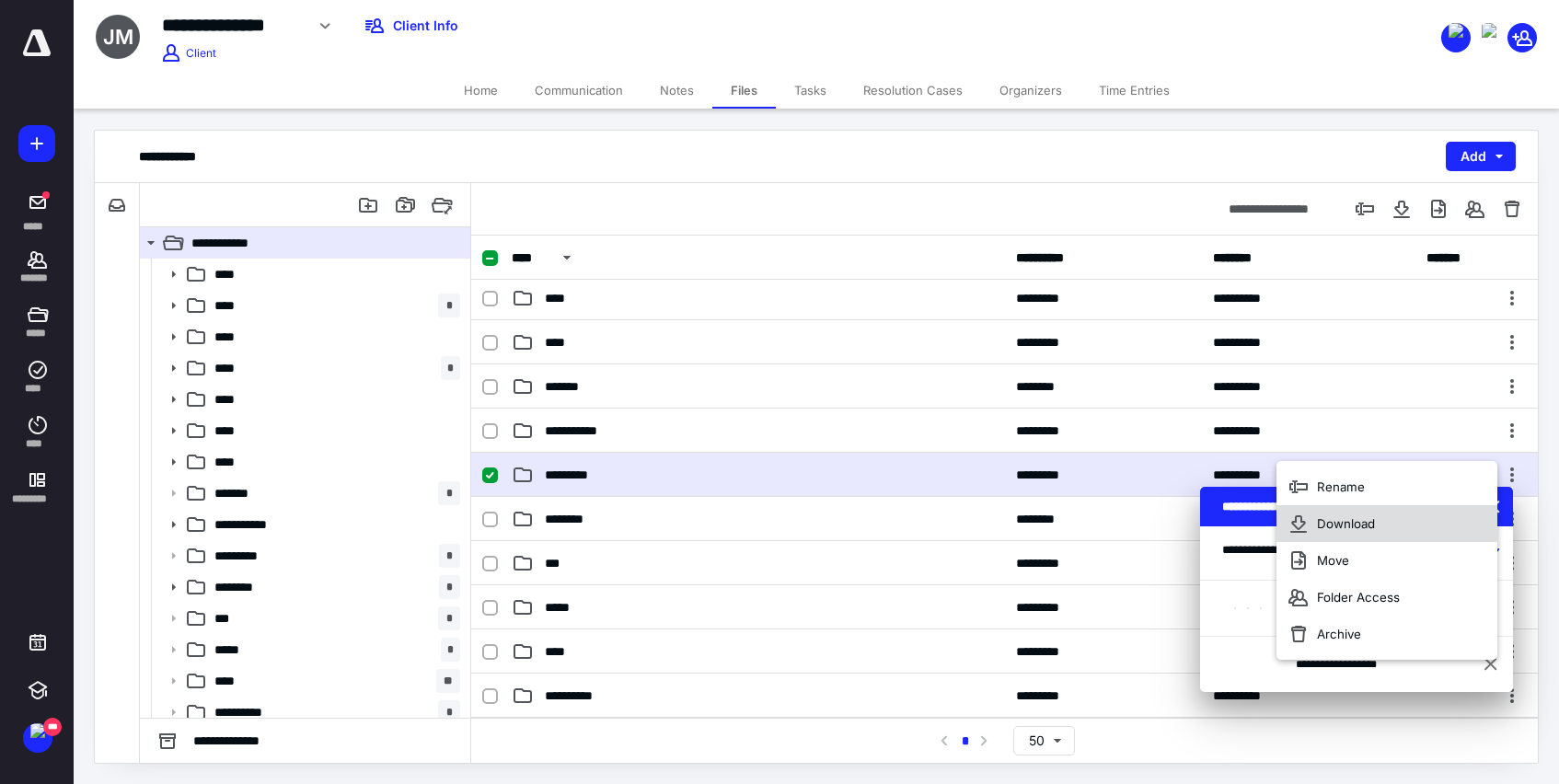 click on "Download" at bounding box center (1345, 524) 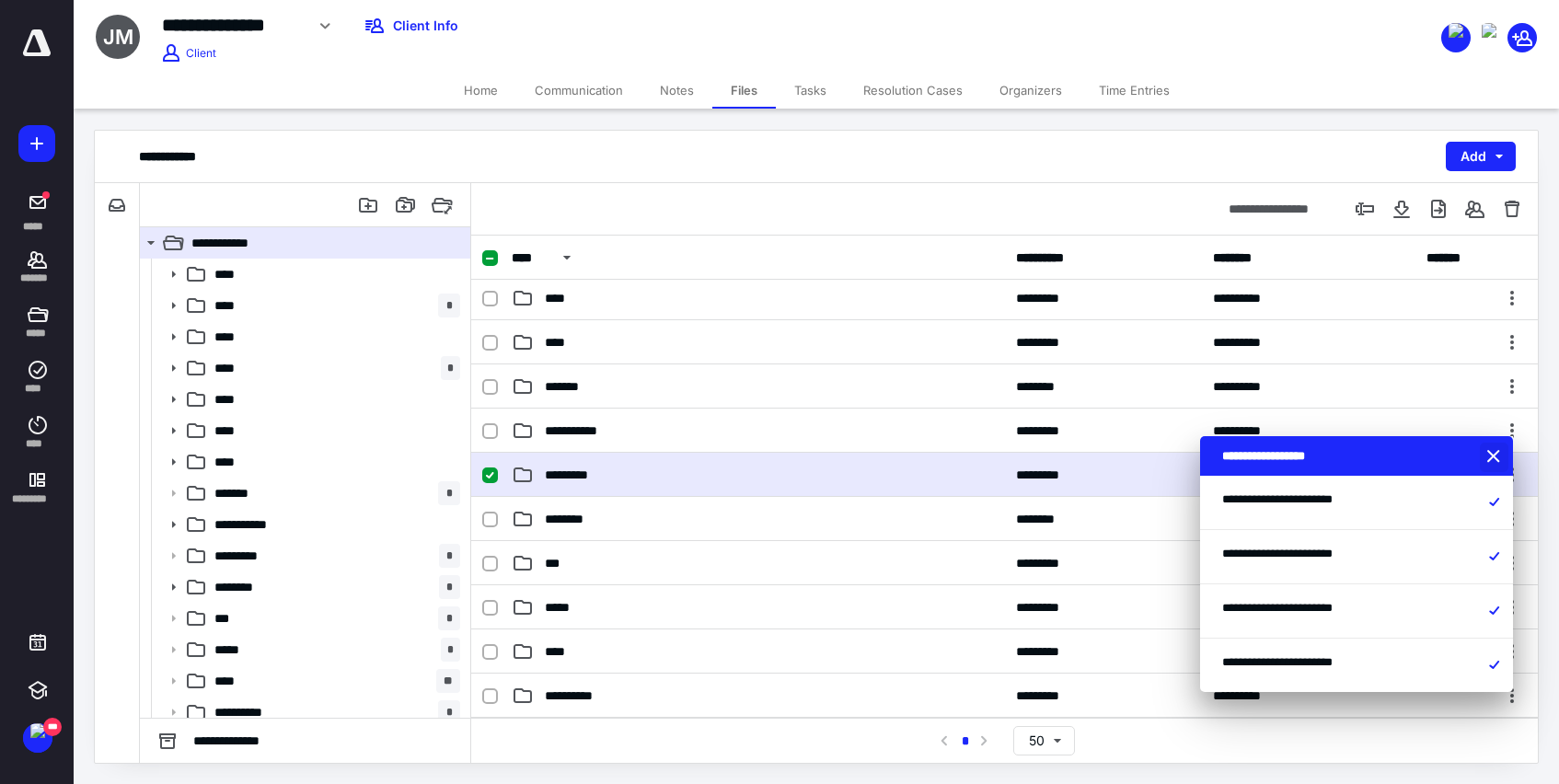 click at bounding box center [1495, 457] 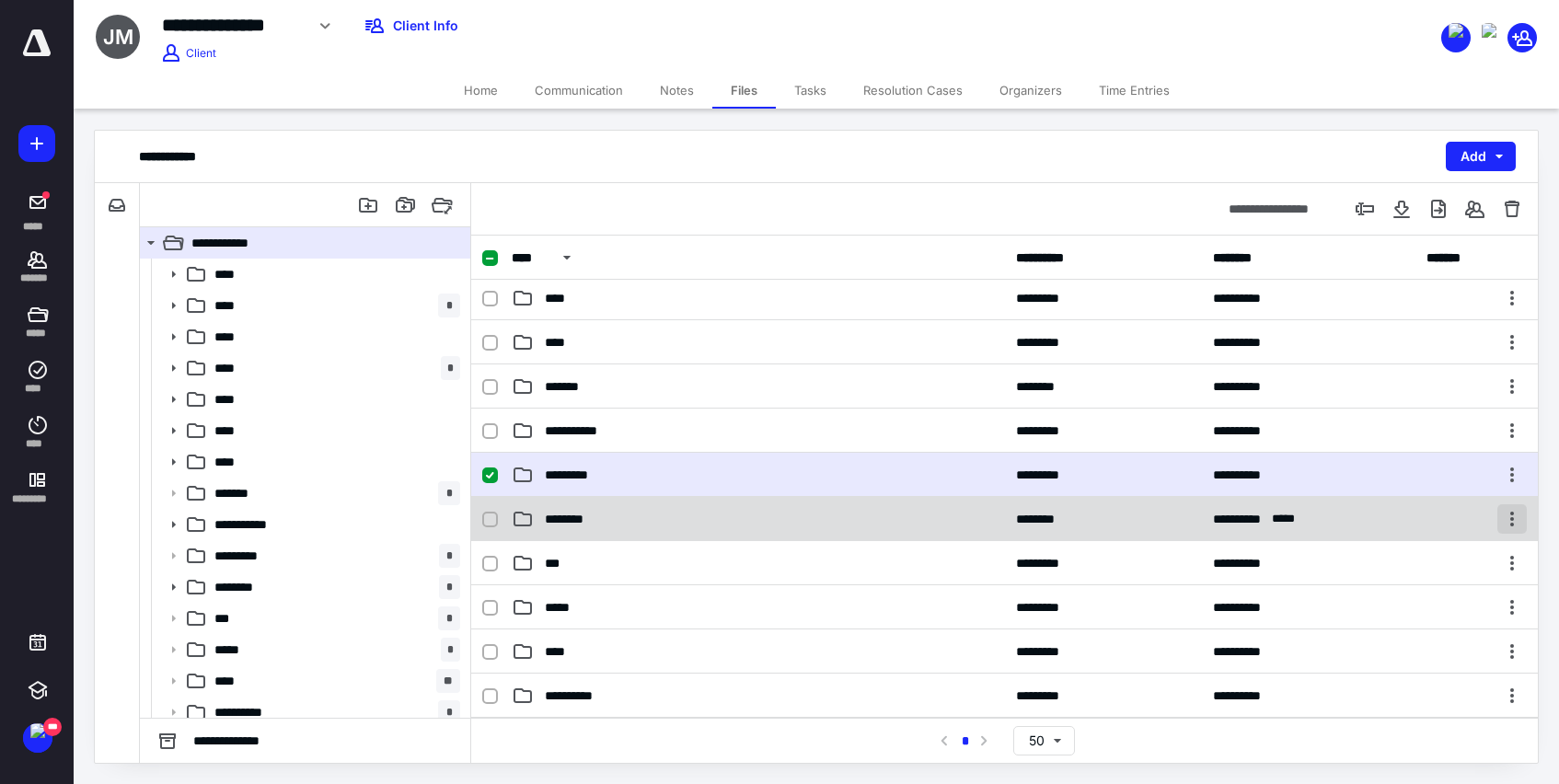 click at bounding box center (1512, 519) 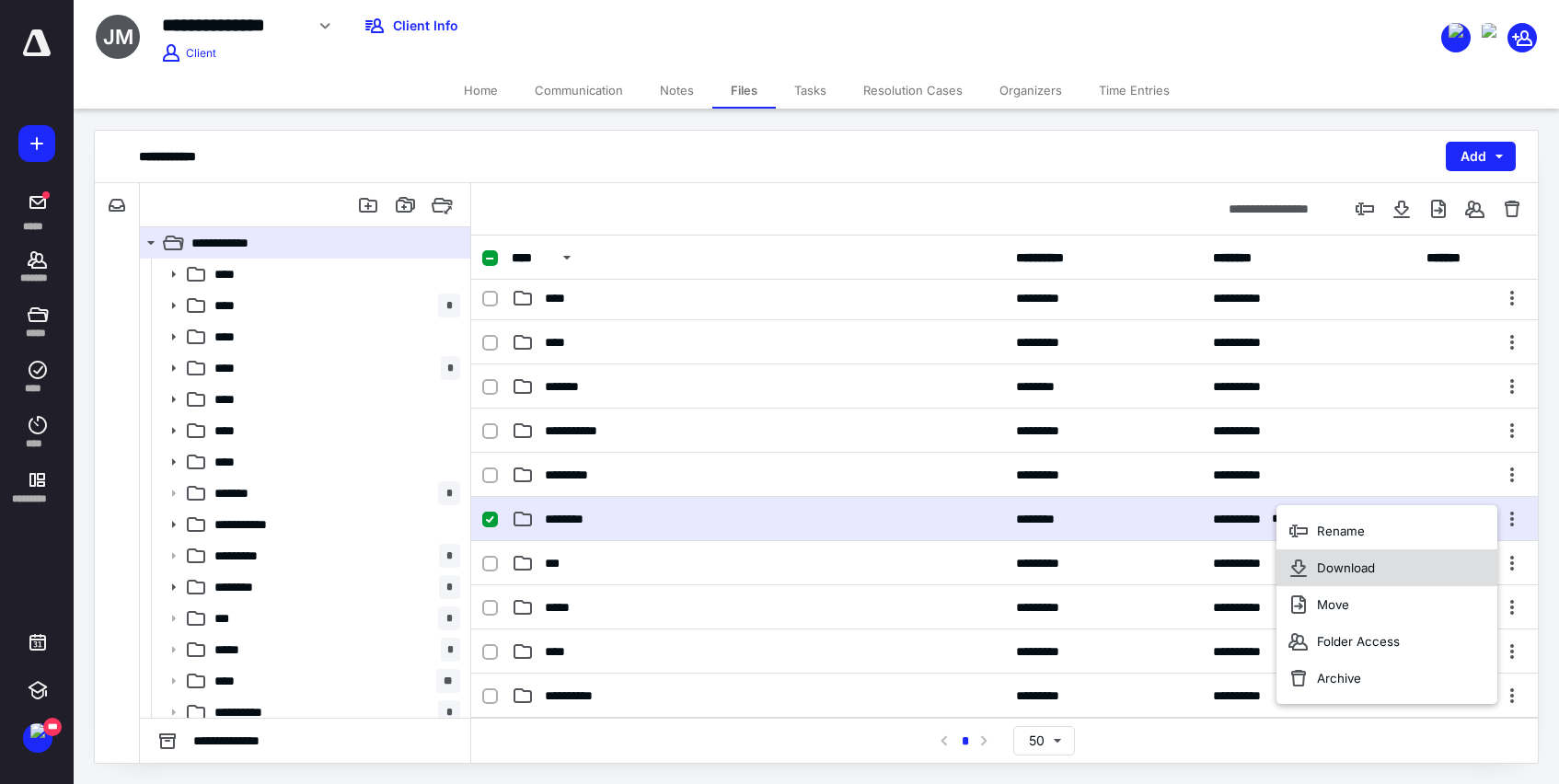 click on "Download" at bounding box center [1345, 568] 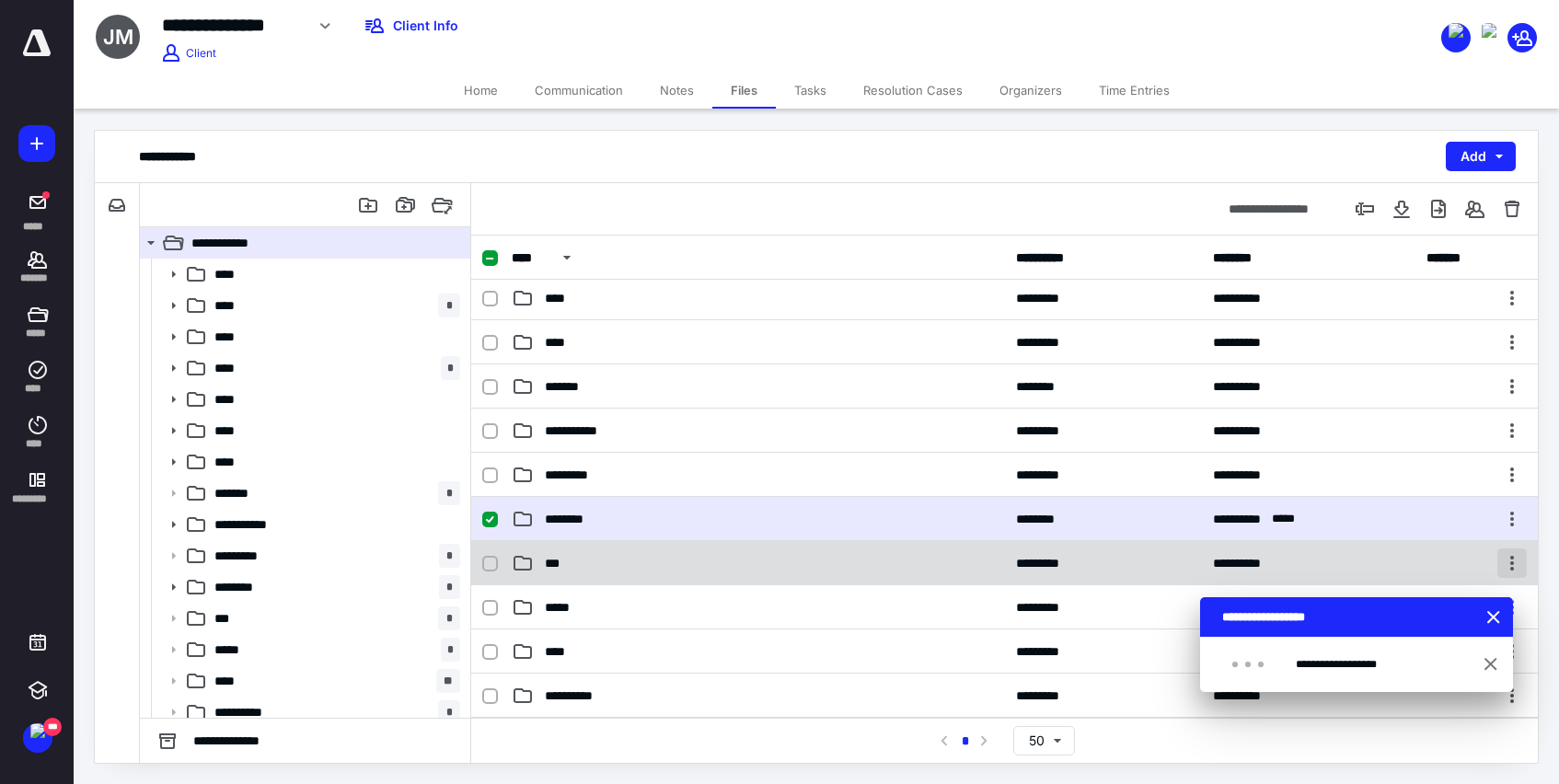 click at bounding box center (1512, 563) 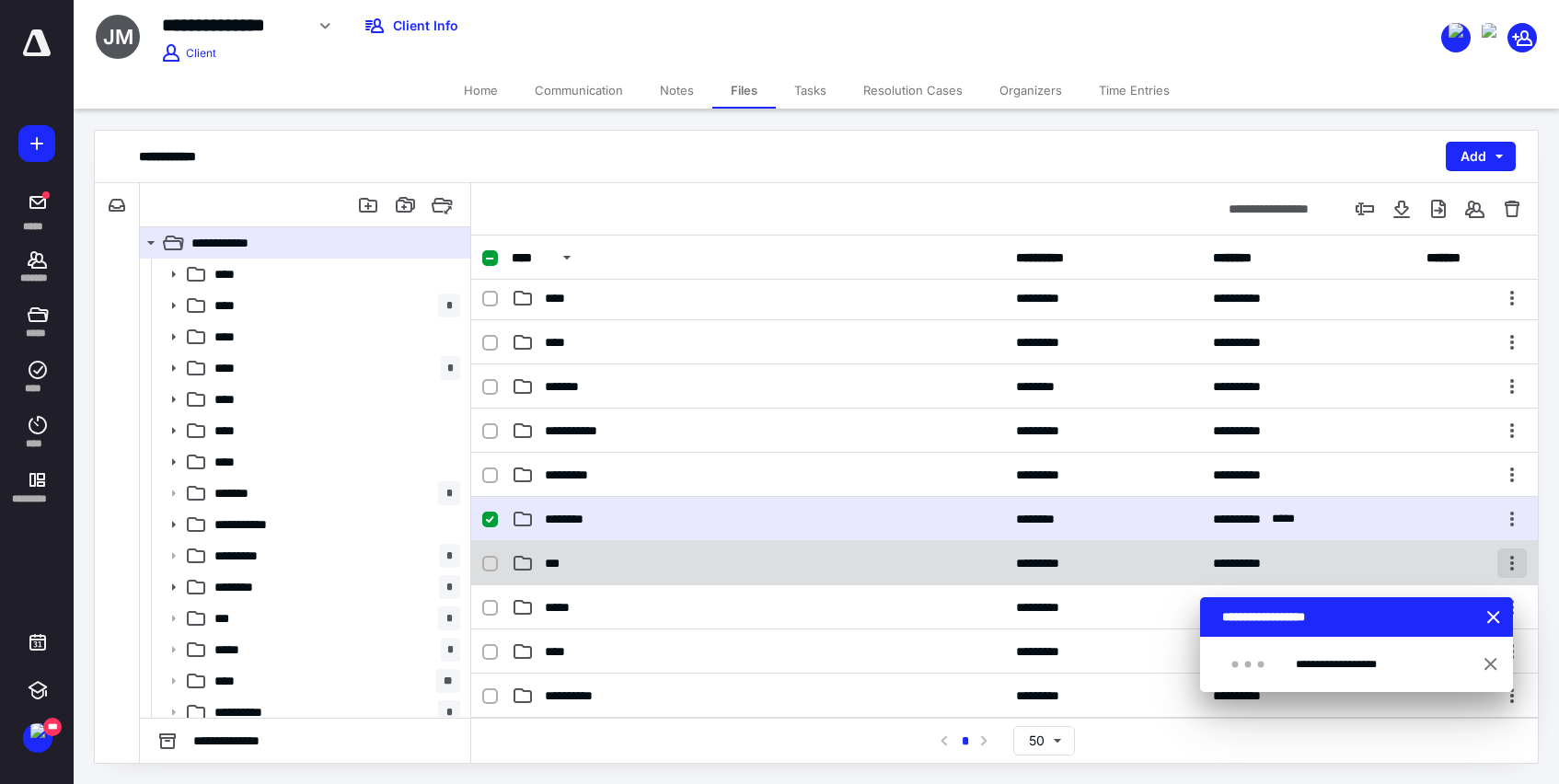 checkbox on "false" 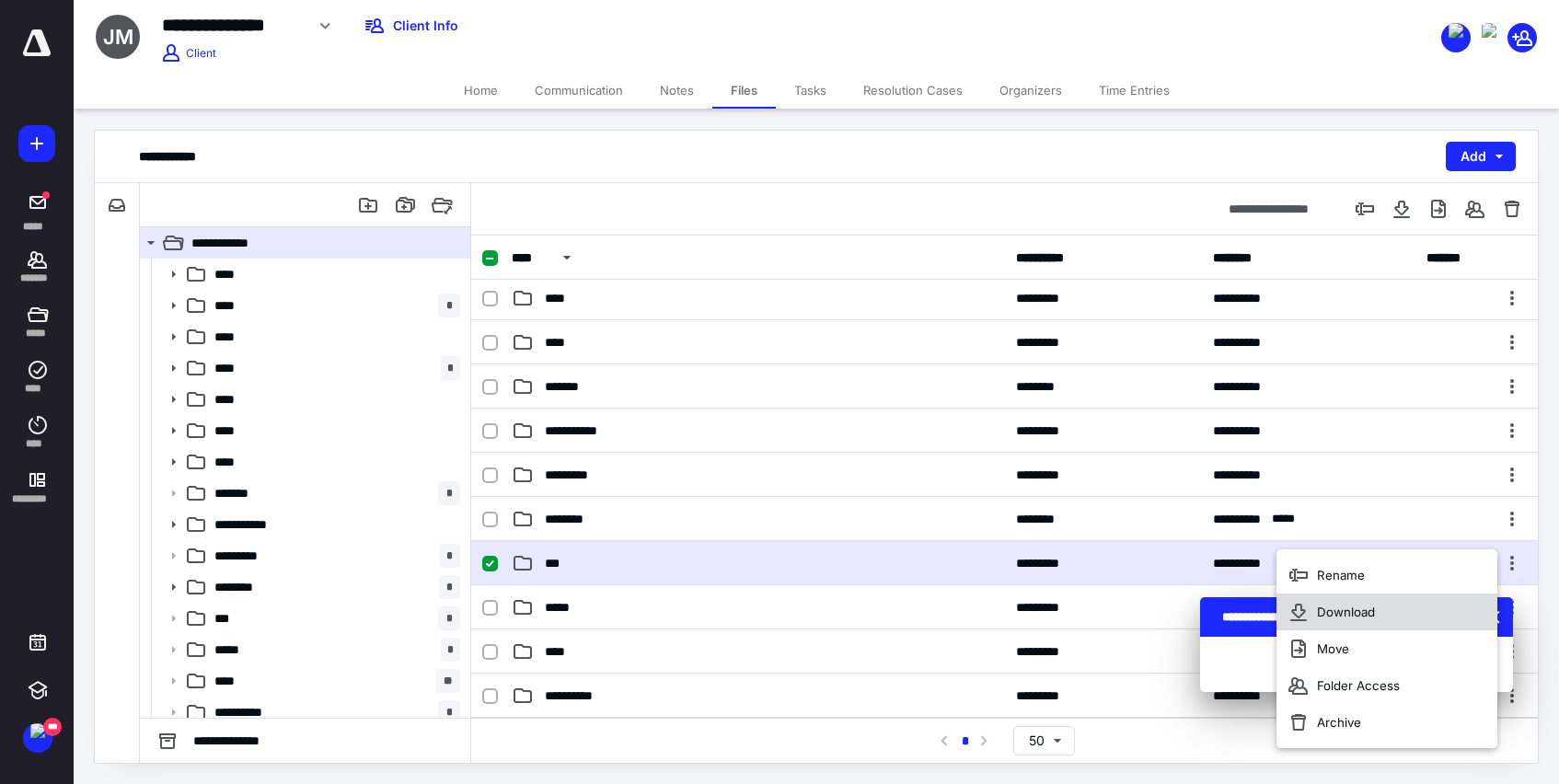 click on "Download" at bounding box center (1345, 612) 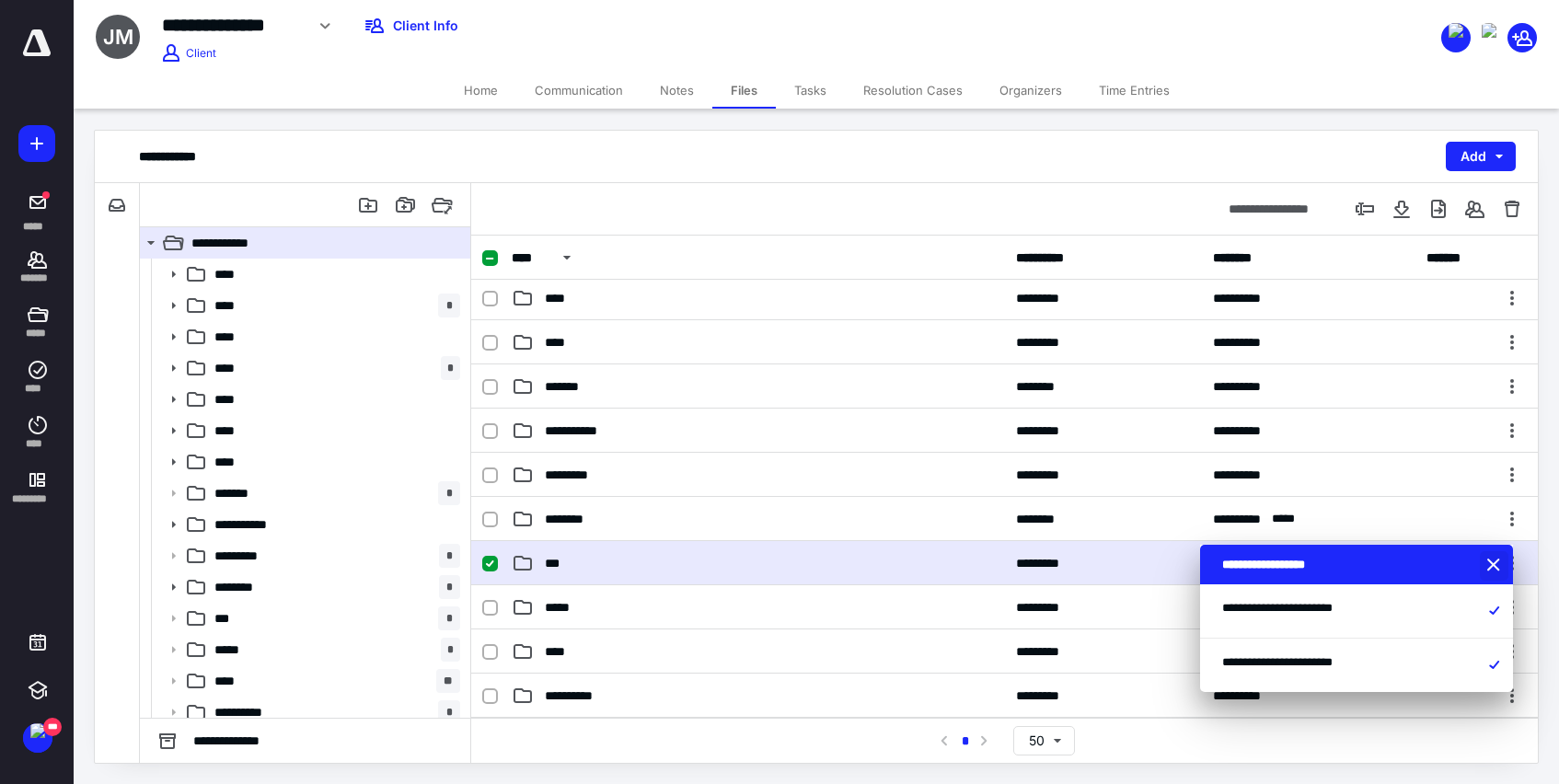 click at bounding box center [1495, 566] 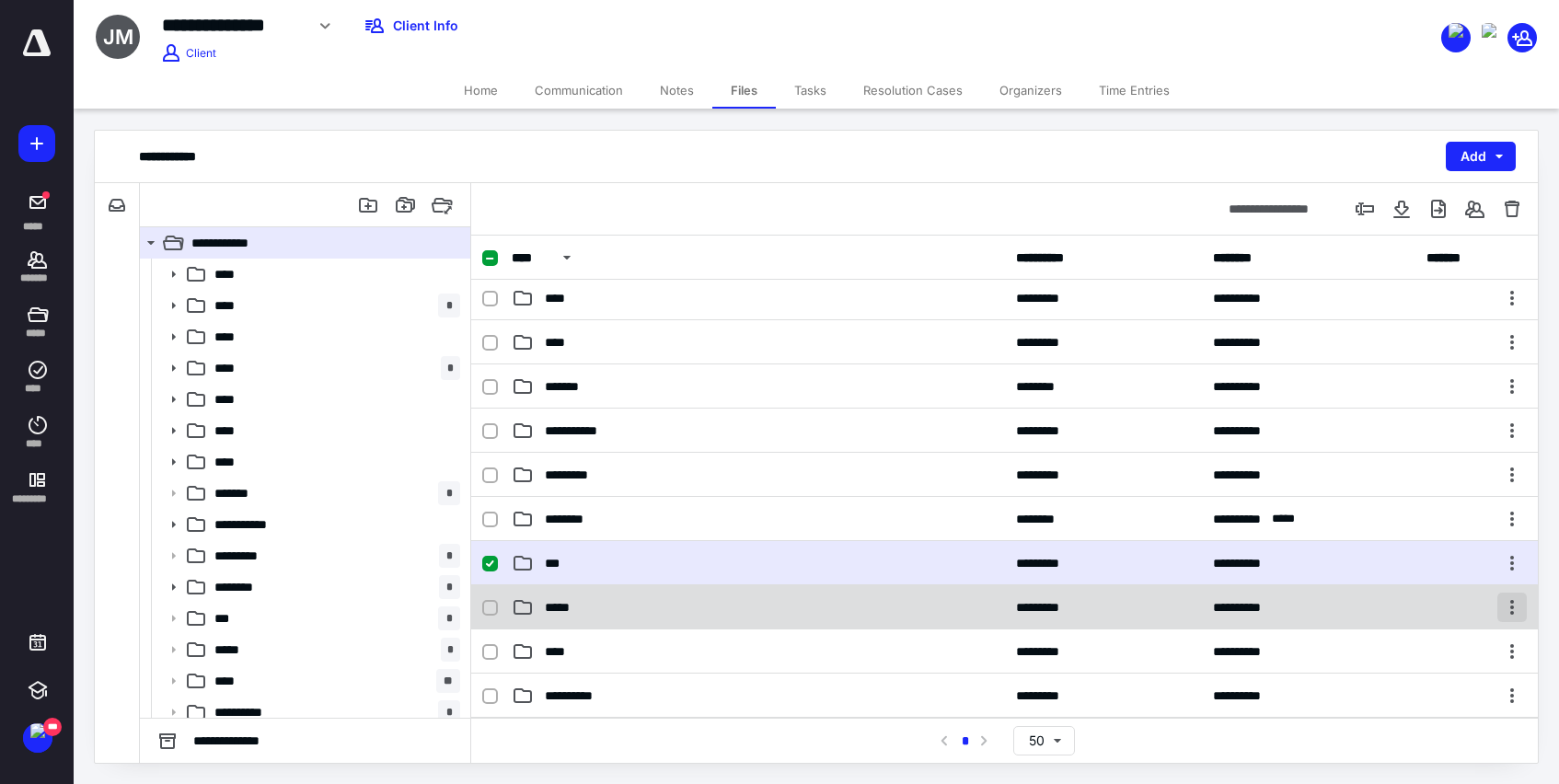 click at bounding box center [1512, 607] 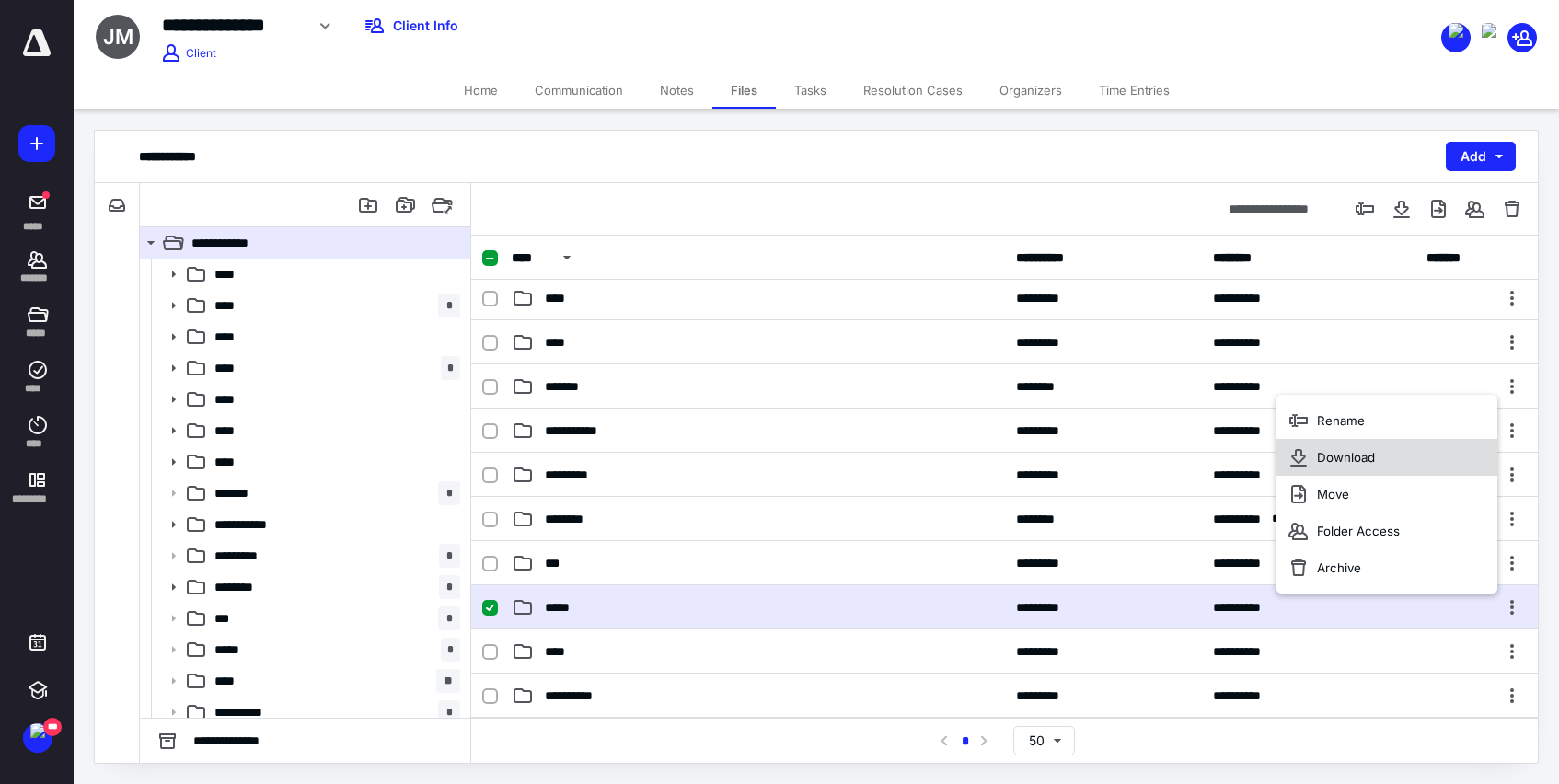 click on "Download" at bounding box center [1345, 457] 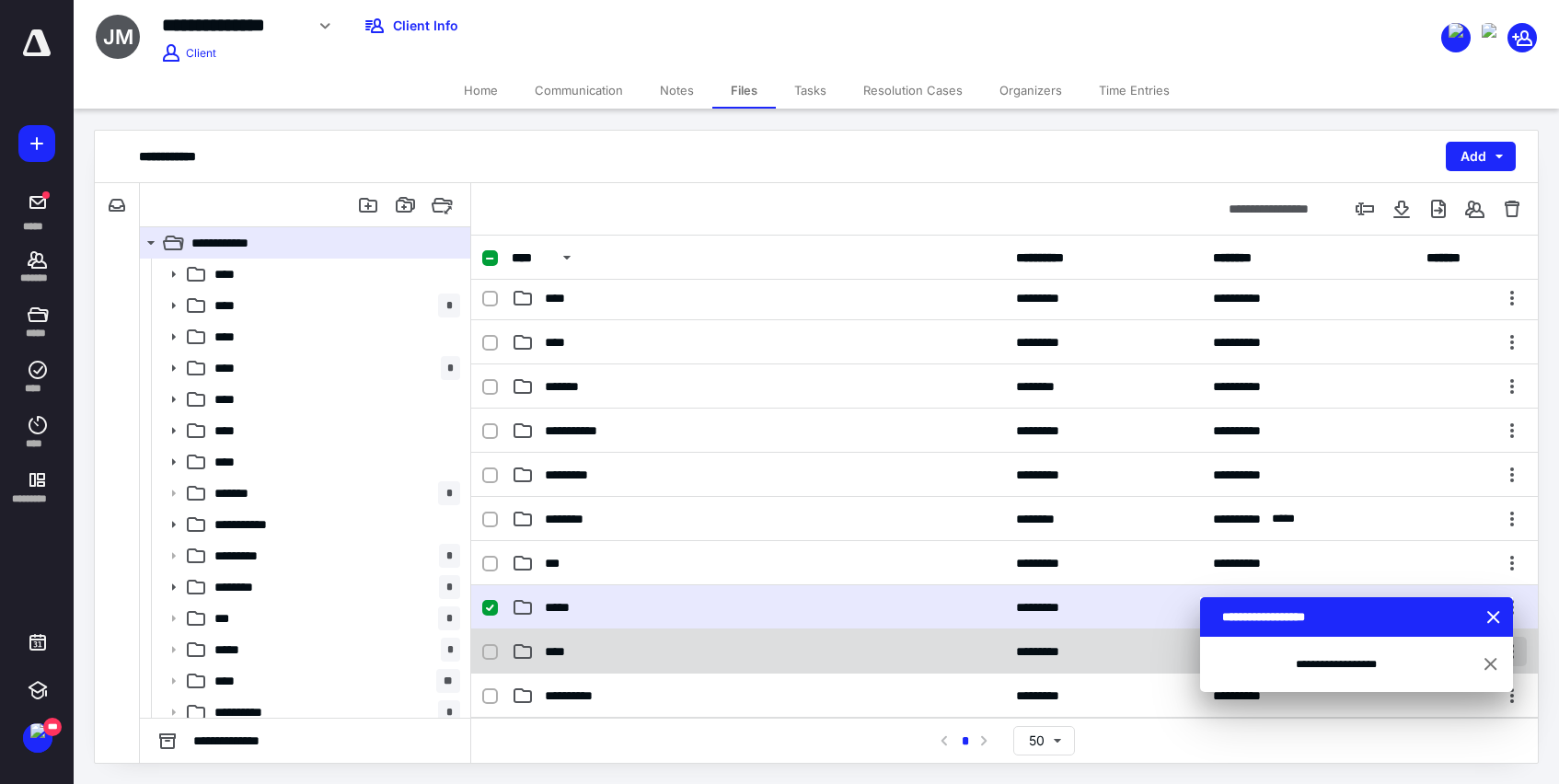 click at bounding box center (1512, 651) 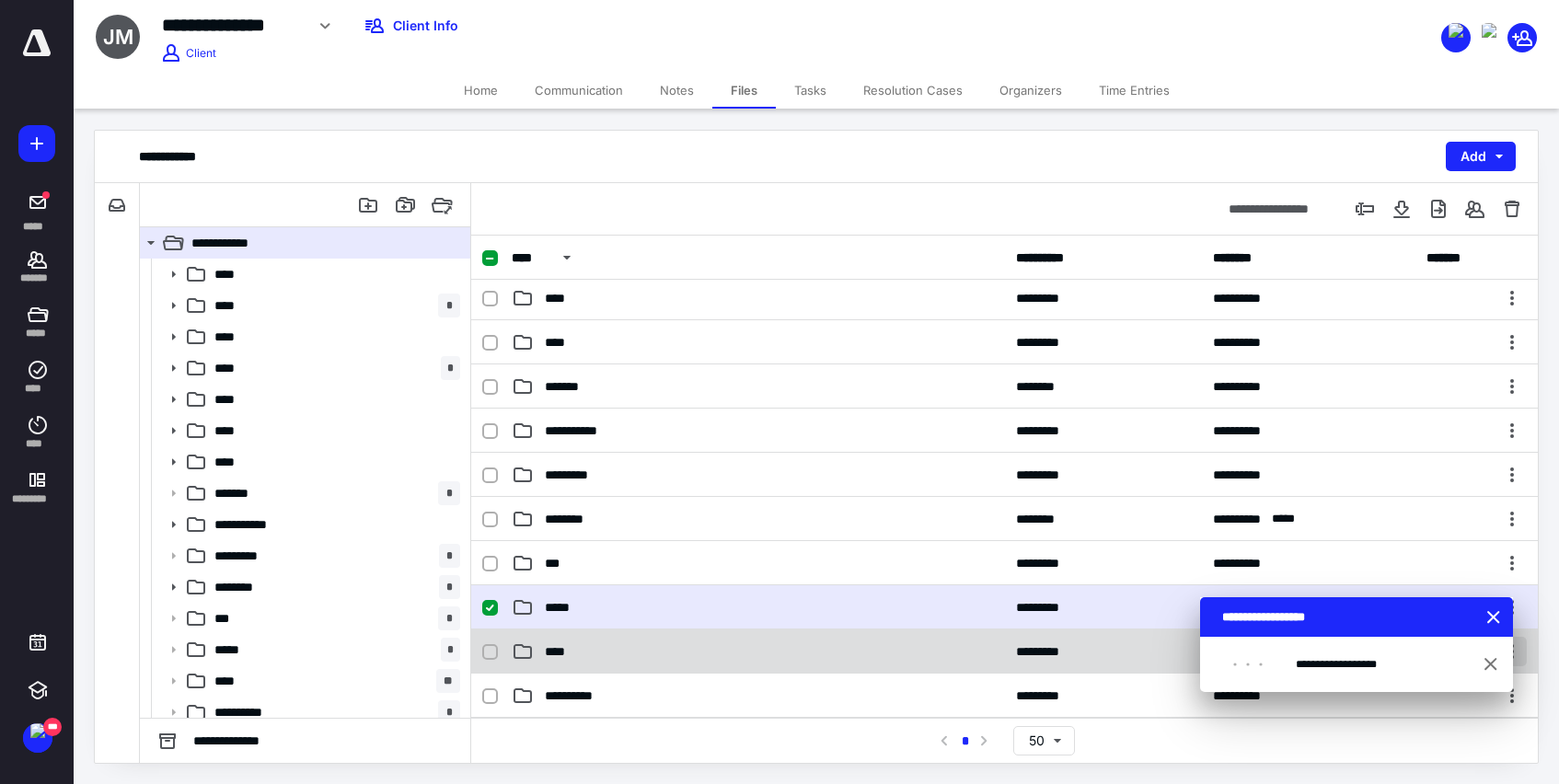 checkbox on "false" 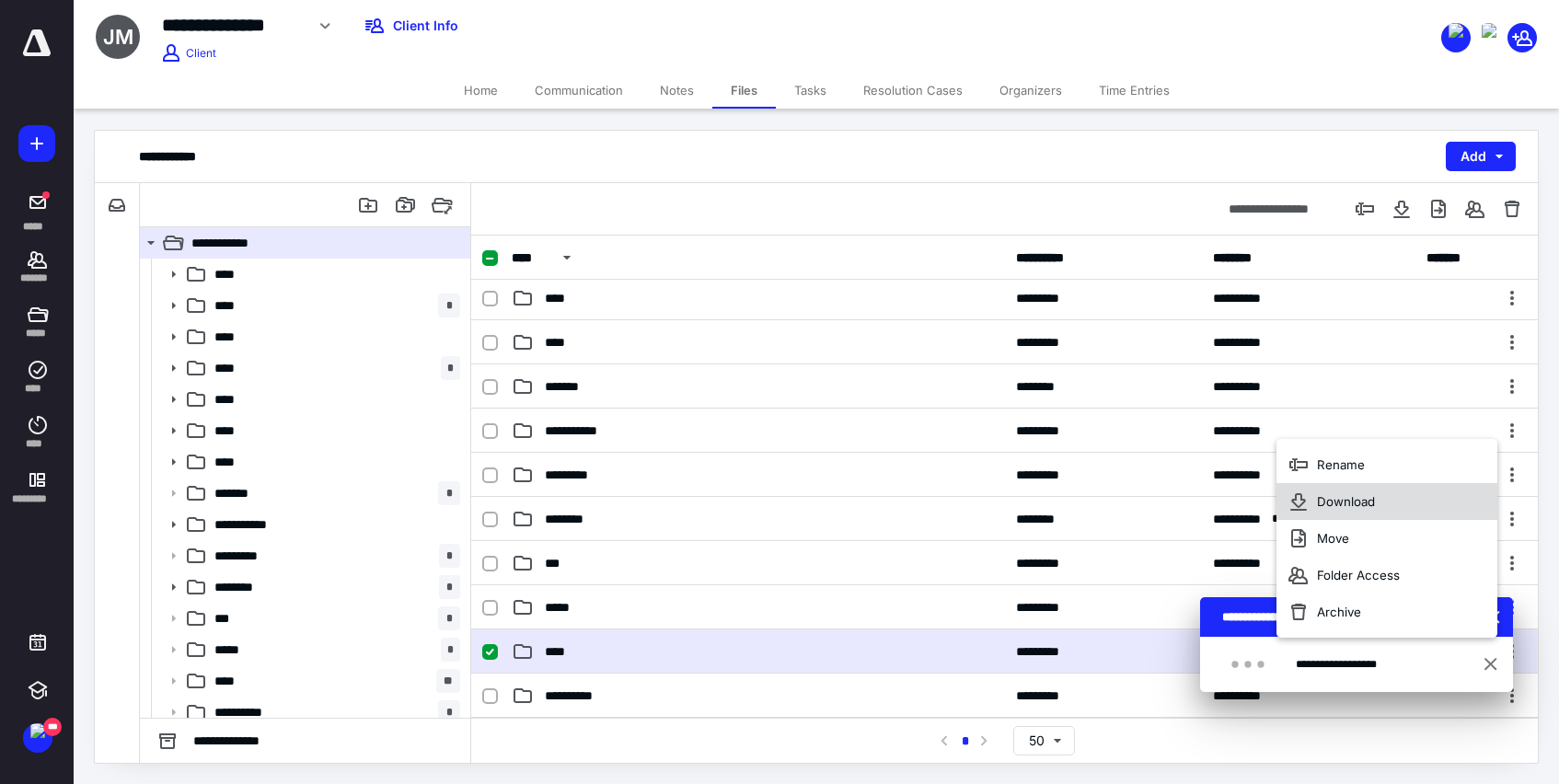 click on "Download" at bounding box center [1345, 502] 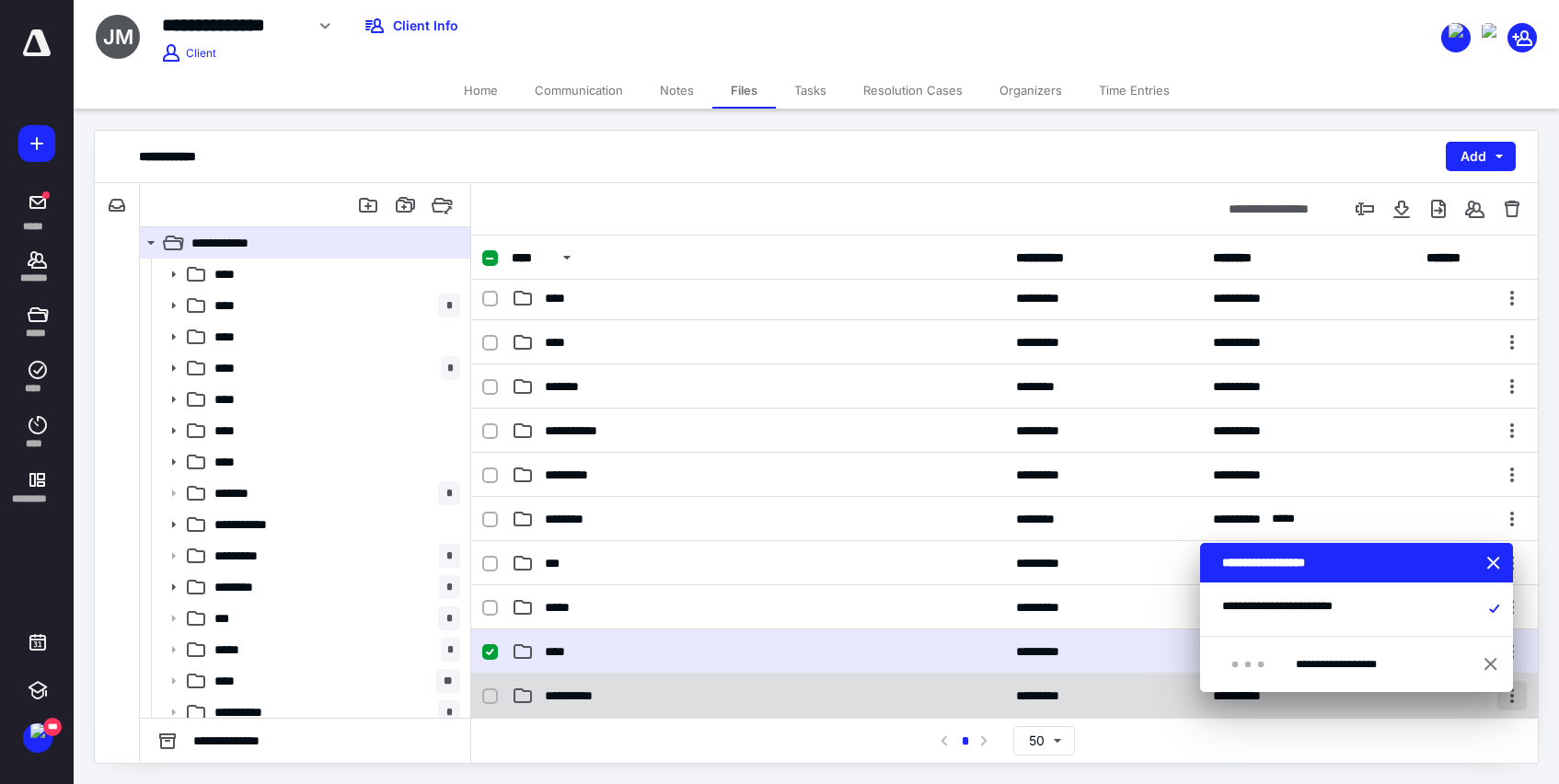 click at bounding box center [1512, 696] 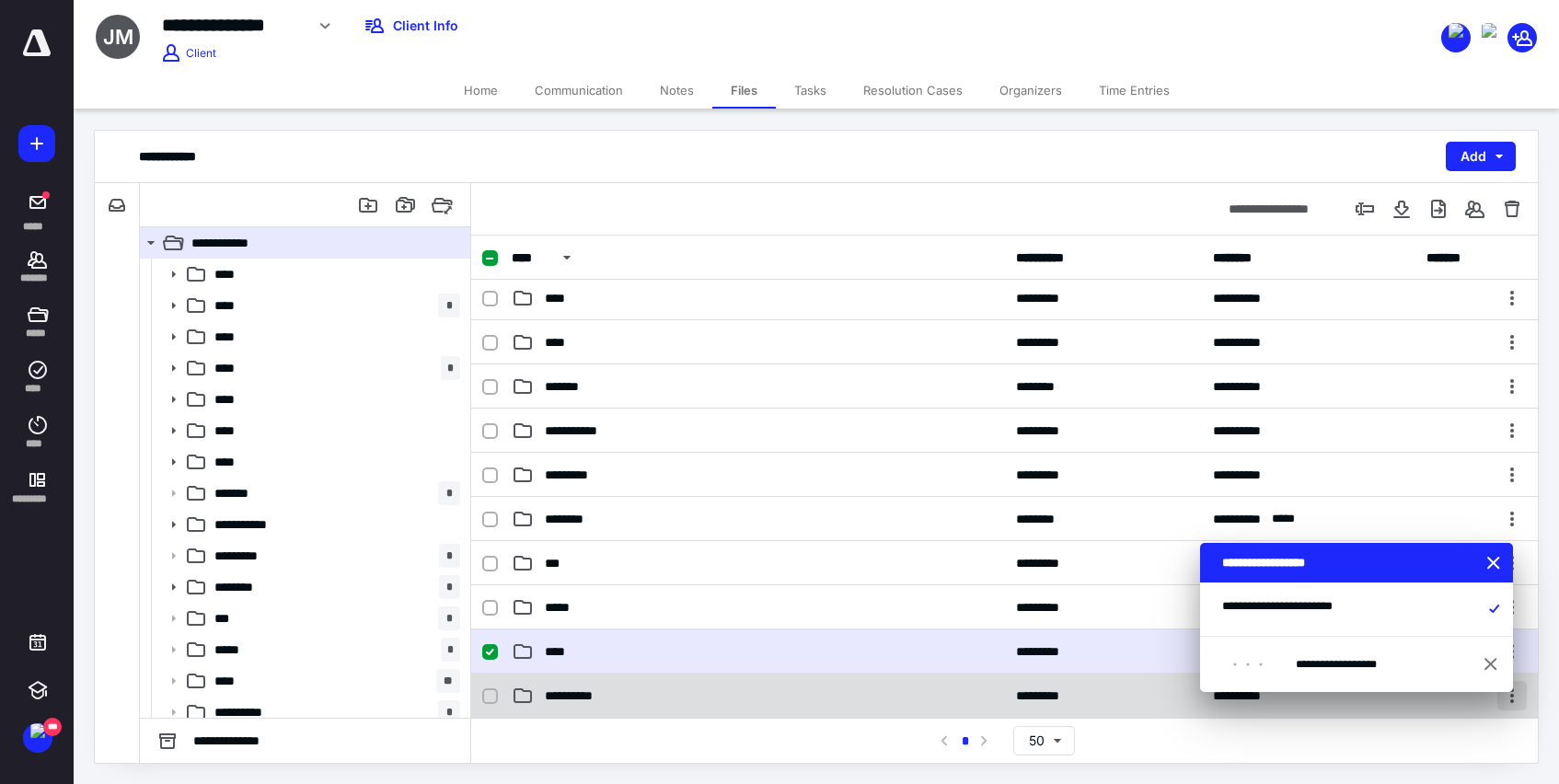 checkbox on "false" 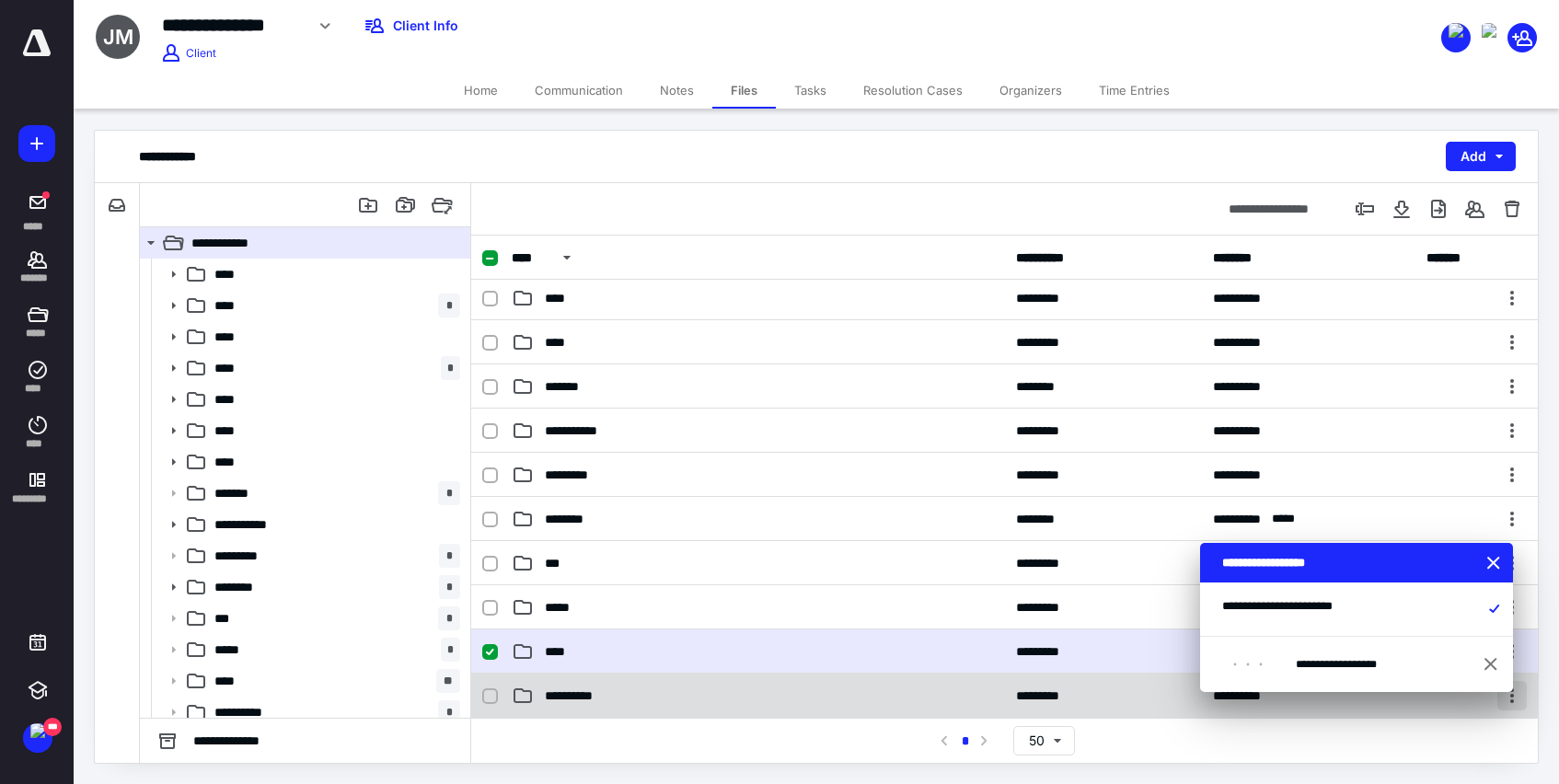 checkbox on "true" 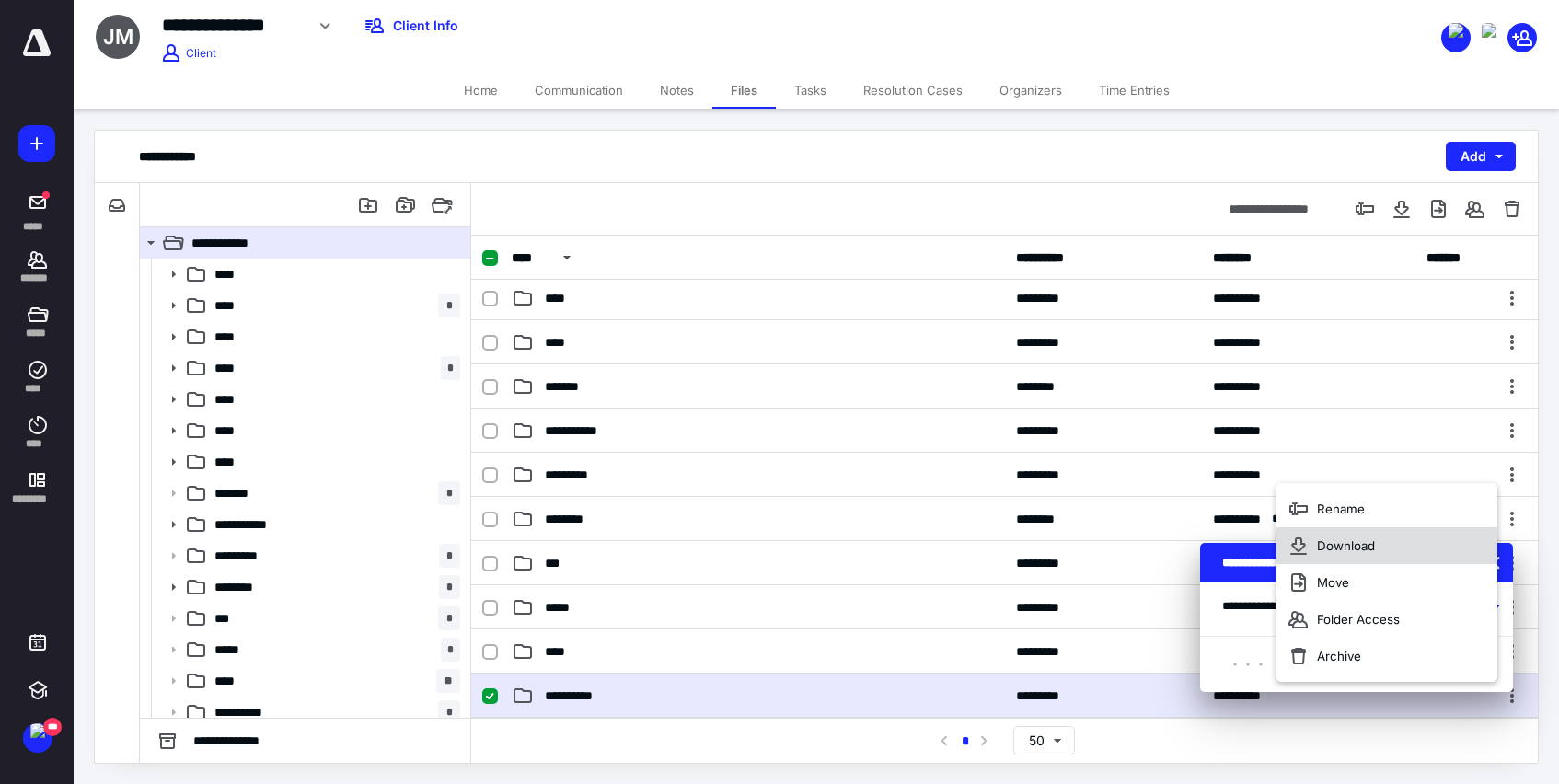 click on "Download" at bounding box center [1345, 546] 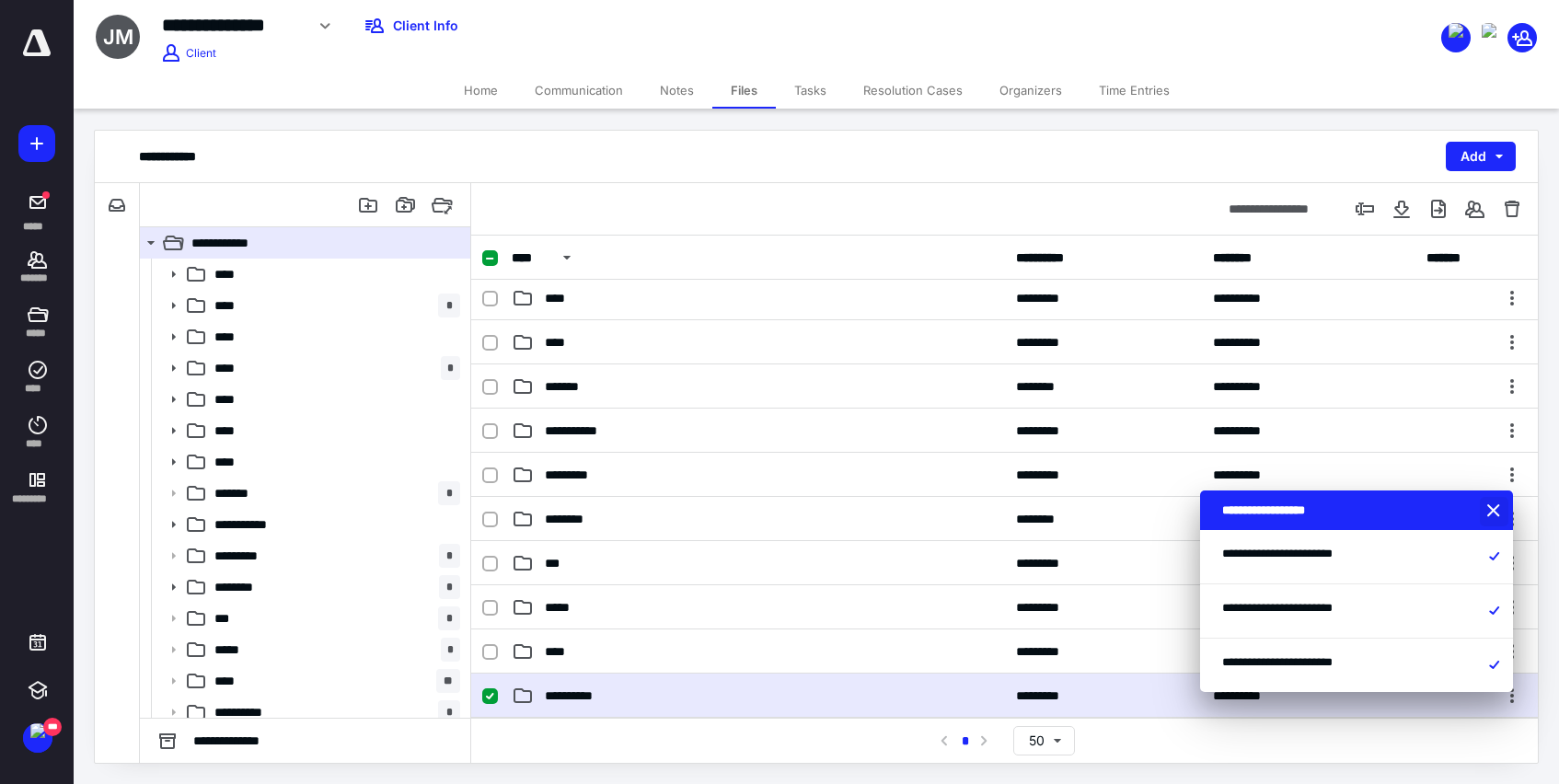 click at bounding box center [1495, 512] 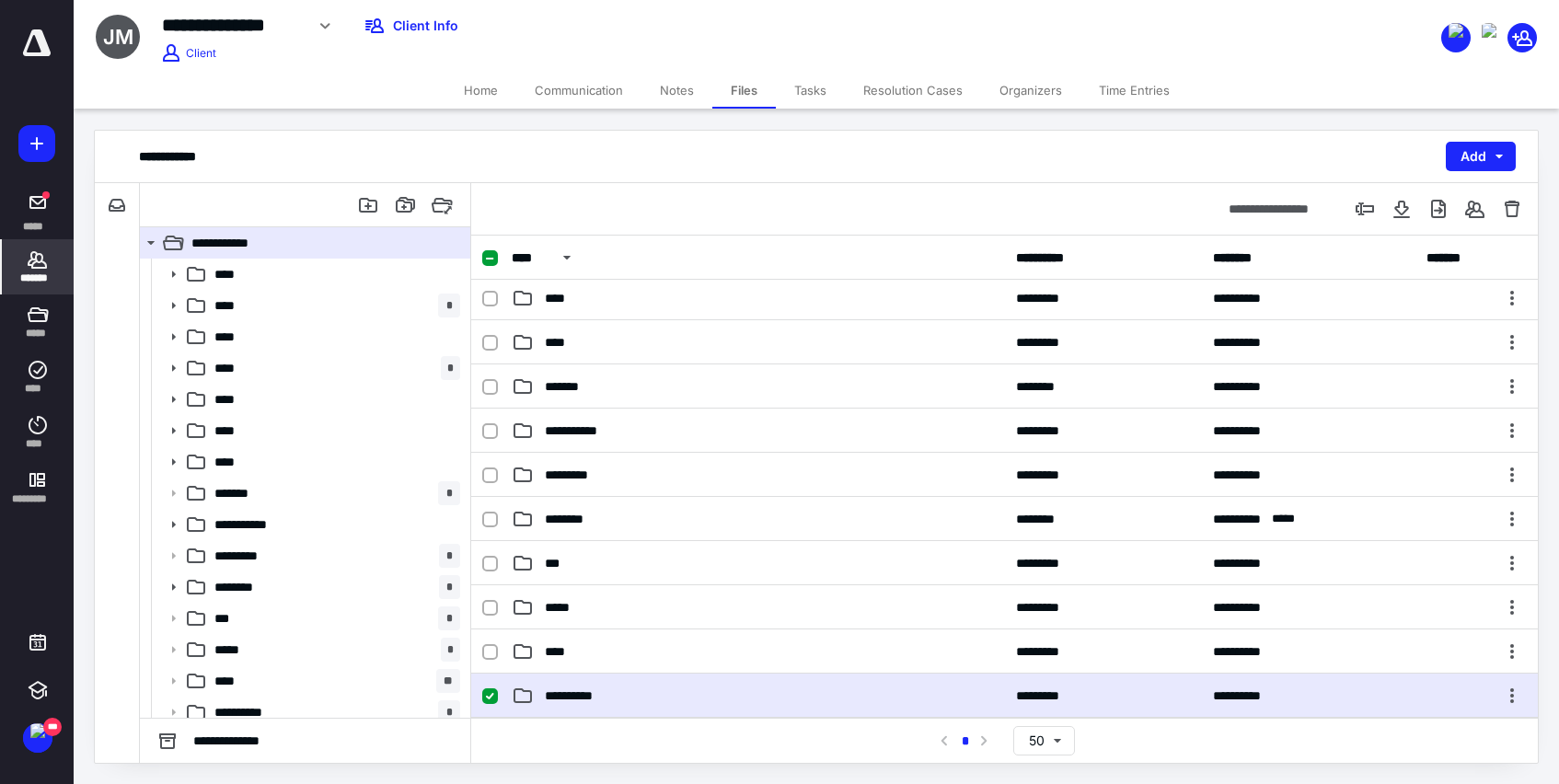 click 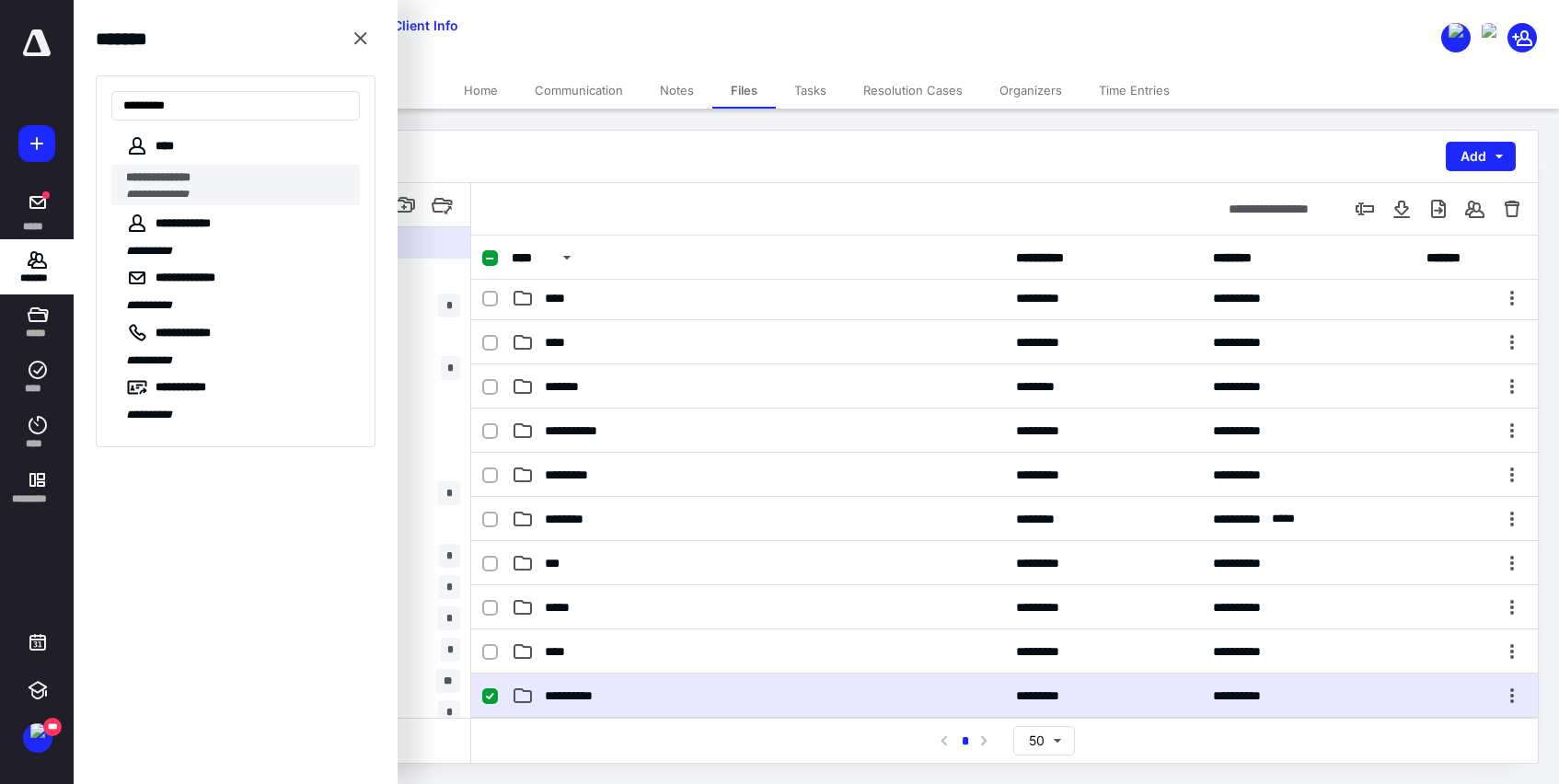 type on "*********" 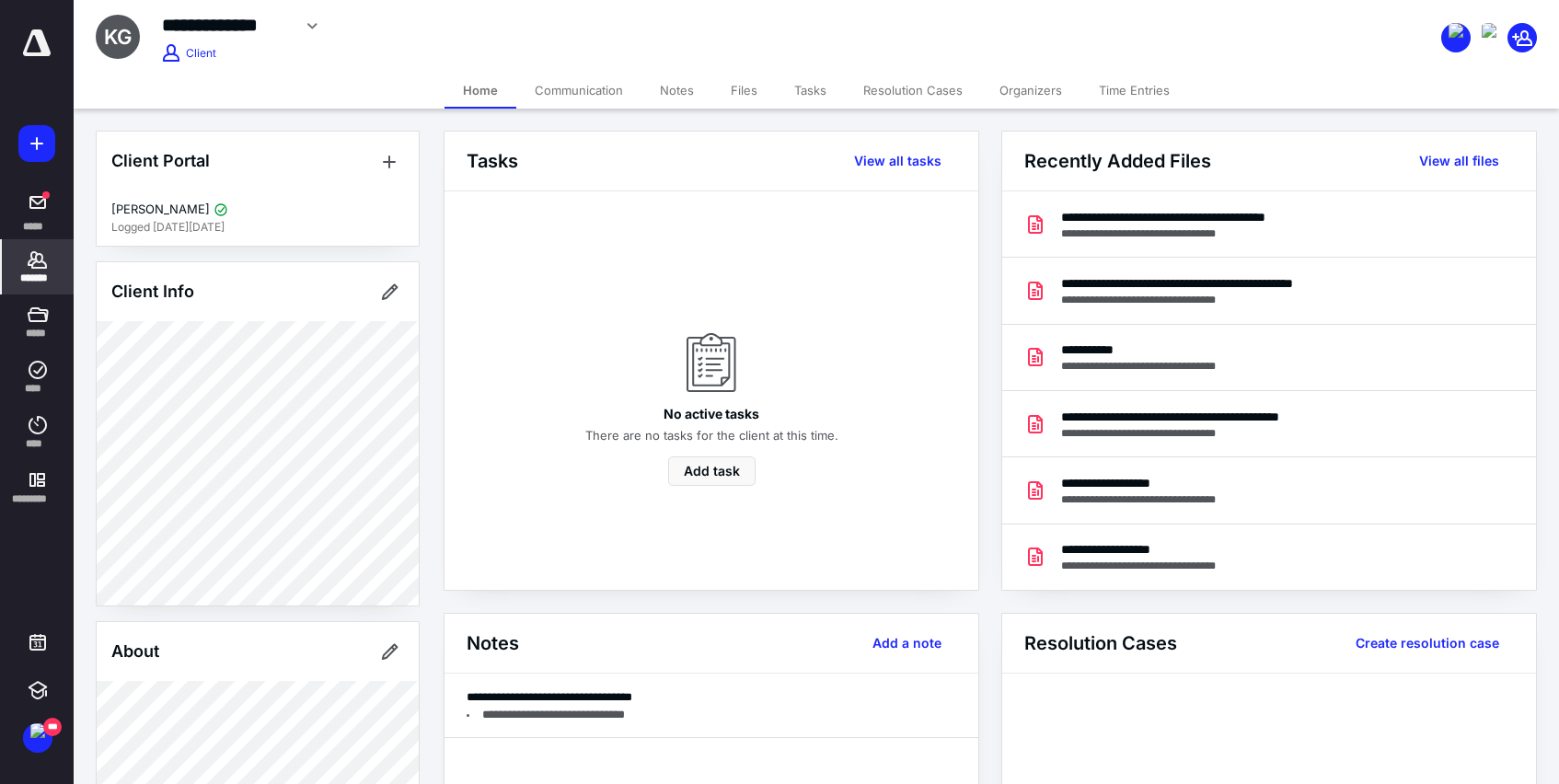 click on "Files" at bounding box center (744, 90) 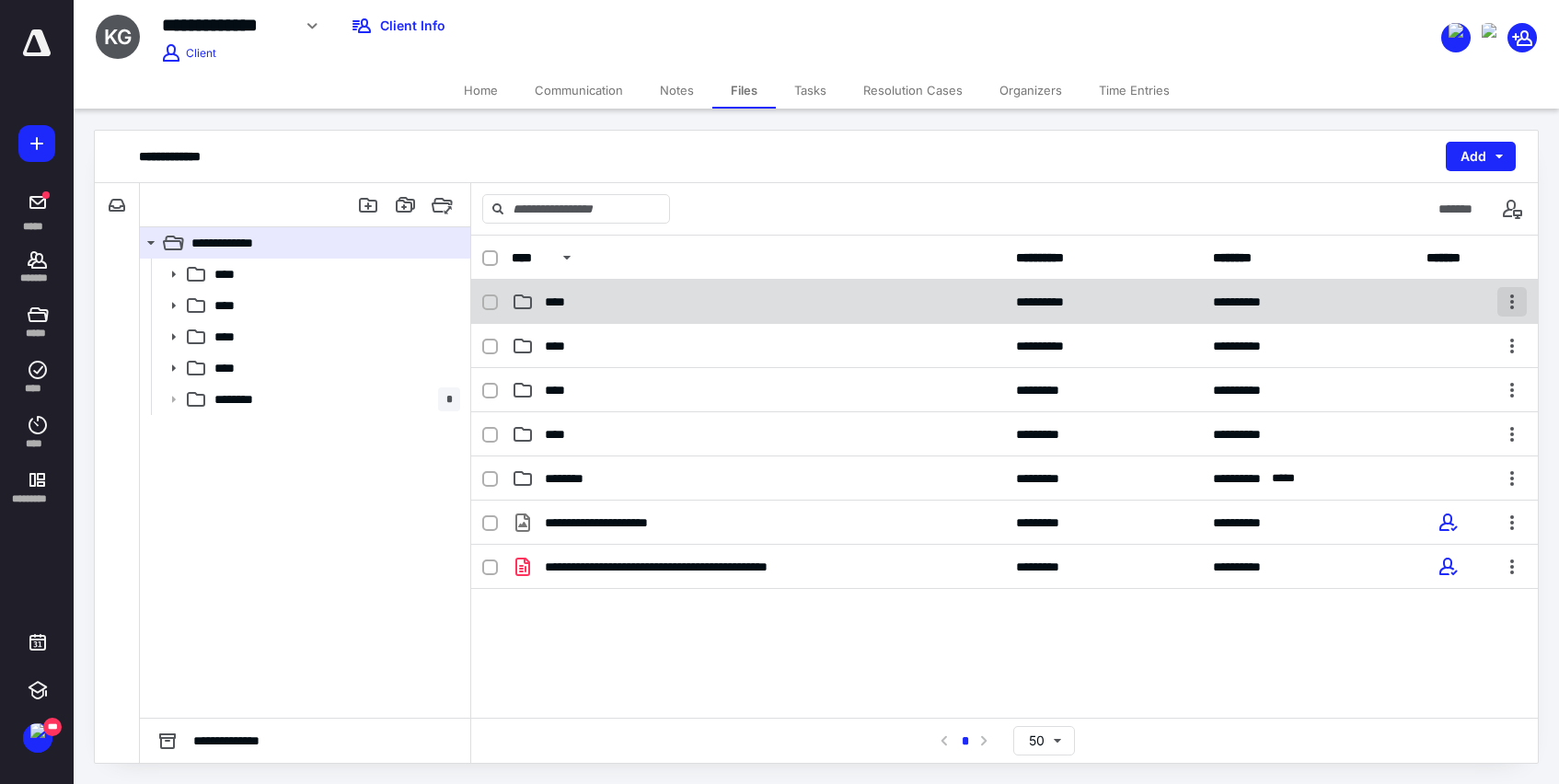 click at bounding box center [1512, 302] 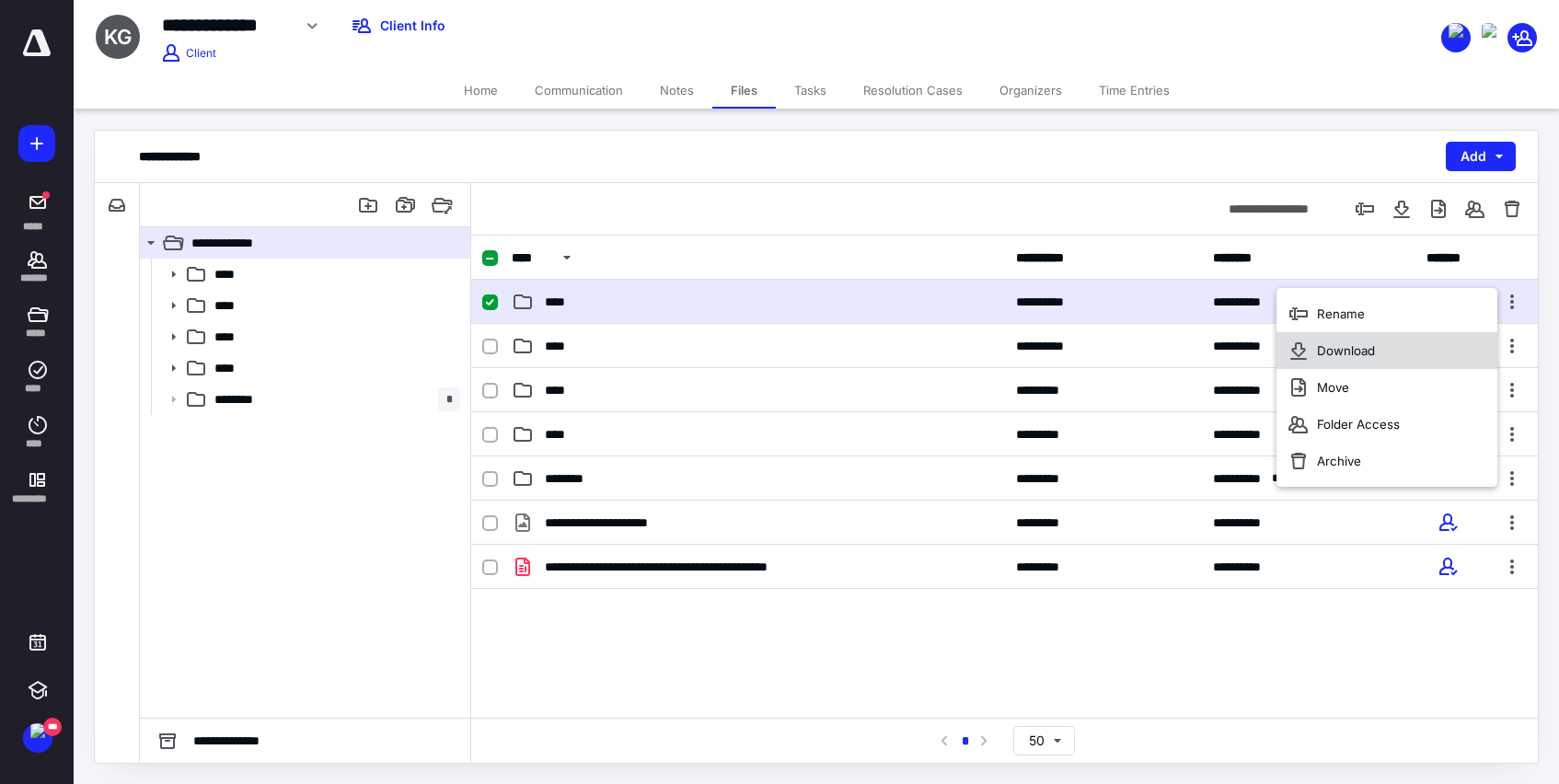 click on "Download" at bounding box center [1345, 351] 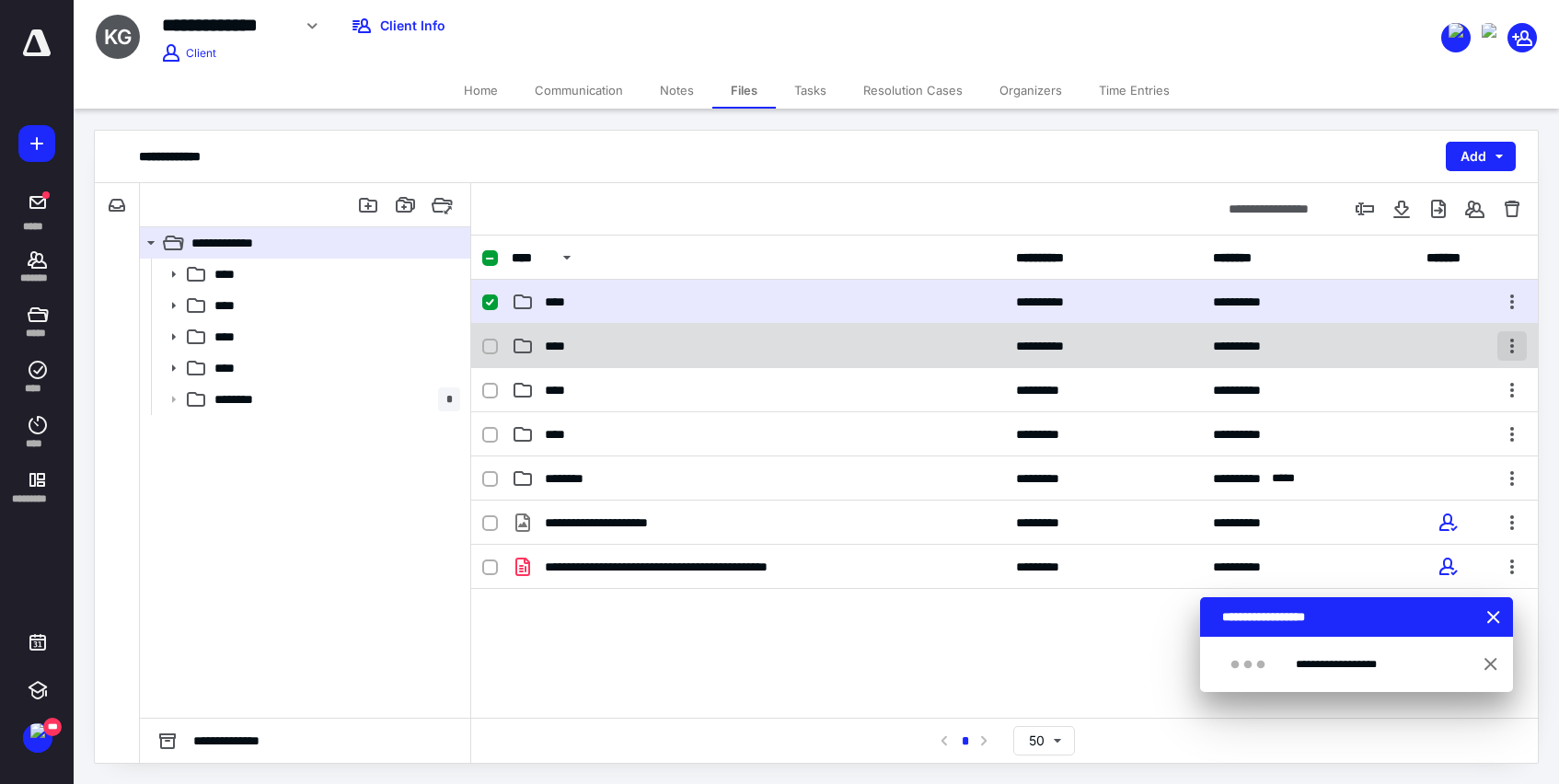 click at bounding box center [1512, 346] 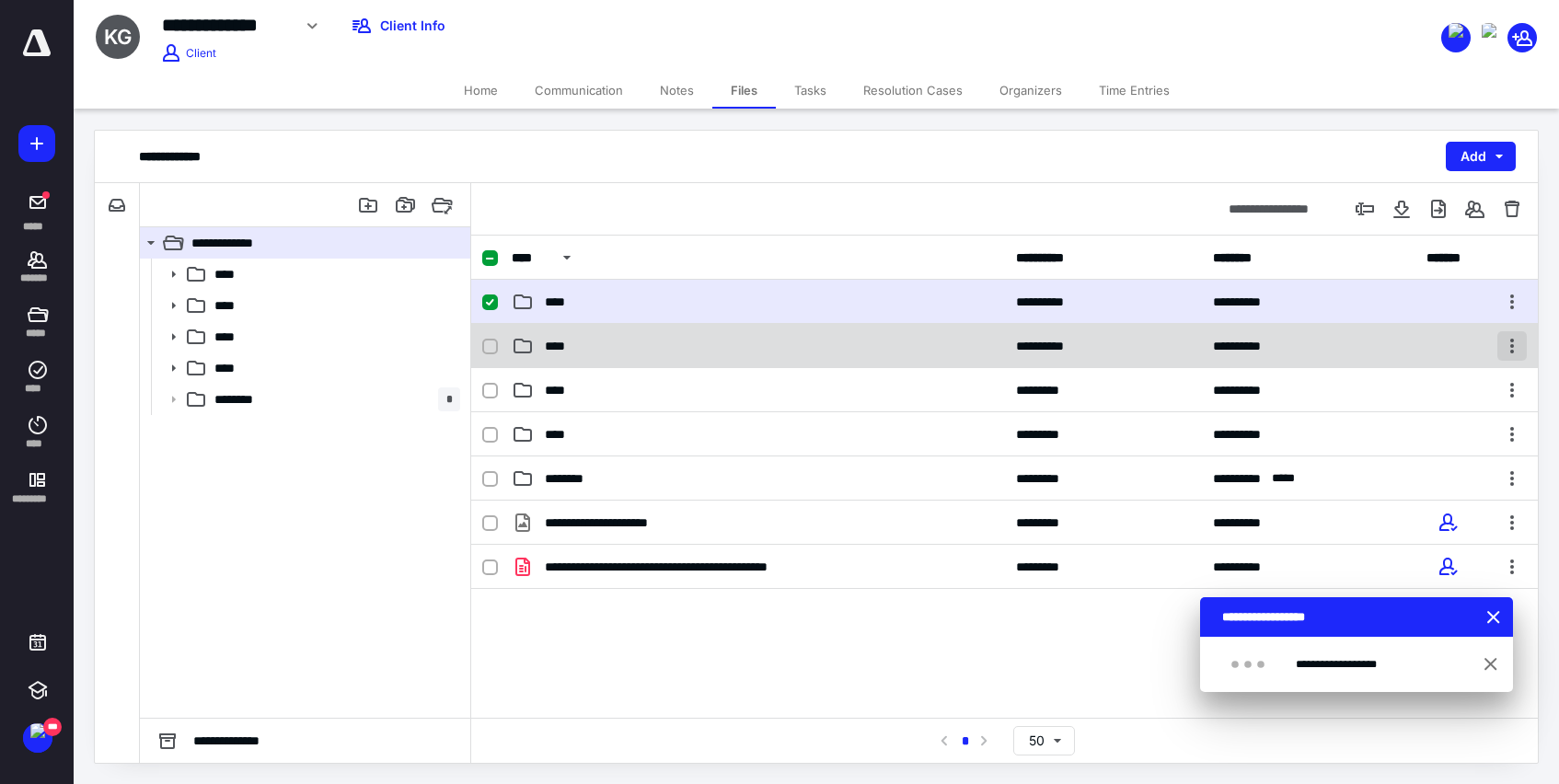 checkbox on "false" 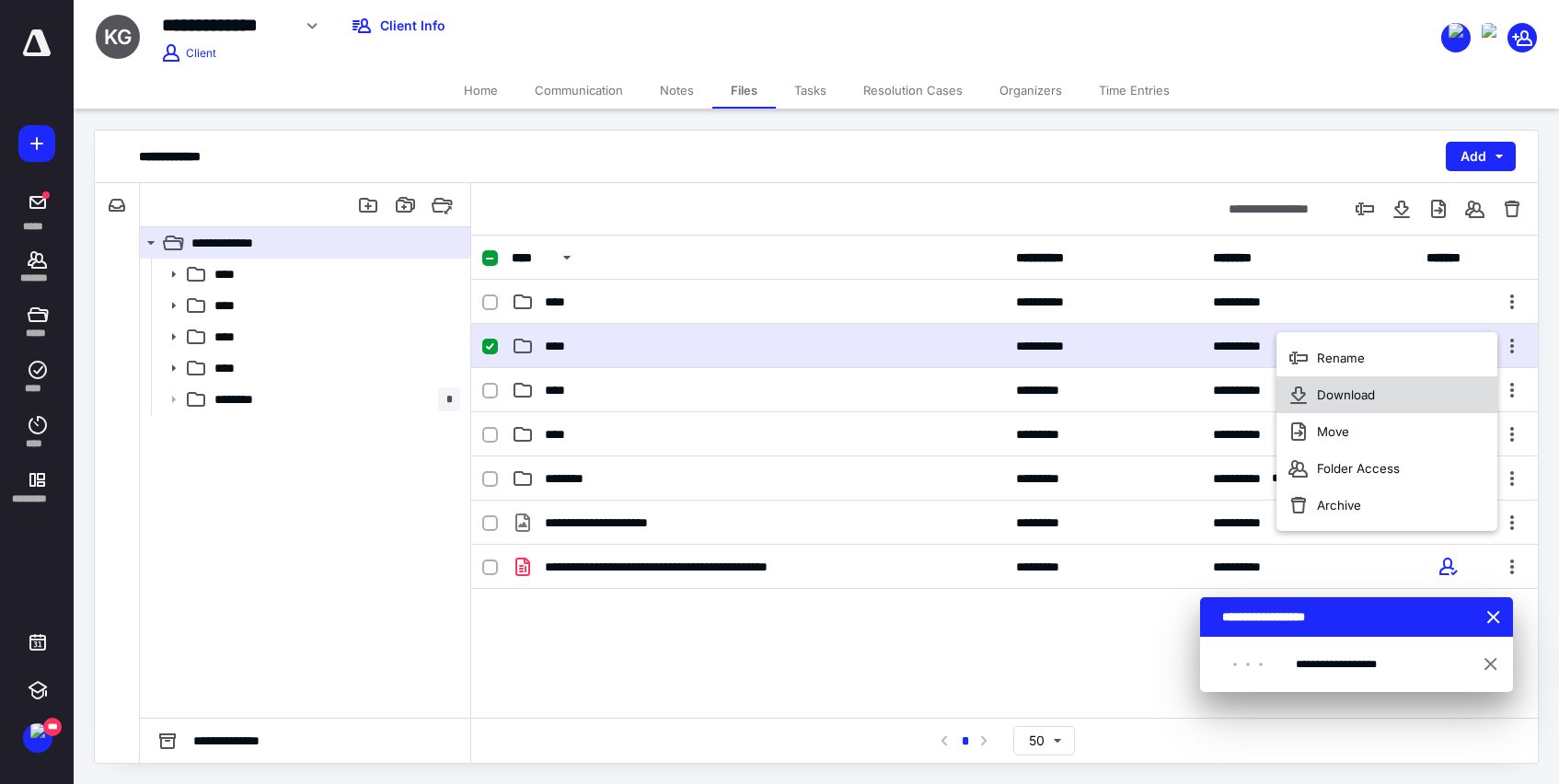 click on "Download" at bounding box center [1345, 395] 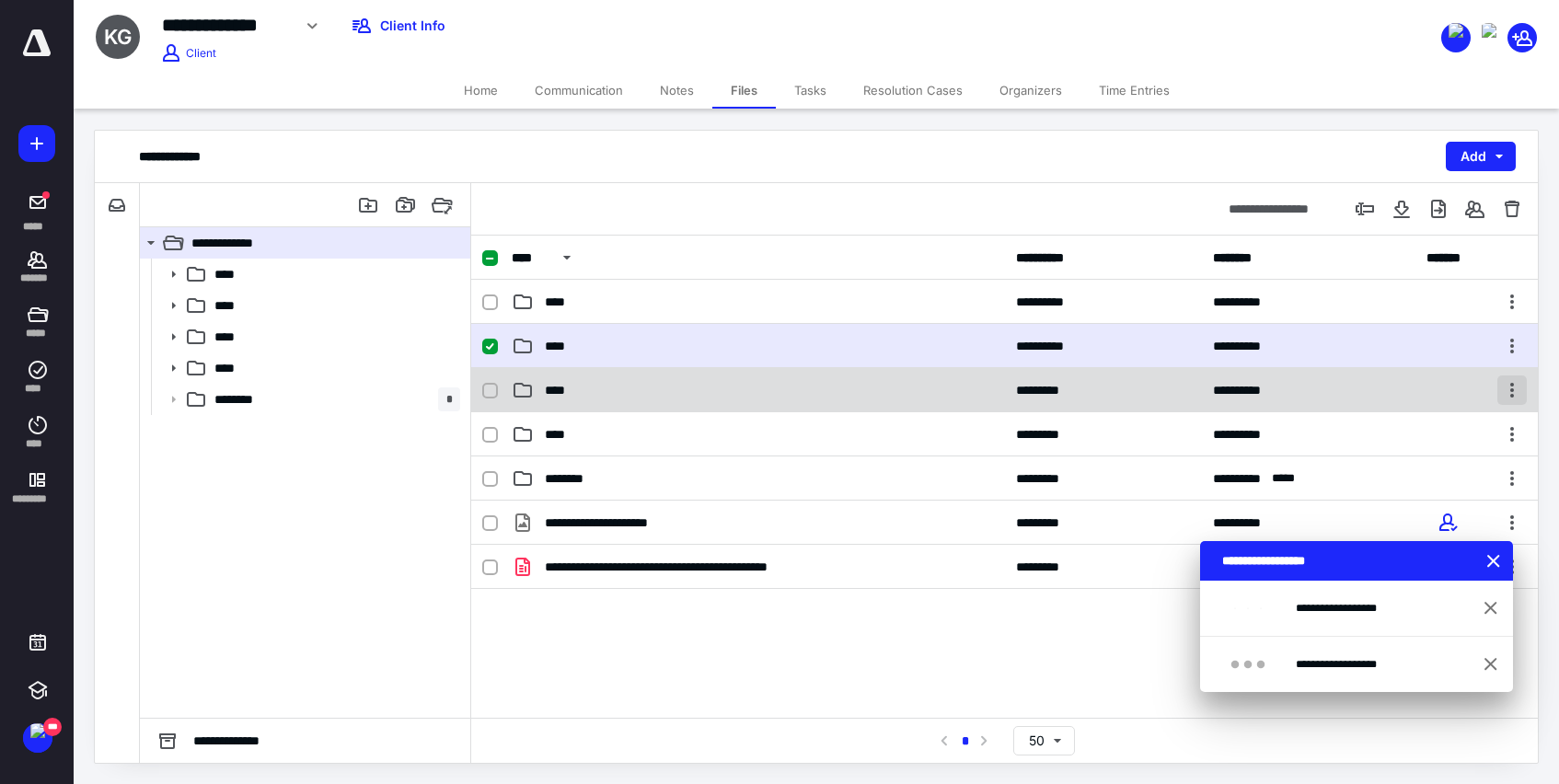 click at bounding box center (1512, 390) 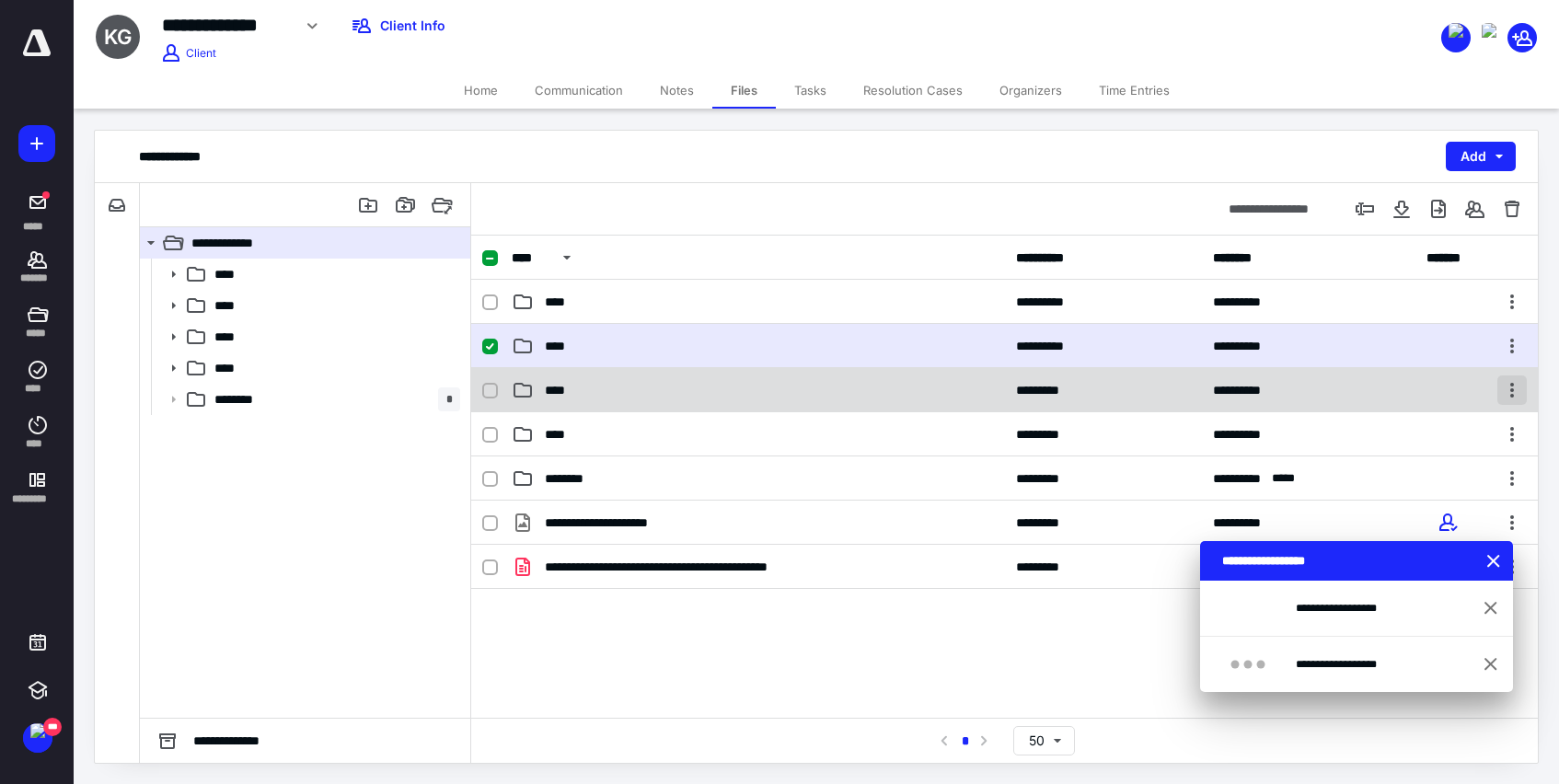 checkbox on "false" 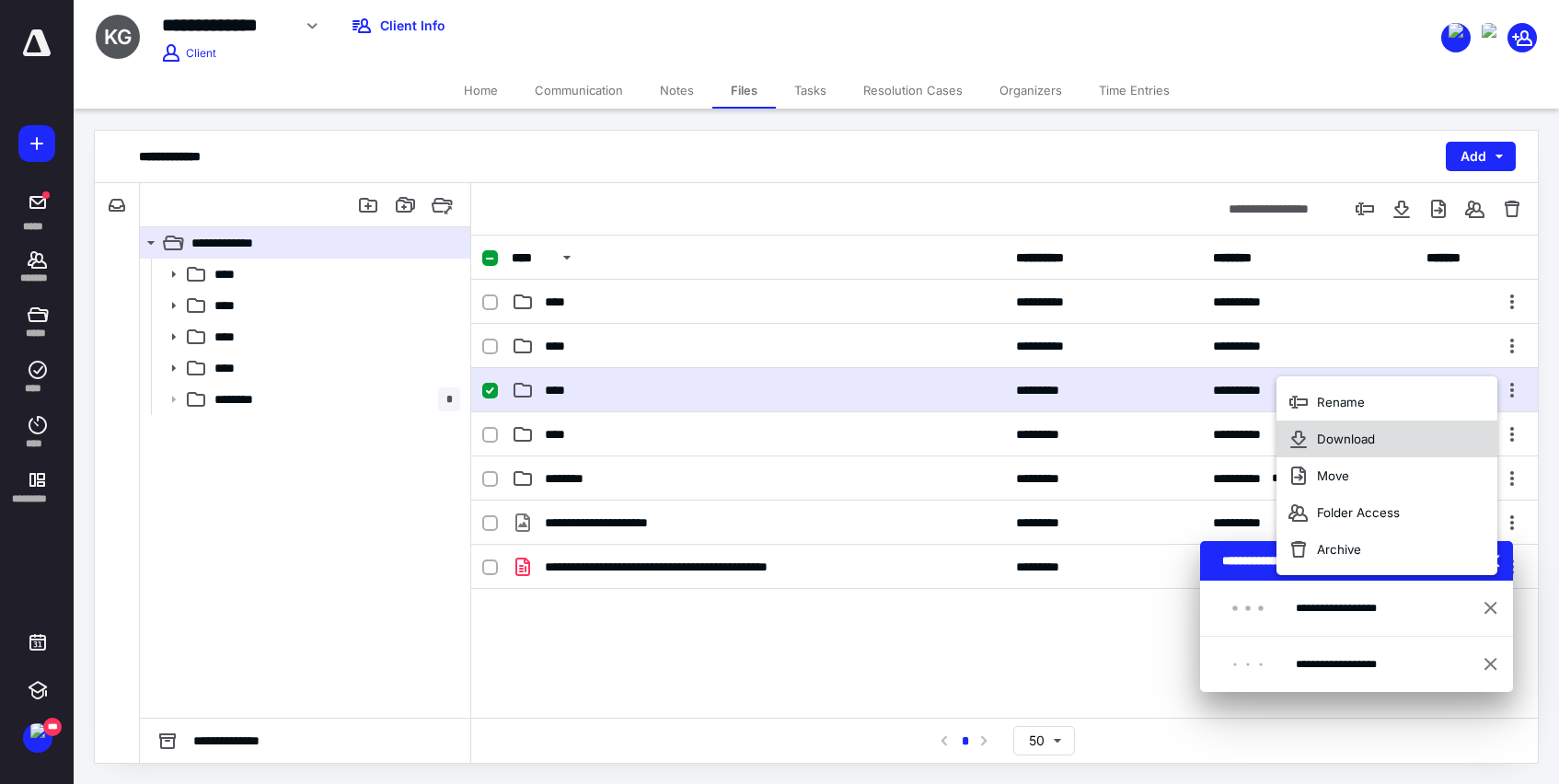 click on "Download" at bounding box center [1387, 439] 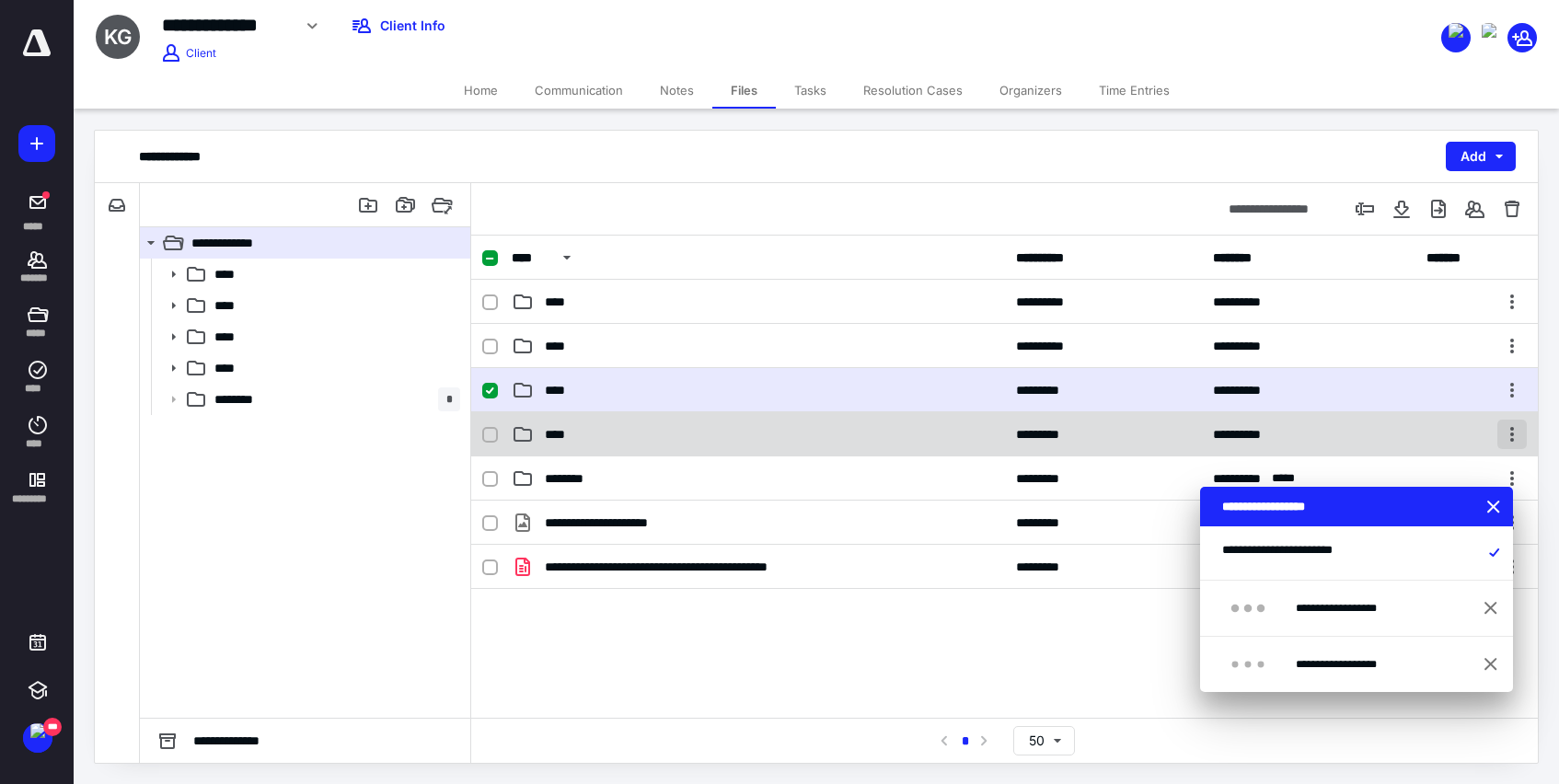click at bounding box center (1512, 434) 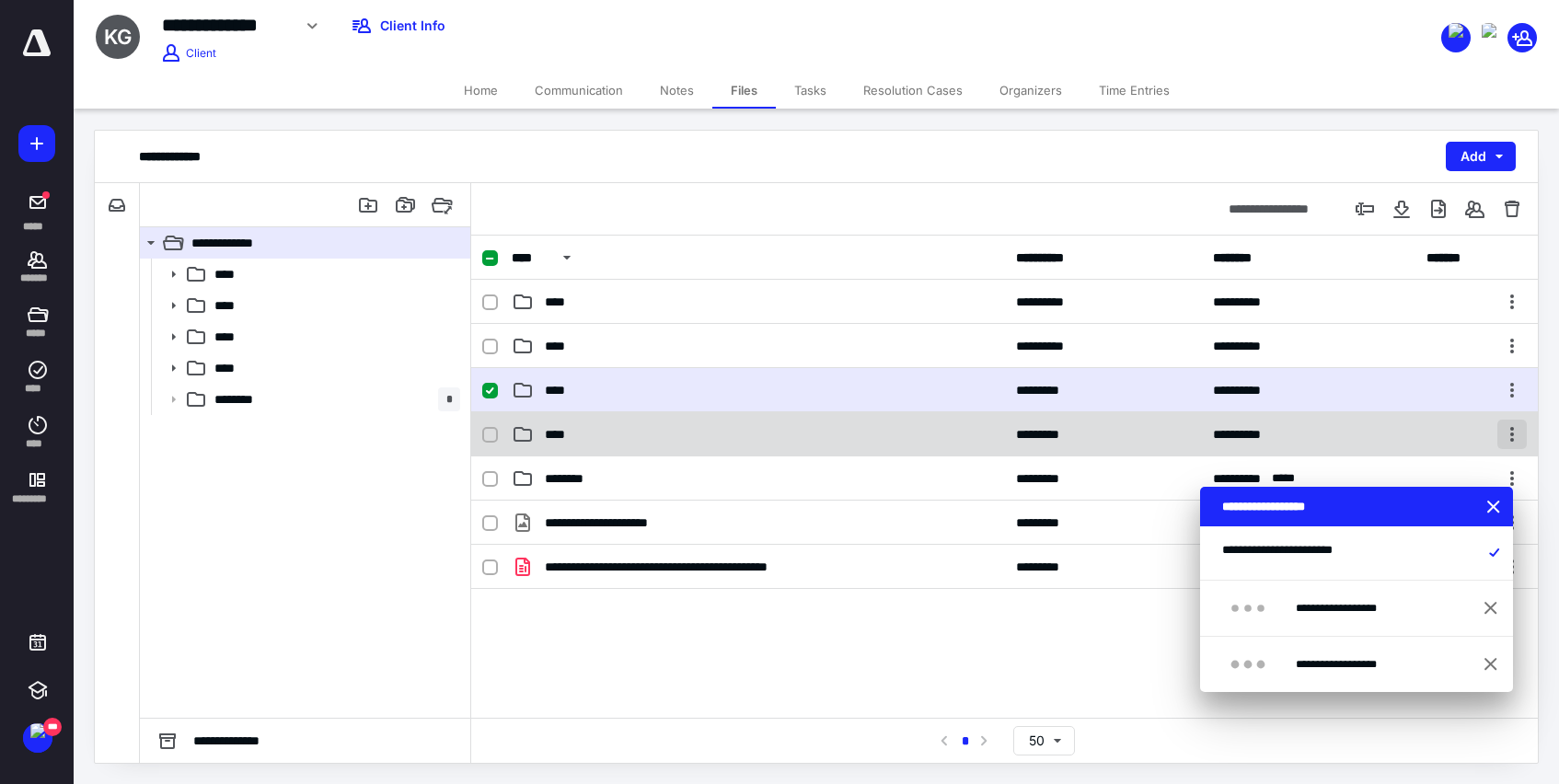 checkbox on "false" 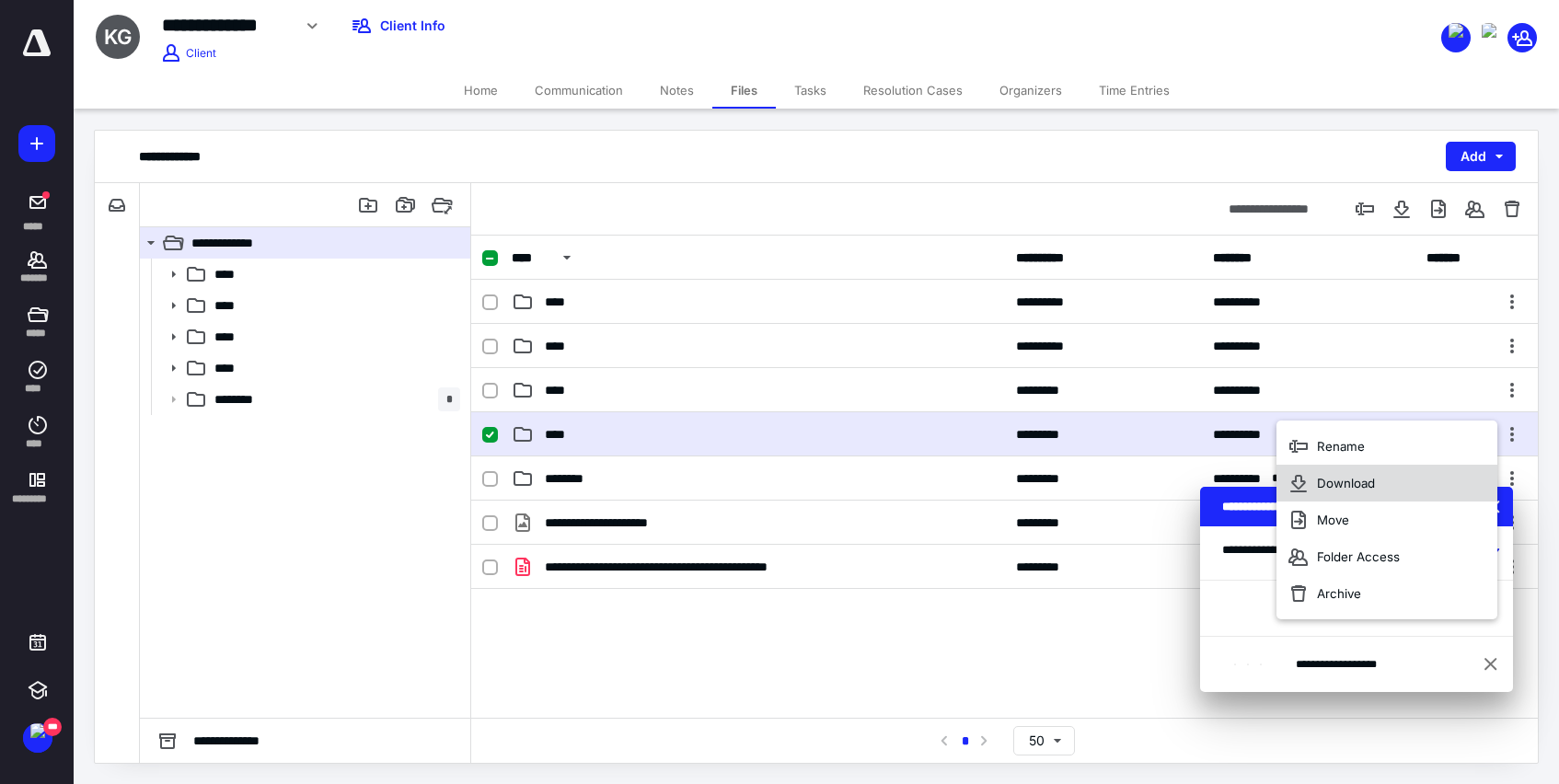 click on "Download" at bounding box center (1345, 483) 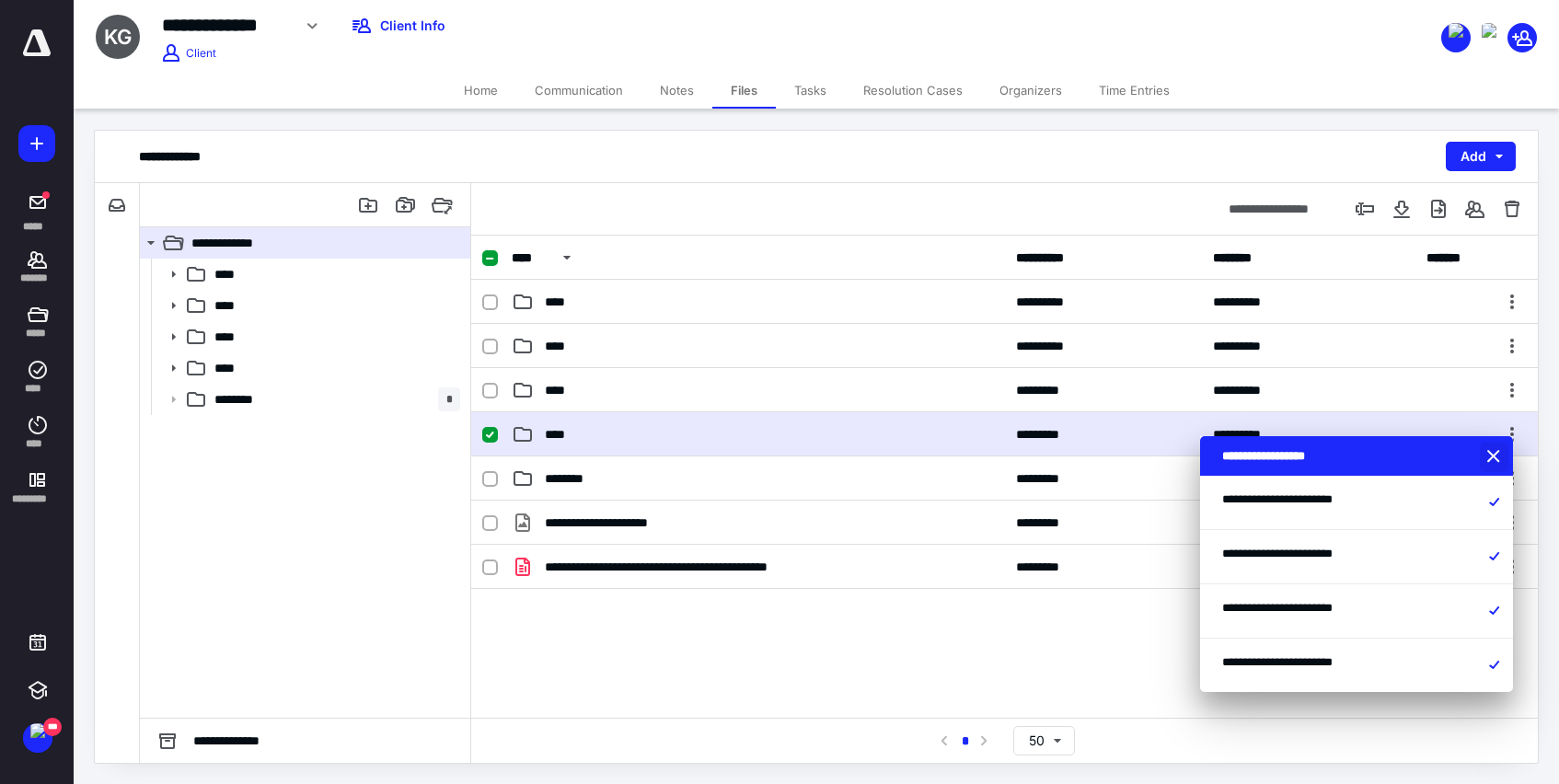 click at bounding box center (1495, 457) 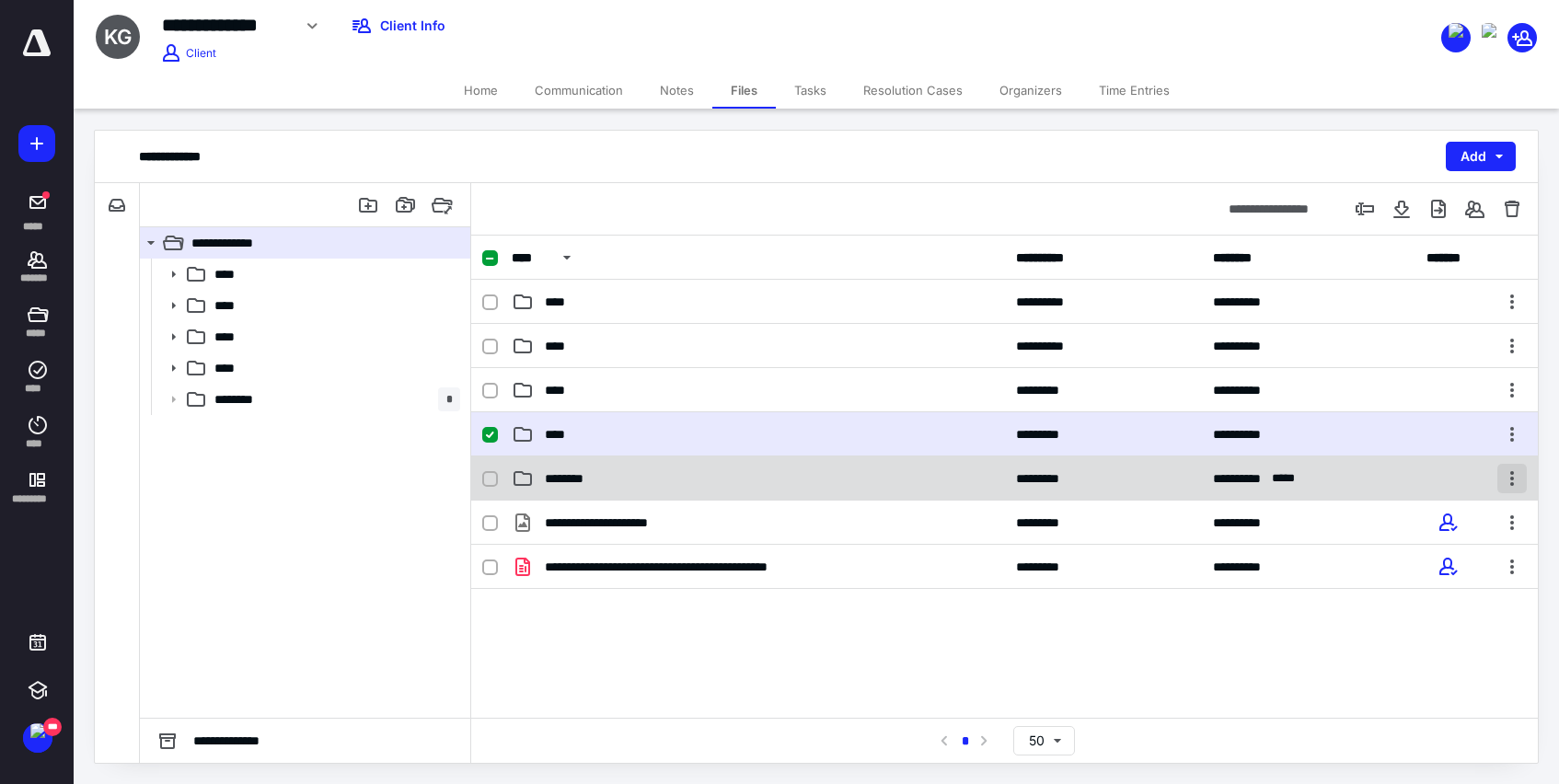click at bounding box center [1512, 478] 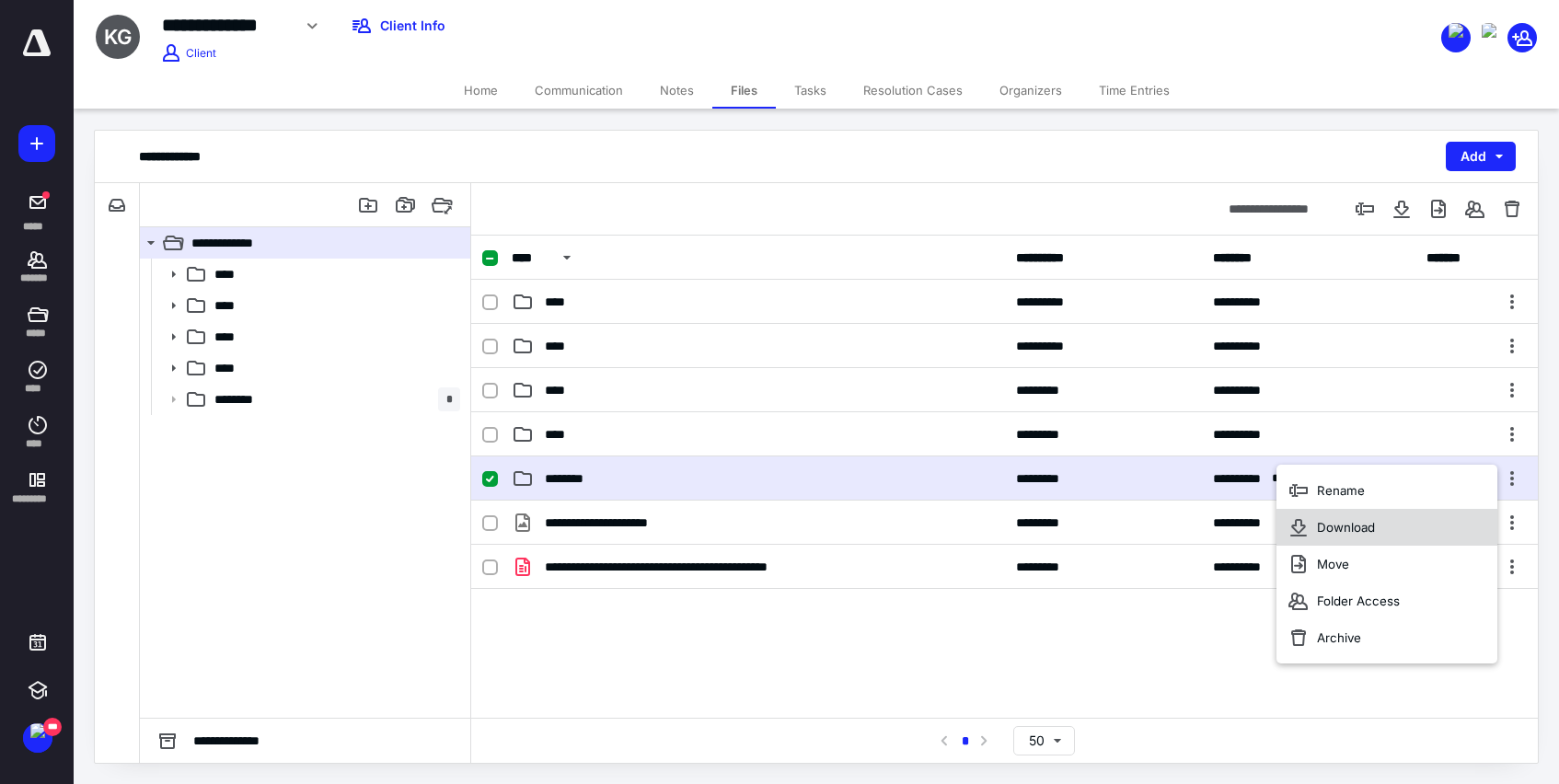 click on "Download" at bounding box center [1345, 527] 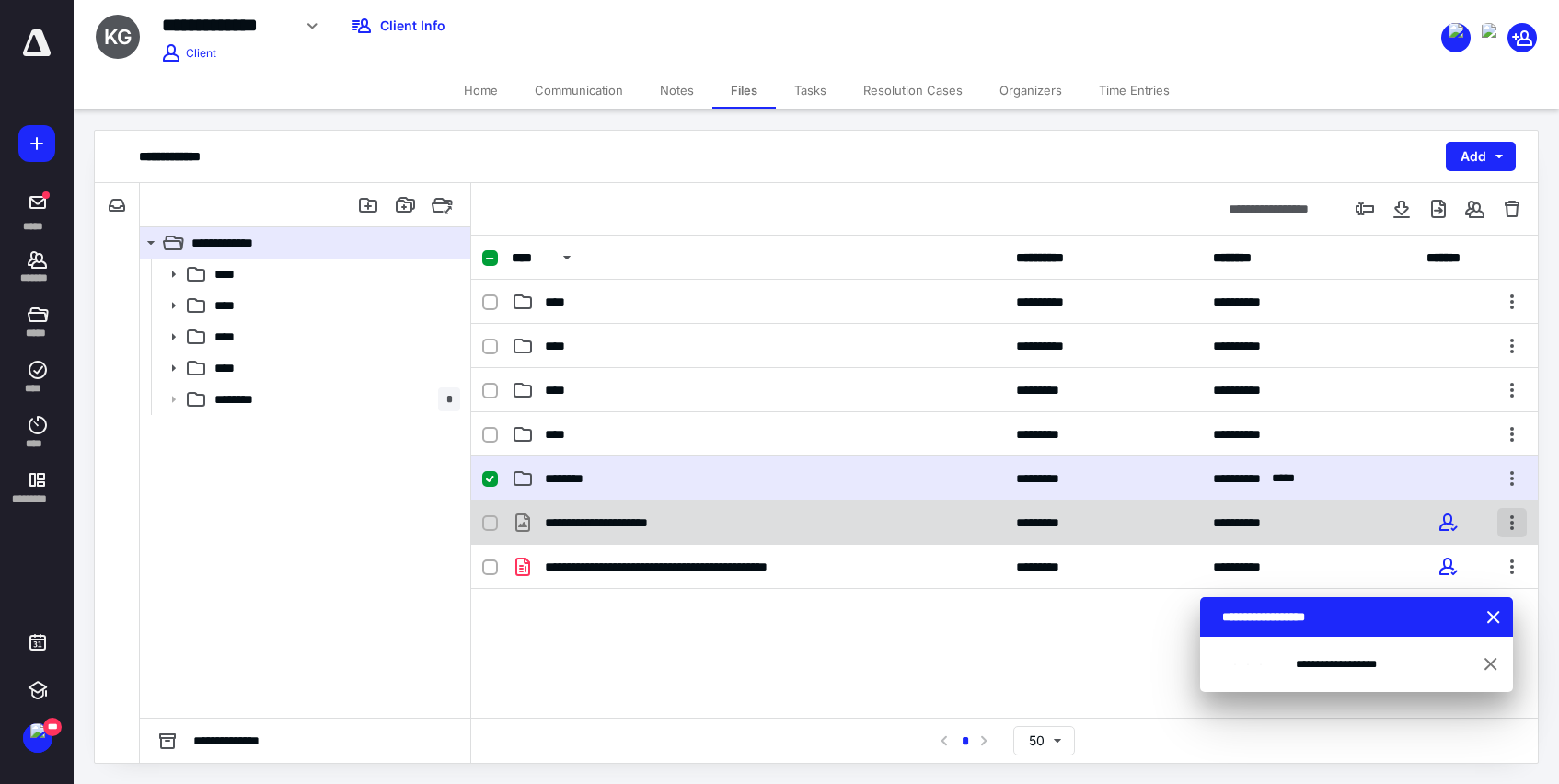 click at bounding box center [1512, 523] 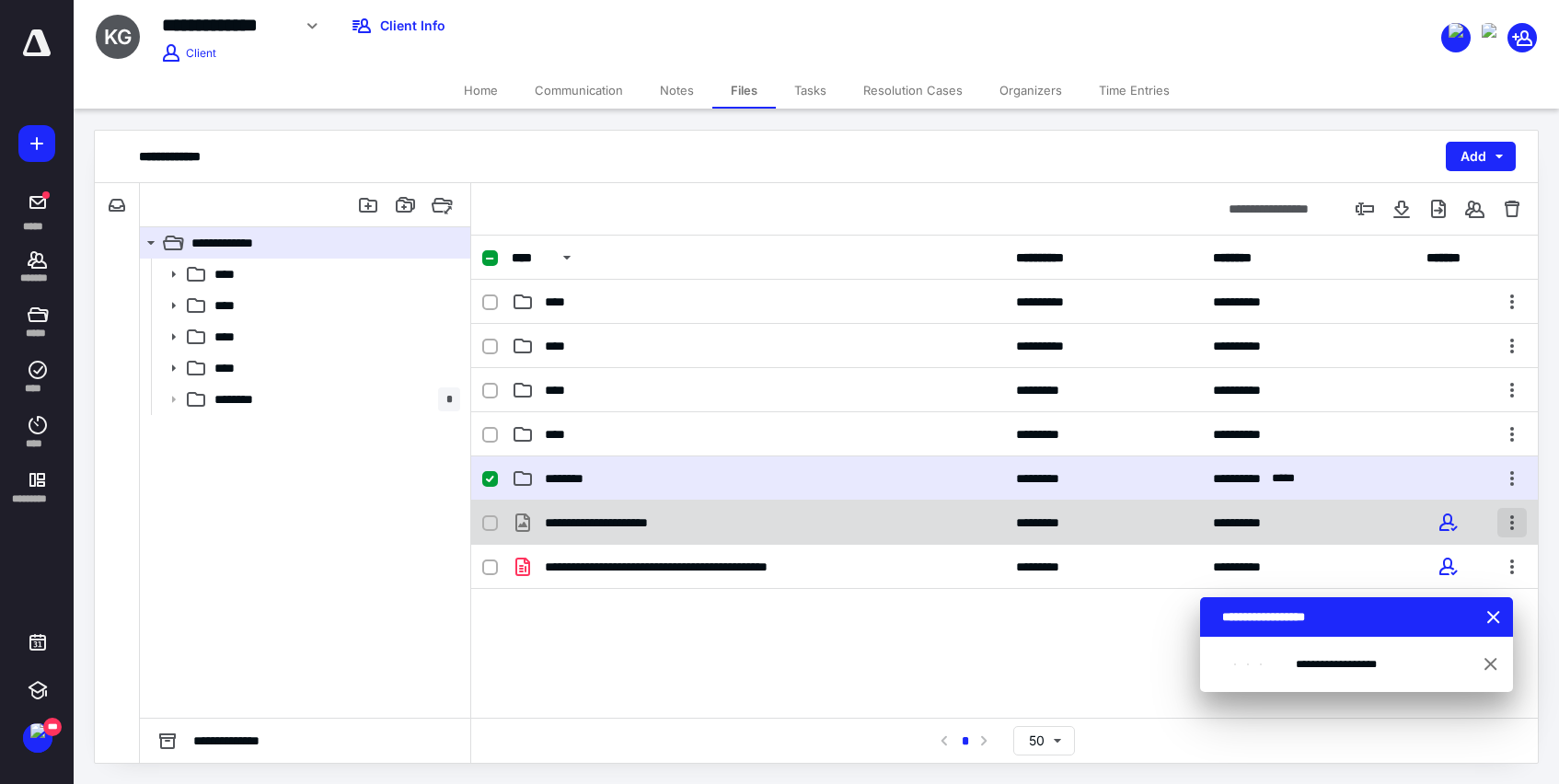 checkbox on "false" 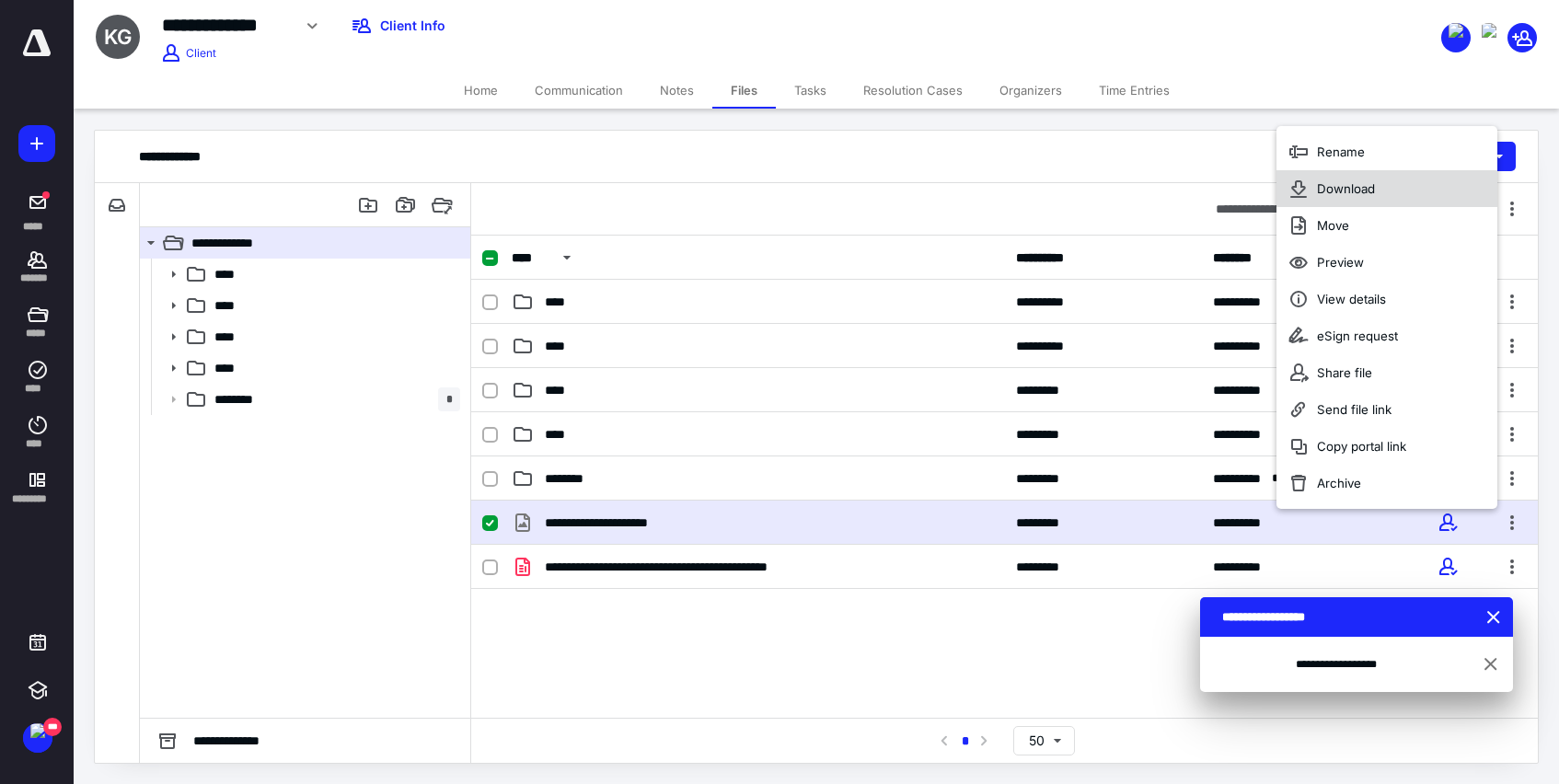 click on "Download" at bounding box center [1345, 189] 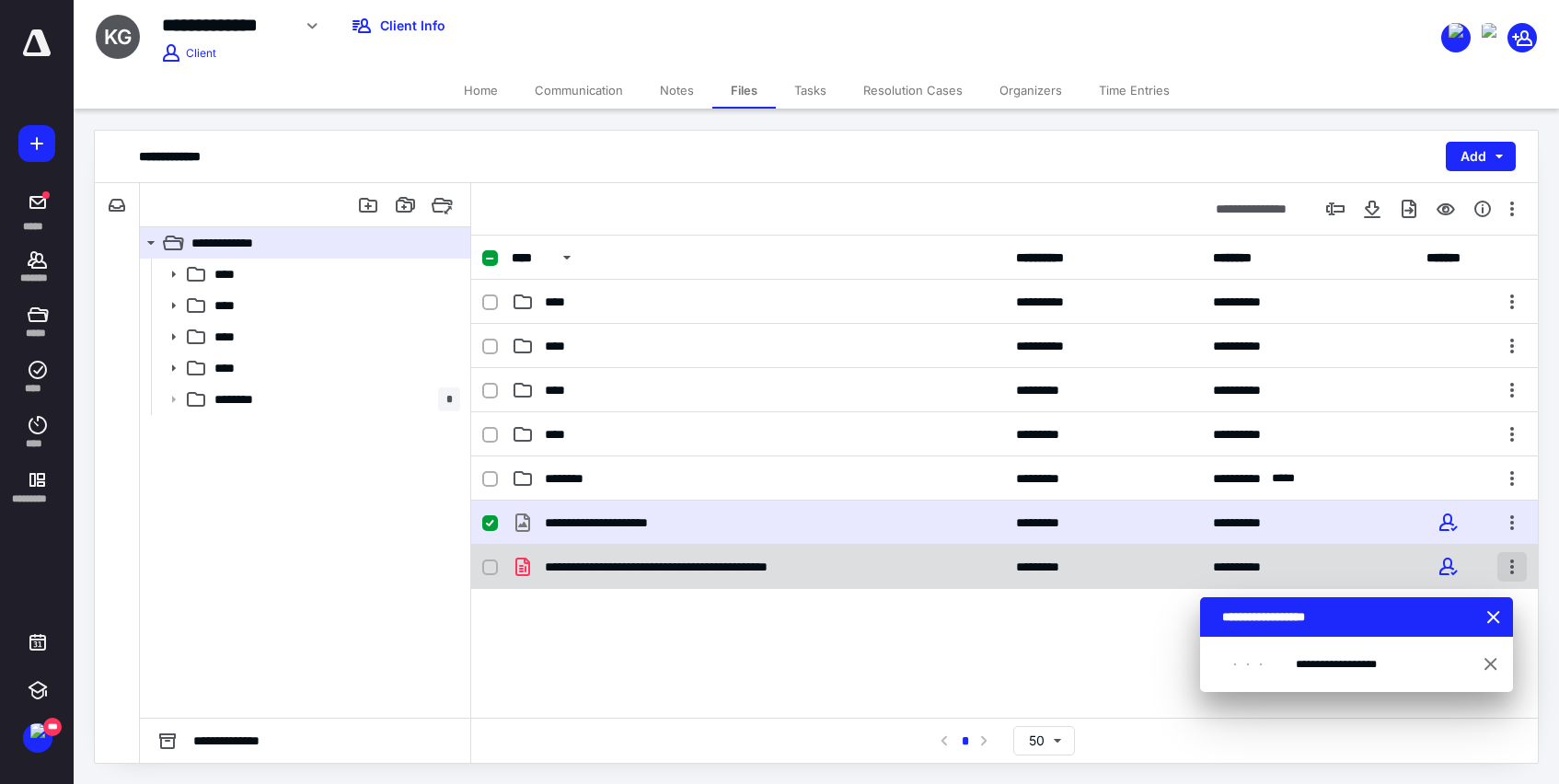 click at bounding box center [1512, 567] 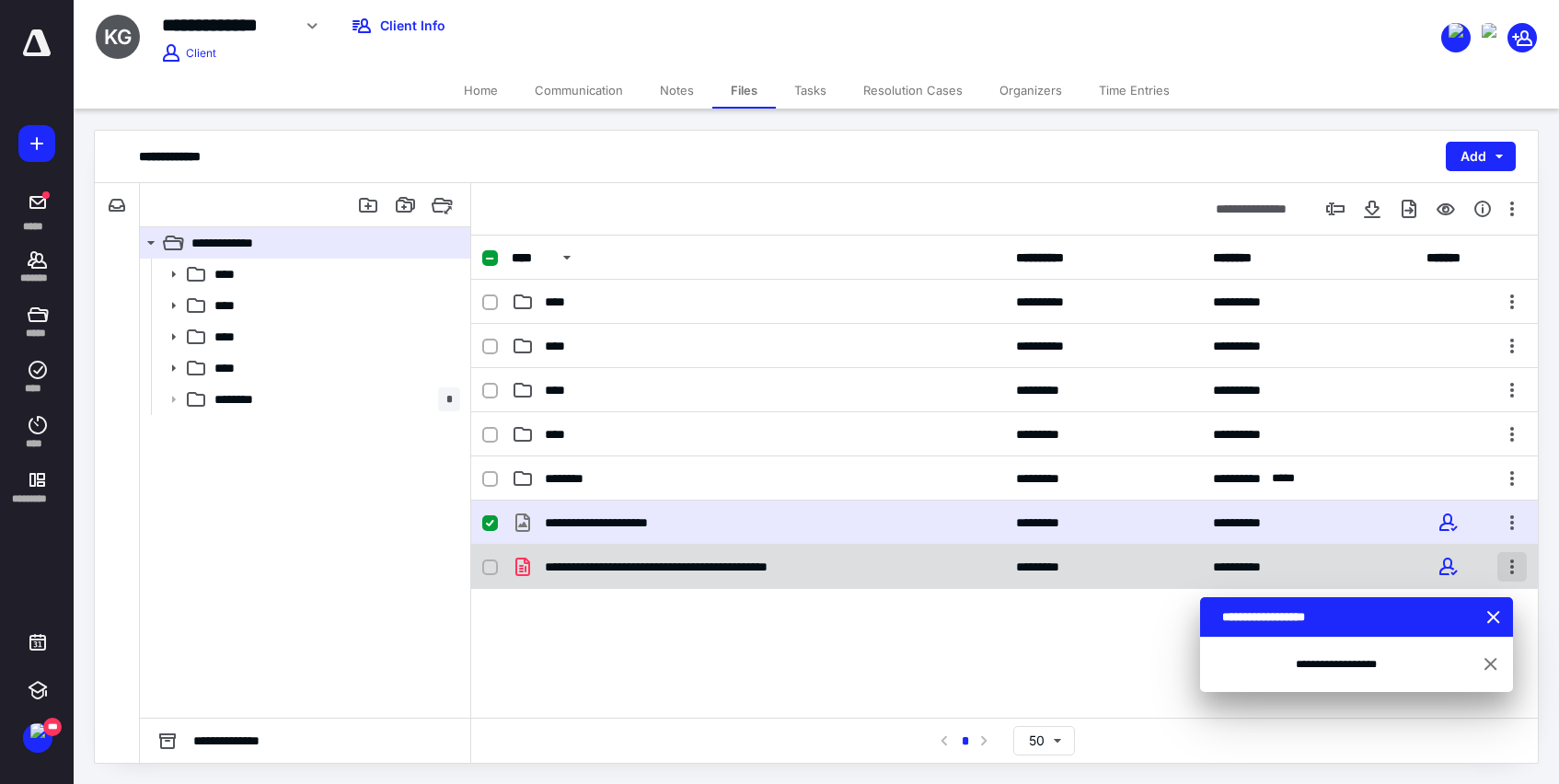 checkbox on "false" 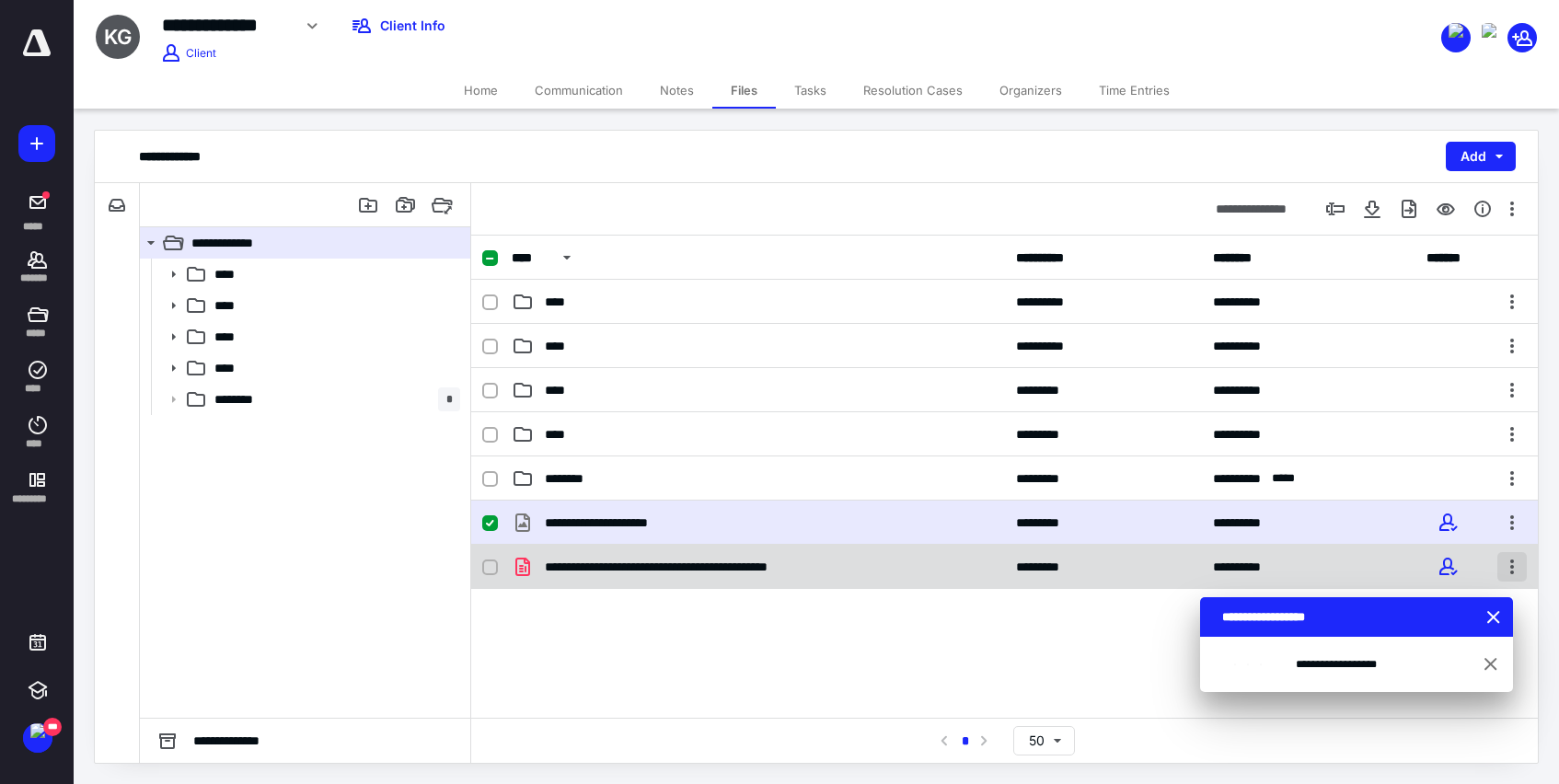 checkbox on "true" 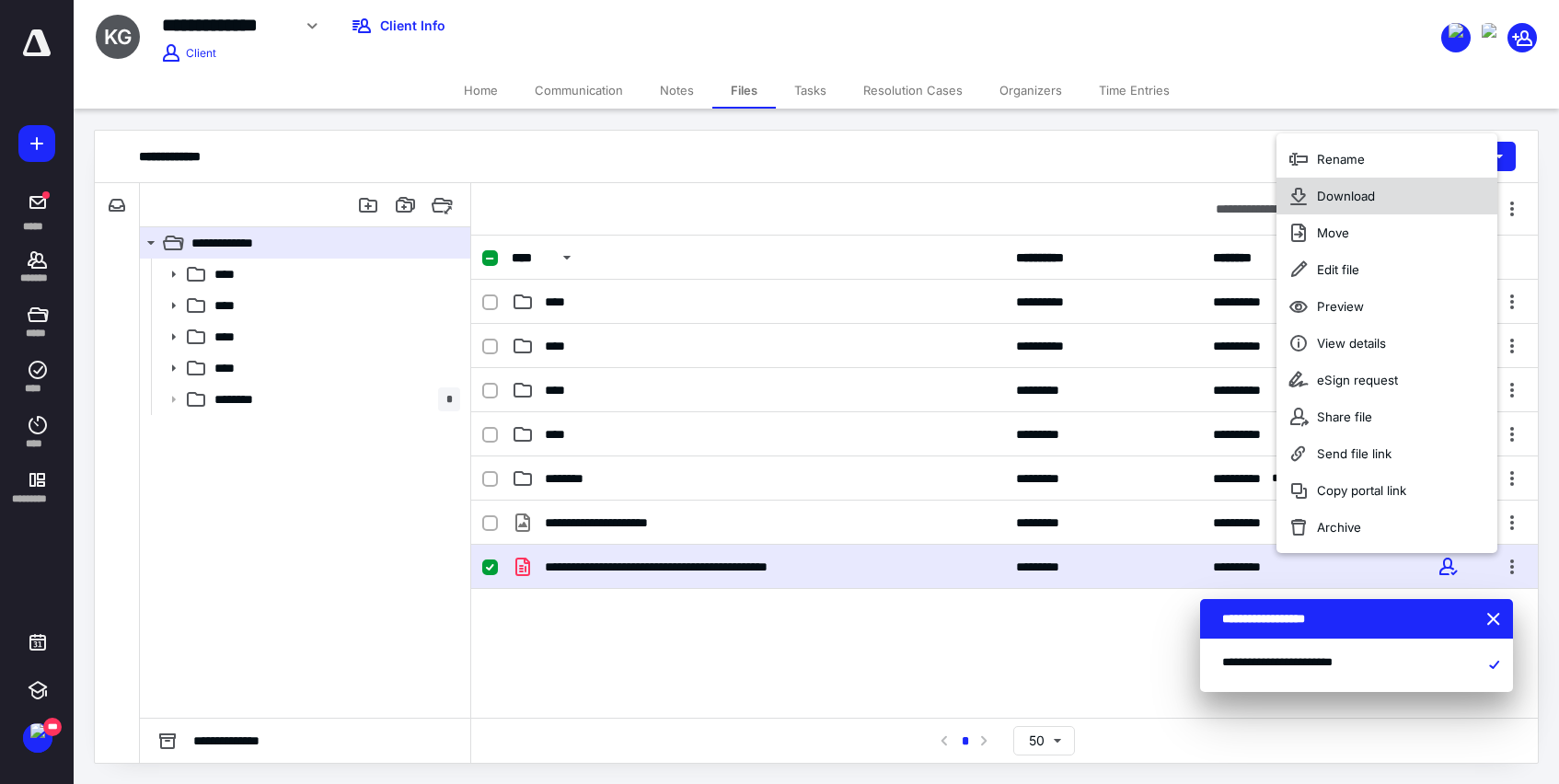 click on "Download" at bounding box center (1387, 196) 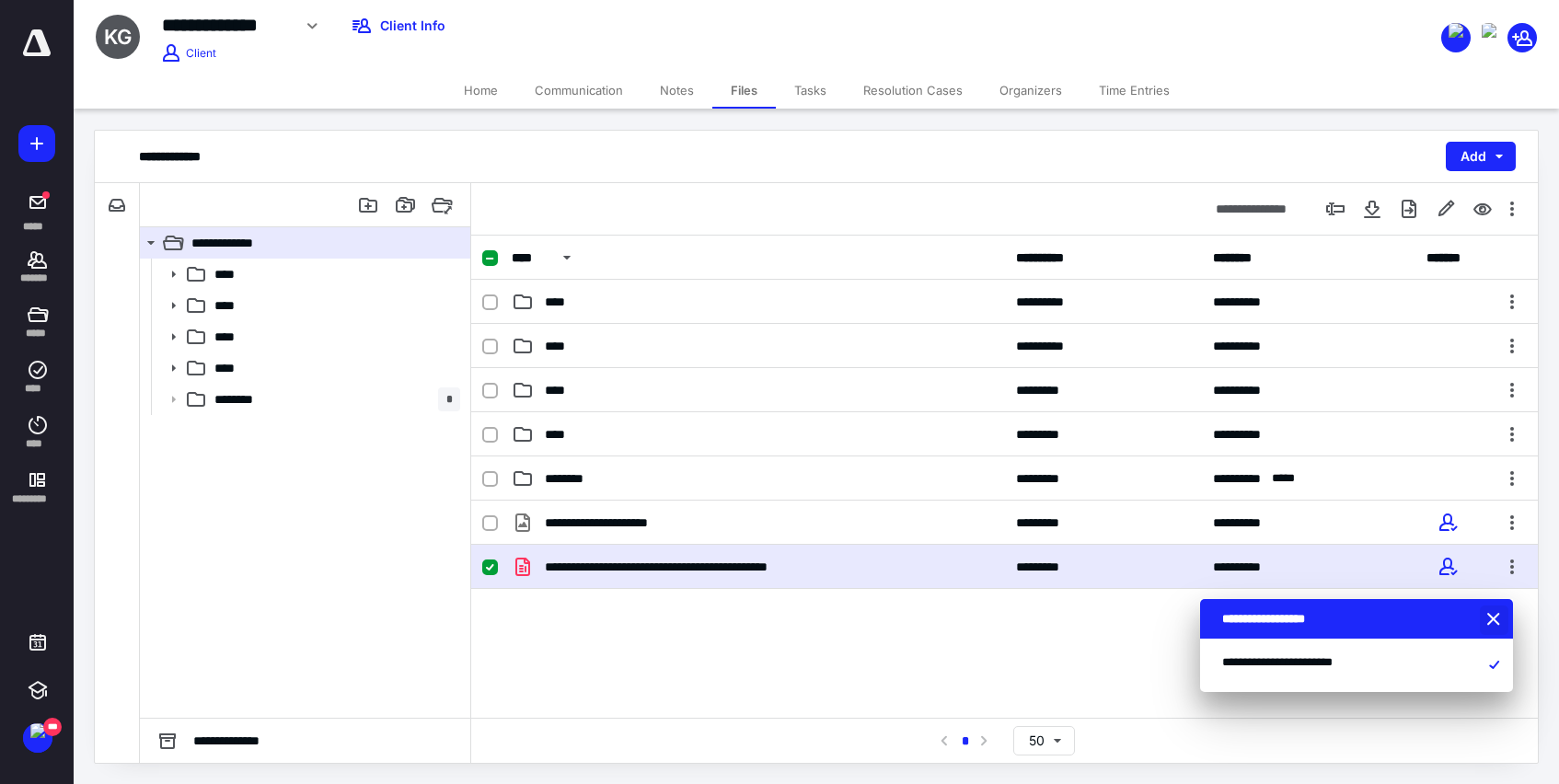 click at bounding box center [1495, 620] 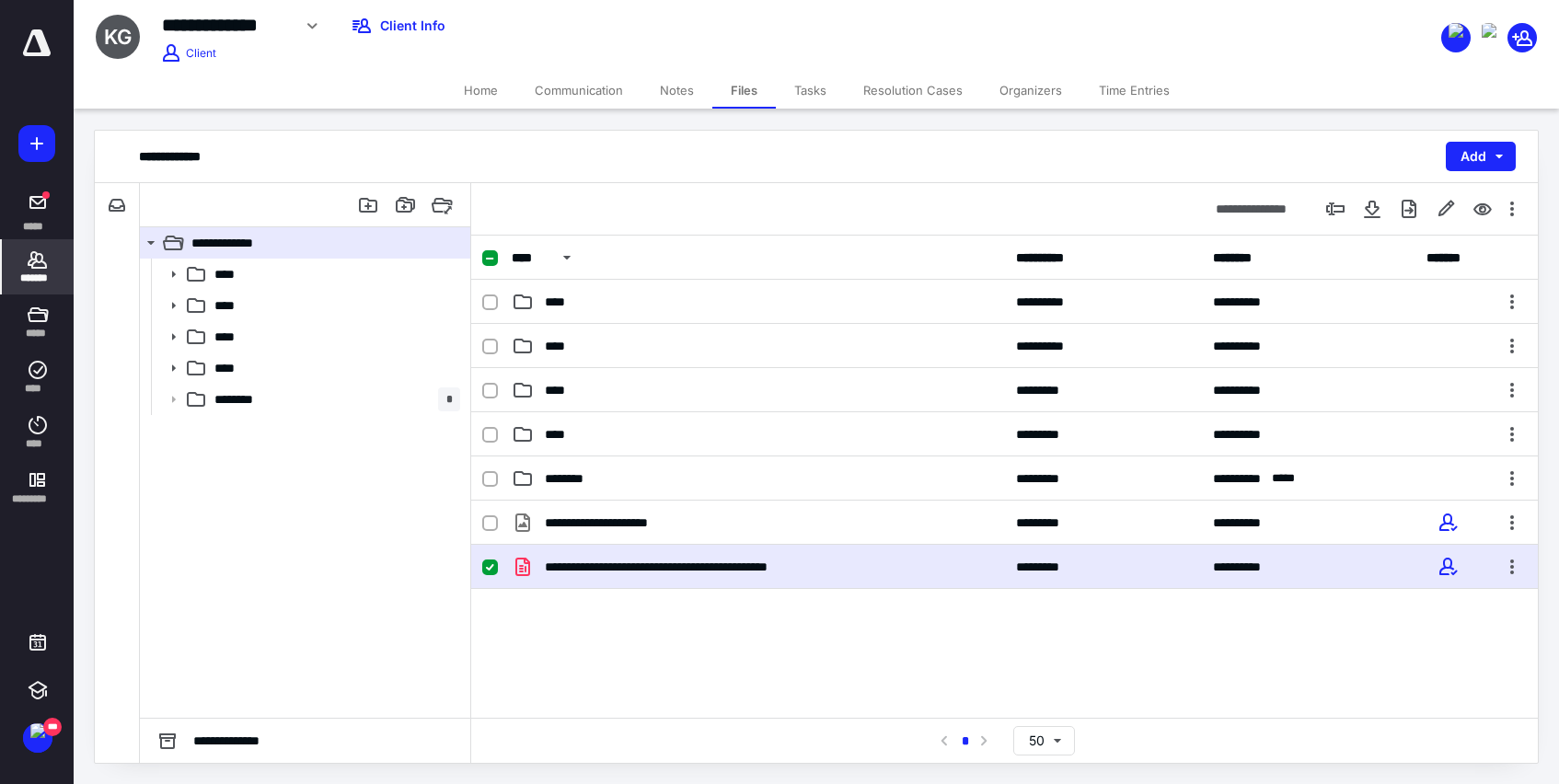 click 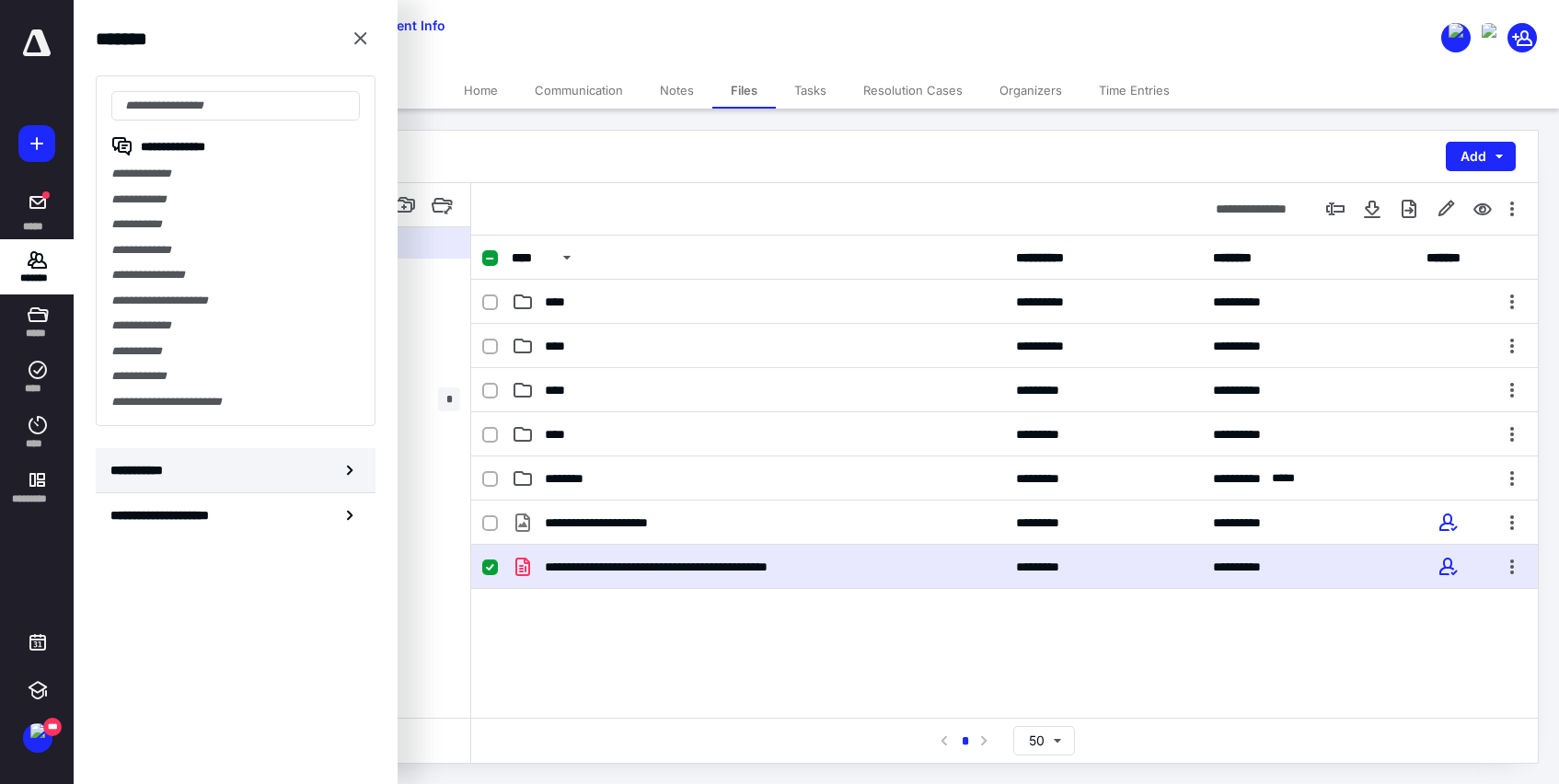 click on "**********" at bounding box center [141, 470] 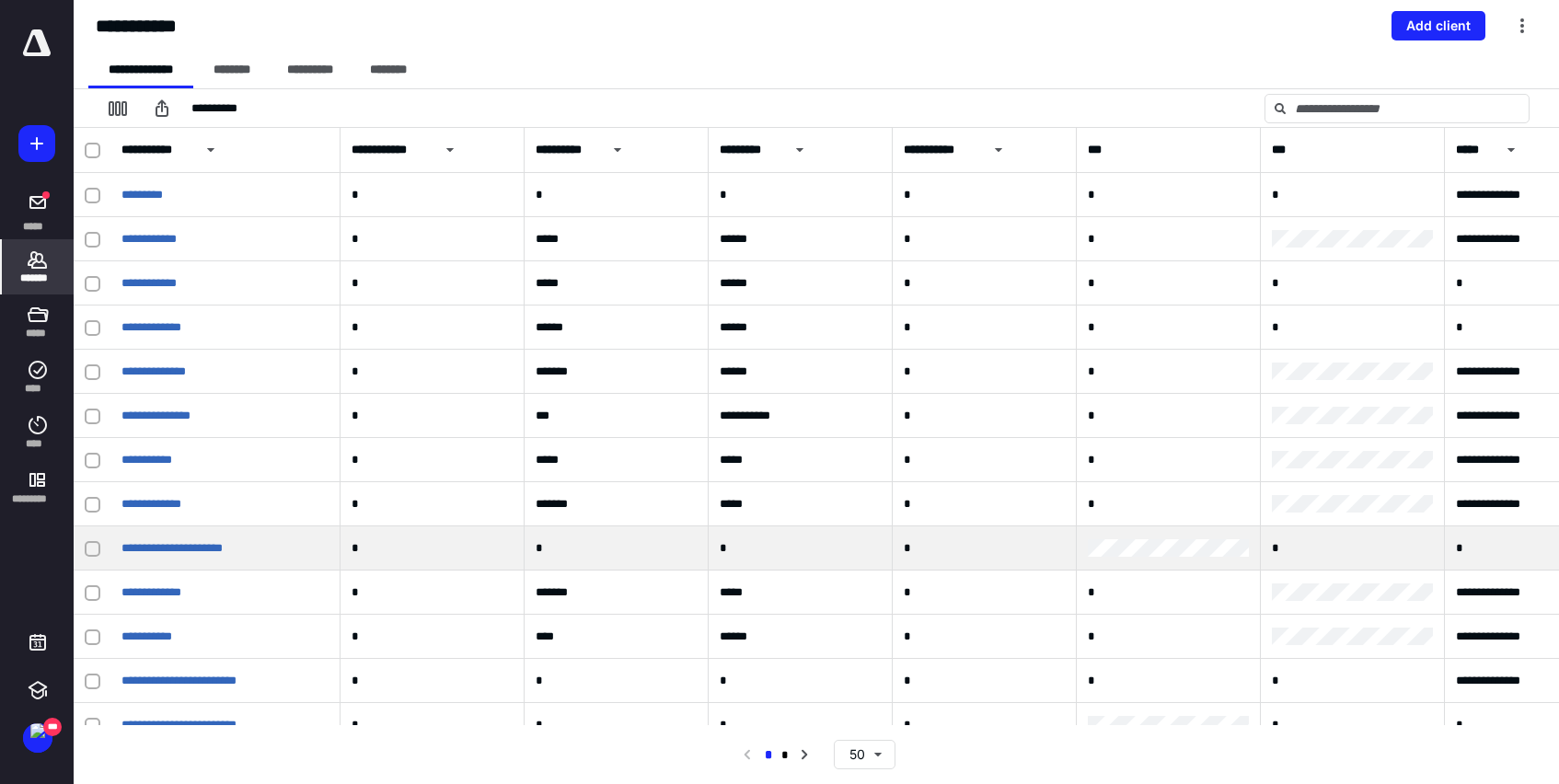 scroll, scrollTop: 1656, scrollLeft: 0, axis: vertical 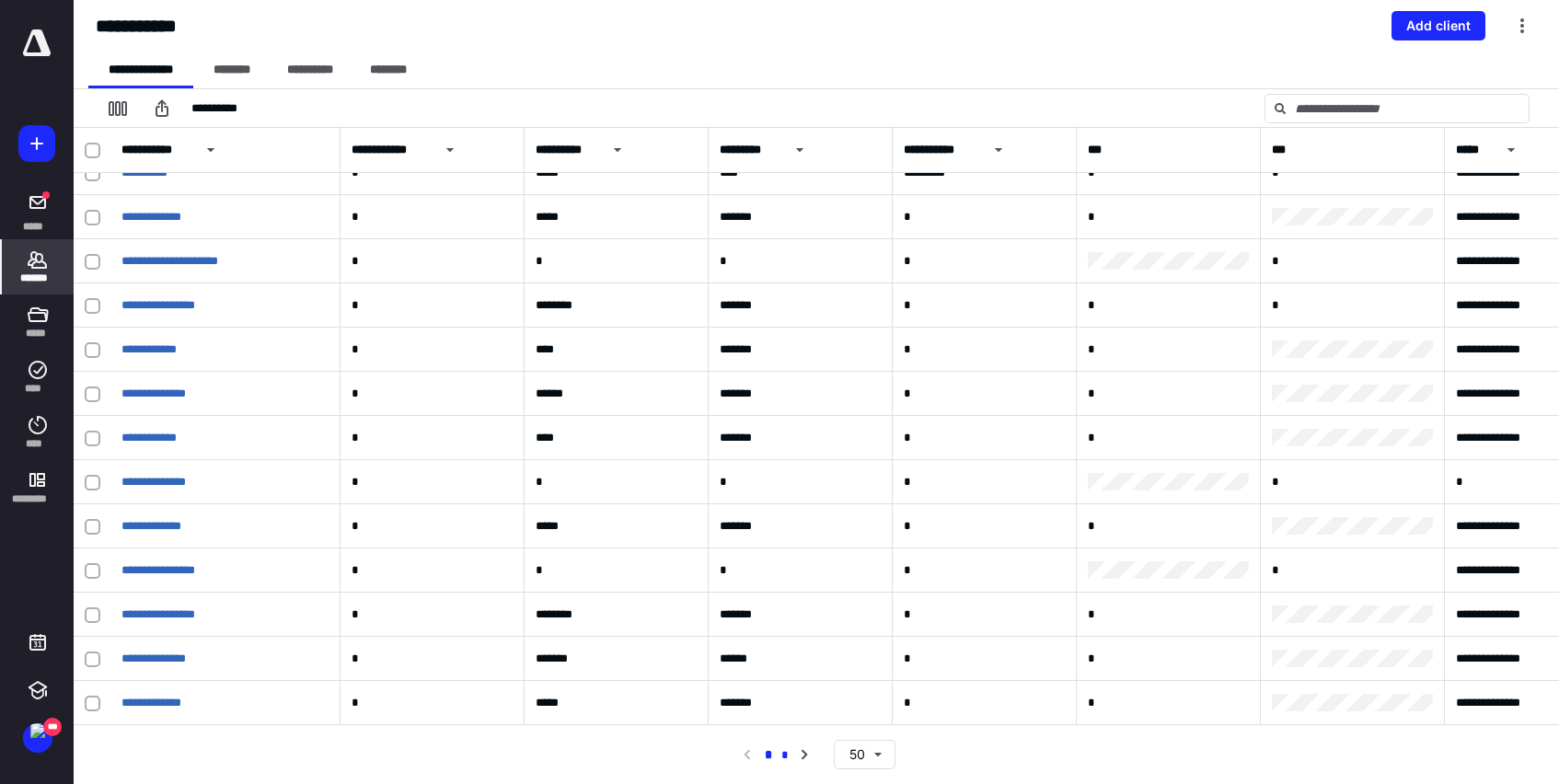 click on "*" at bounding box center [785, 755] 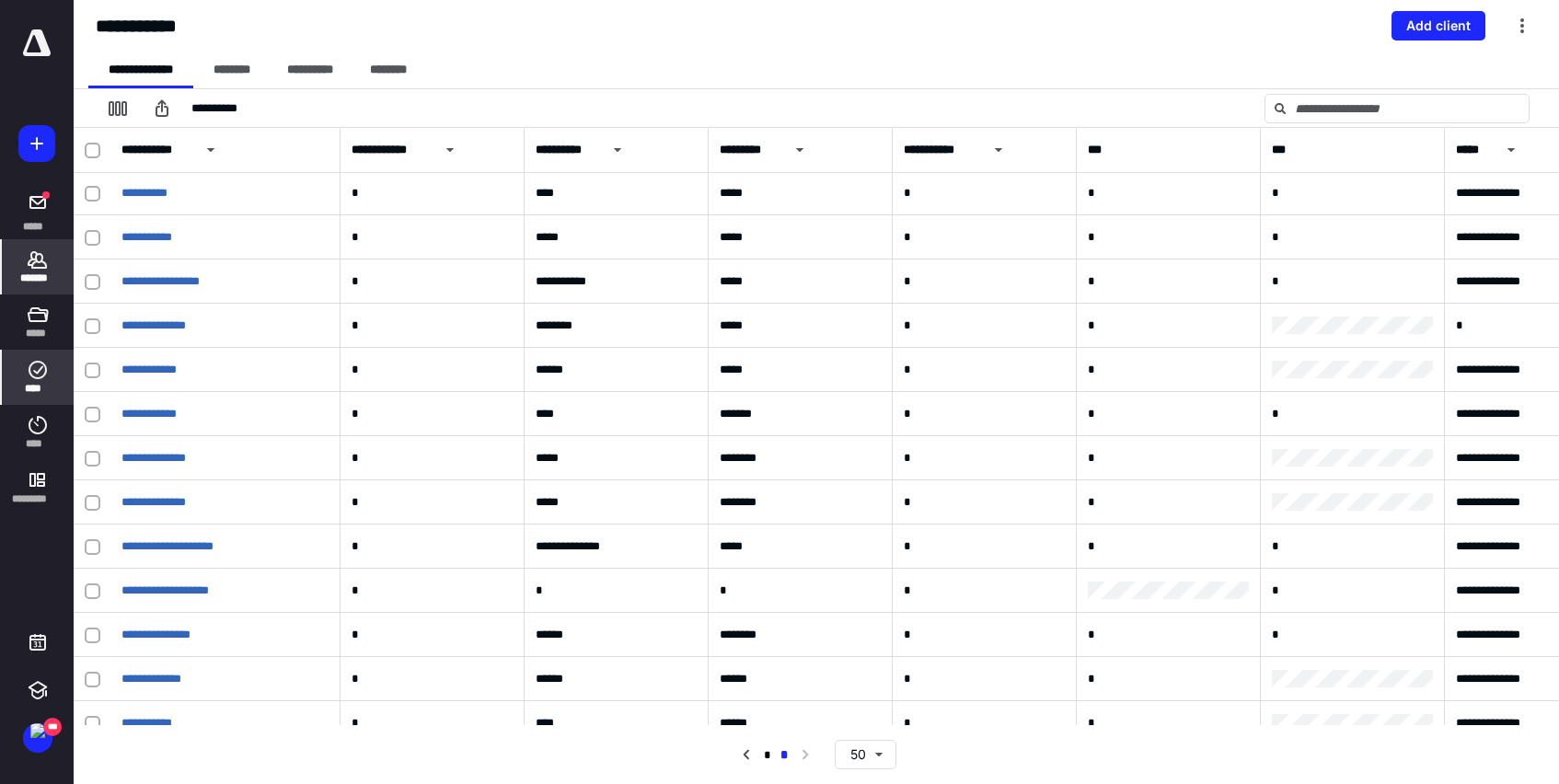 scroll, scrollTop: 535, scrollLeft: 0, axis: vertical 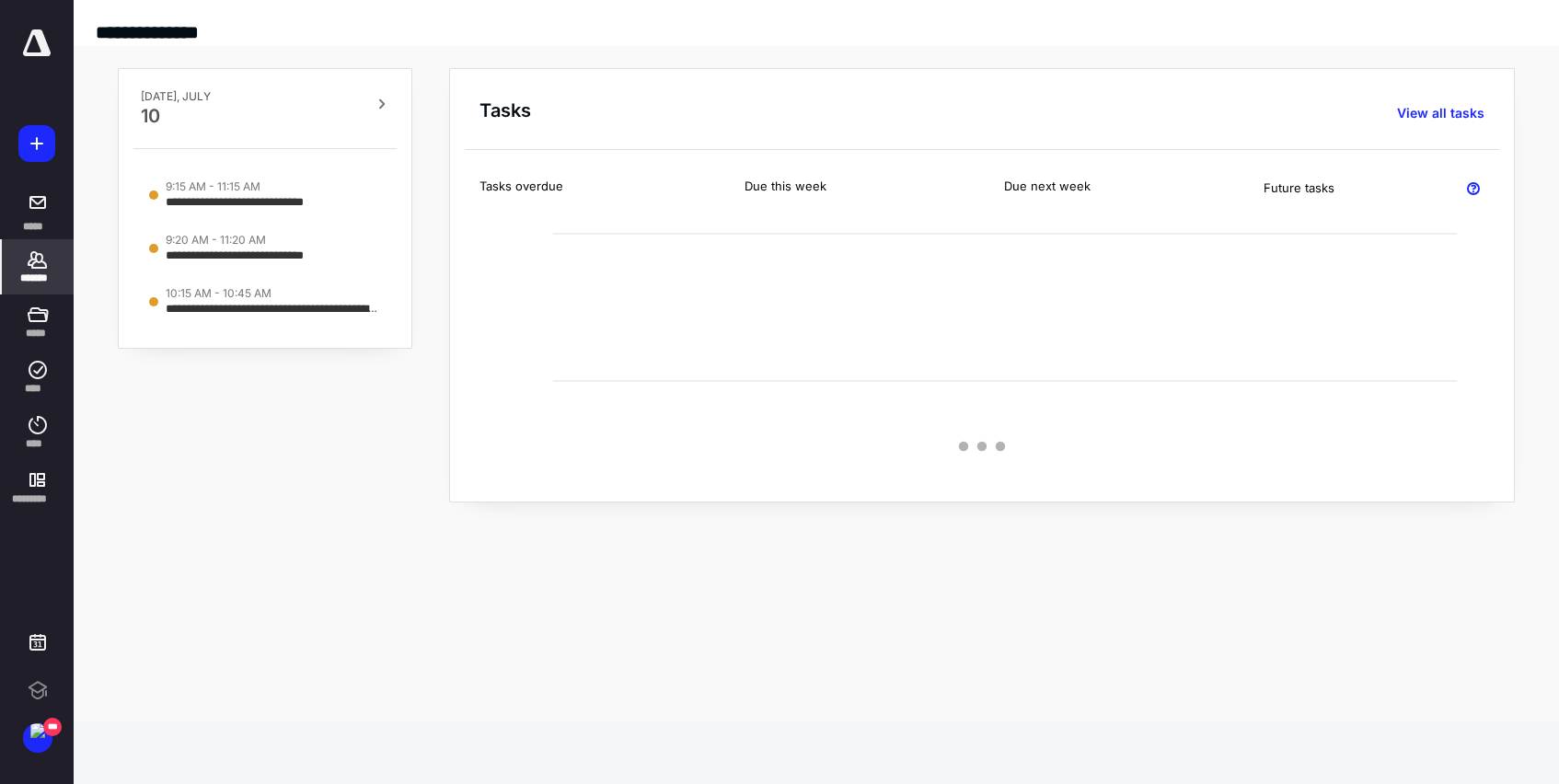 click 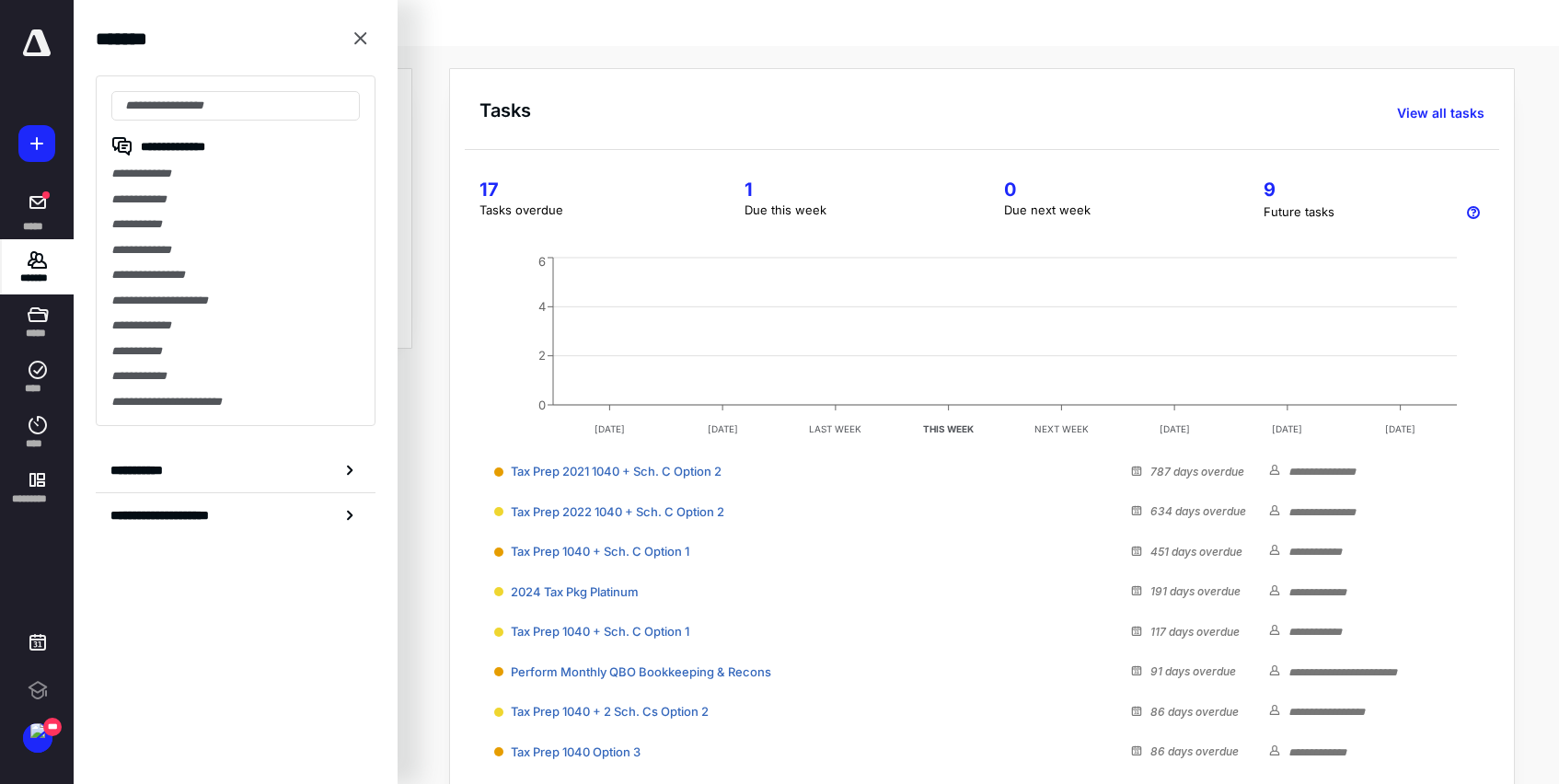 scroll, scrollTop: 0, scrollLeft: 0, axis: both 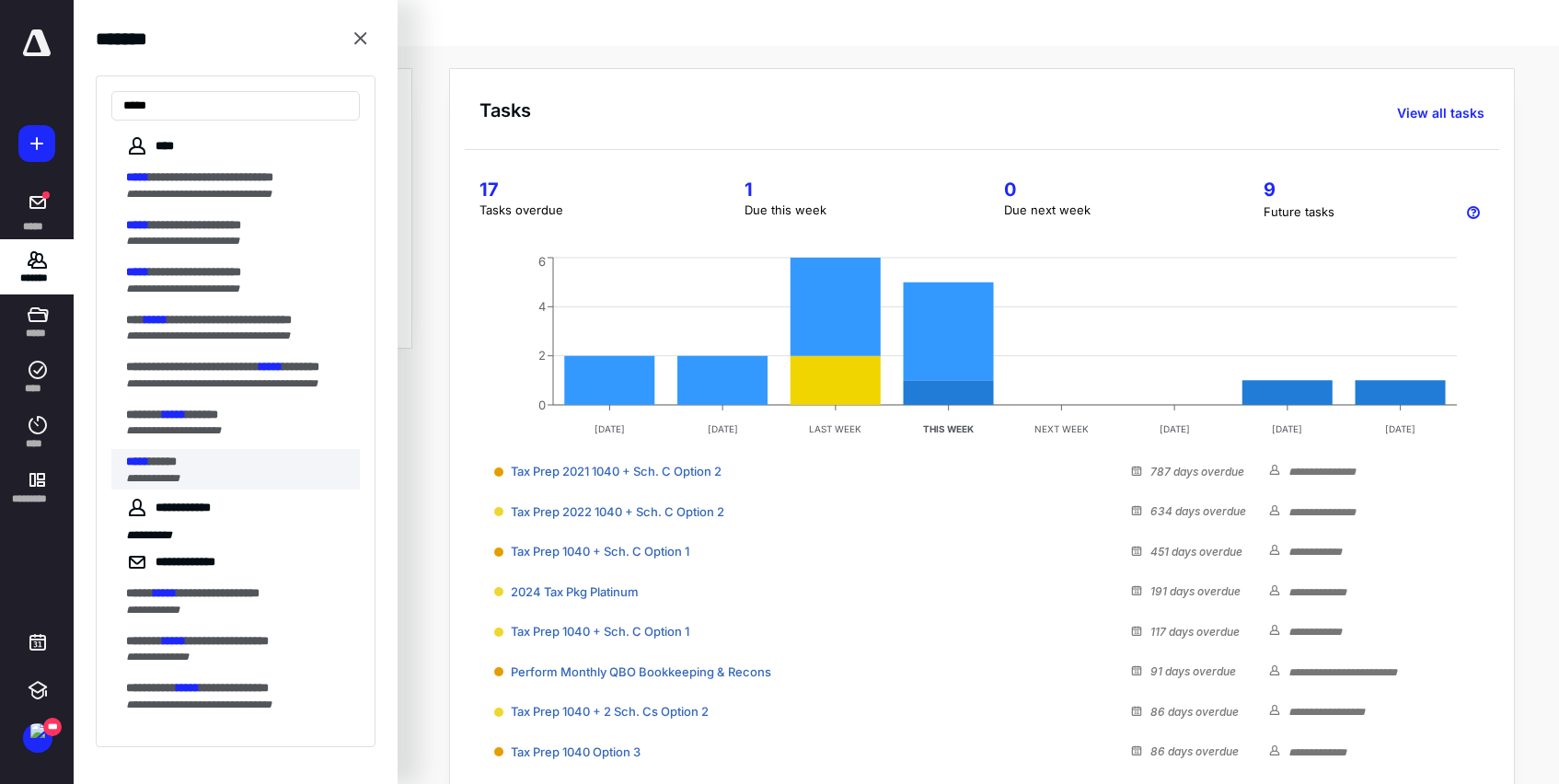 type on "*****" 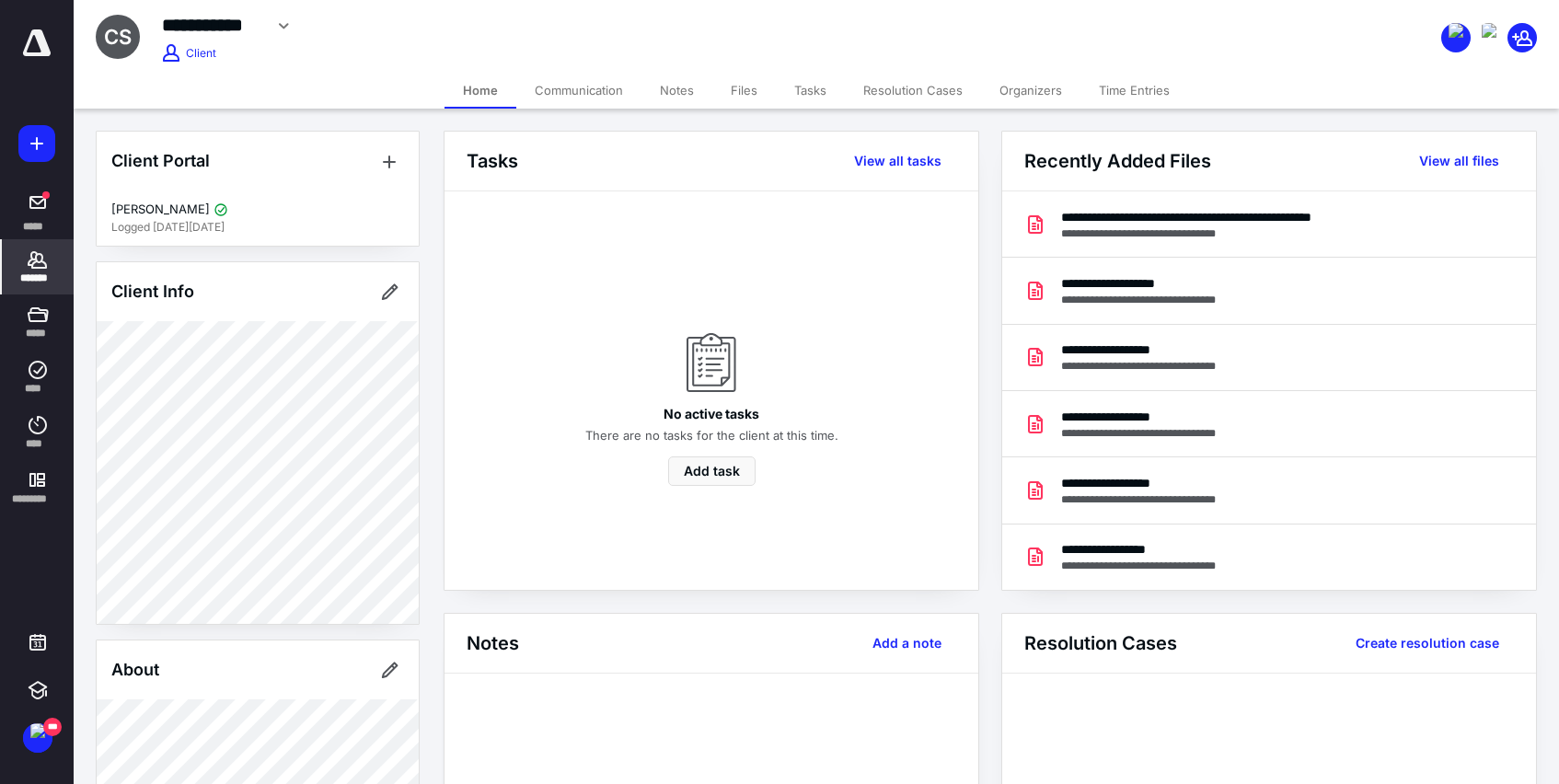 click 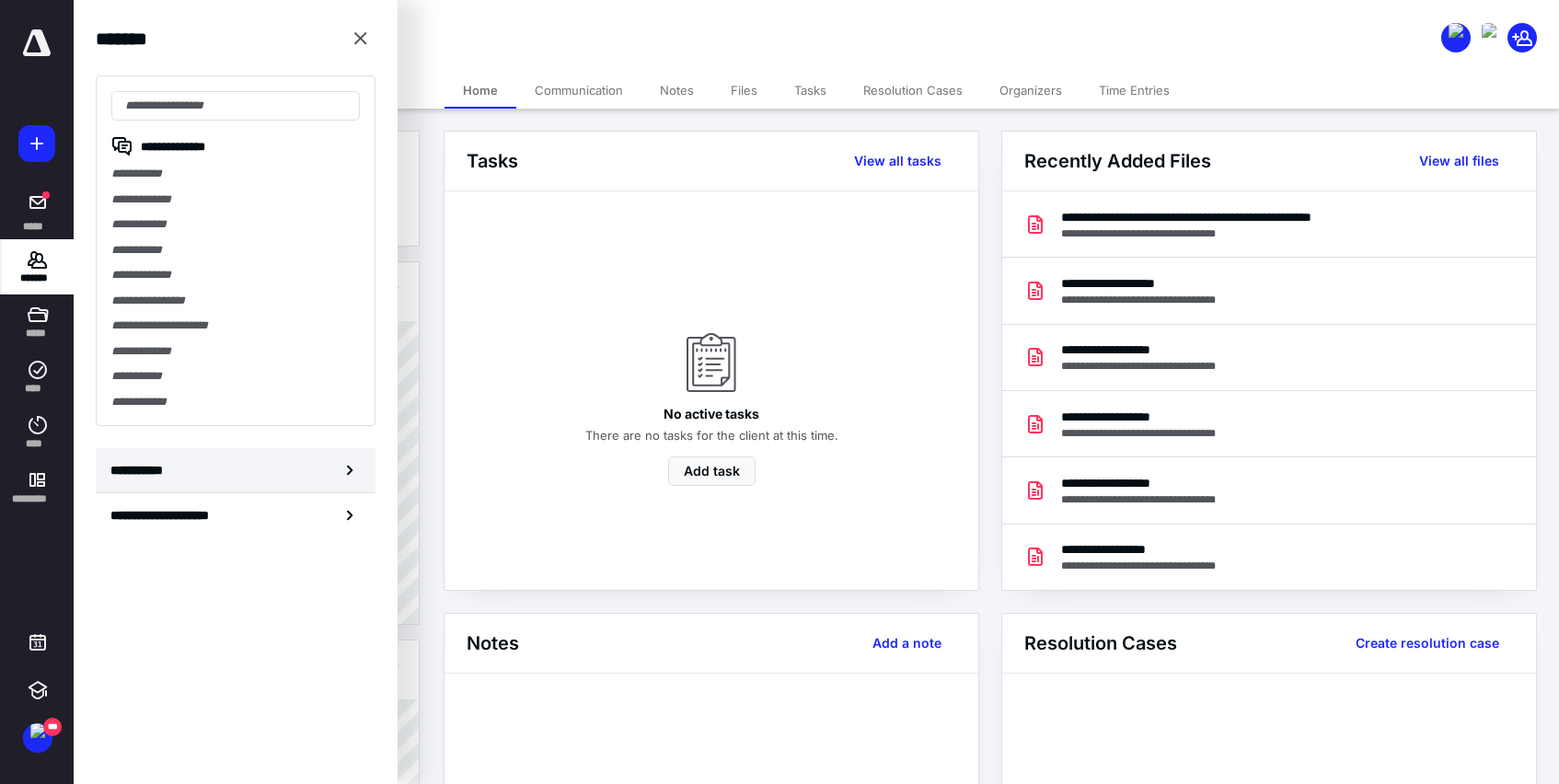 click on "**********" at bounding box center (141, 470) 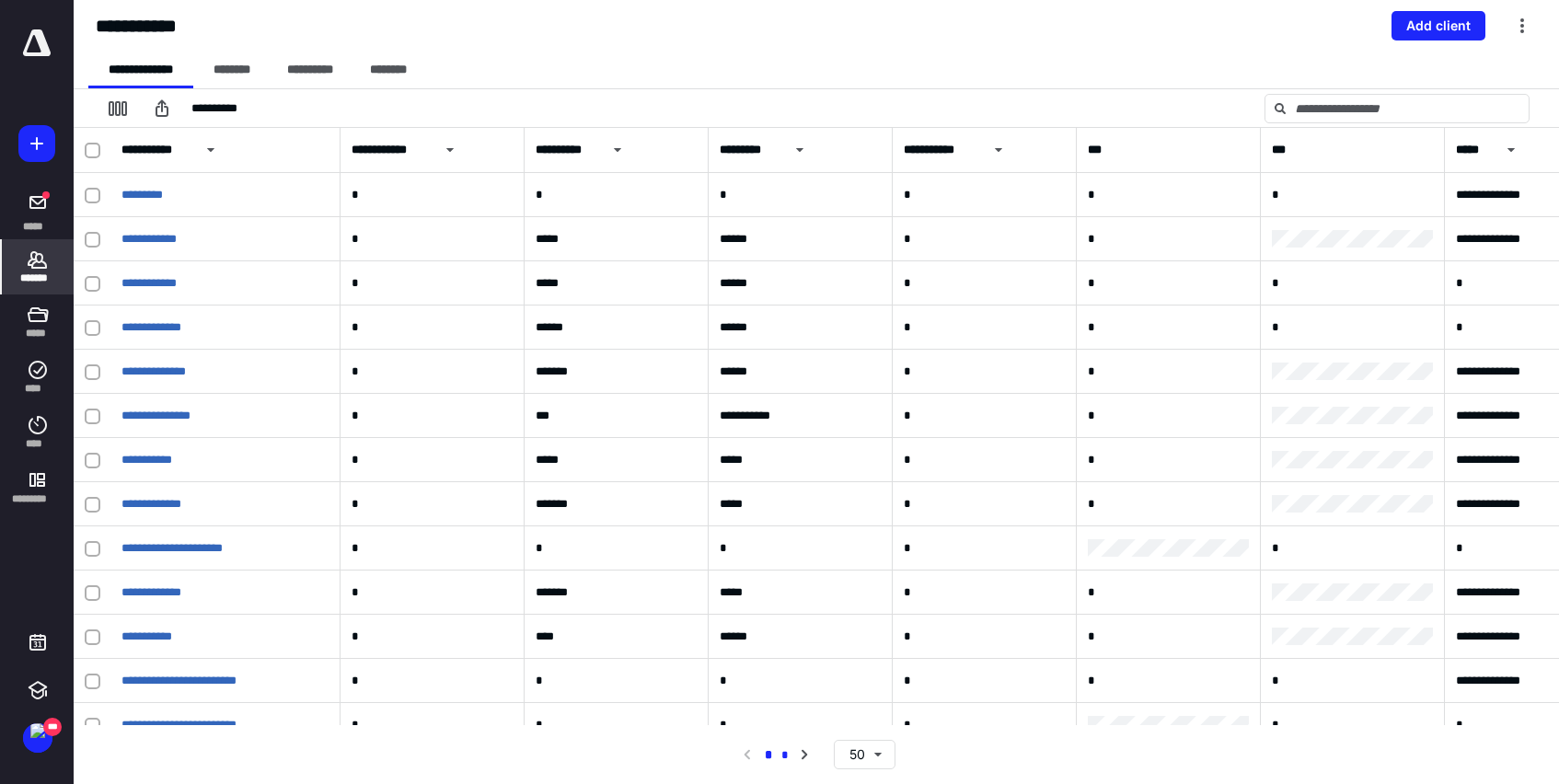 click on "*" at bounding box center (785, 755) 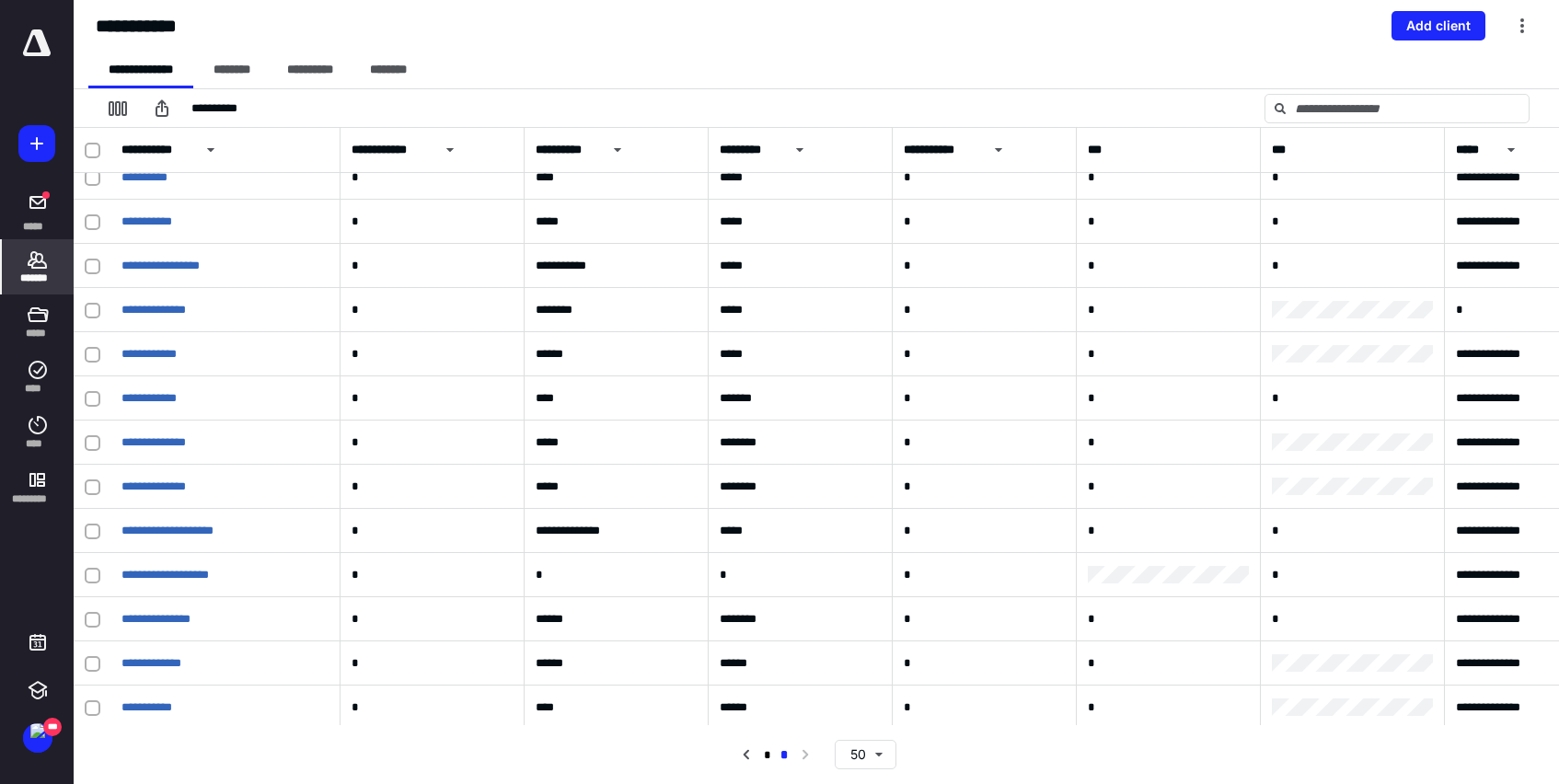 scroll, scrollTop: 552, scrollLeft: 0, axis: vertical 